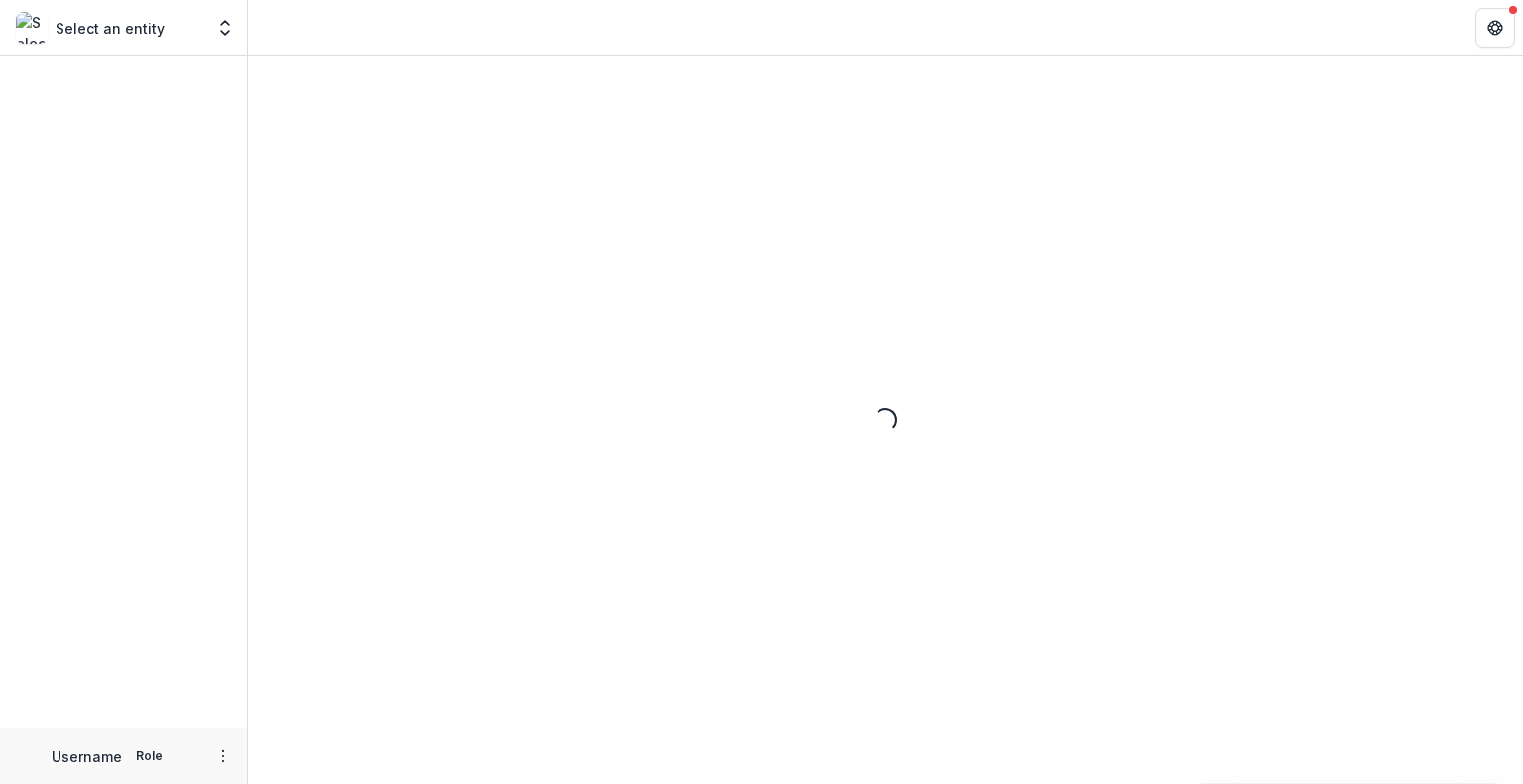scroll, scrollTop: 0, scrollLeft: 0, axis: both 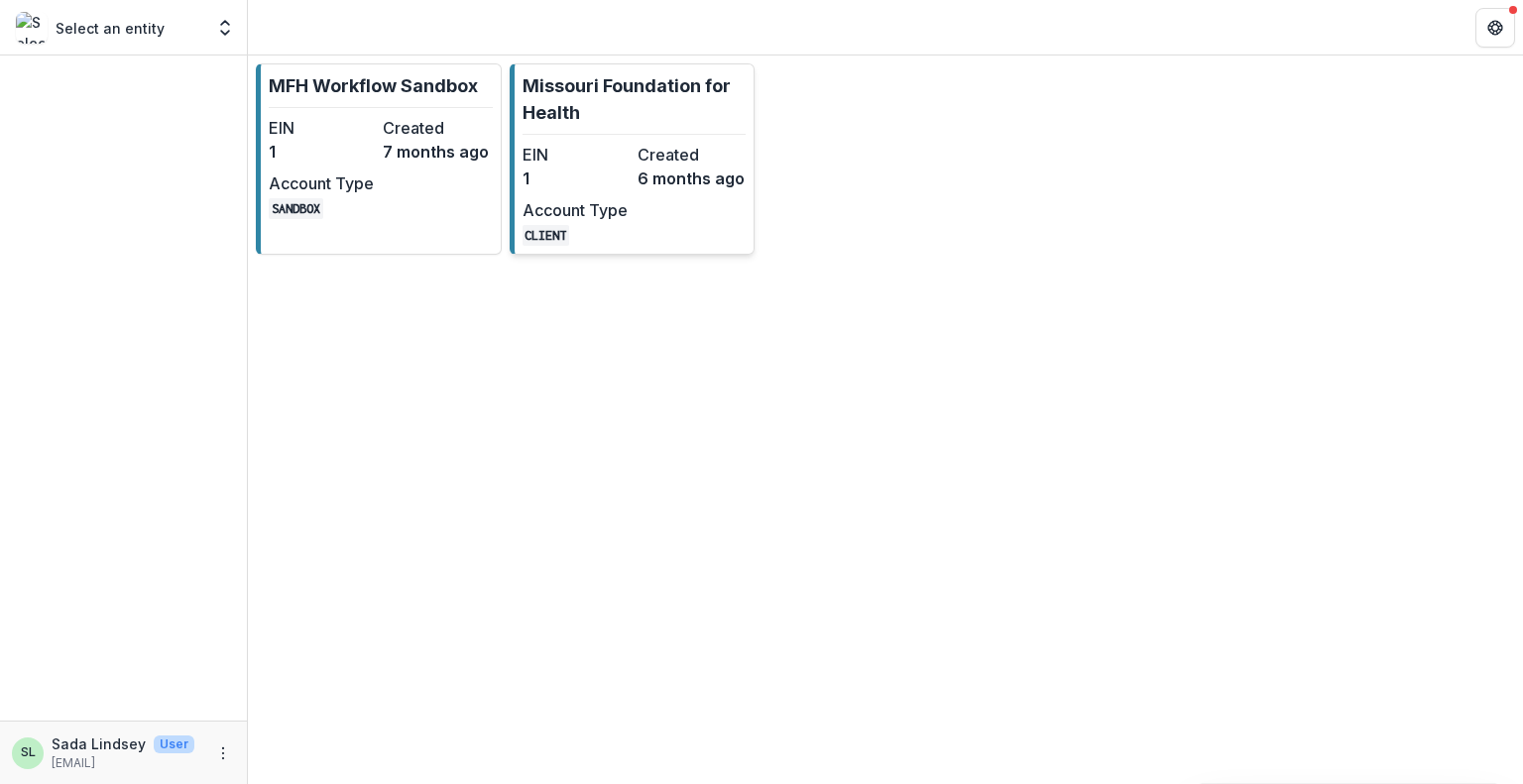 click on "Missouri Foundation for Health" at bounding box center (635, 99) 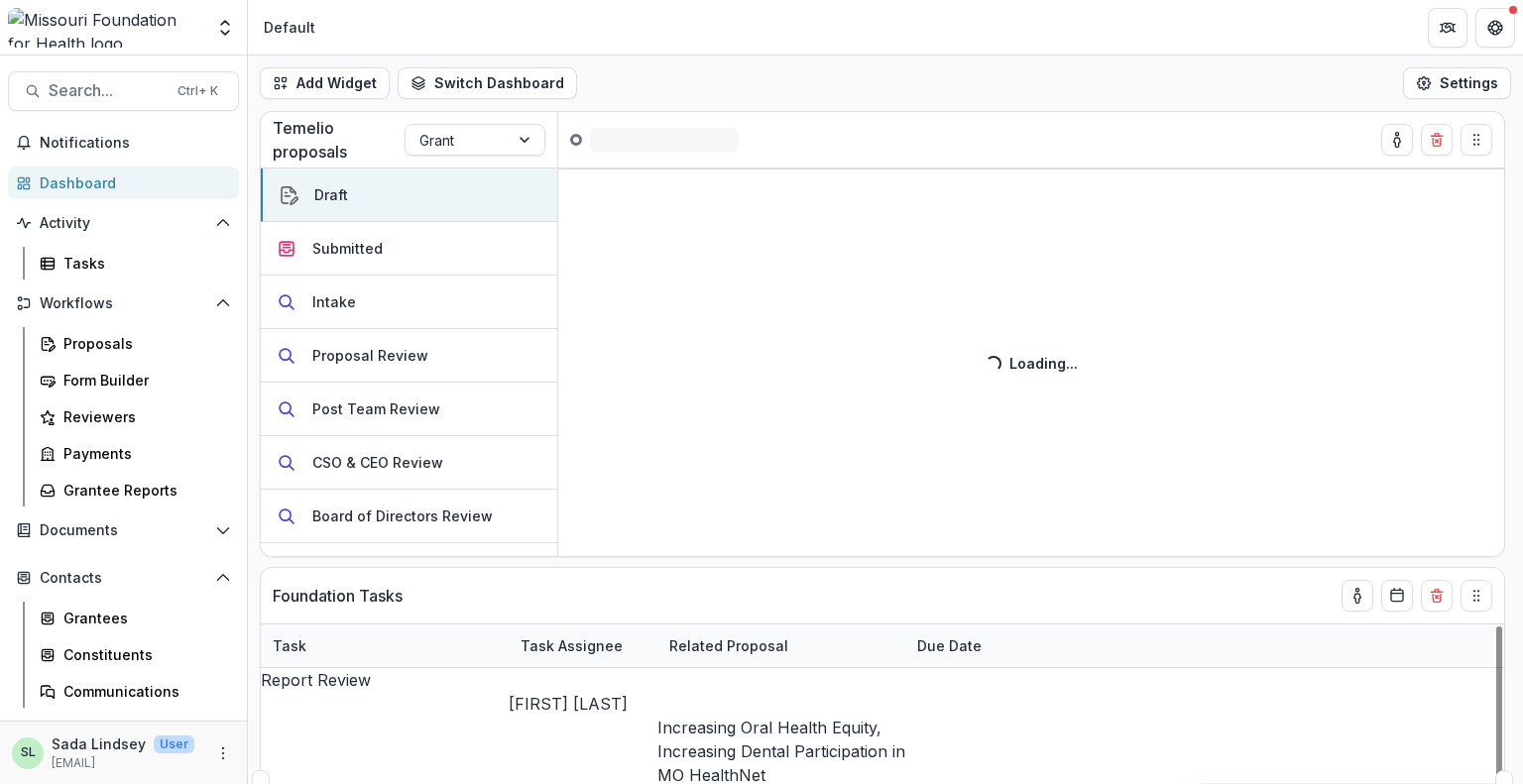 scroll, scrollTop: 0, scrollLeft: 0, axis: both 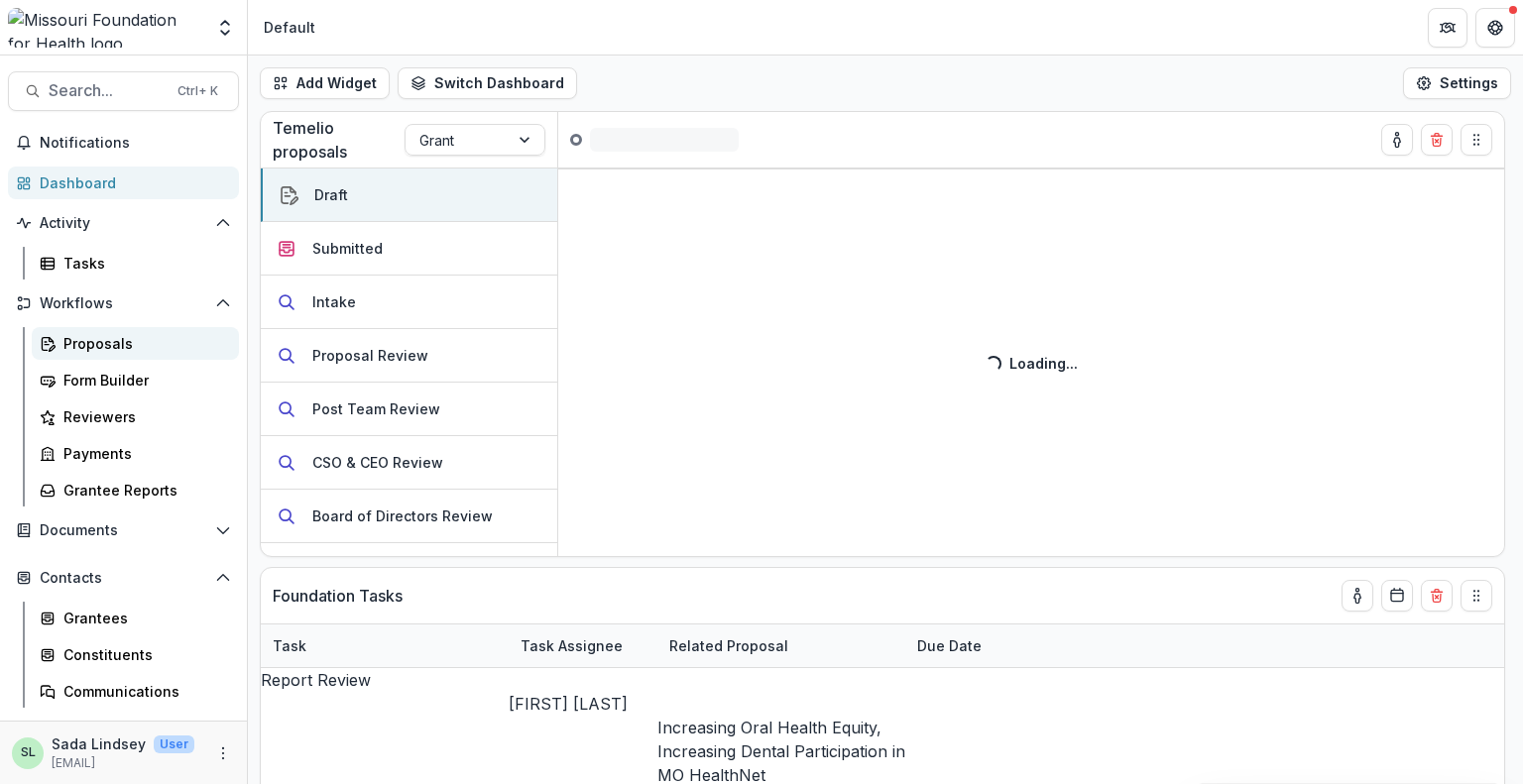 click on "Proposals" at bounding box center (143, 343) 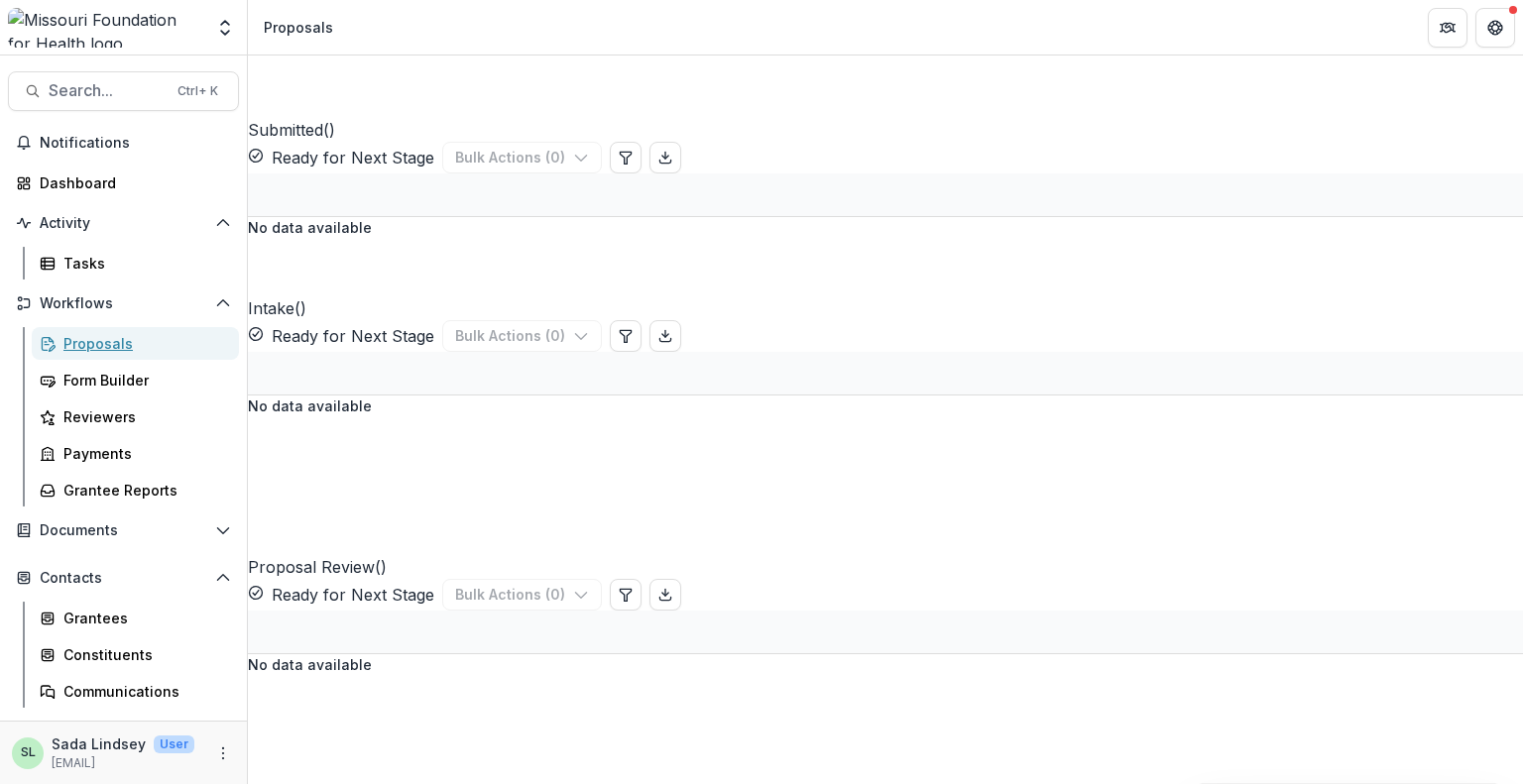 scroll, scrollTop: 0, scrollLeft: 0, axis: both 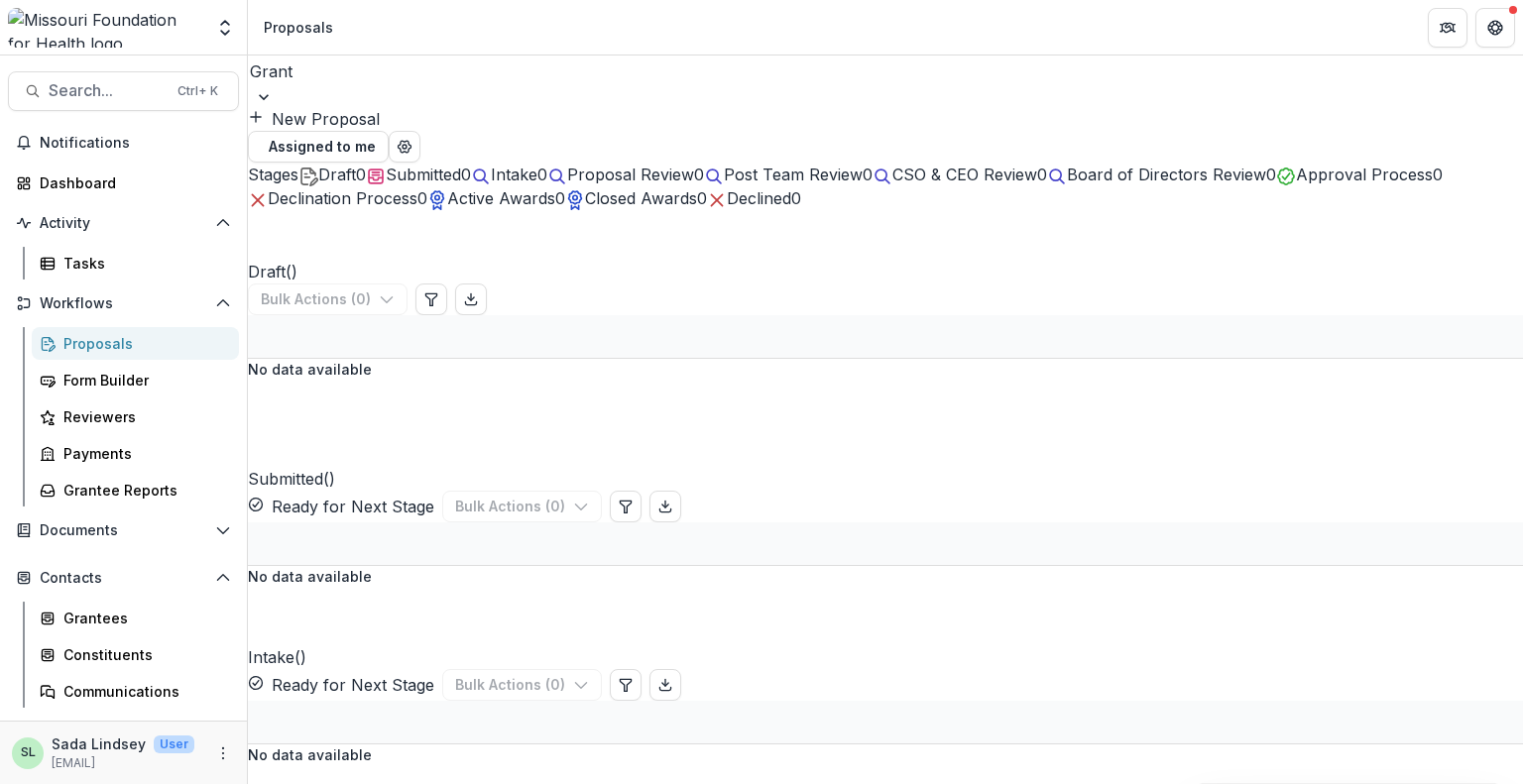 click on "Proposals" at bounding box center (143, 343) 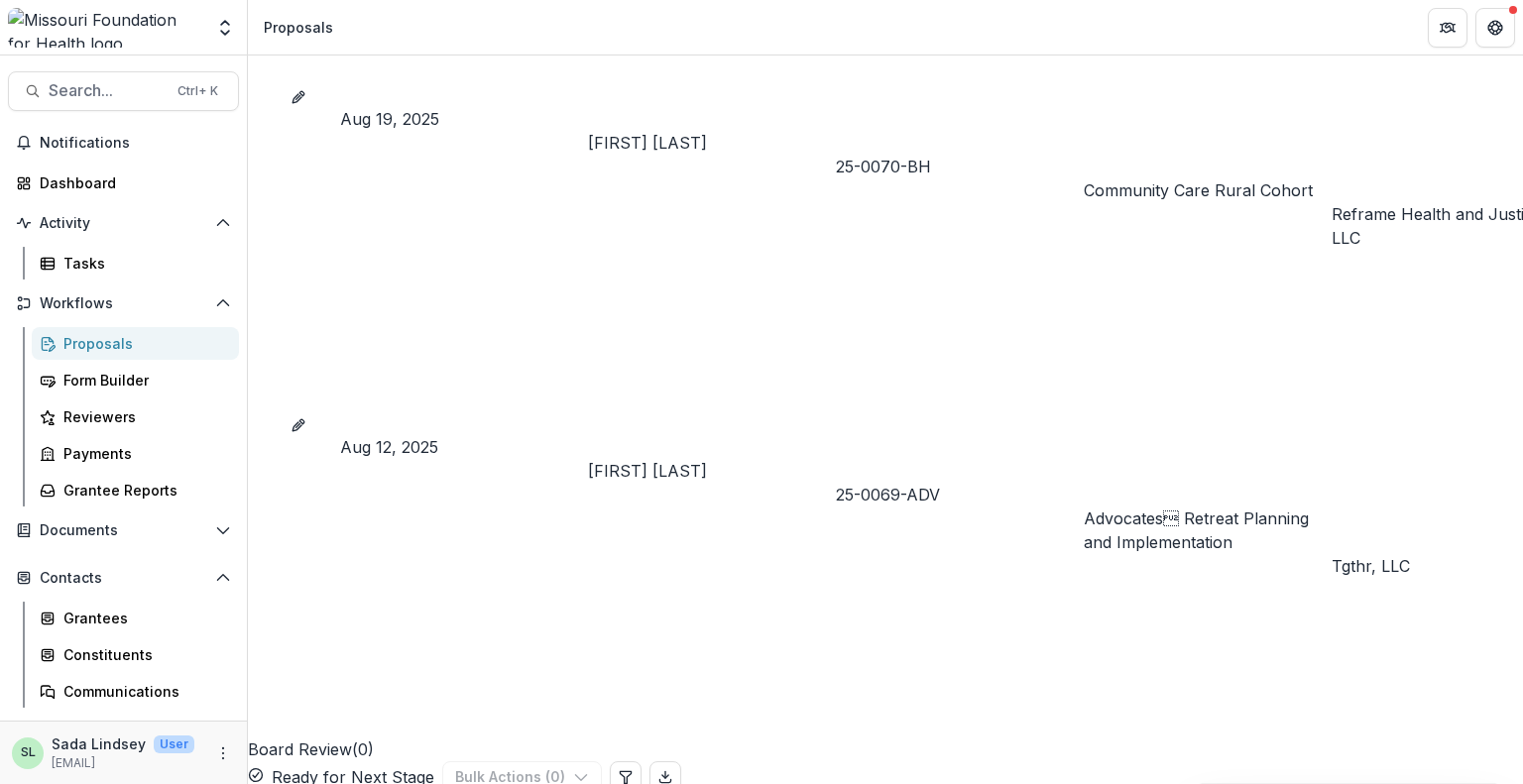 scroll, scrollTop: 2280, scrollLeft: 0, axis: vertical 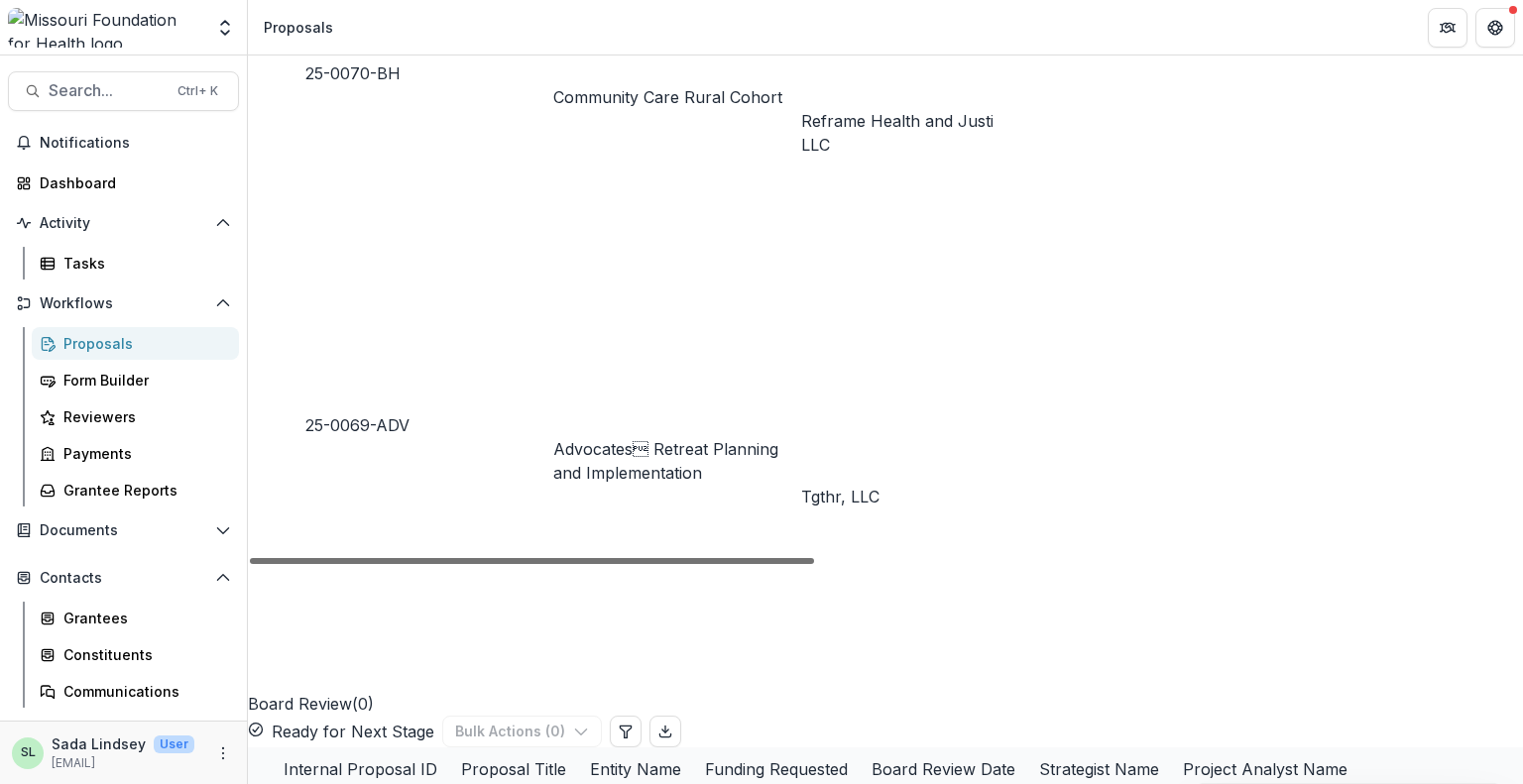 drag, startPoint x: 765, startPoint y: 594, endPoint x: 1082, endPoint y: 616, distance: 317.76249 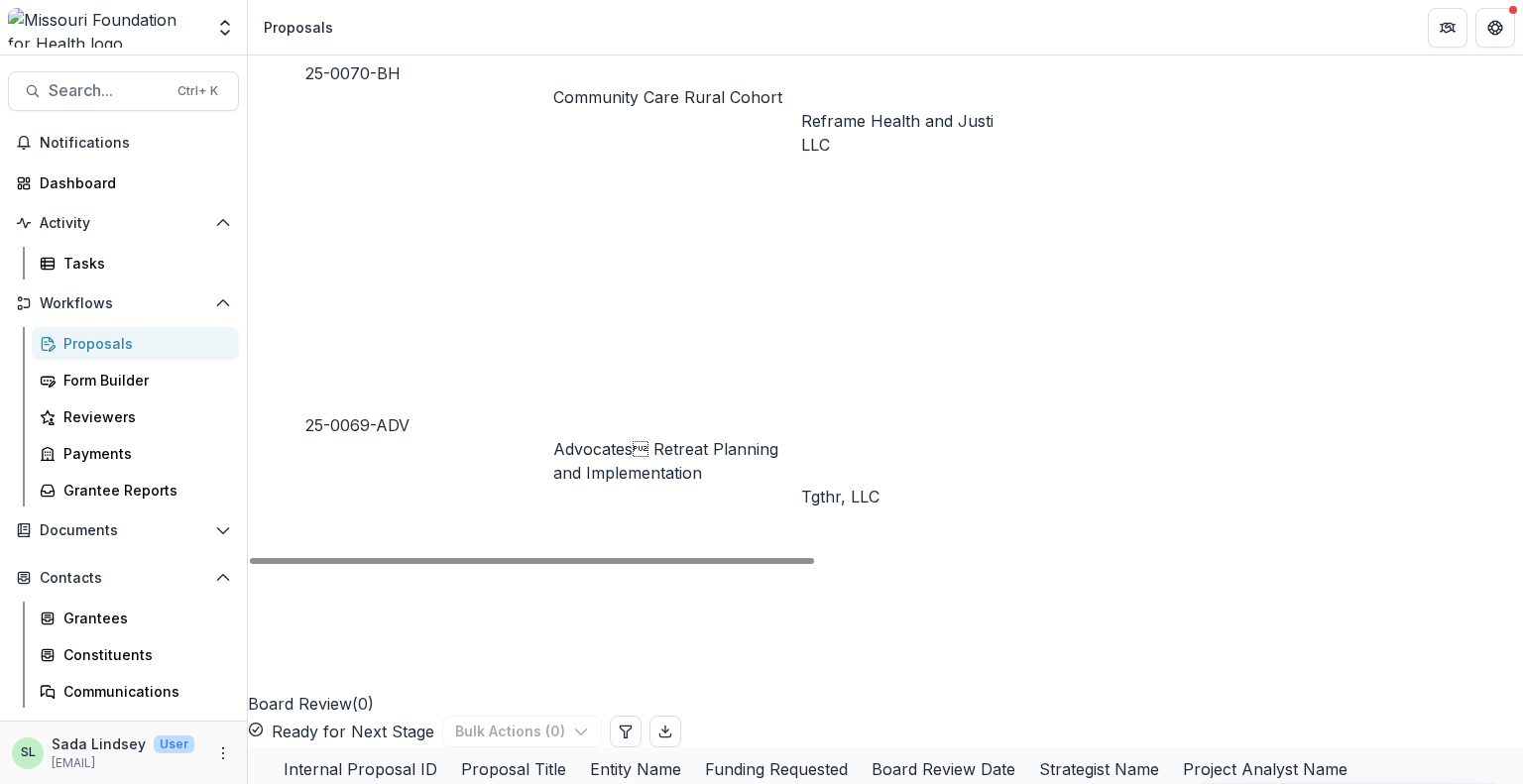 click on "Community Care Rural Cohort Facilitation" at bounding box center (677, -267) 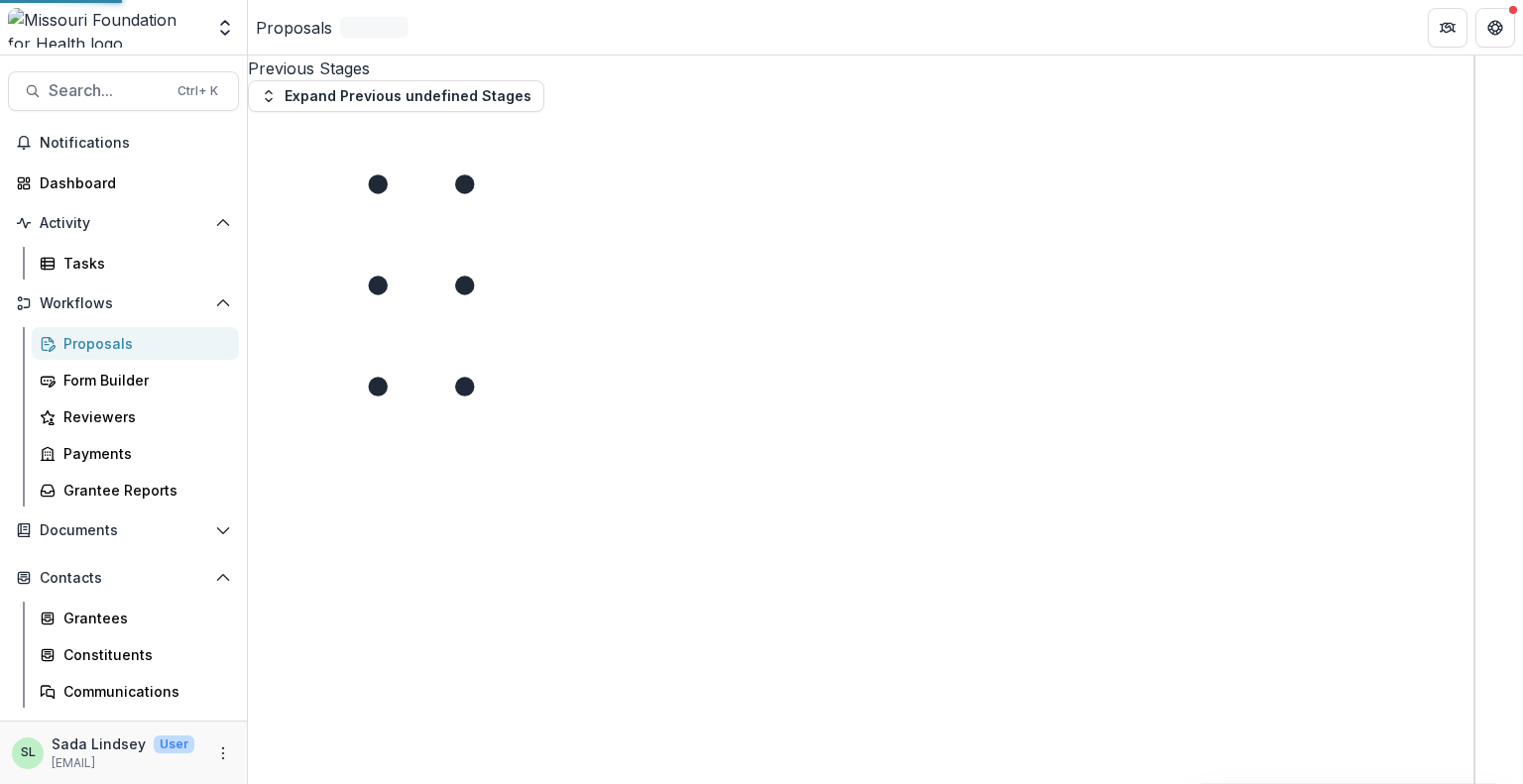 scroll, scrollTop: 0, scrollLeft: 0, axis: both 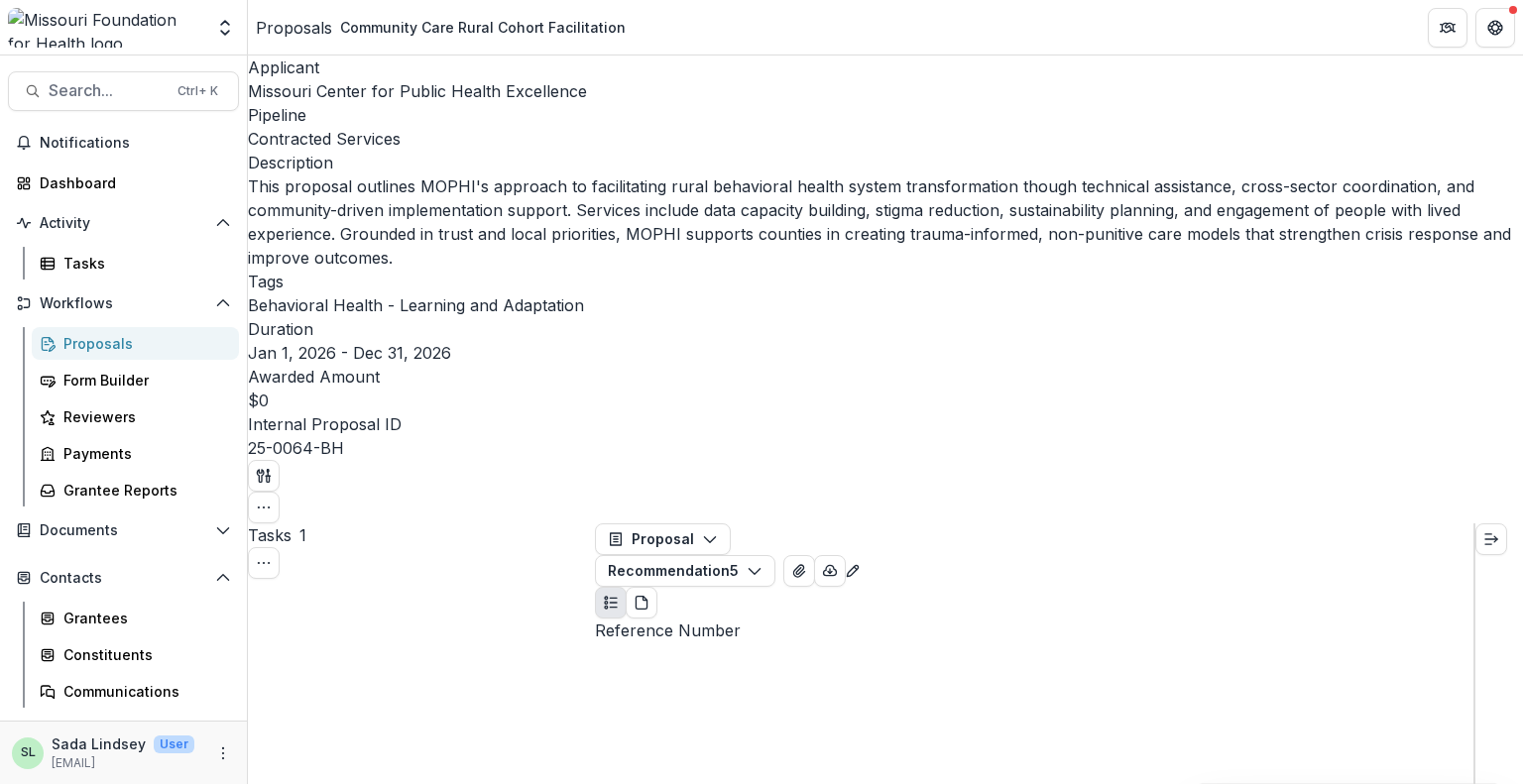 click on "Expand Previous 5 Stages" at bounding box center [364, 965] 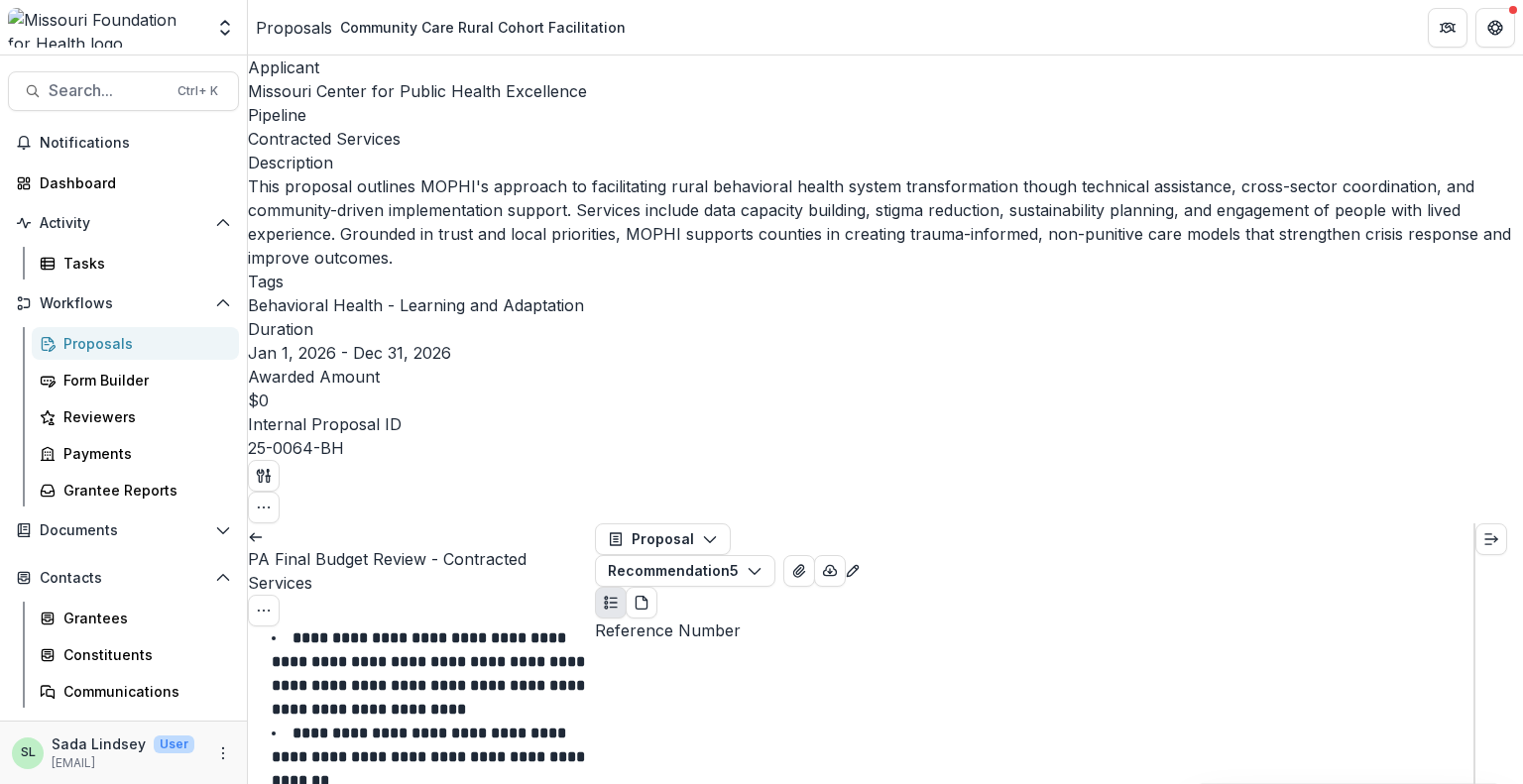 scroll, scrollTop: 1487, scrollLeft: 0, axis: vertical 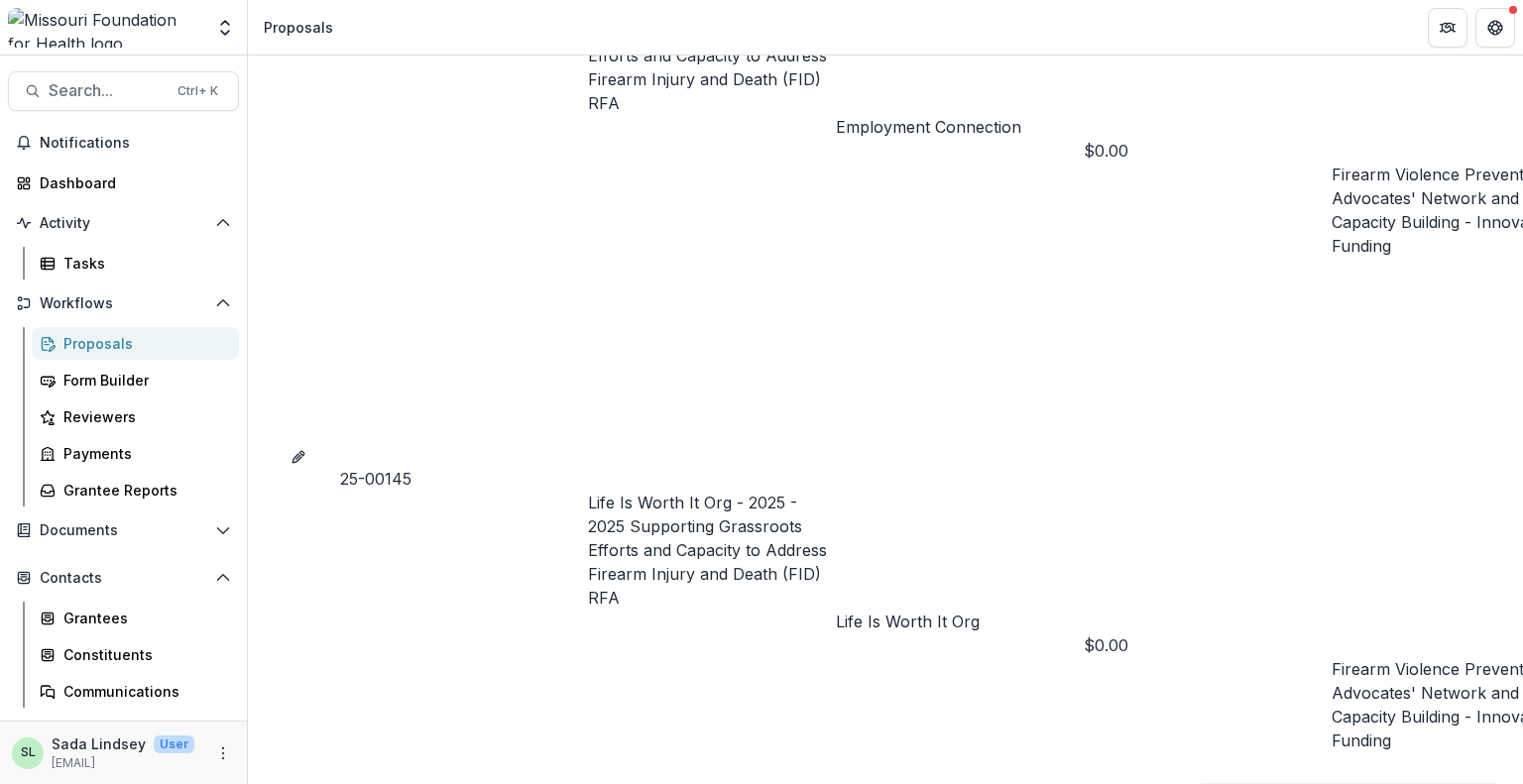 click on "Community Care - Rural Cohort Implementation Grant" at bounding box center [464, 10477] 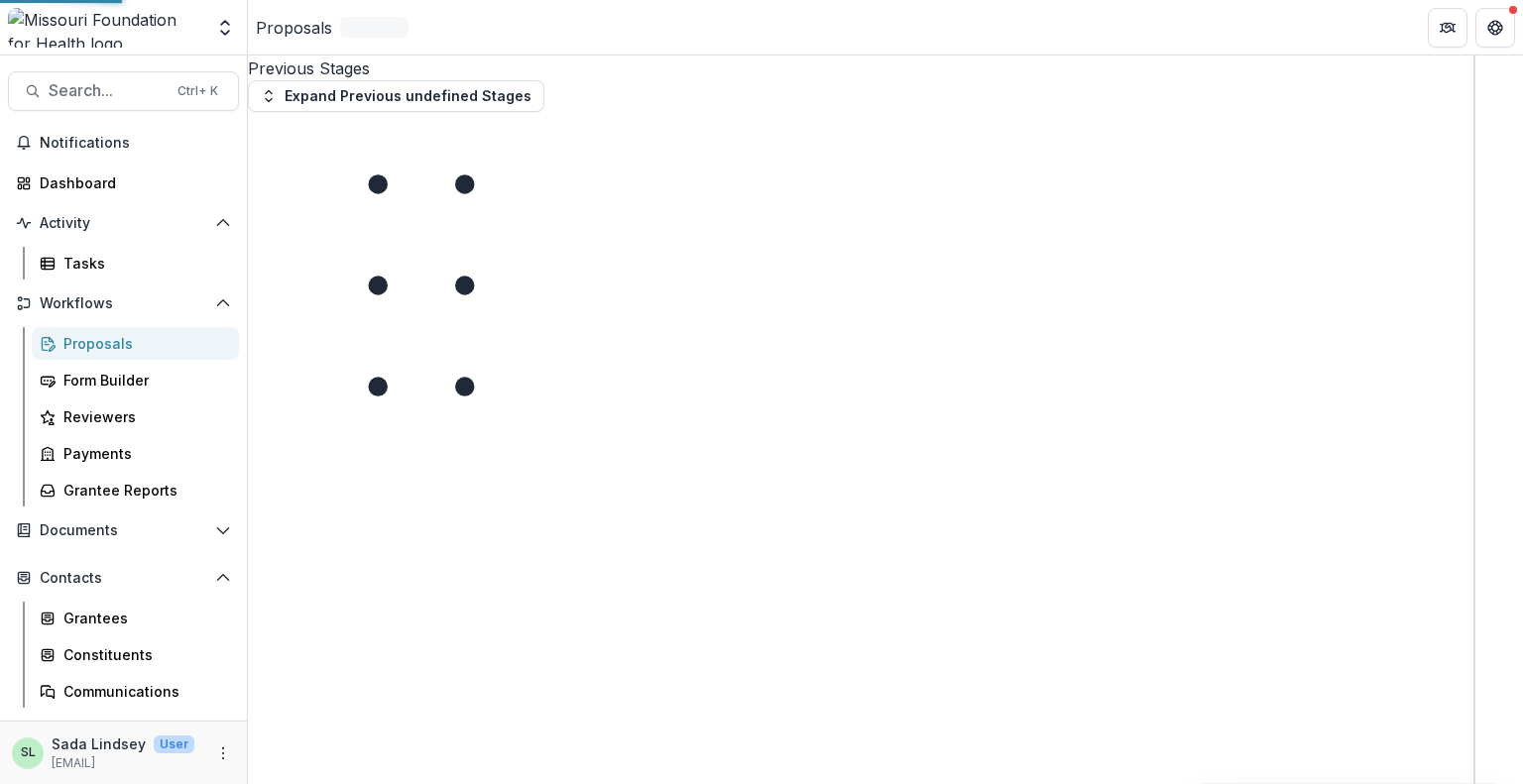 scroll, scrollTop: 0, scrollLeft: 0, axis: both 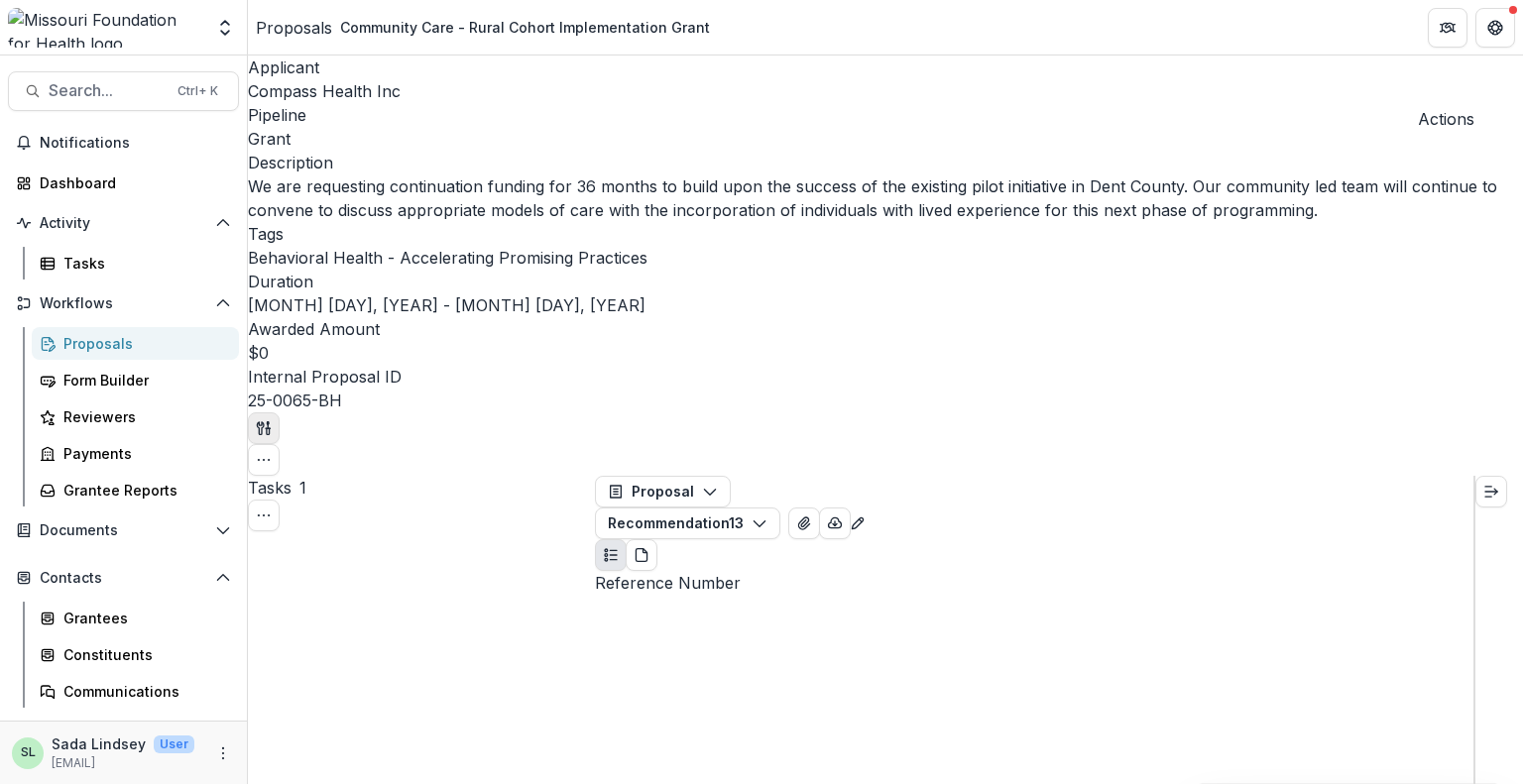 click 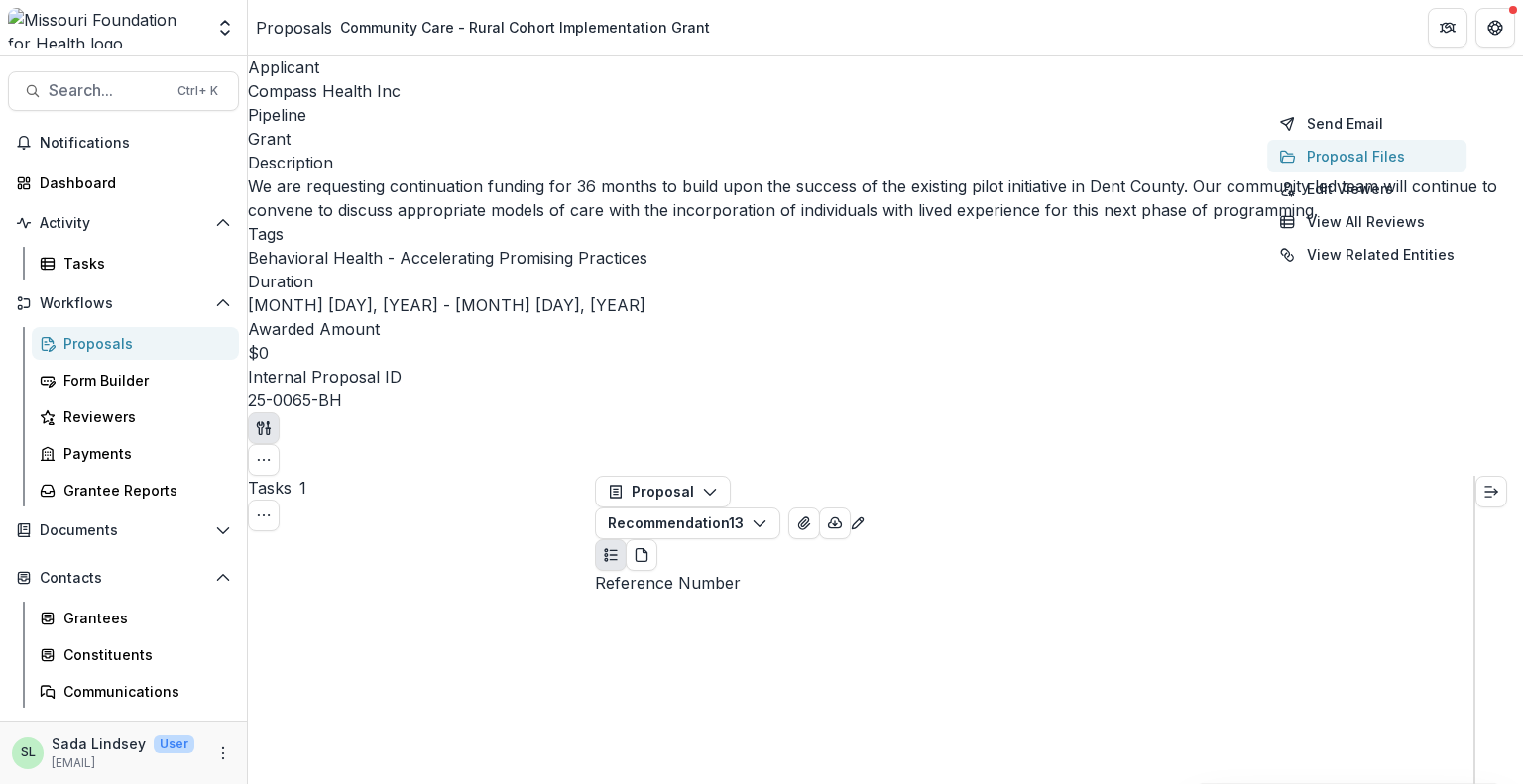 click on "Proposal Files" at bounding box center [1366, 156] 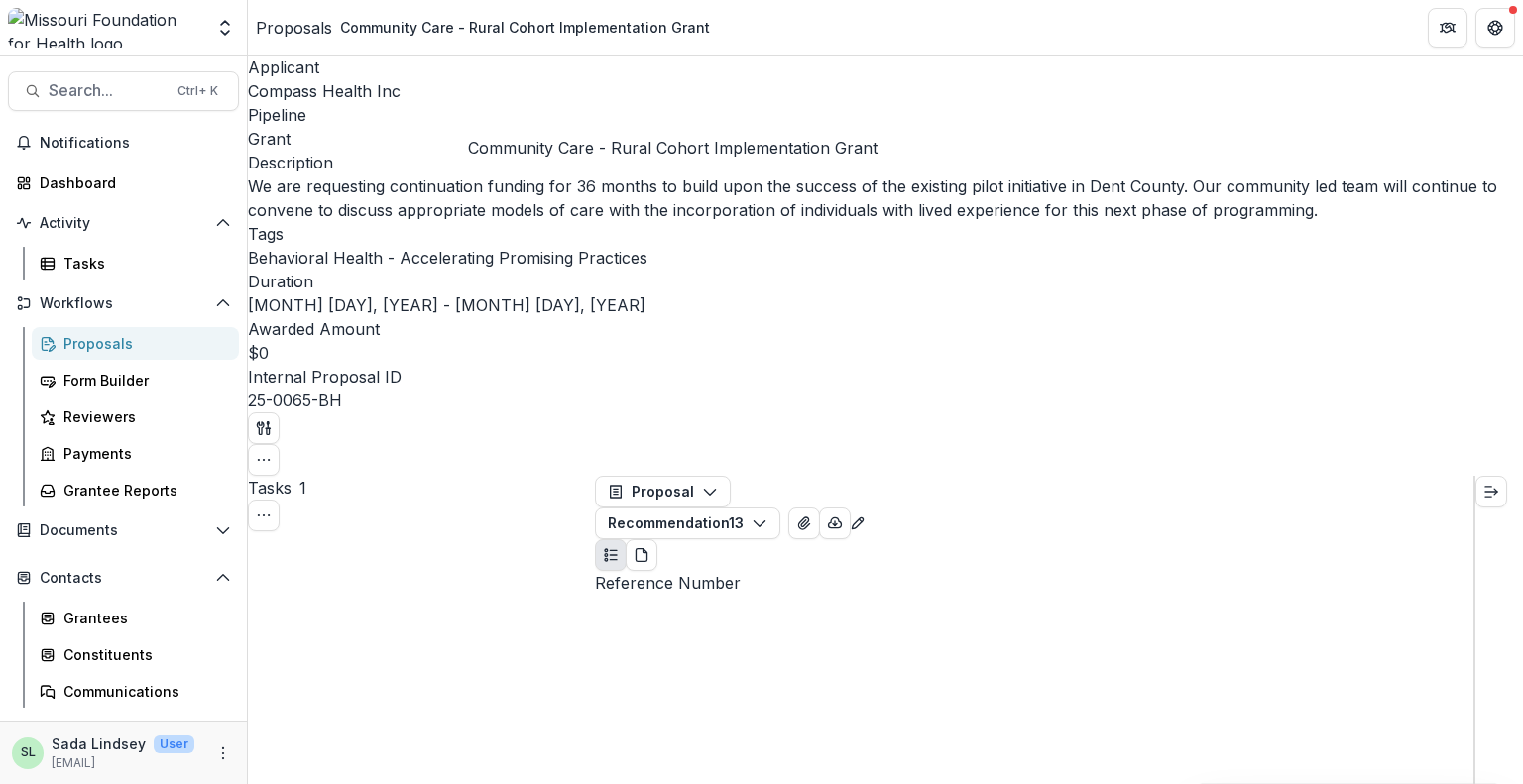 click on "Community Care - Rural Cohort Implementation Grant" at bounding box center [204, 2382] 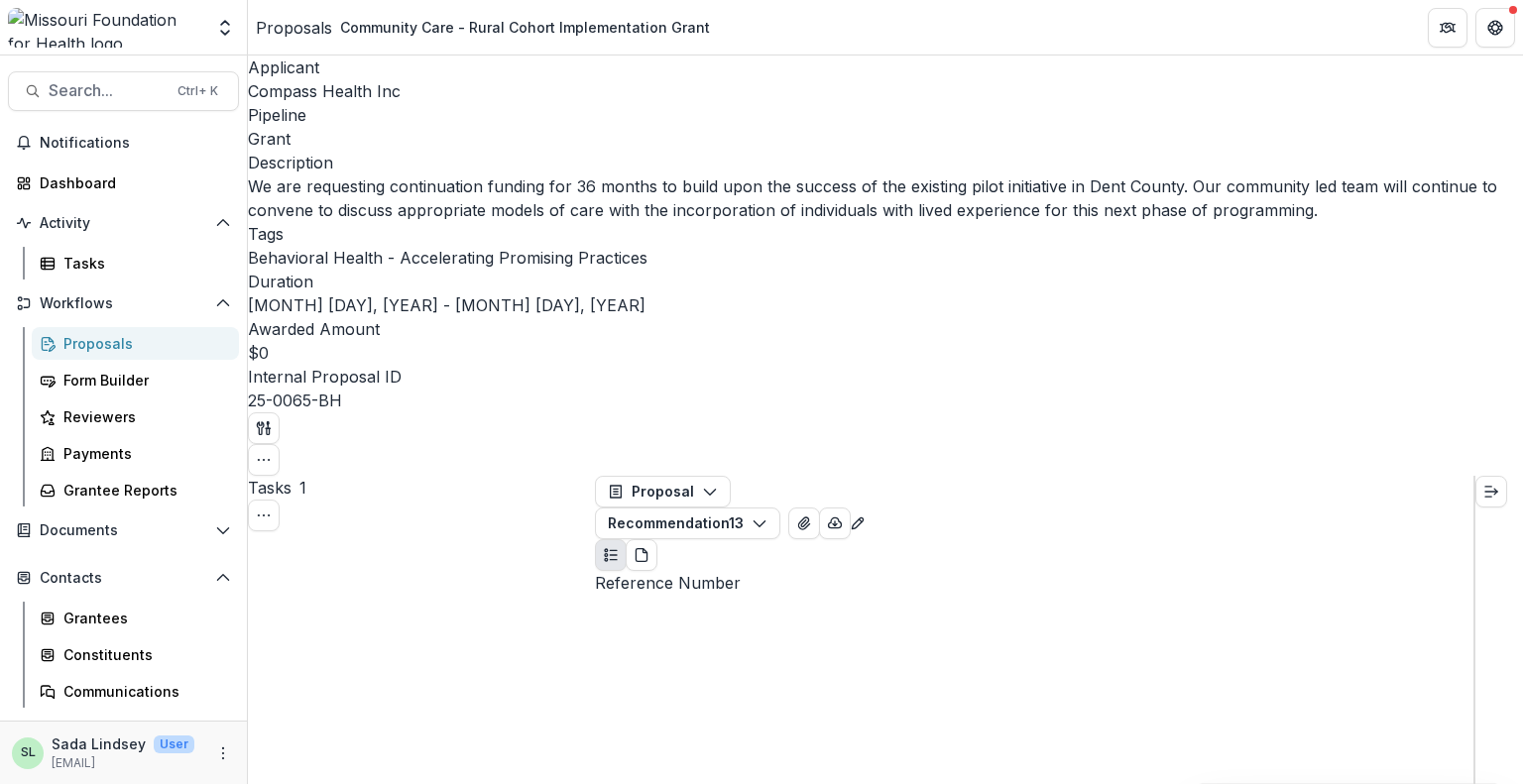 click on "Budgets and Budget Reallocations" at bounding box center [128, 3991] 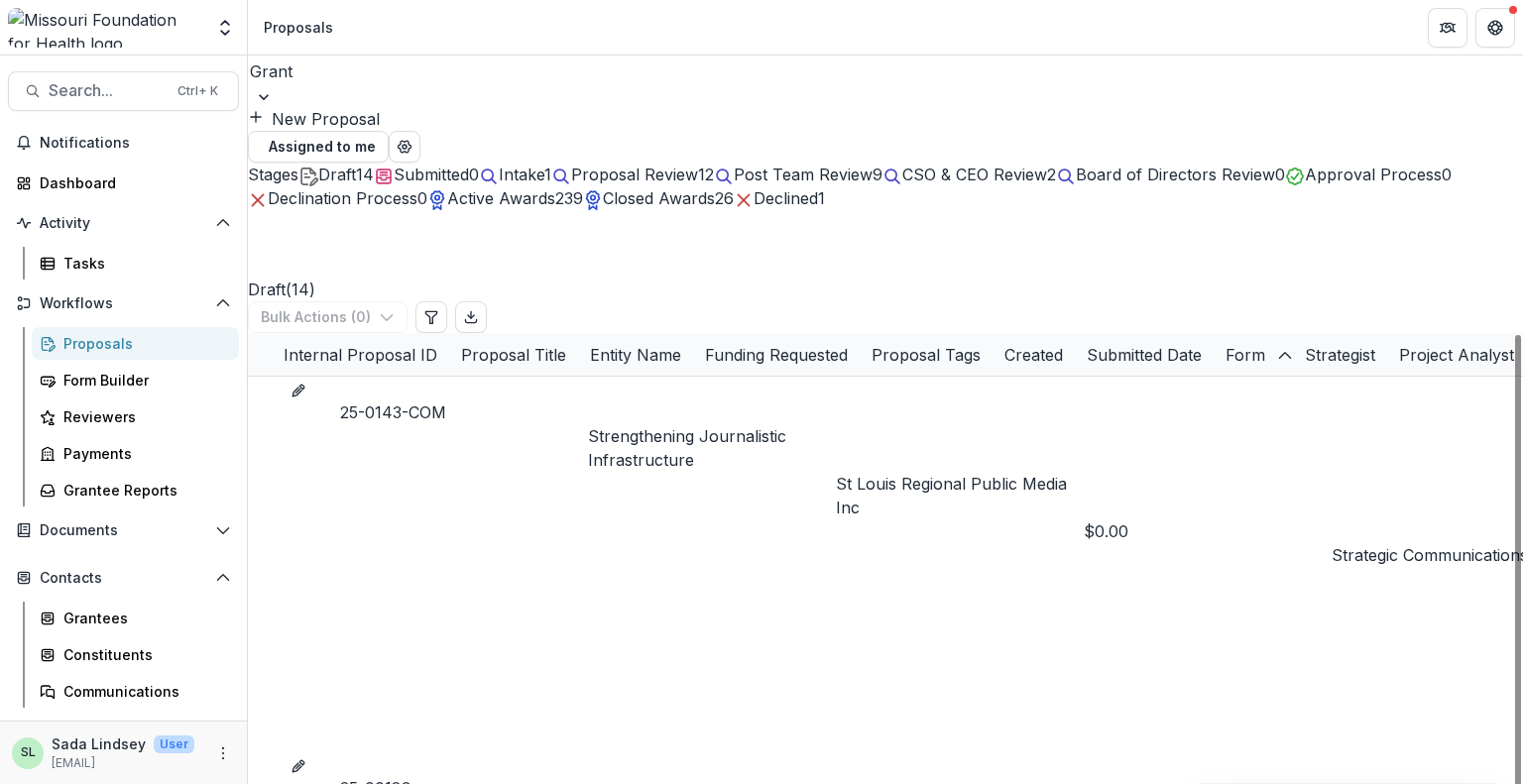 scroll, scrollTop: 284, scrollLeft: 0, axis: vertical 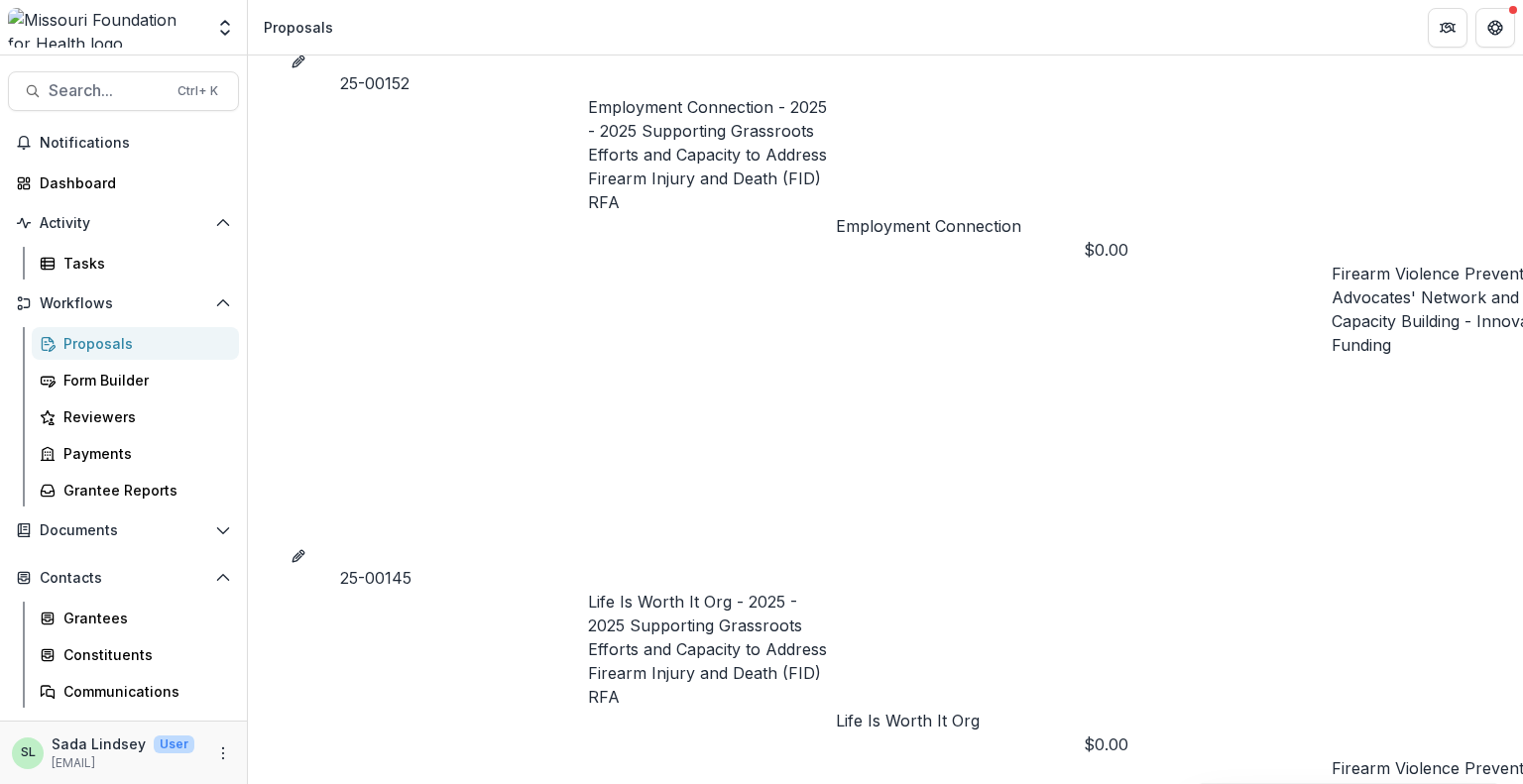 click on "Community Care - Rural Cohort Implementation Grant" at bounding box center (464, 10905) 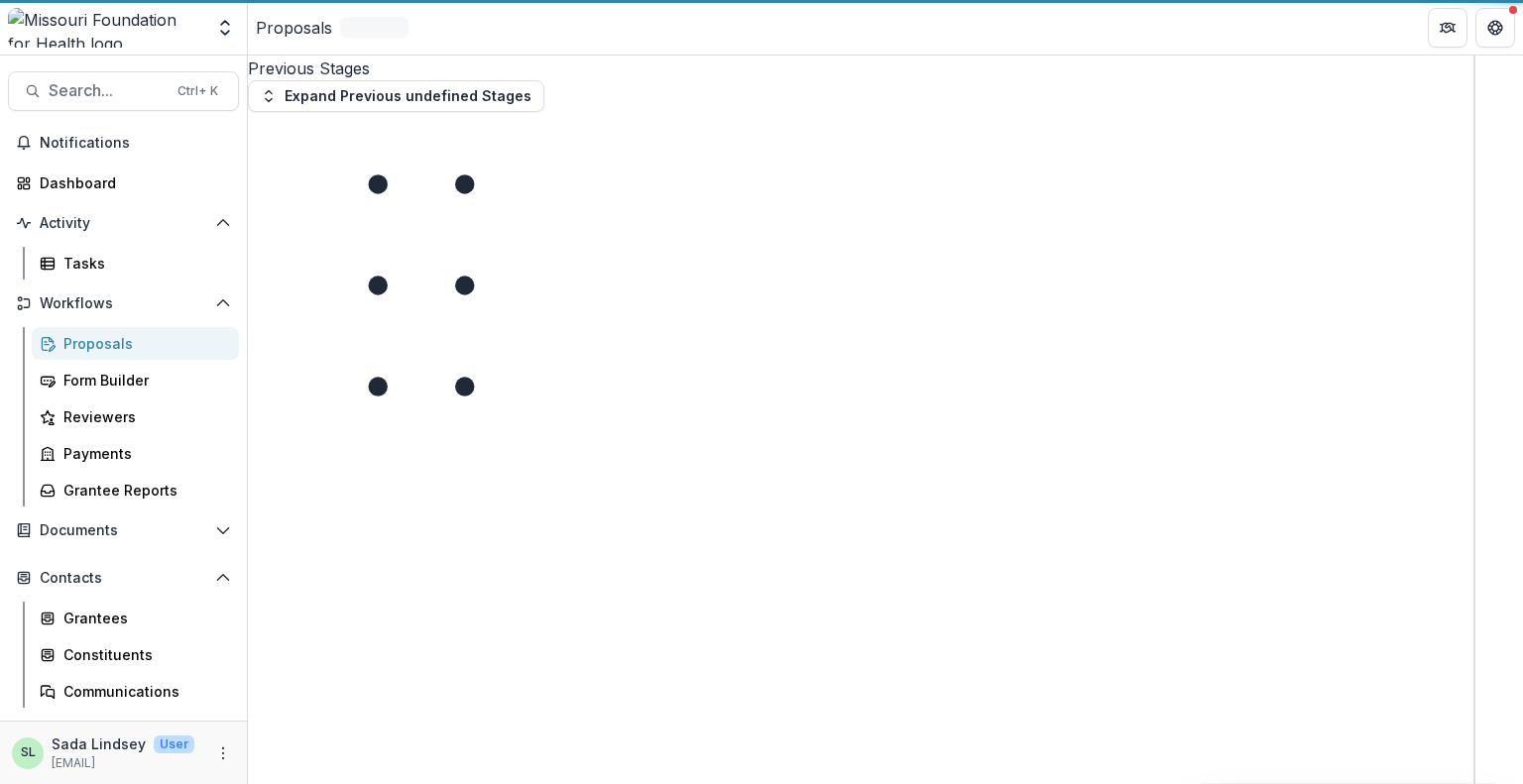 scroll, scrollTop: 0, scrollLeft: 0, axis: both 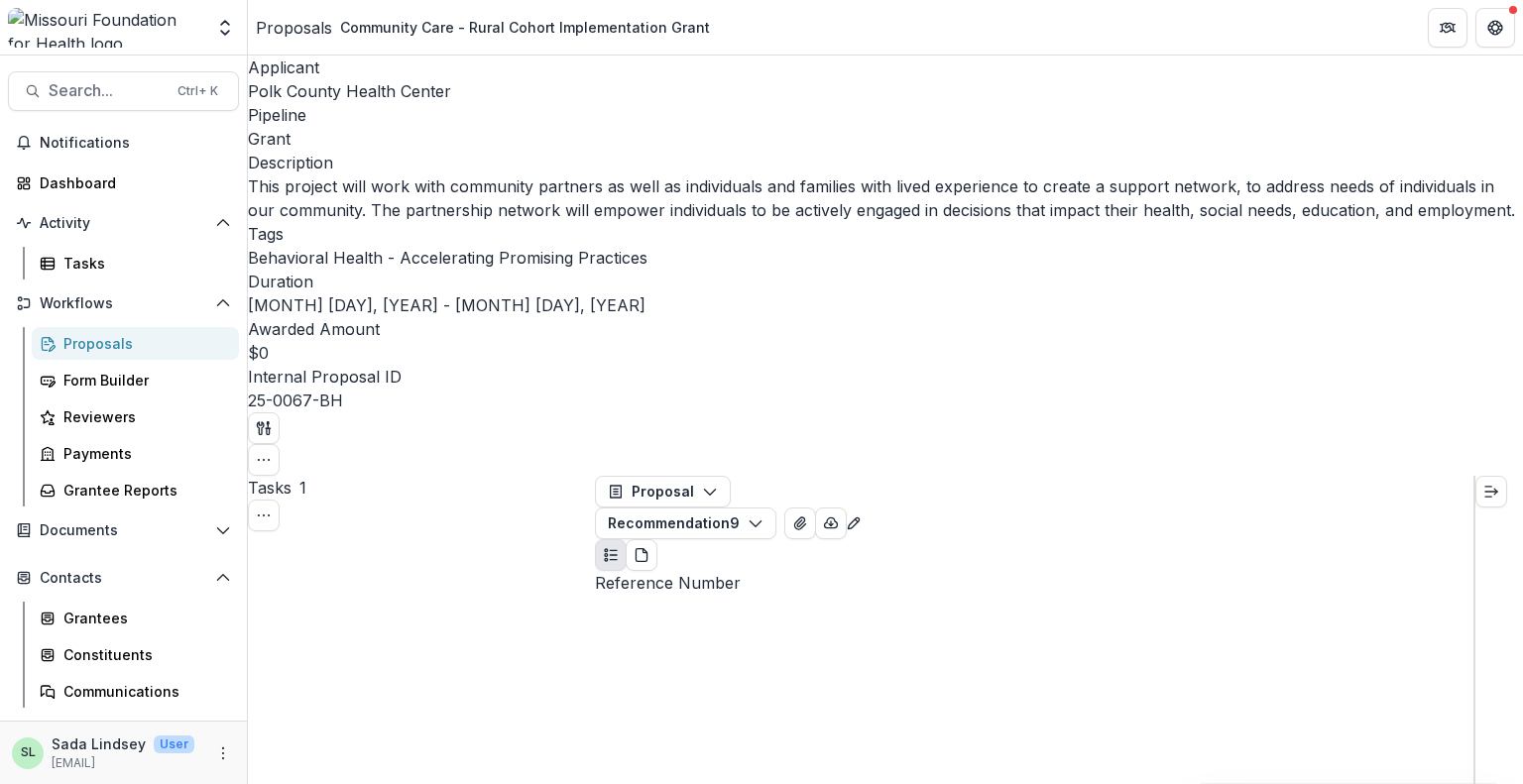click on "Review Task" at bounding box center [306, 3059] 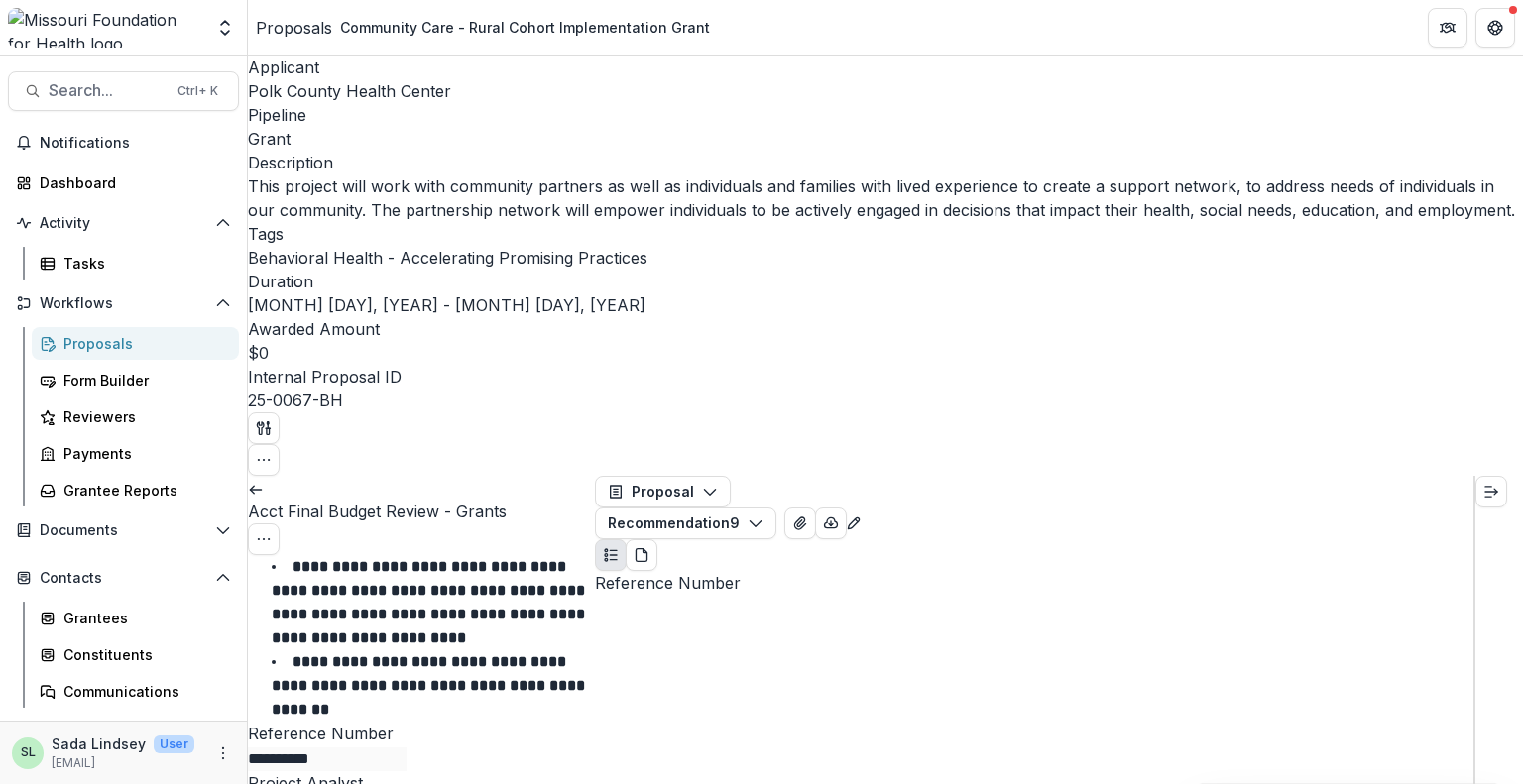 scroll, scrollTop: 1288, scrollLeft: 0, axis: vertical 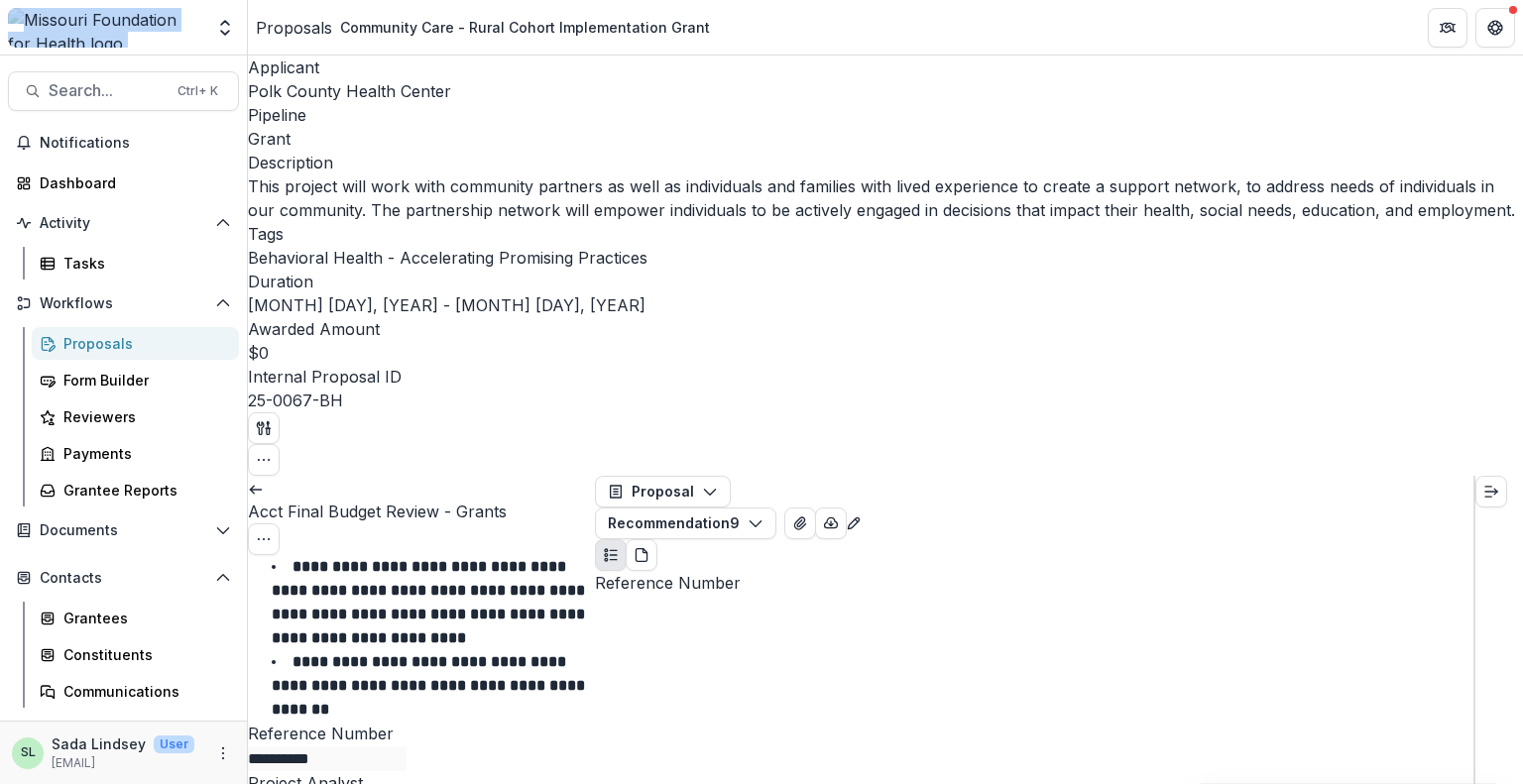 click on "Proposals" at bounding box center [293, 28] 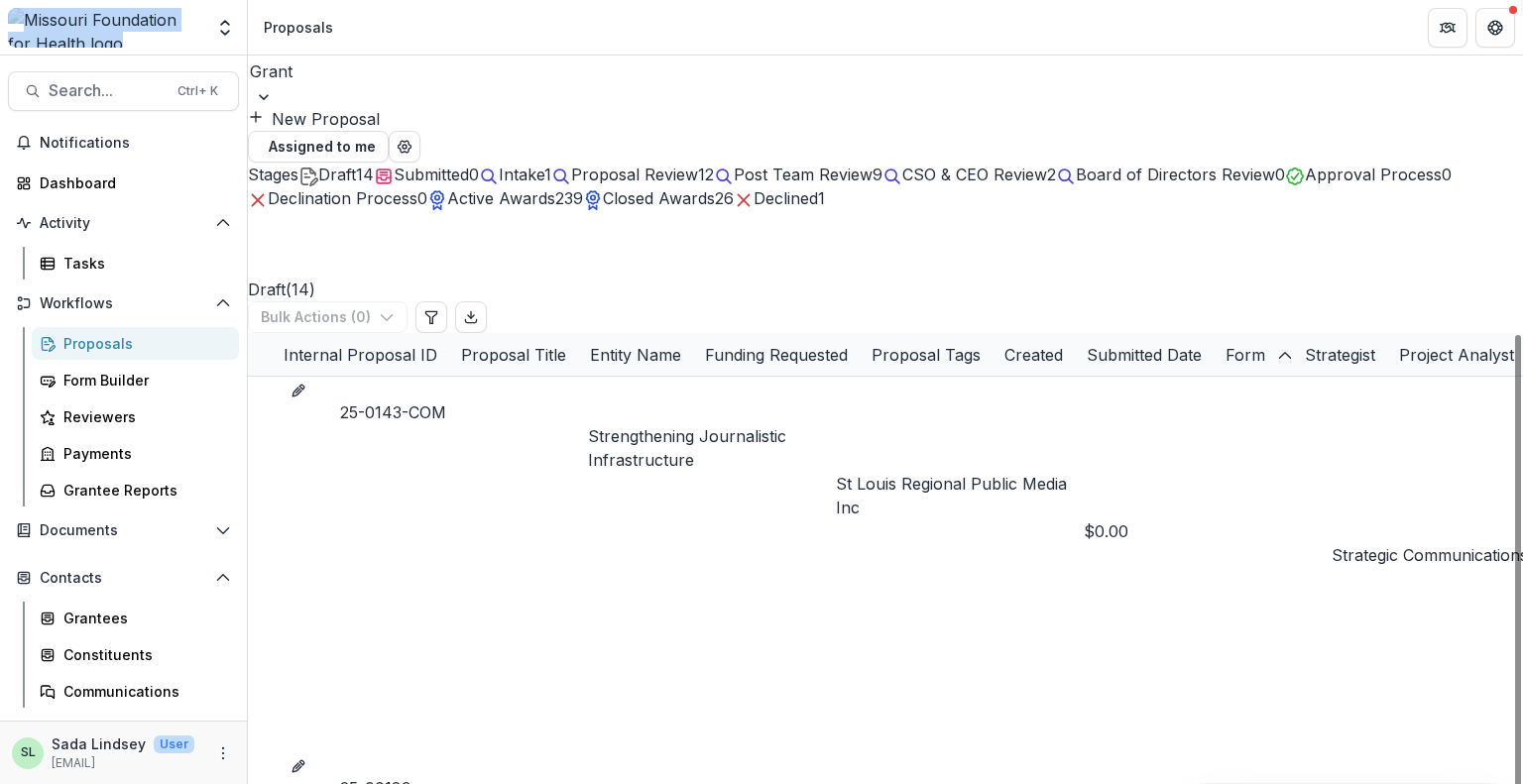scroll, scrollTop: 284, scrollLeft: 0, axis: vertical 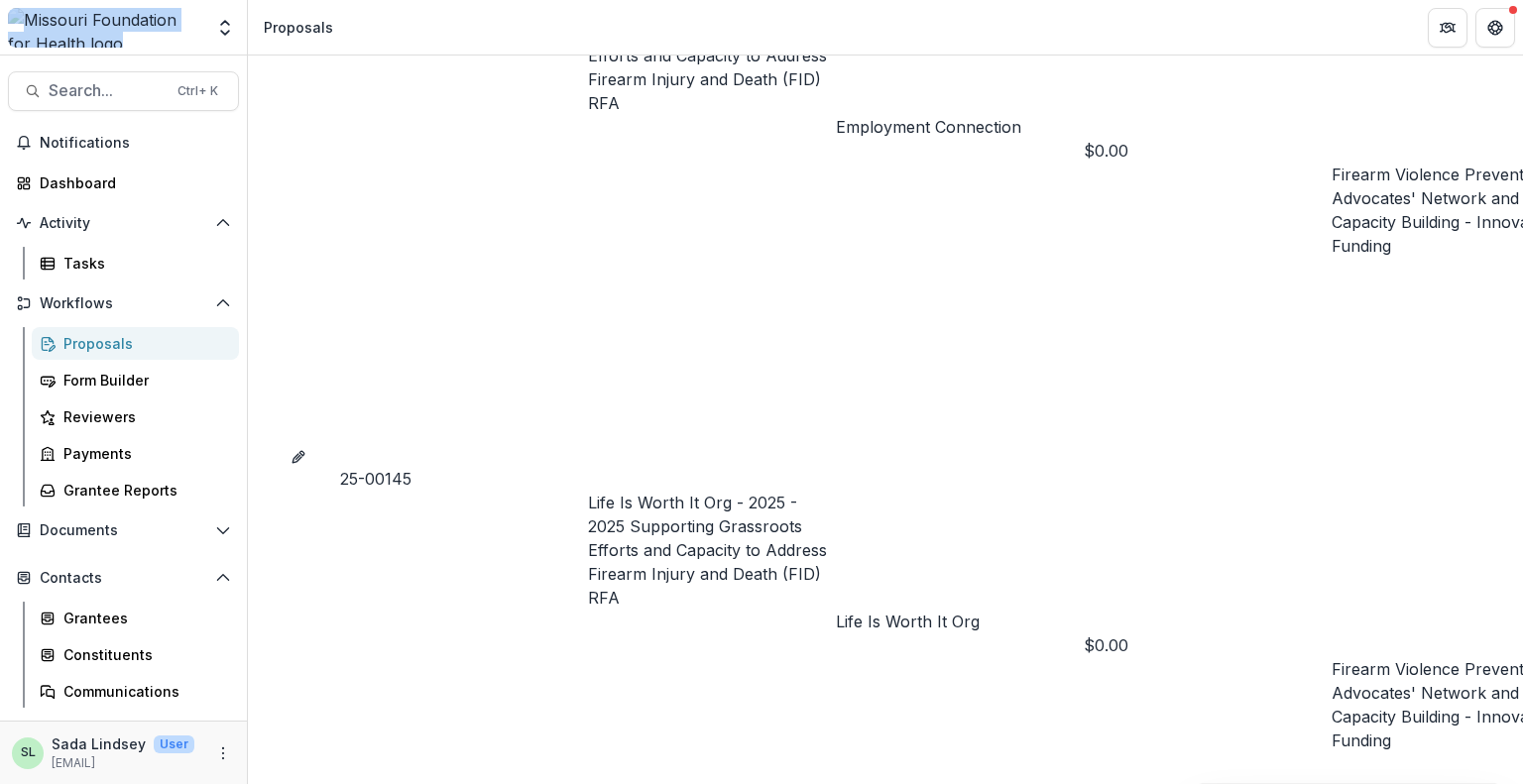 click on "Community Care - Rural Cohort Implementation Grant" at bounding box center [464, 11134] 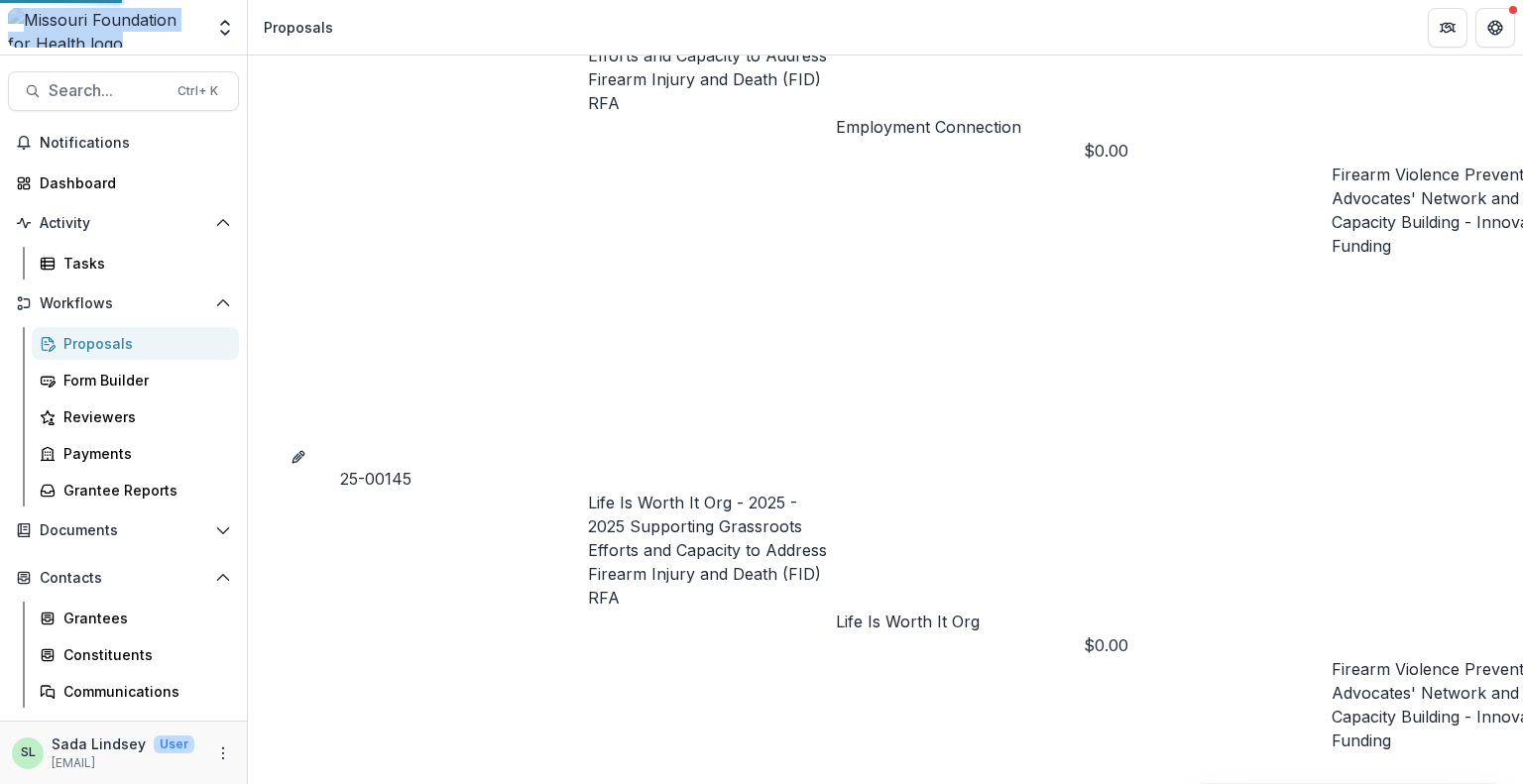 scroll, scrollTop: 0, scrollLeft: 0, axis: both 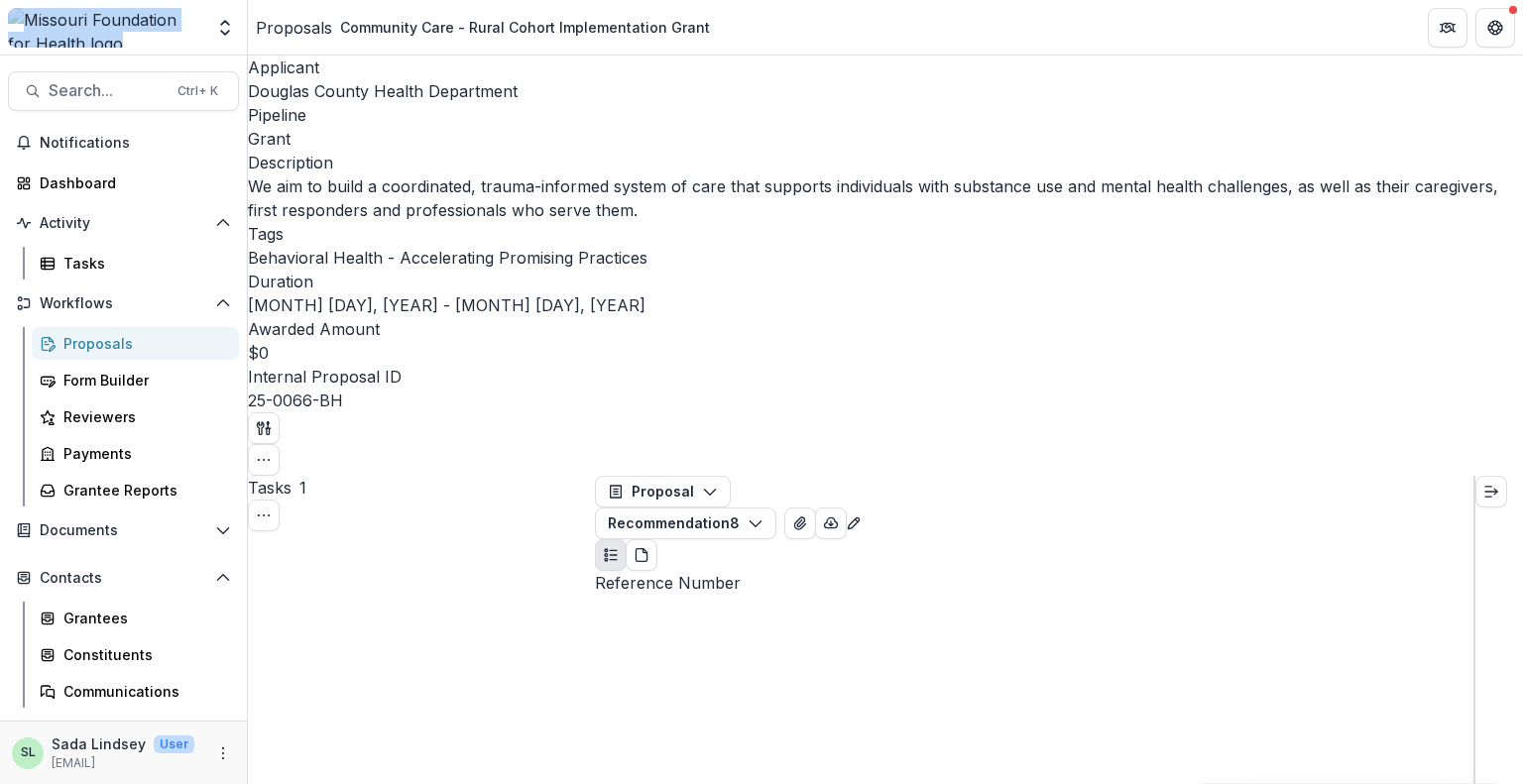 click on "Review Task" at bounding box center [306, 2486] 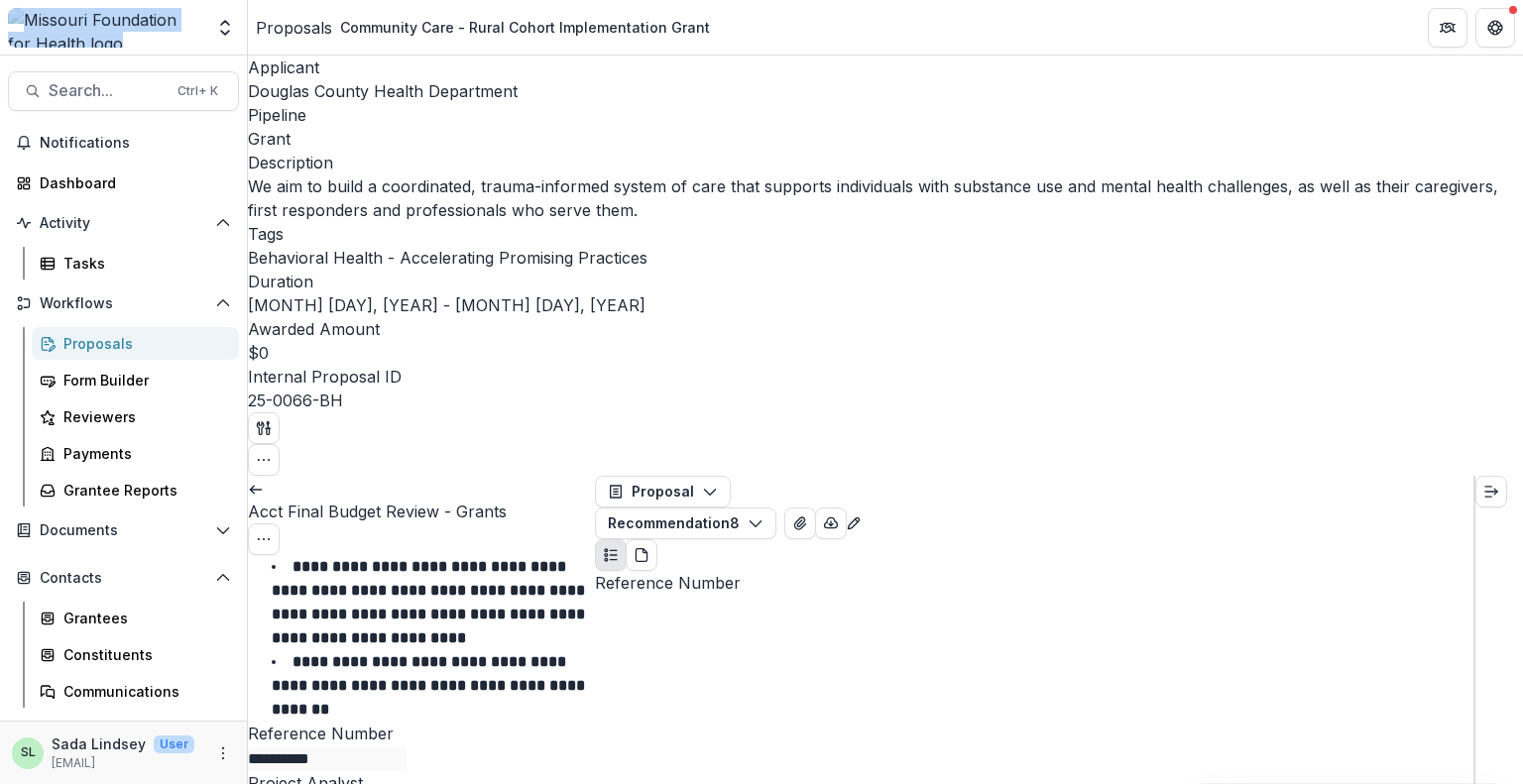 scroll, scrollTop: 0, scrollLeft: 0, axis: both 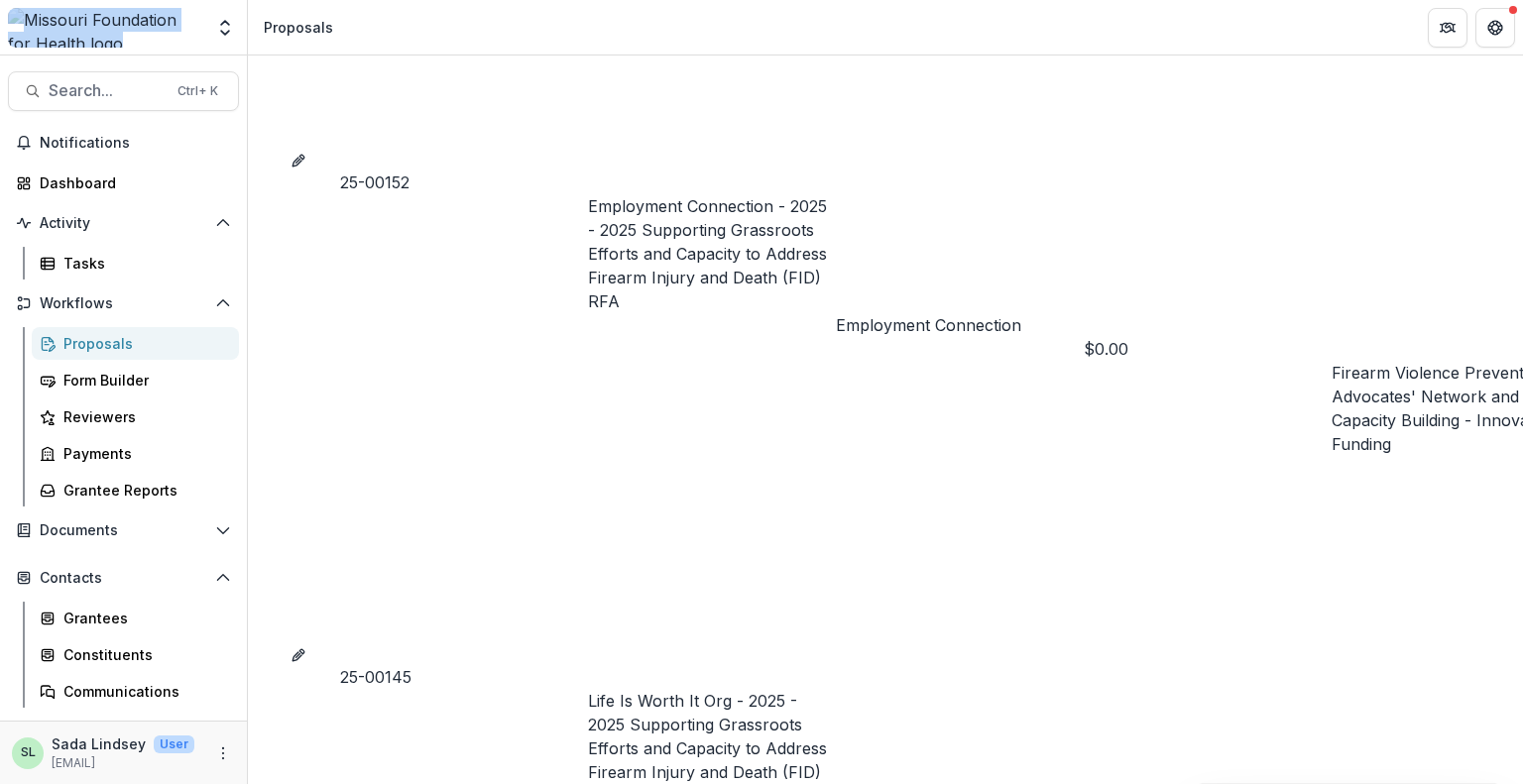 click on "Community Care - Rural Cohort Implementation Grant" at bounding box center (464, 11684) 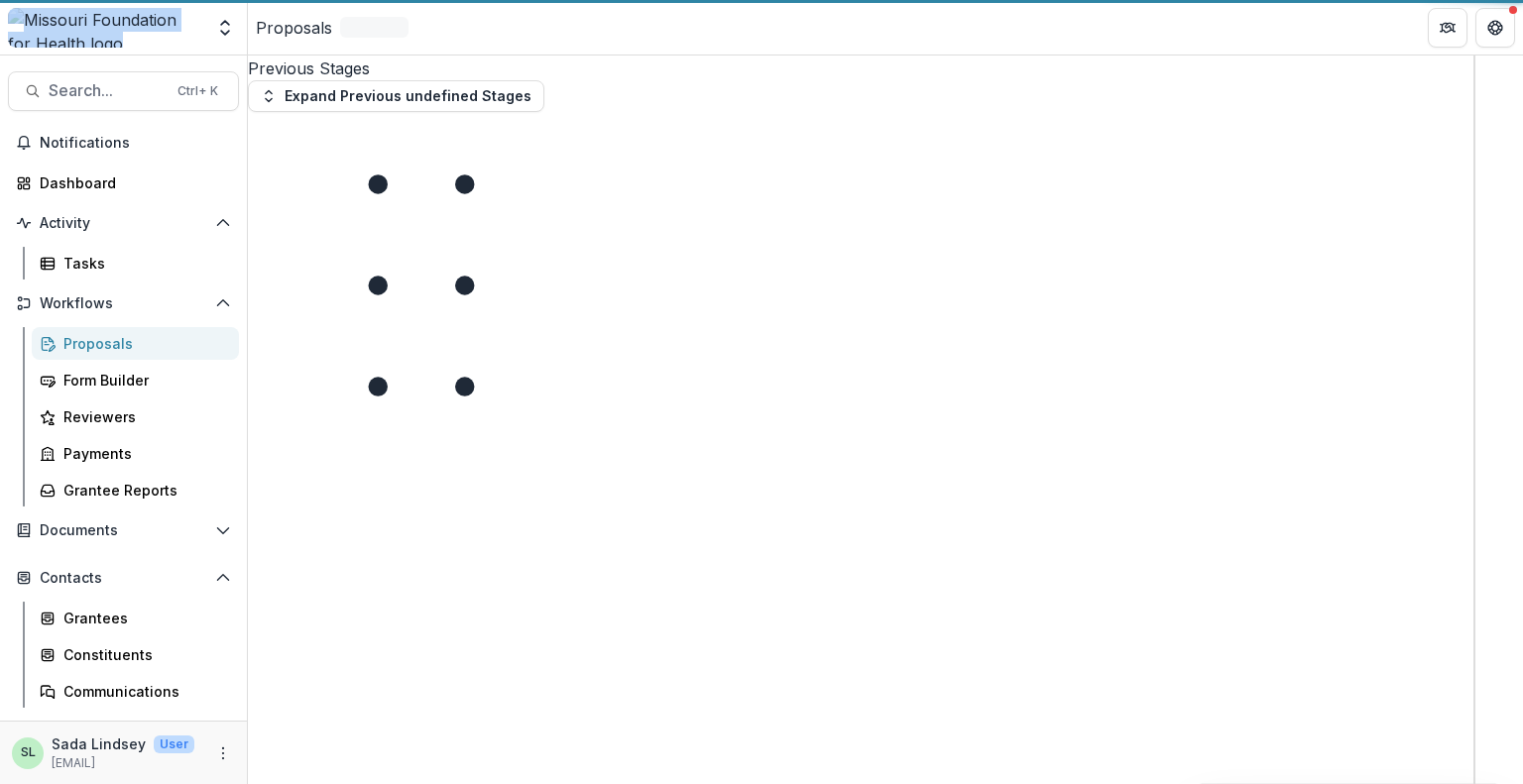 scroll, scrollTop: 0, scrollLeft: 0, axis: both 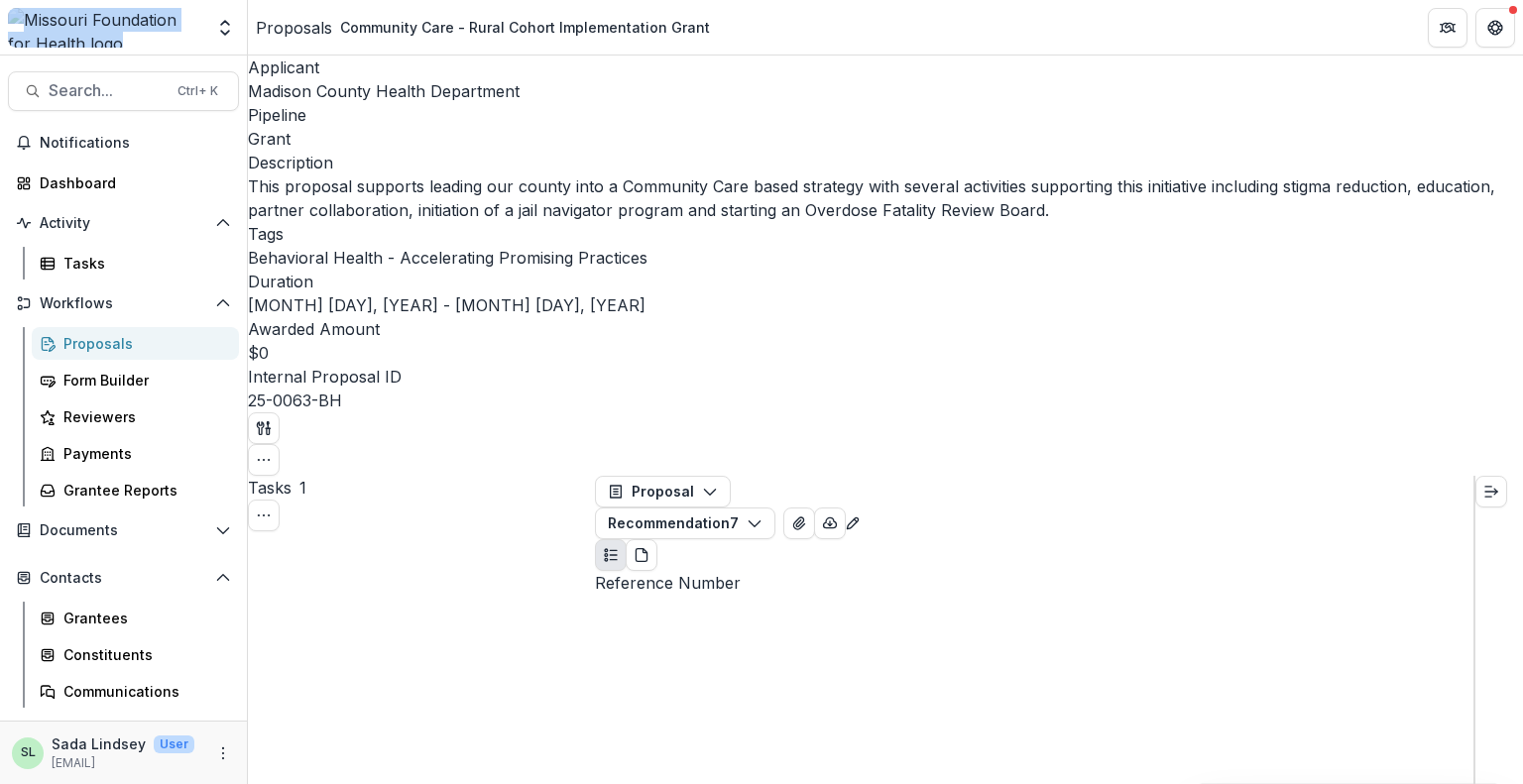 click on "Review Task" at bounding box center (306, 3059) 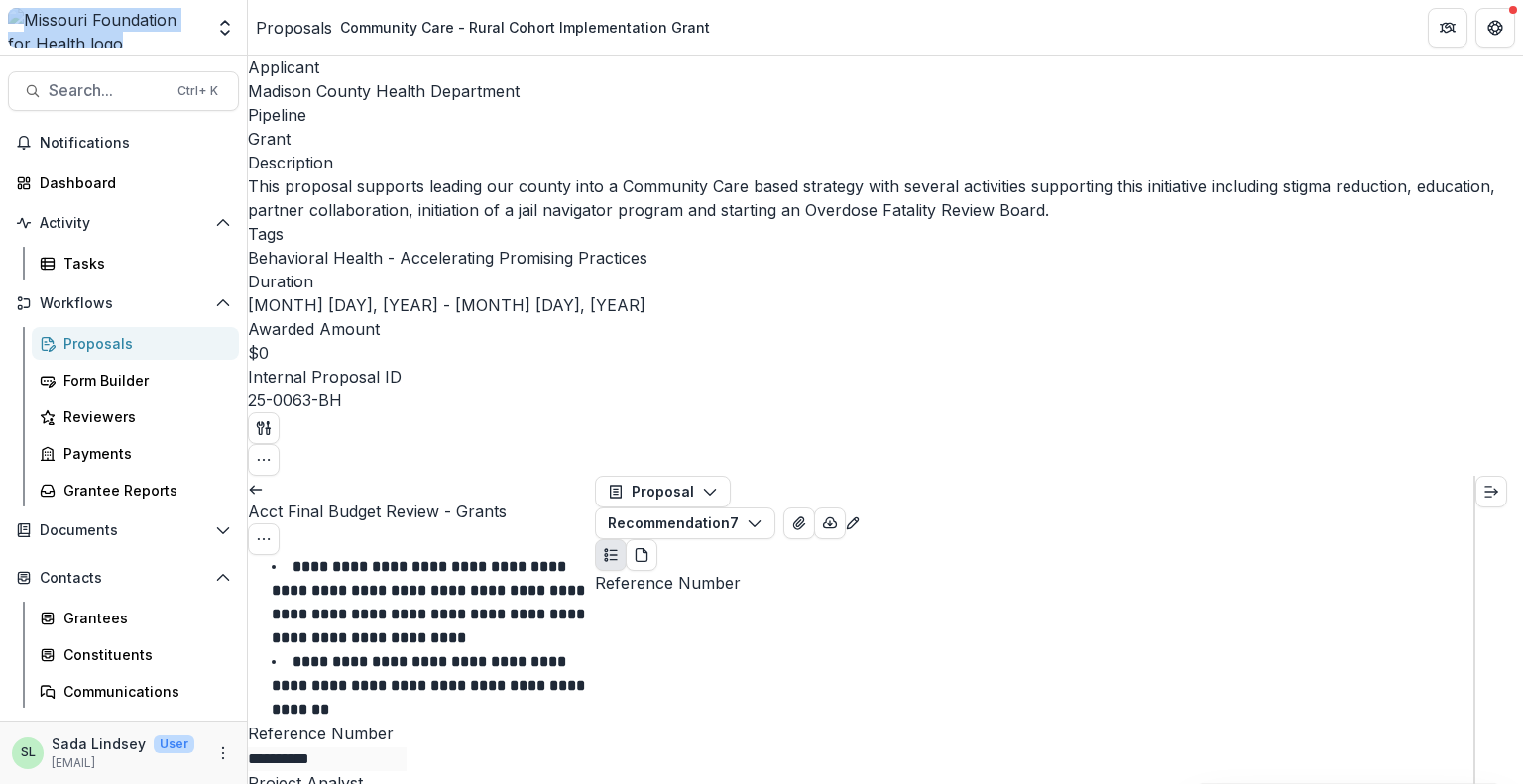 scroll, scrollTop: 1388, scrollLeft: 0, axis: vertical 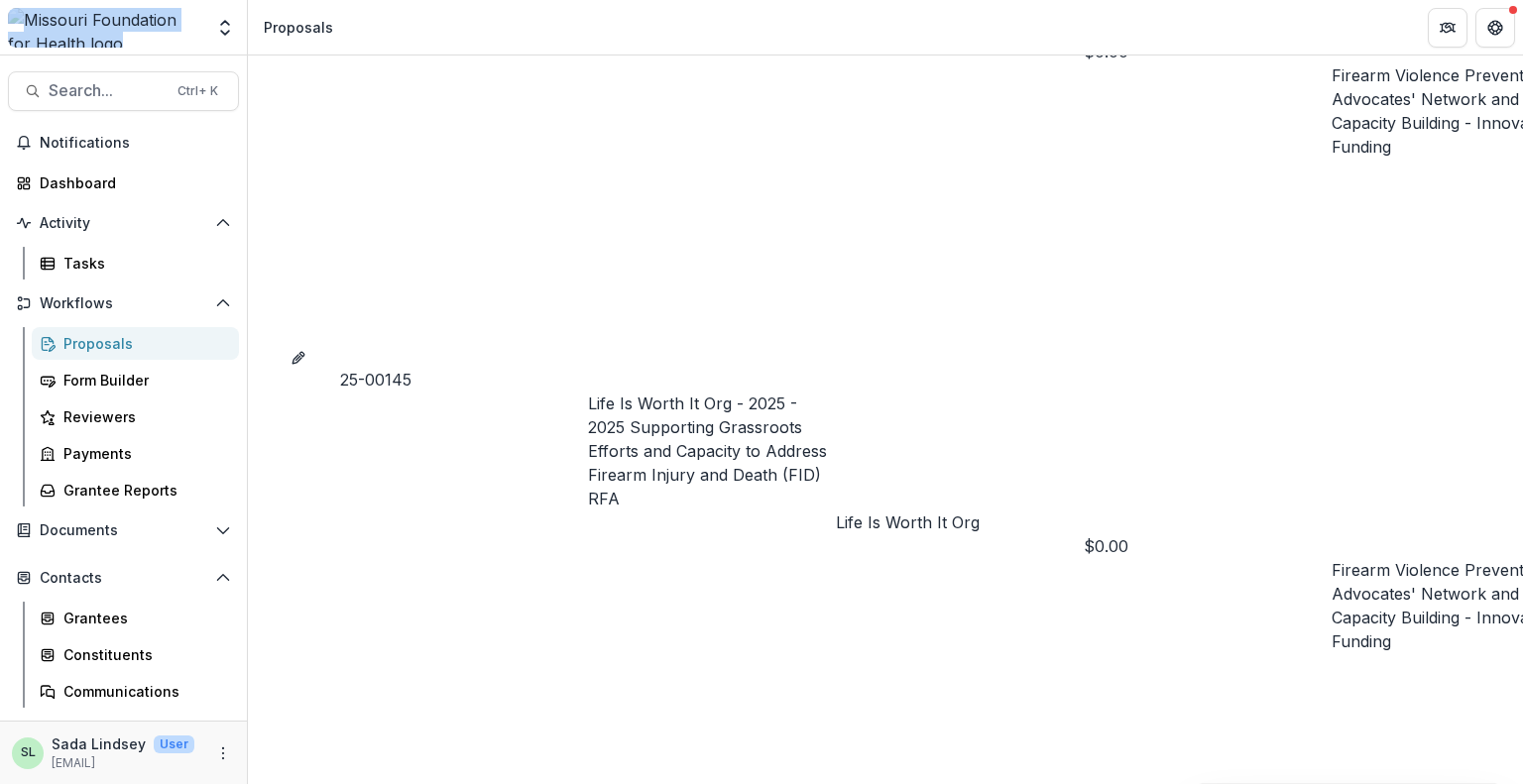 click at bounding box center (590, 11630) 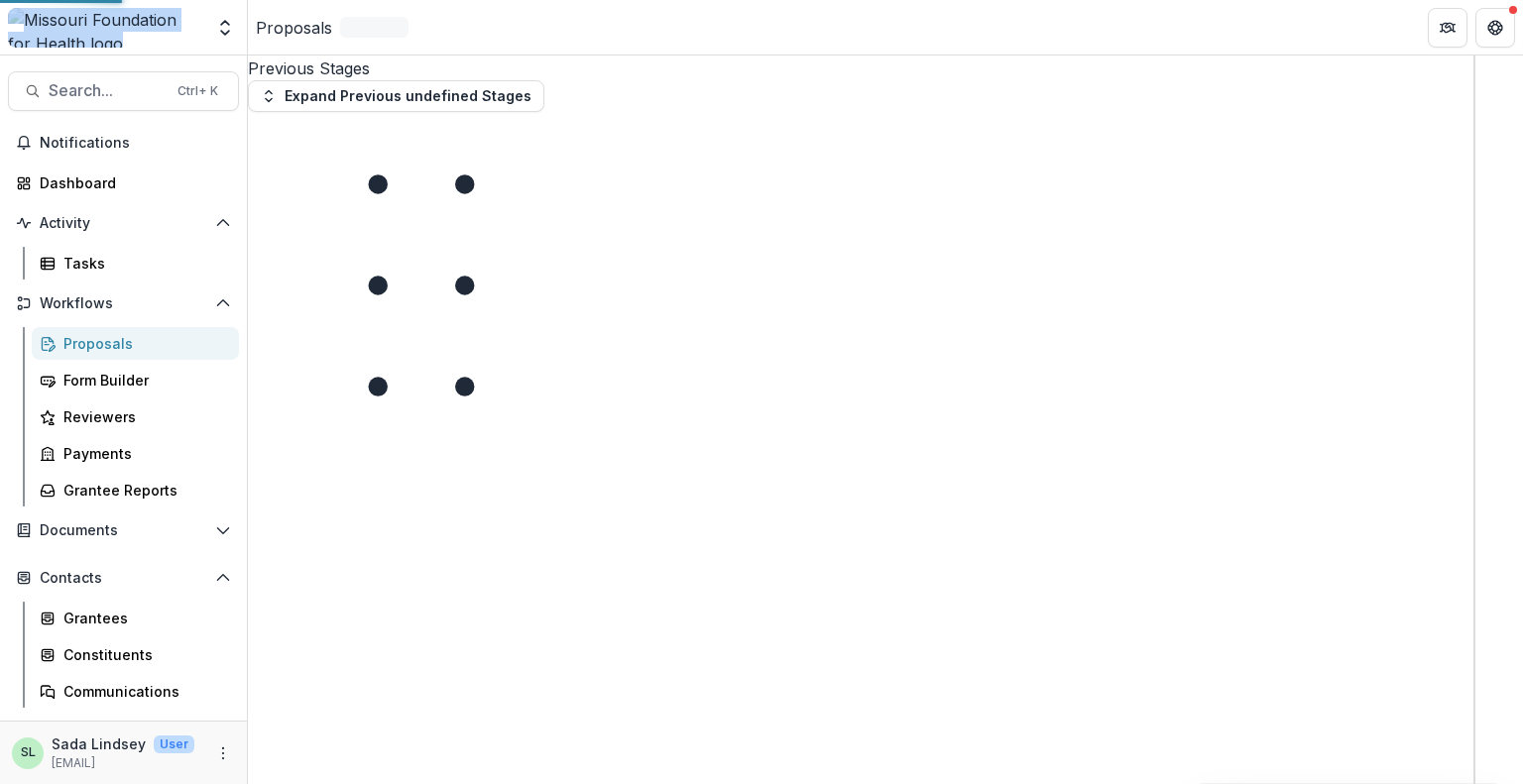 scroll, scrollTop: 0, scrollLeft: 0, axis: both 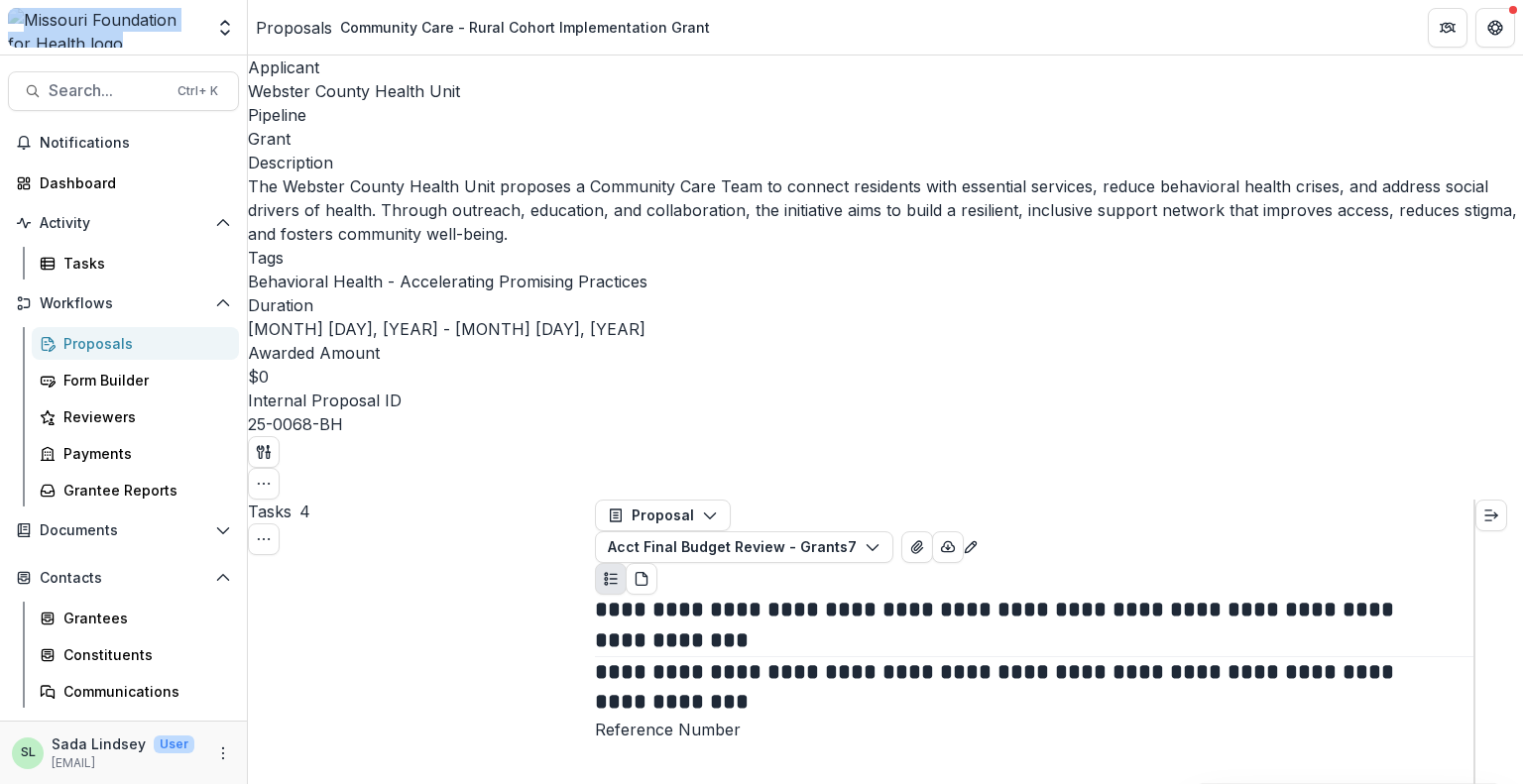 click 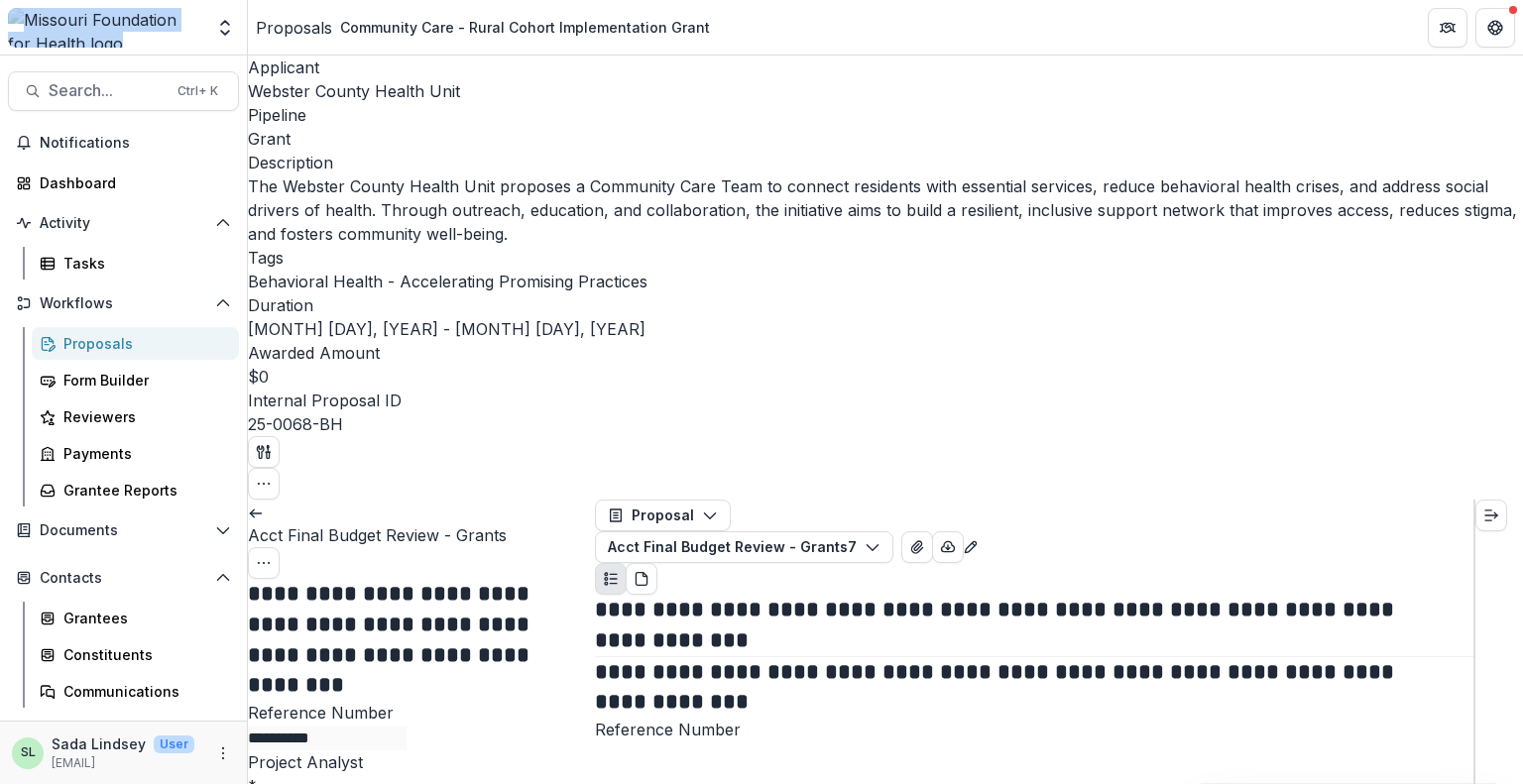 scroll, scrollTop: 694, scrollLeft: 0, axis: vertical 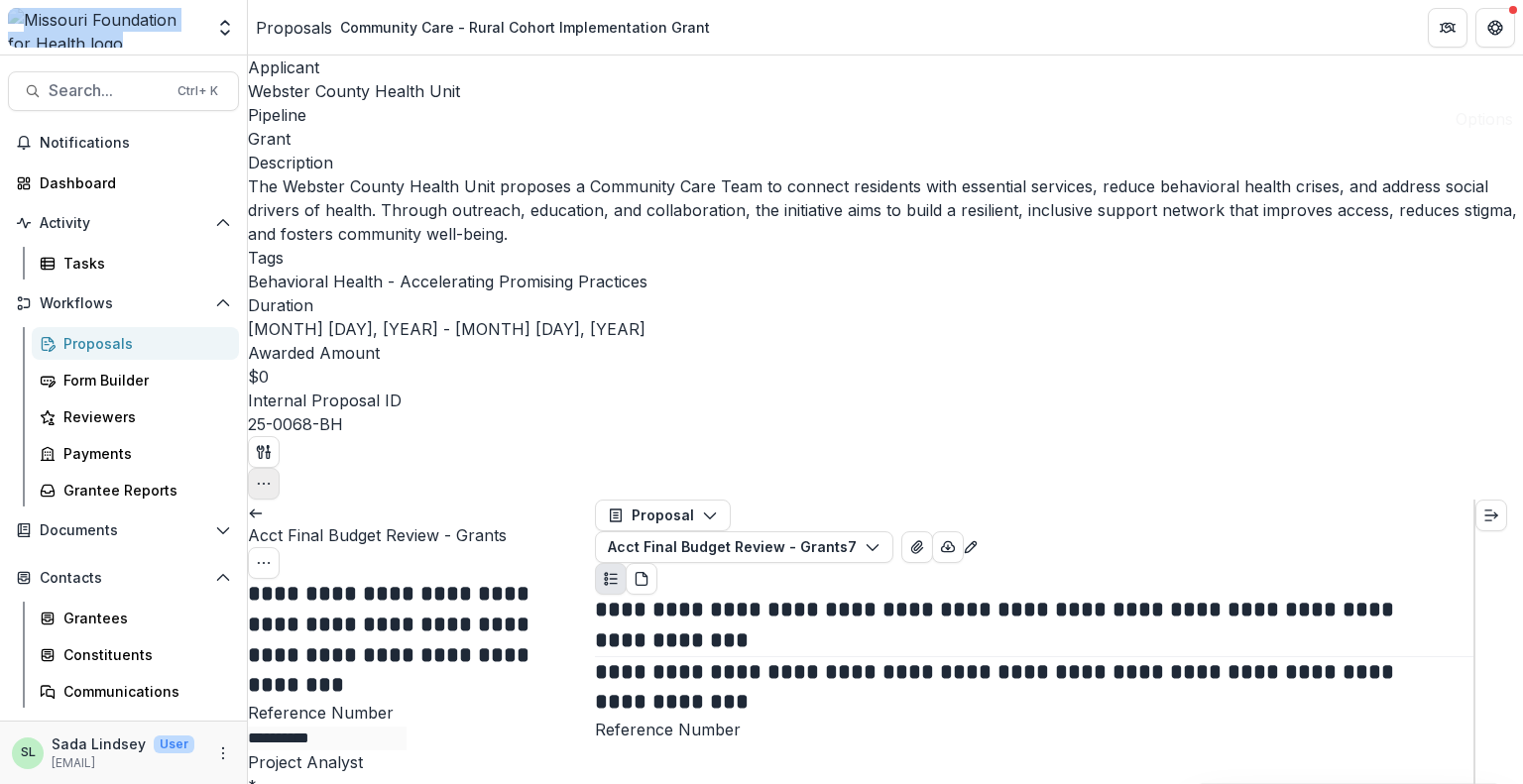 click 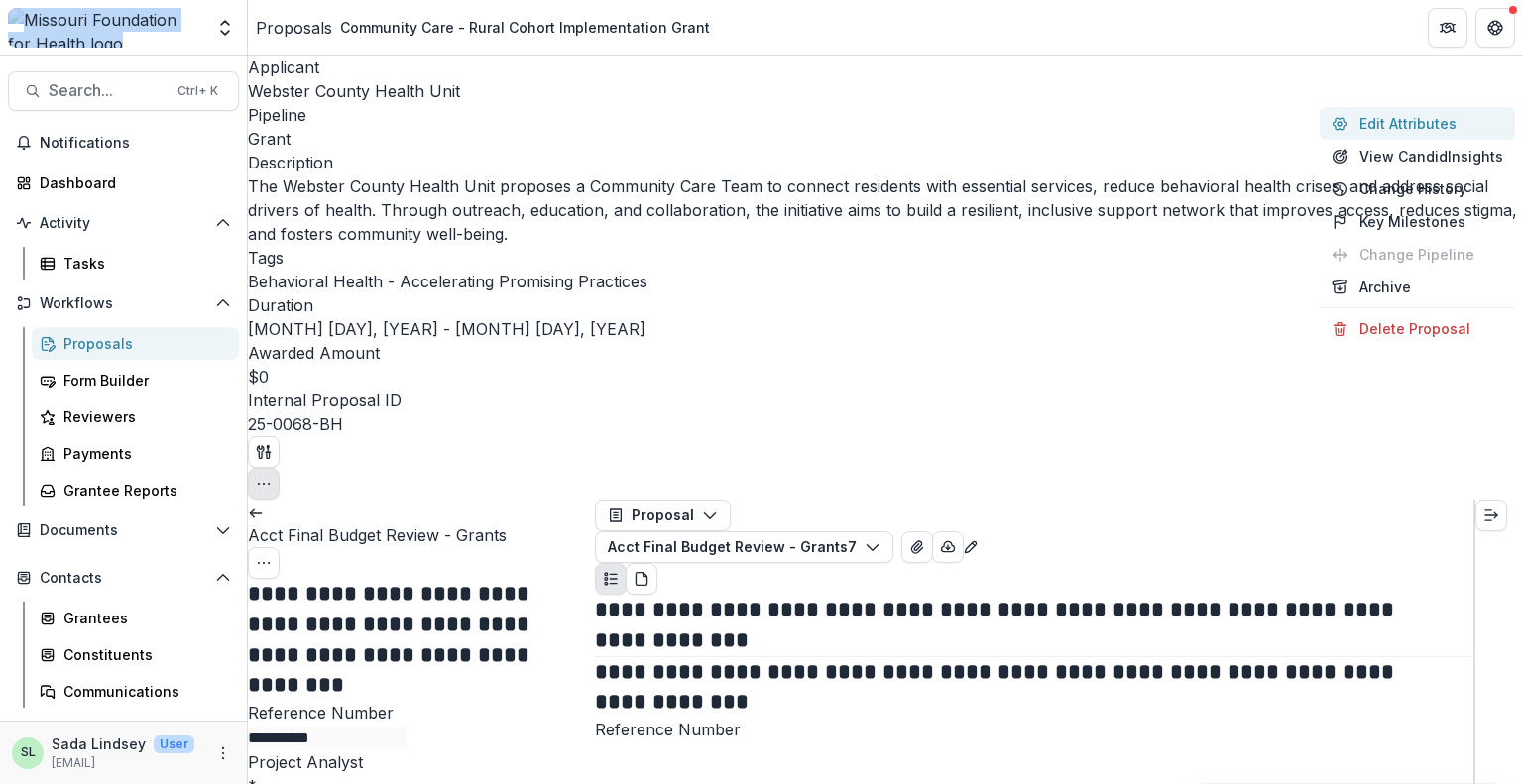click on "Edit Attributes" at bounding box center [1417, 123] 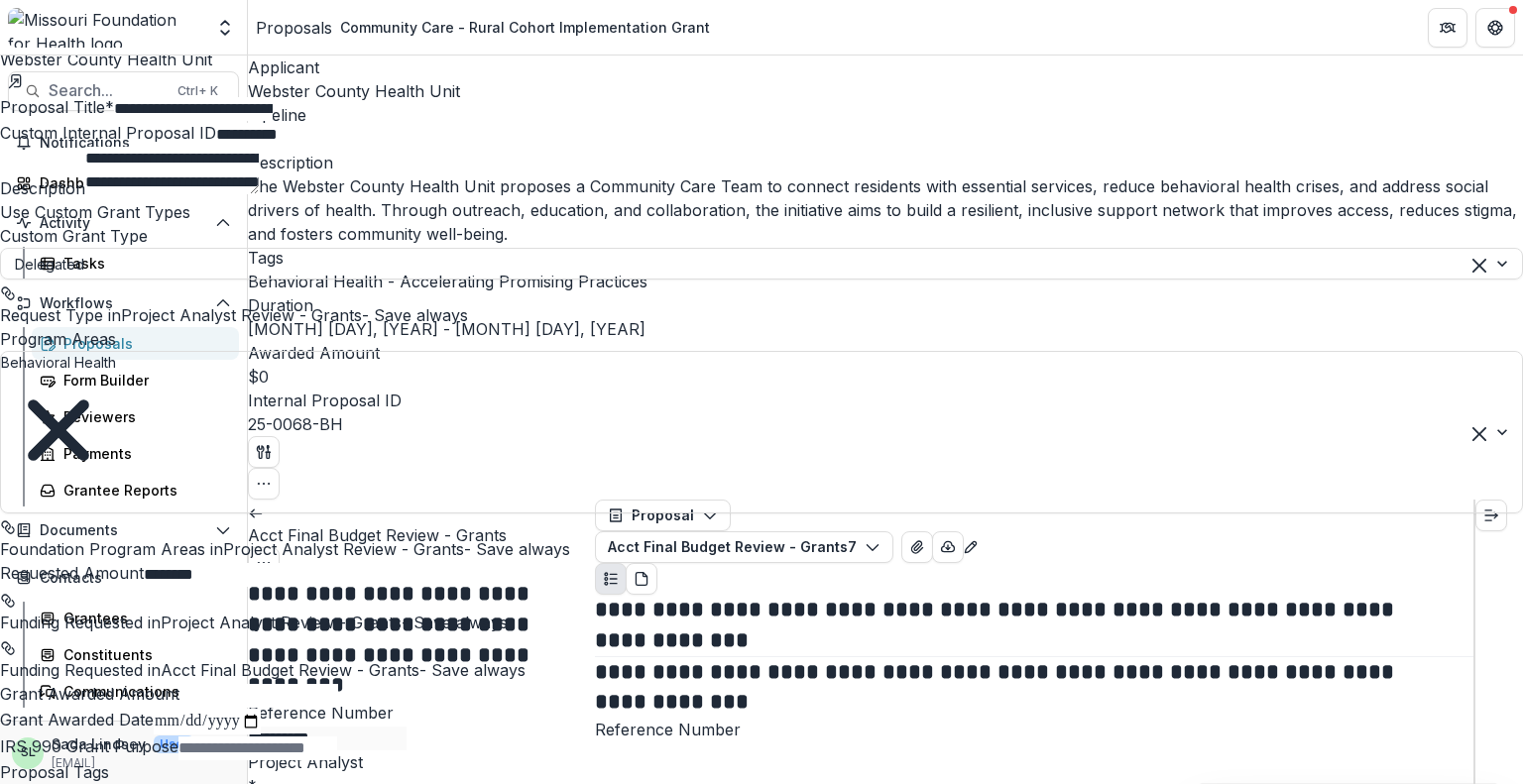 click on "********" at bounding box center [223, 575] 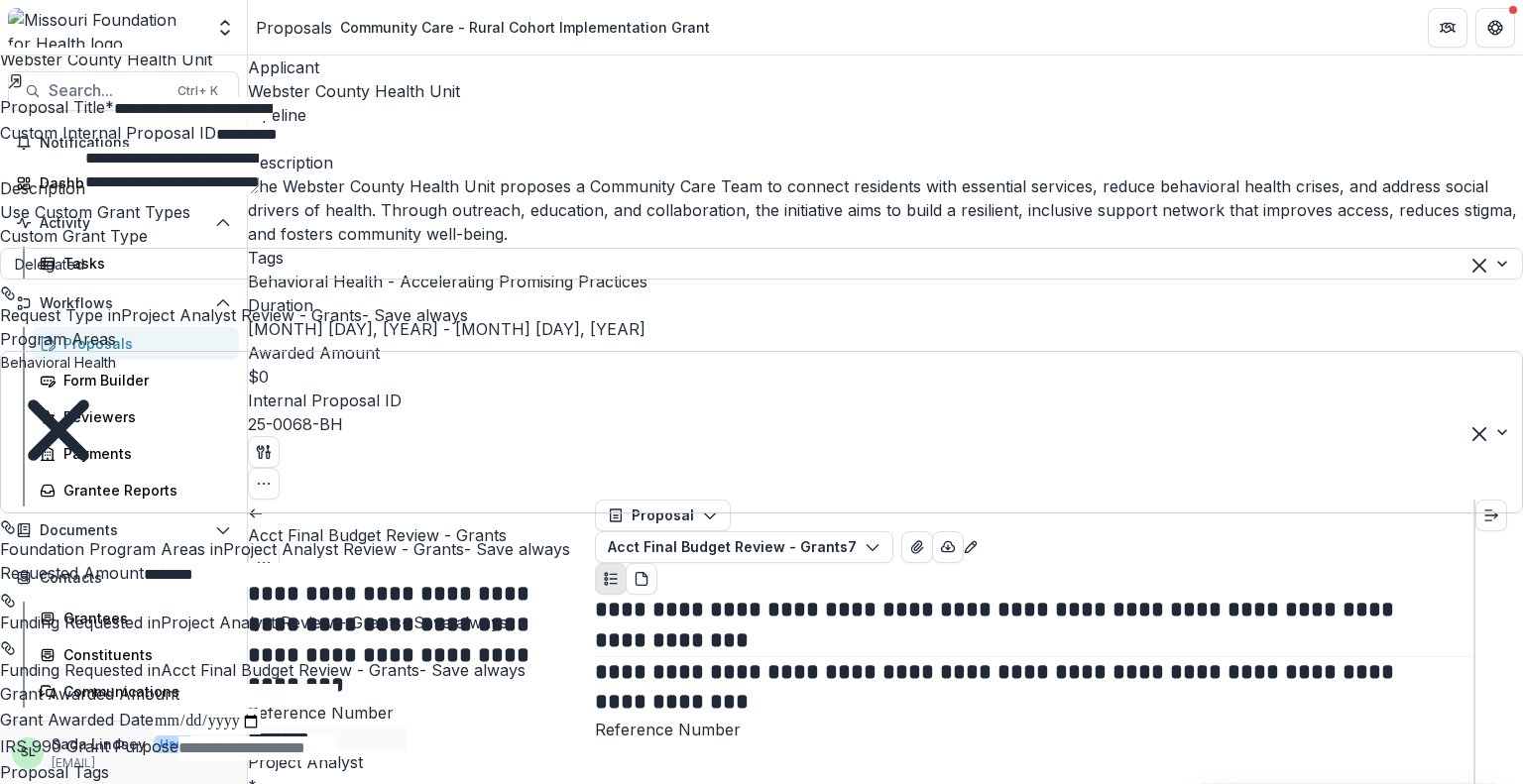 scroll, scrollTop: 0, scrollLeft: 0, axis: both 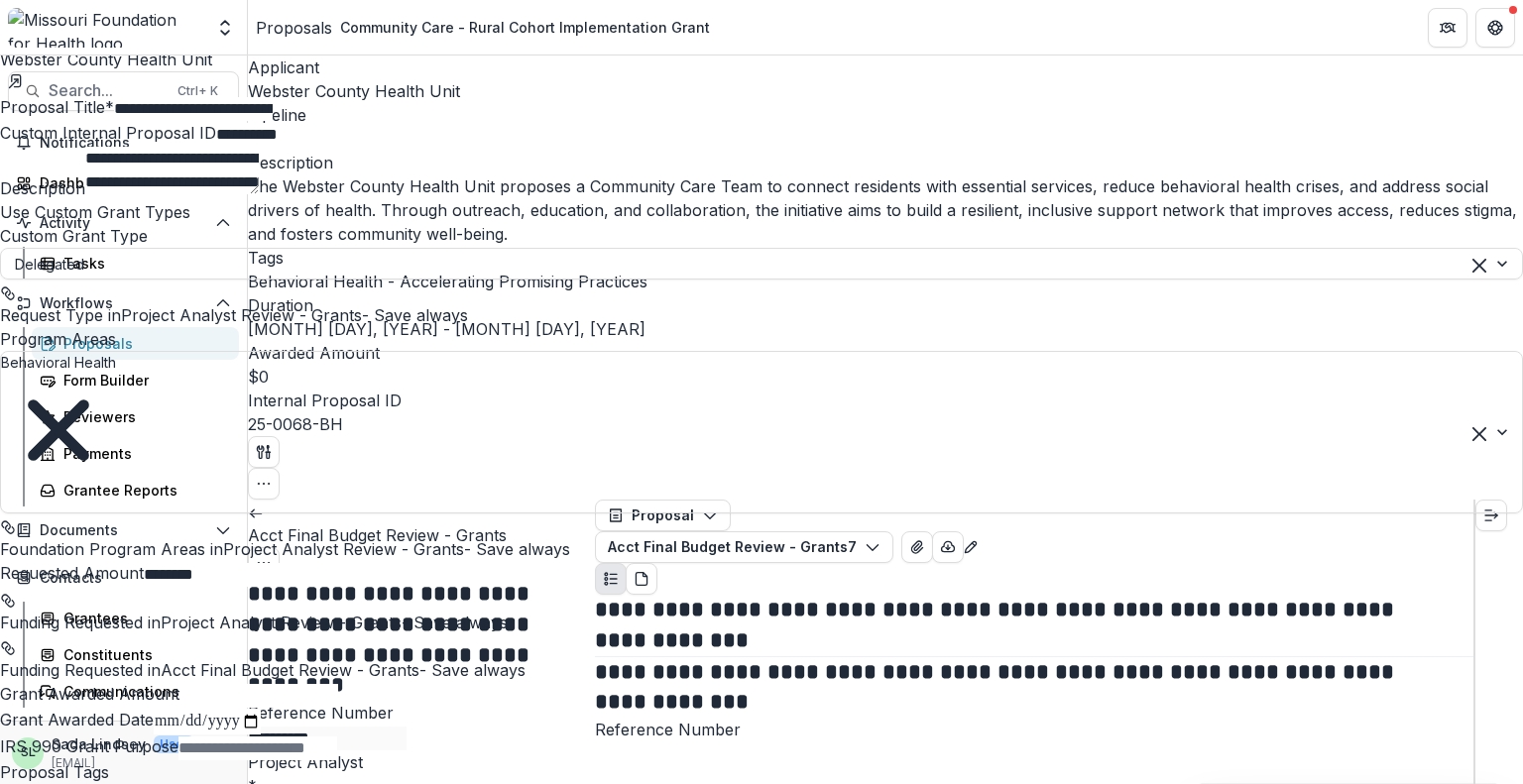 click on "********" at bounding box center [223, 575] 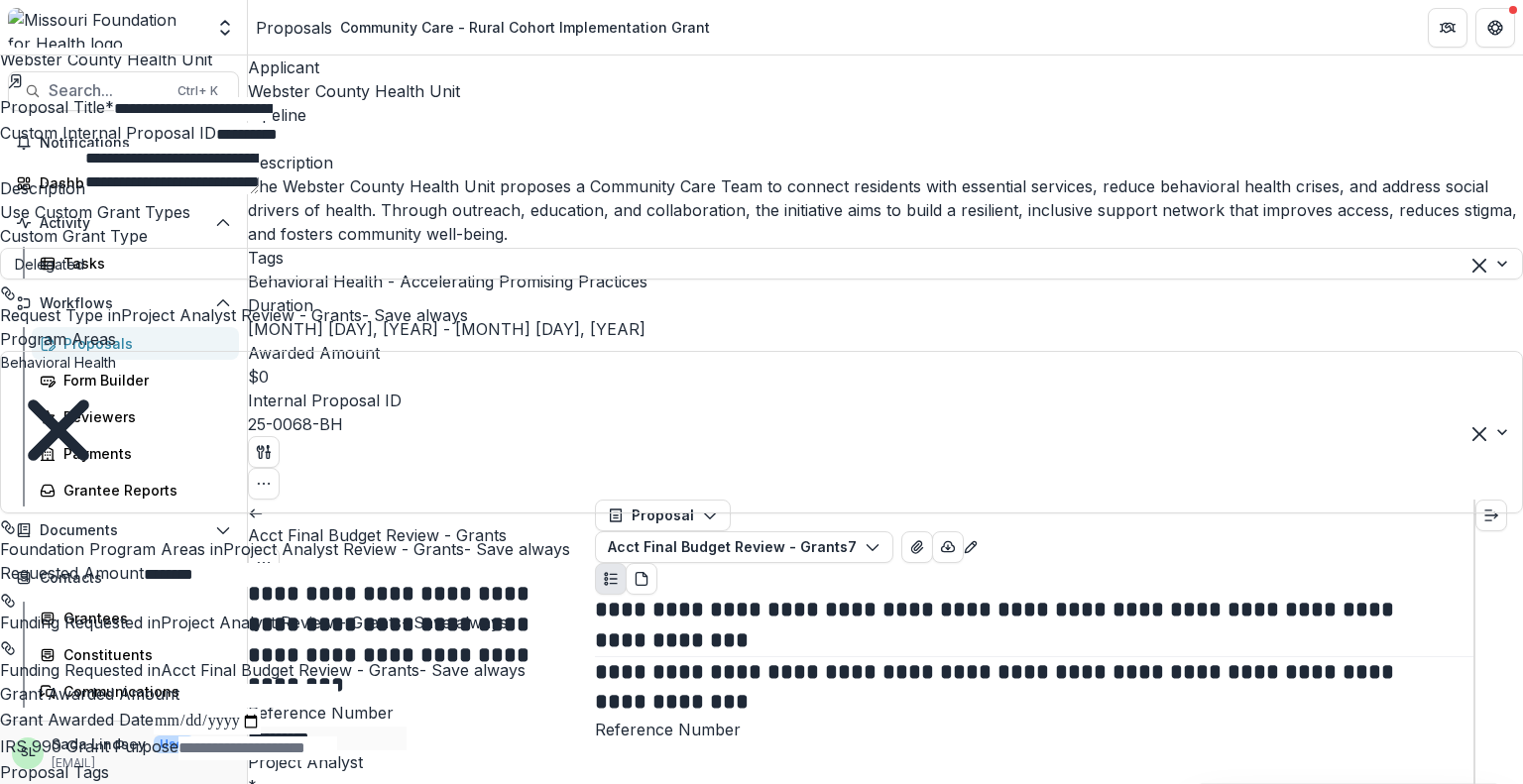type on "********" 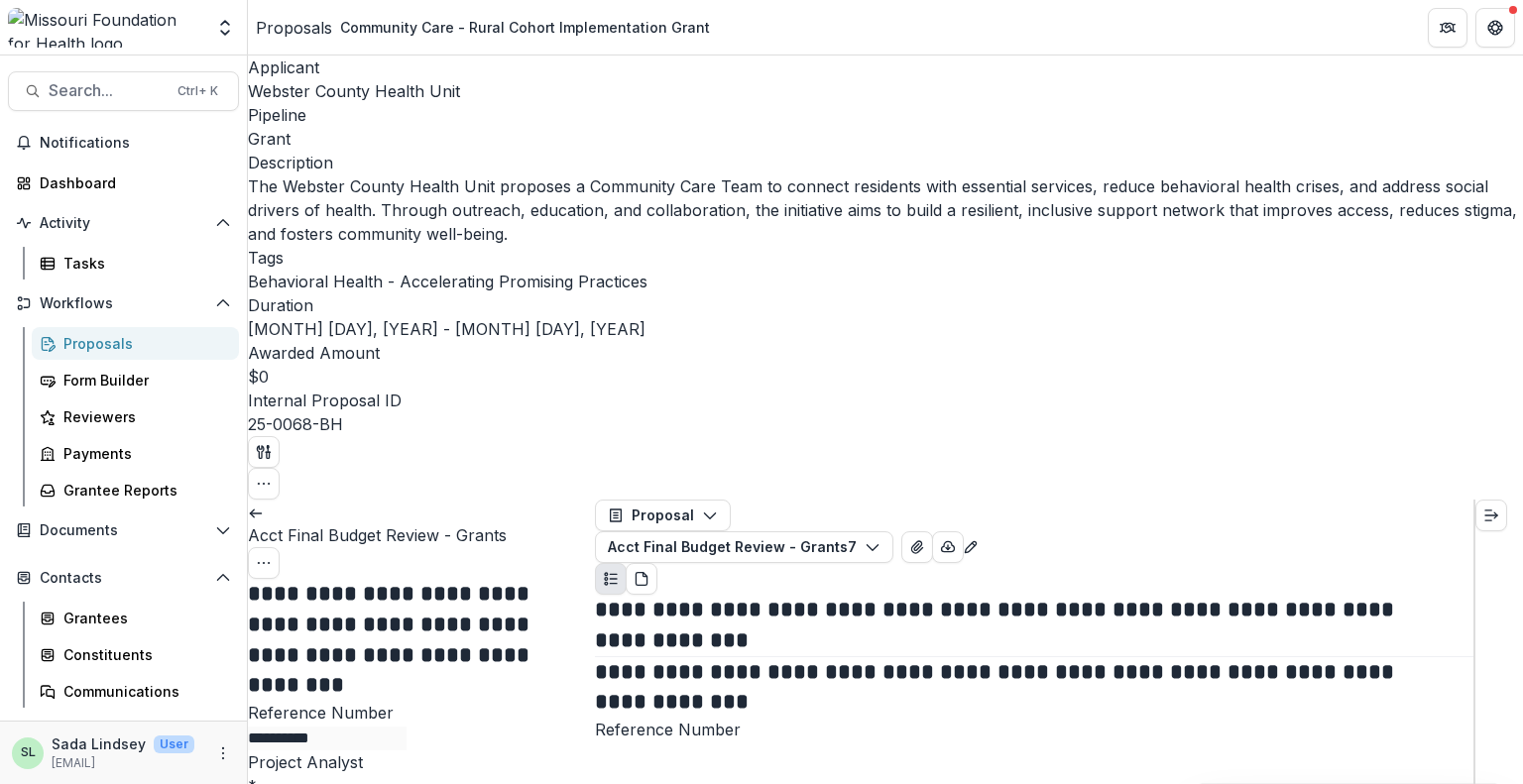 click on "Proposals" at bounding box center (293, 28) 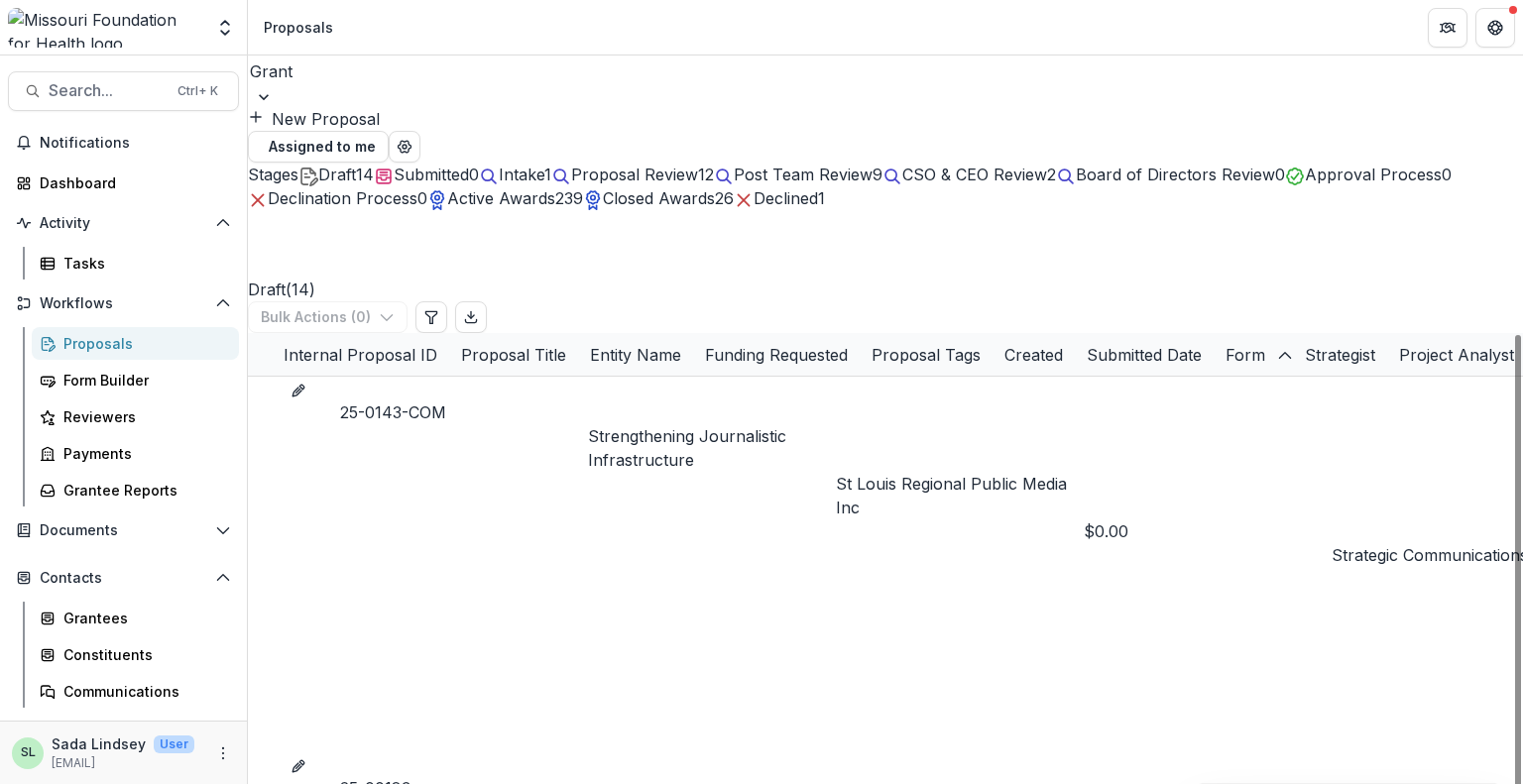 scroll, scrollTop: 284, scrollLeft: 0, axis: vertical 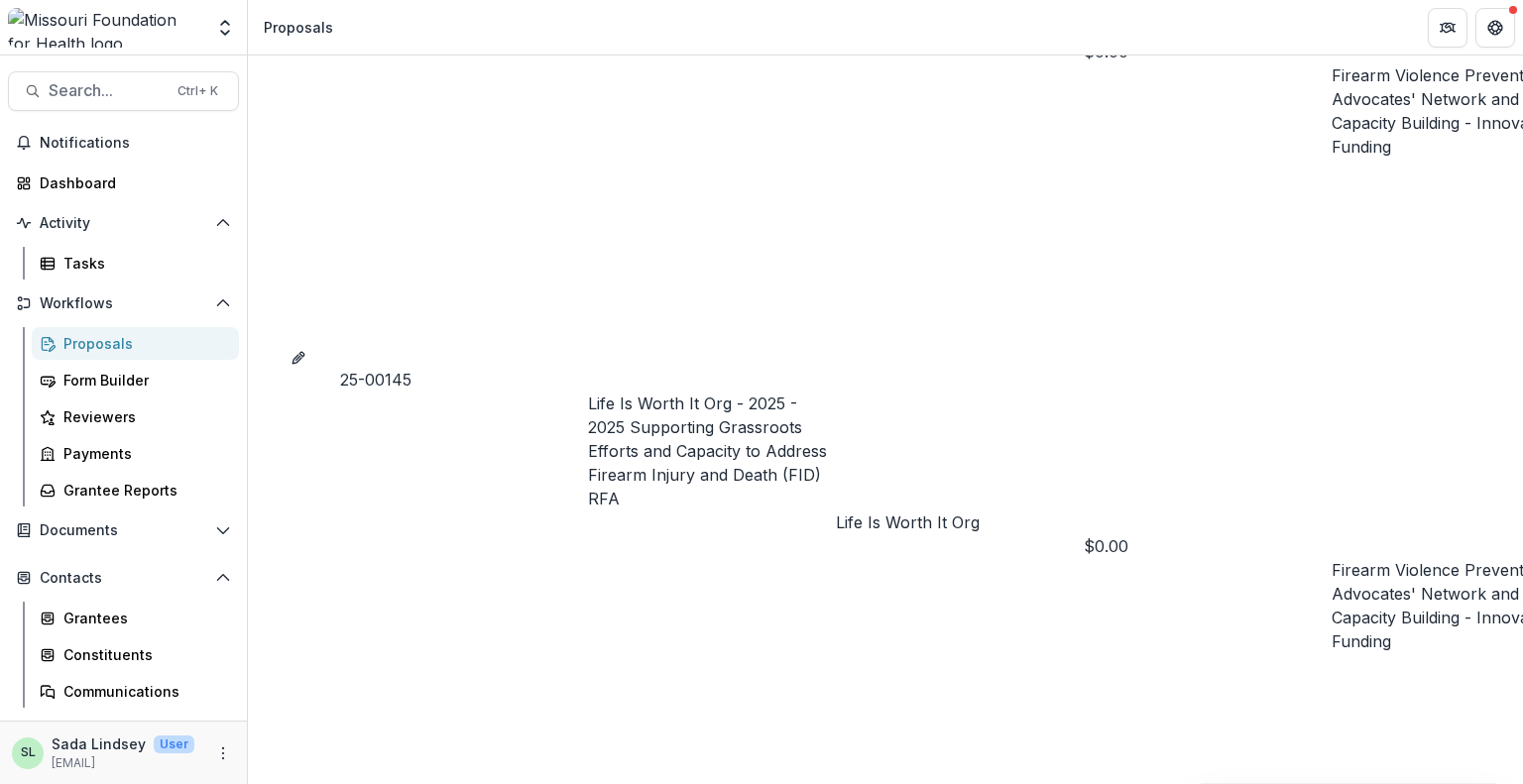 click on "Community Care - Rural Cohort Implementation Grant" at bounding box center [464, 11738] 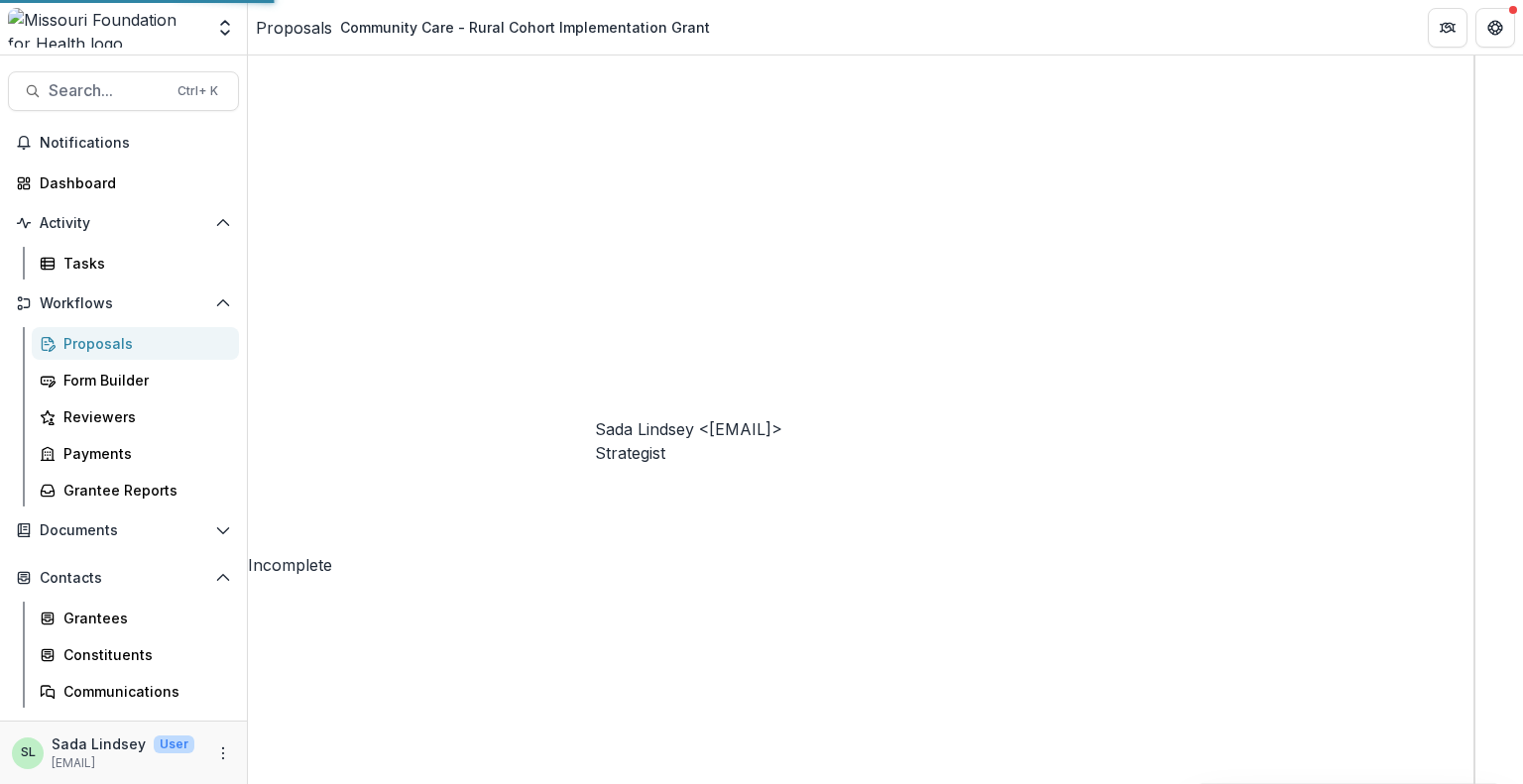 scroll, scrollTop: 0, scrollLeft: 0, axis: both 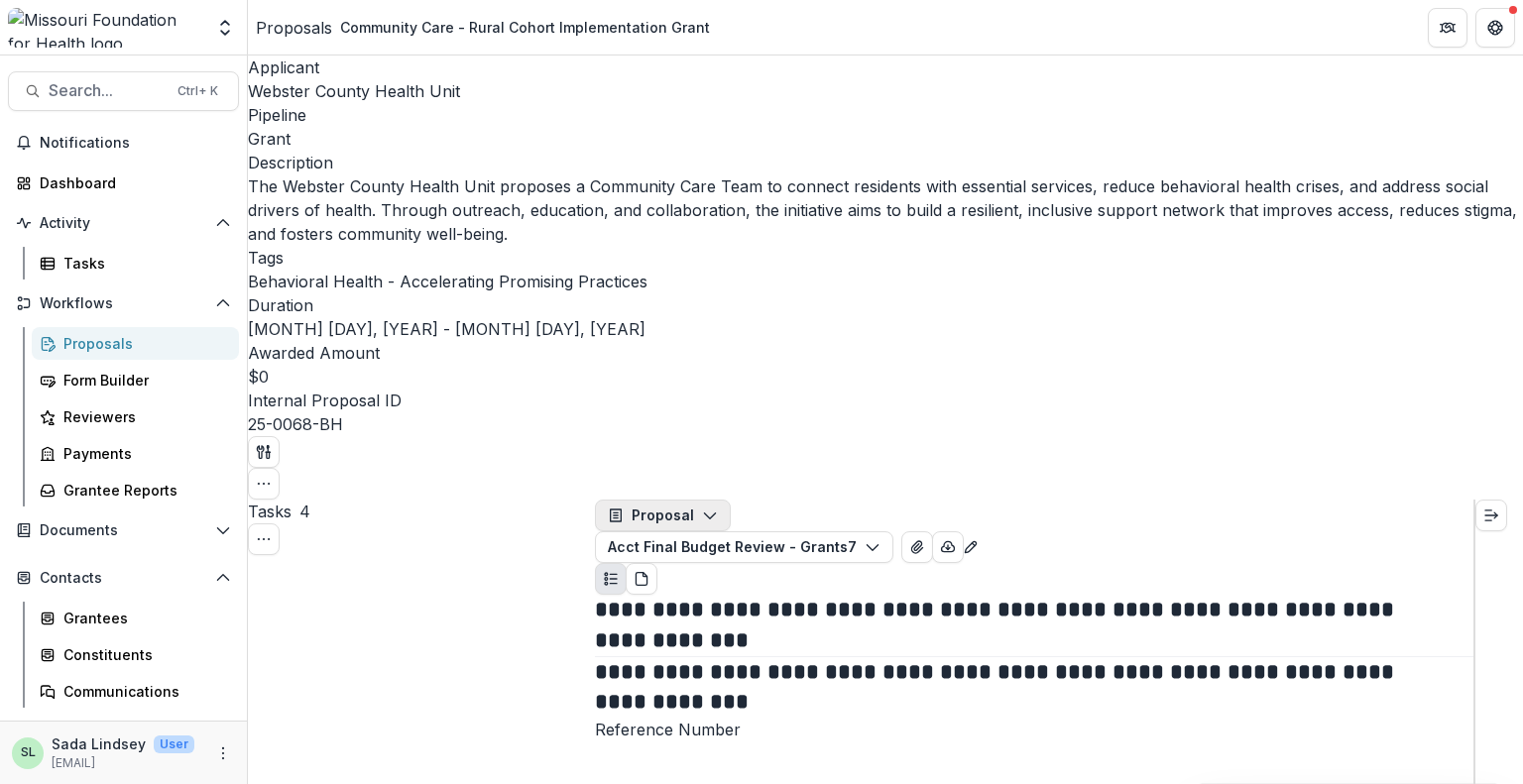 click 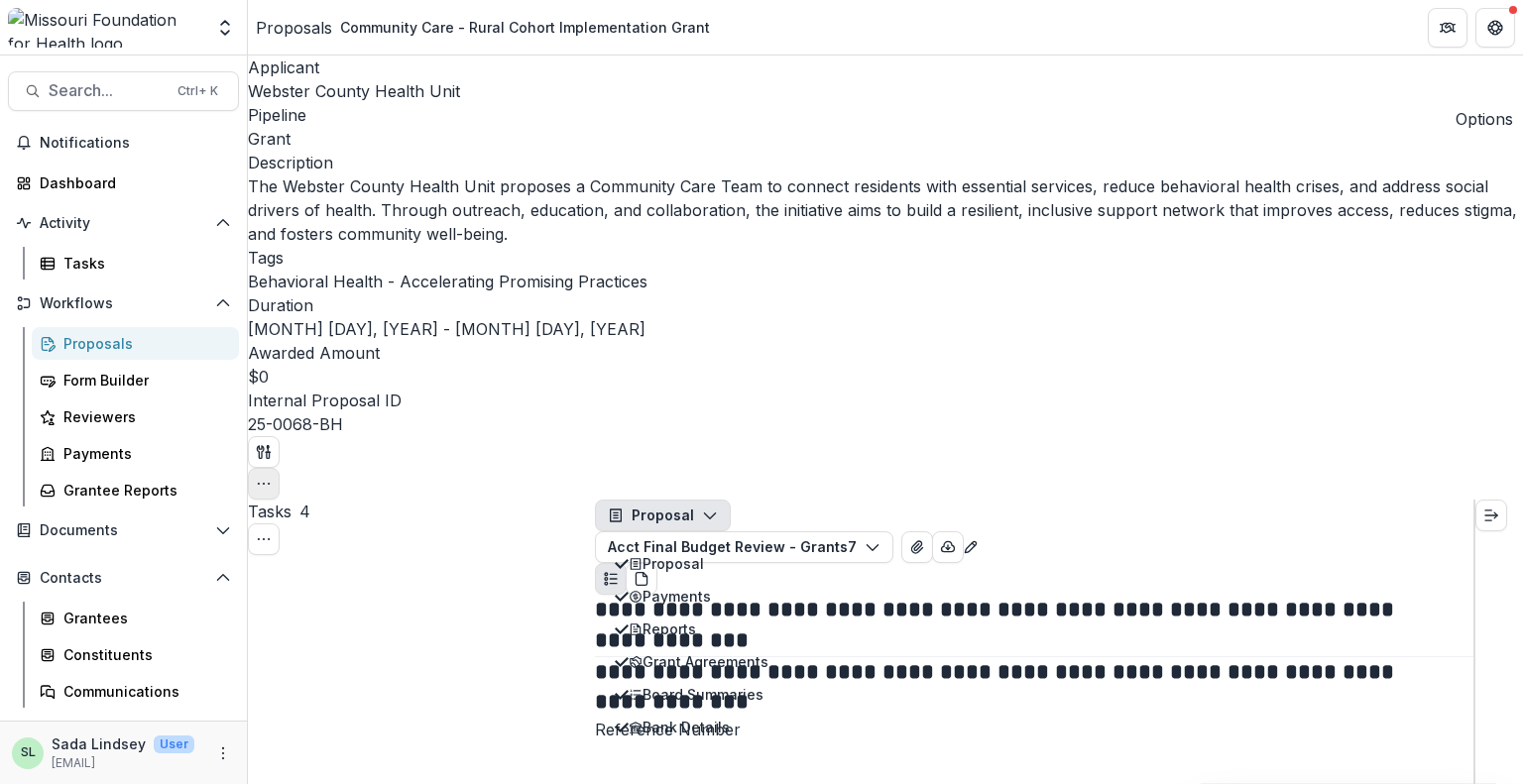click 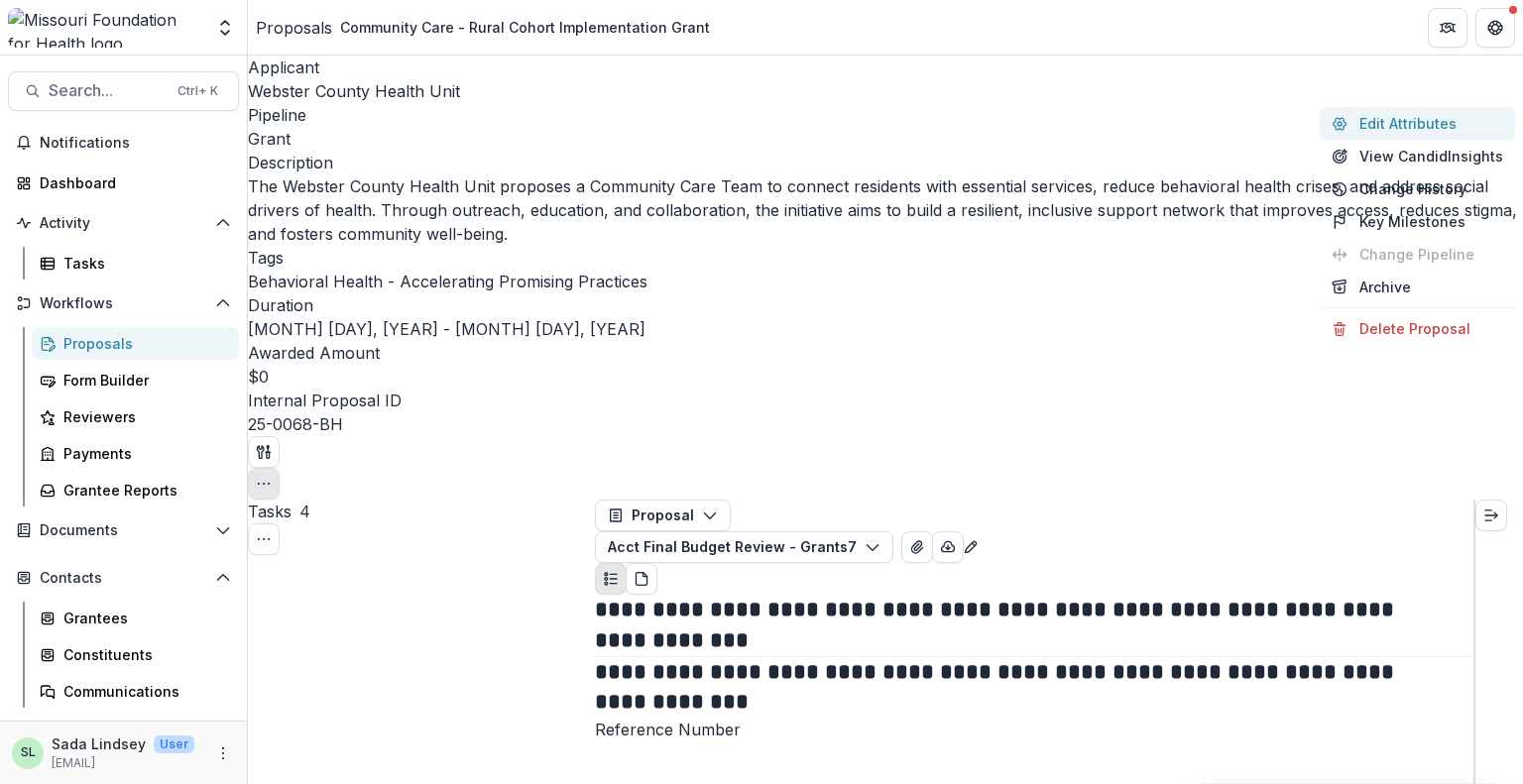 click on "Edit Attributes" at bounding box center [1417, 123] 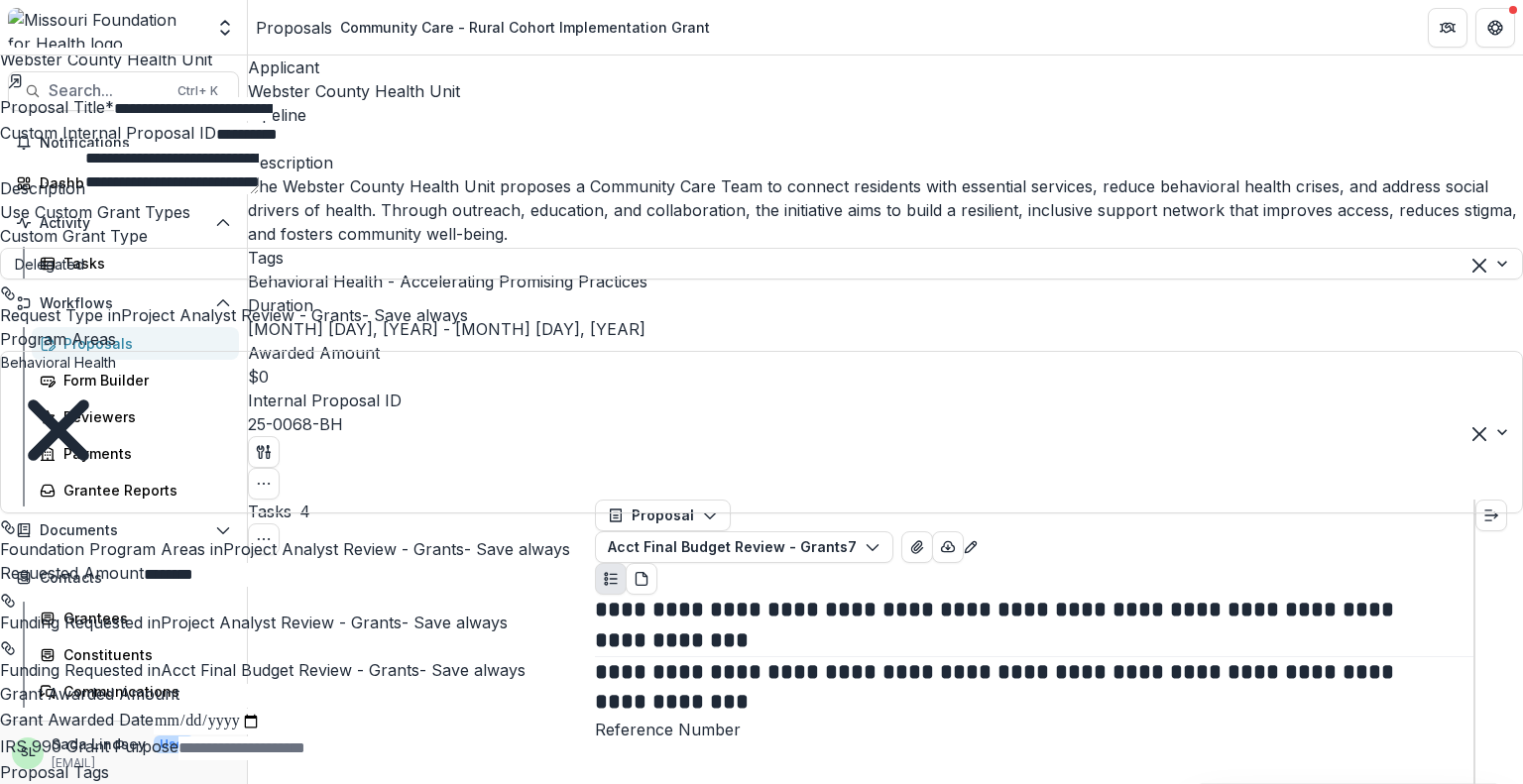 click on "********" at bounding box center [223, 575] 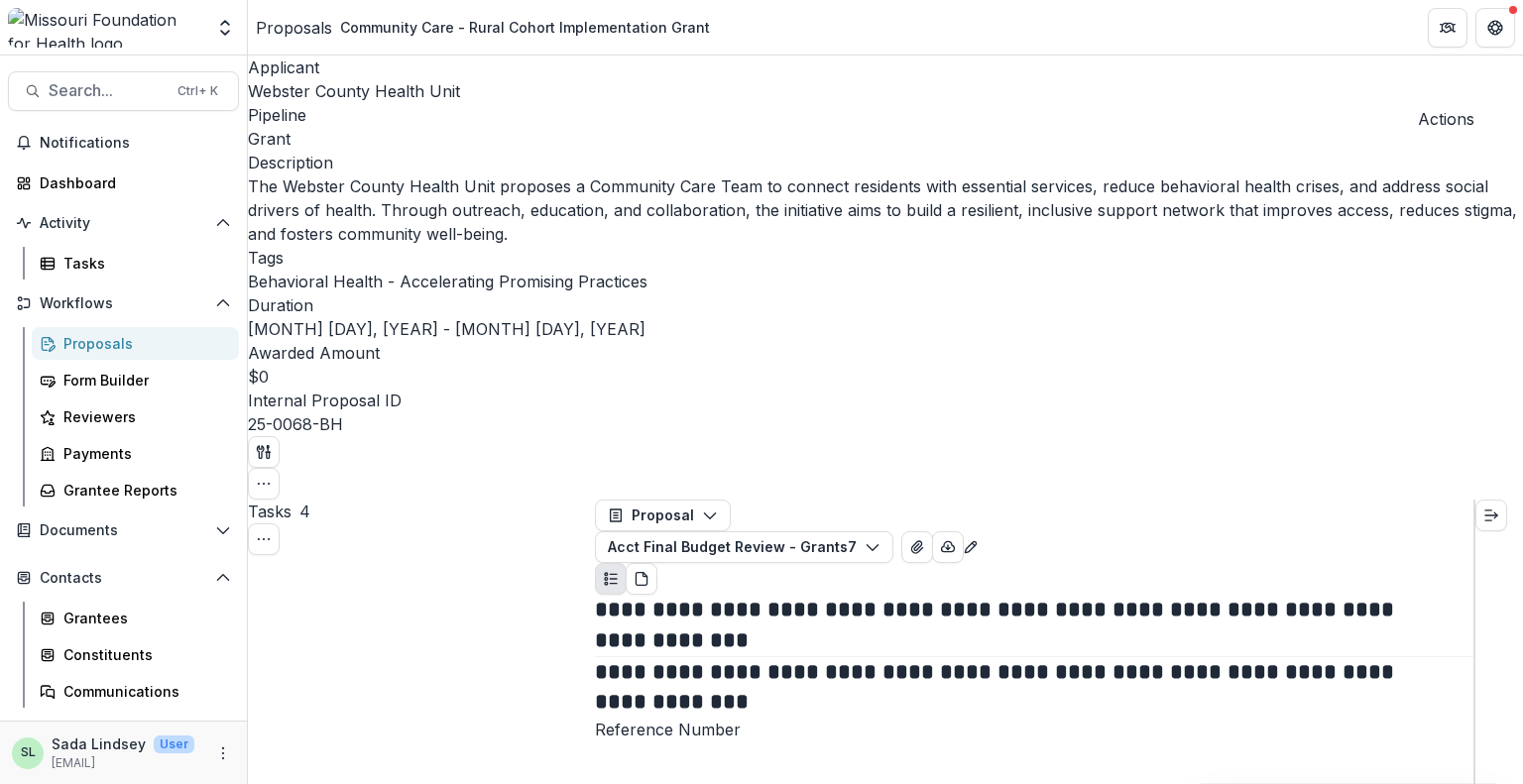 scroll, scrollTop: 991, scrollLeft: 0, axis: vertical 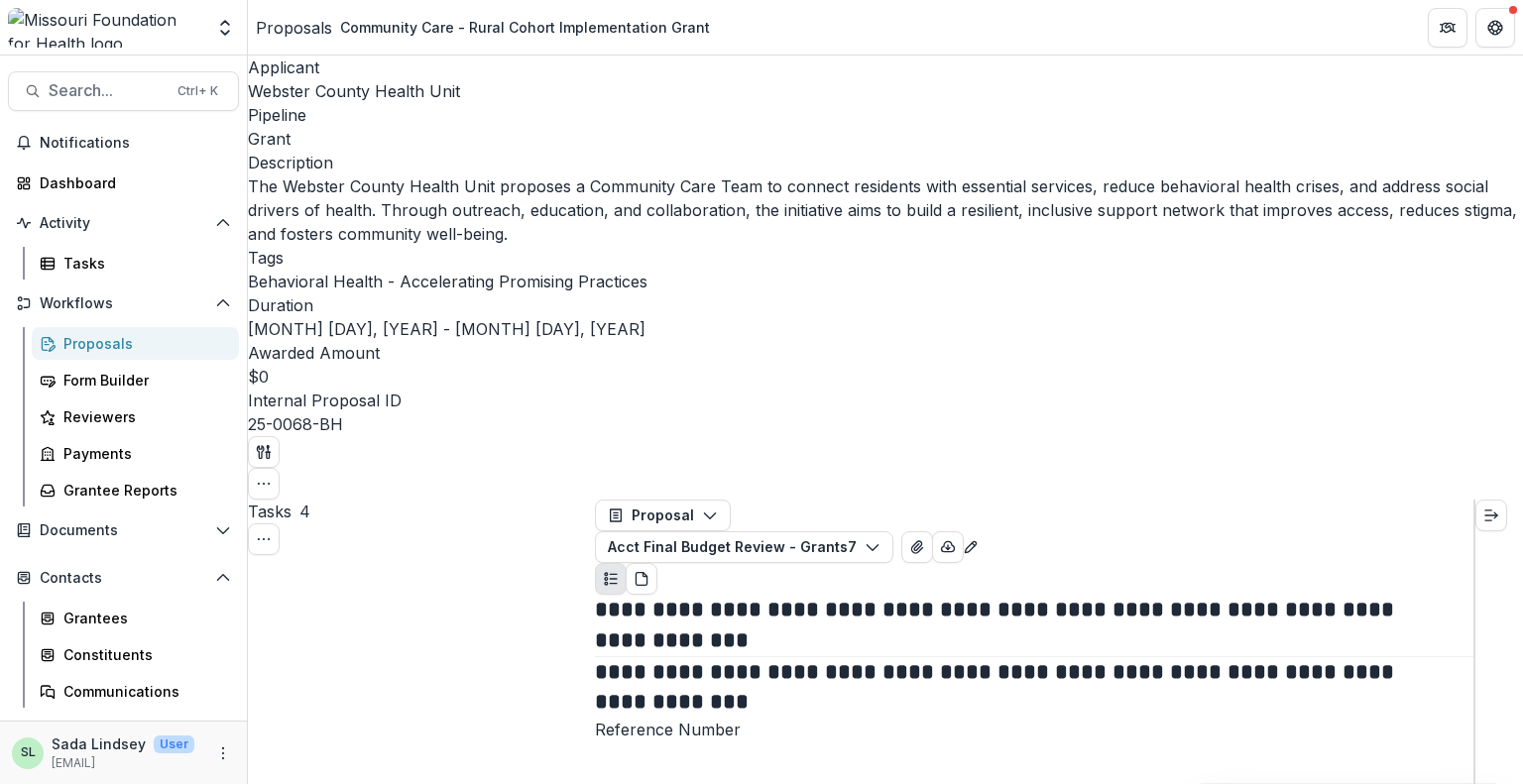 click on "Review Task" at bounding box center (306, 5445) 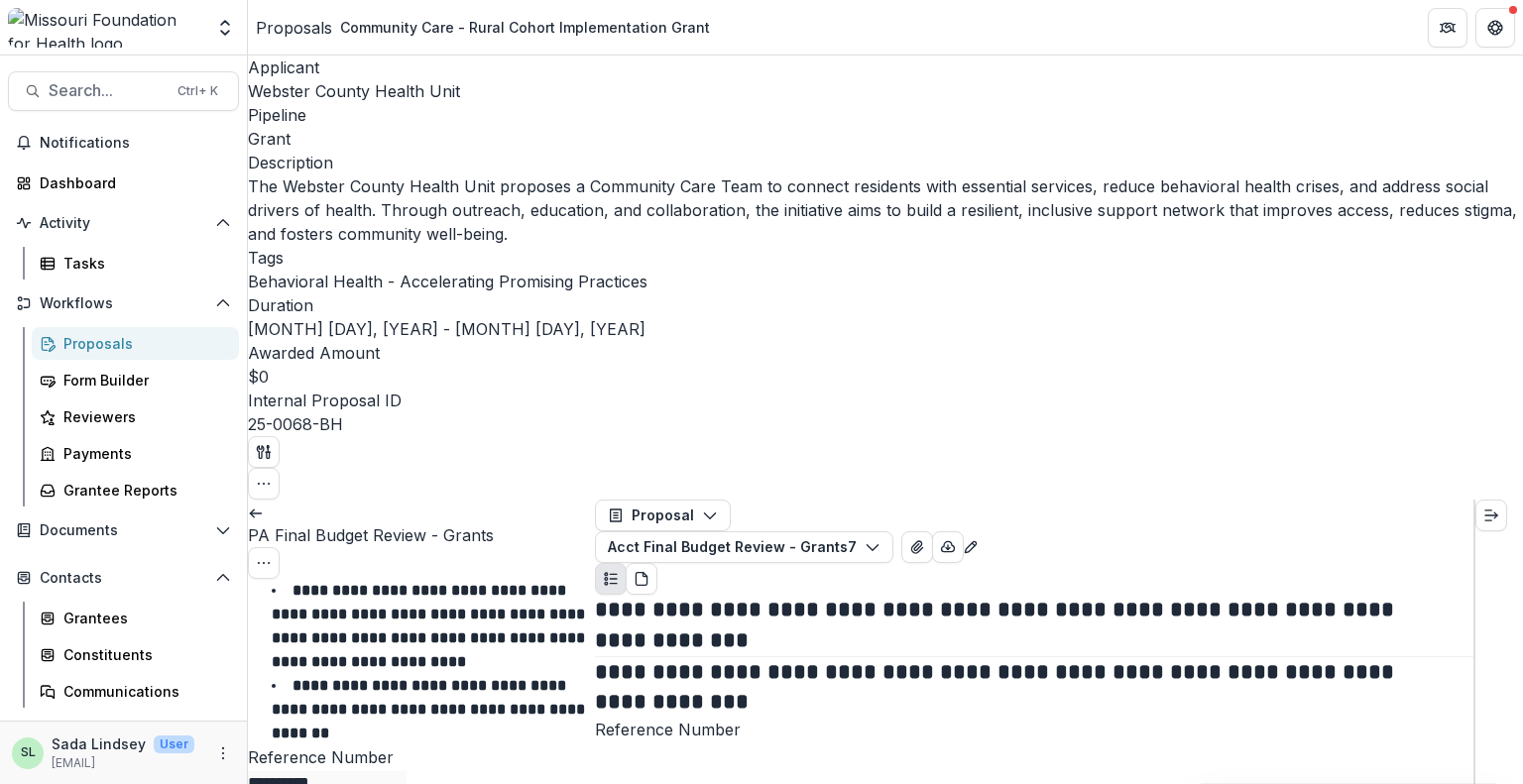 scroll, scrollTop: 0, scrollLeft: 0, axis: both 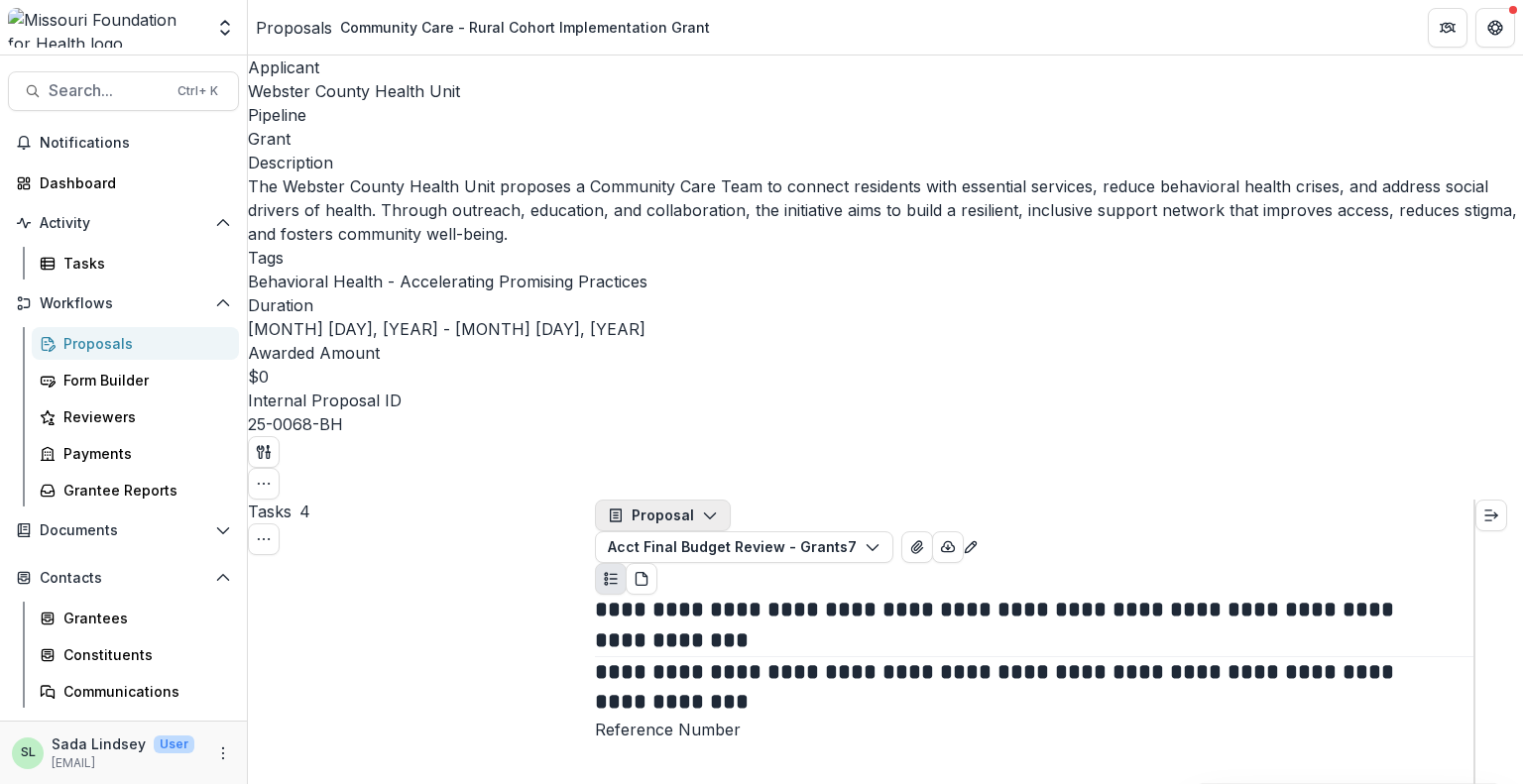 click 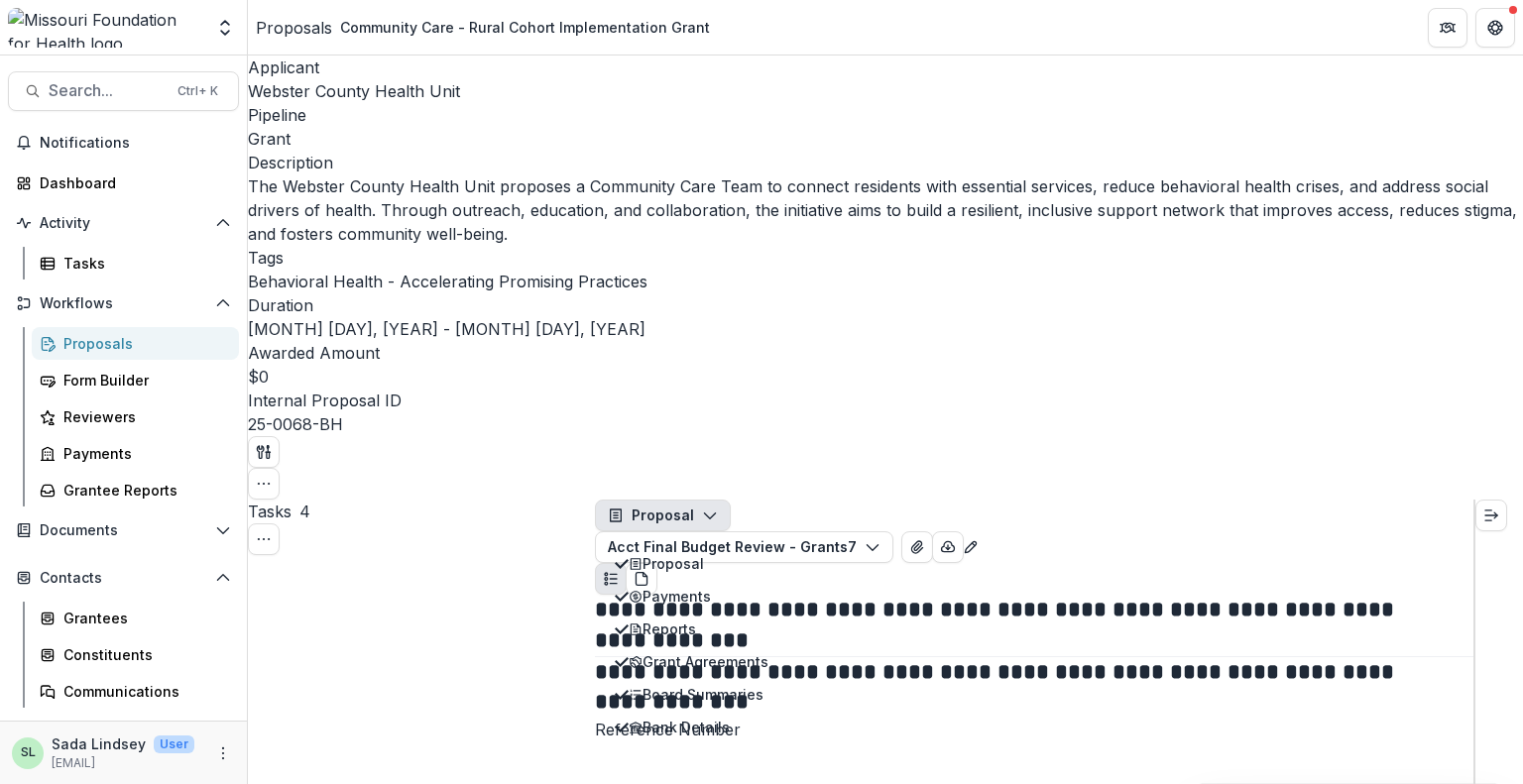 click on "Reference Number" at bounding box center (1034, 729) 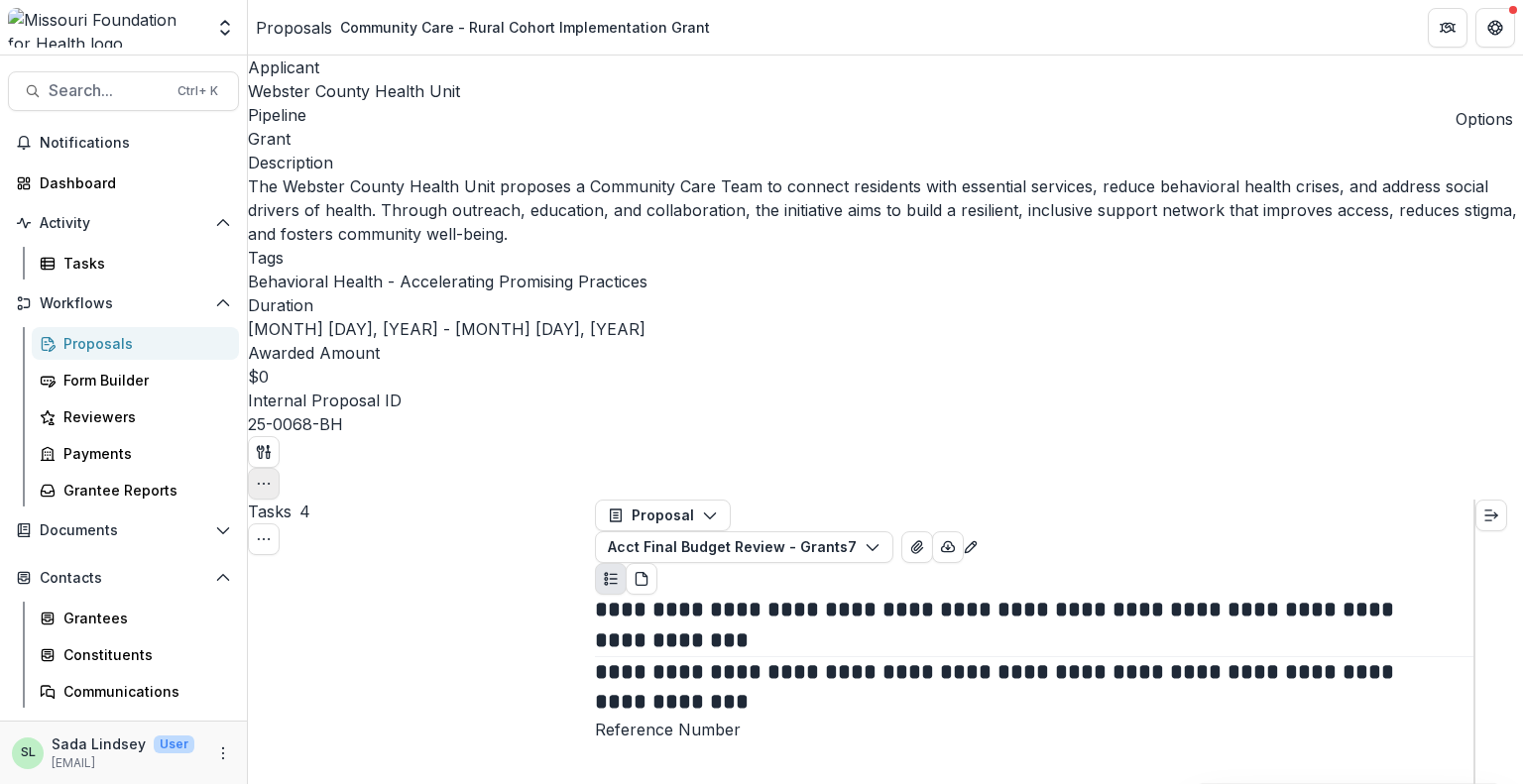 click at bounding box center (264, 484) 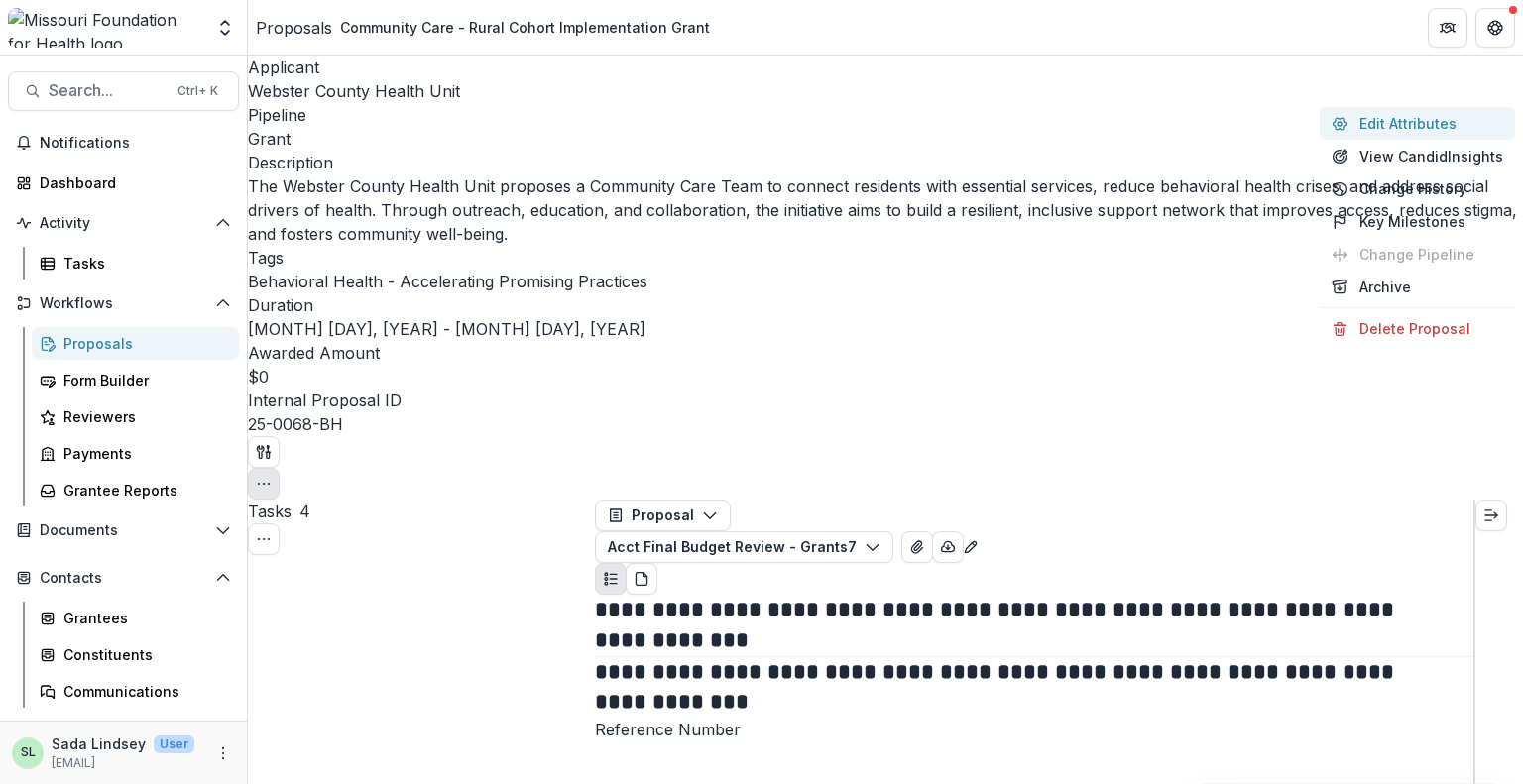 click on "Edit Attributes" at bounding box center [1417, 123] 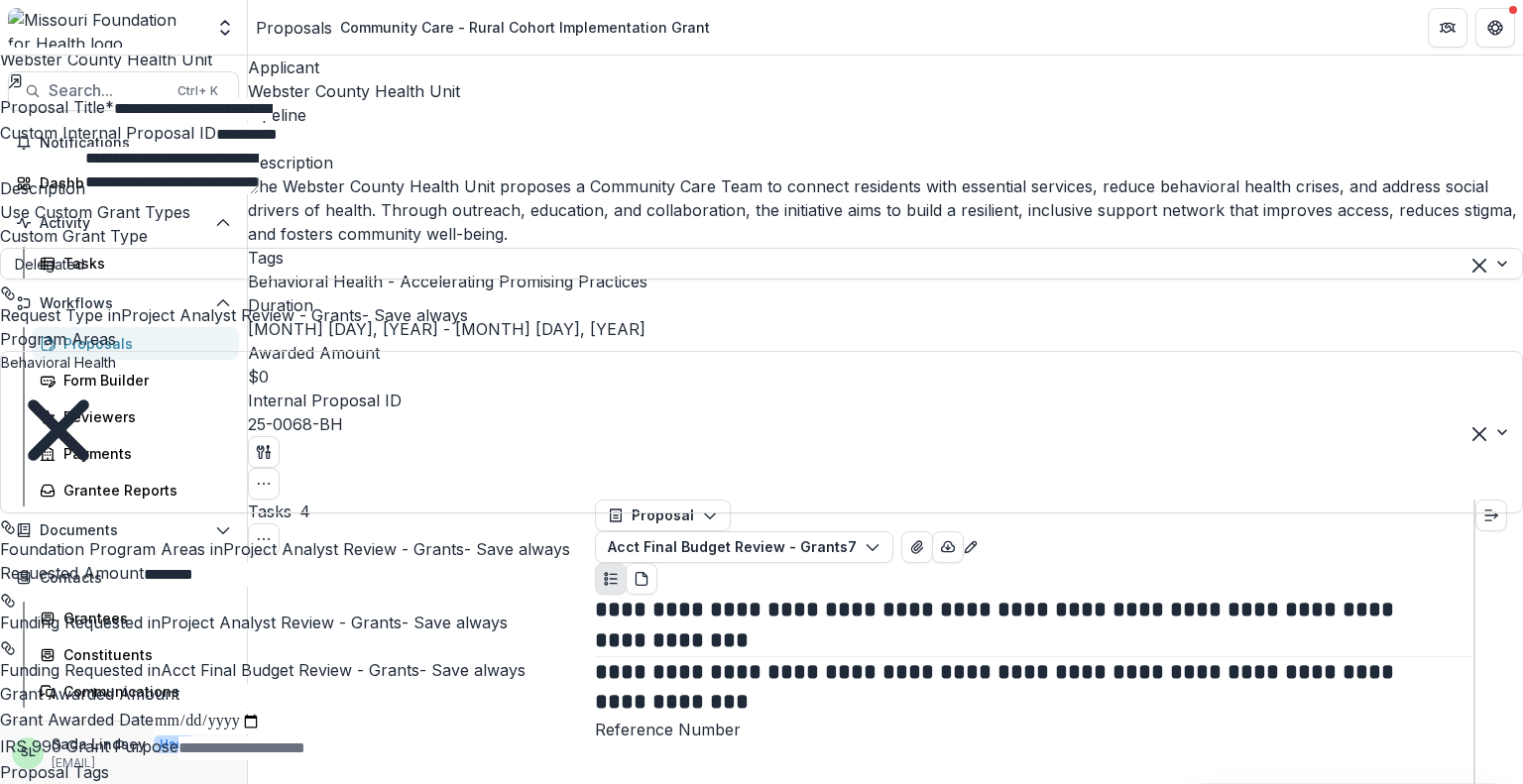 click on "**********" at bounding box center (762, 784) 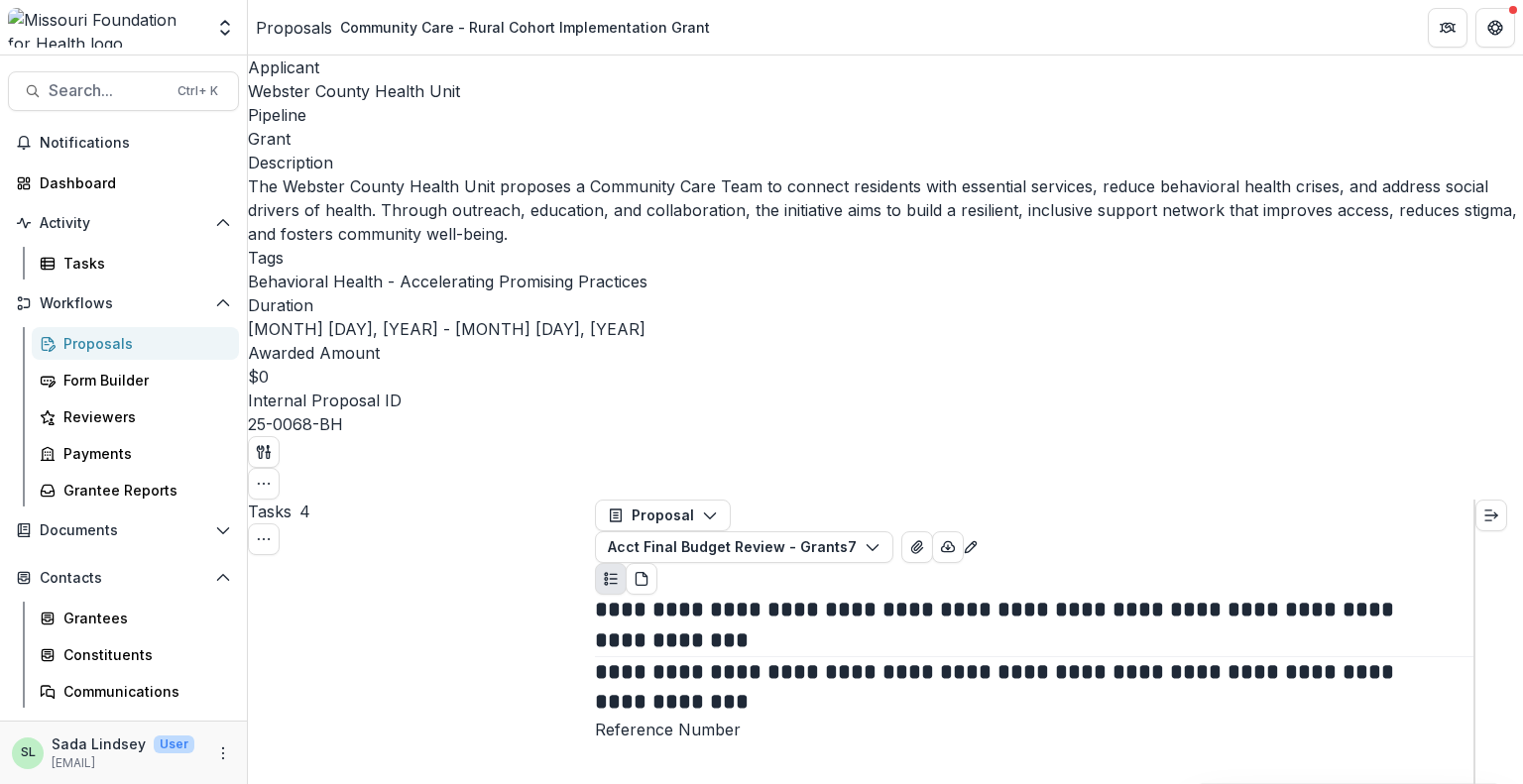 click on "Proposals" at bounding box center [293, 28] 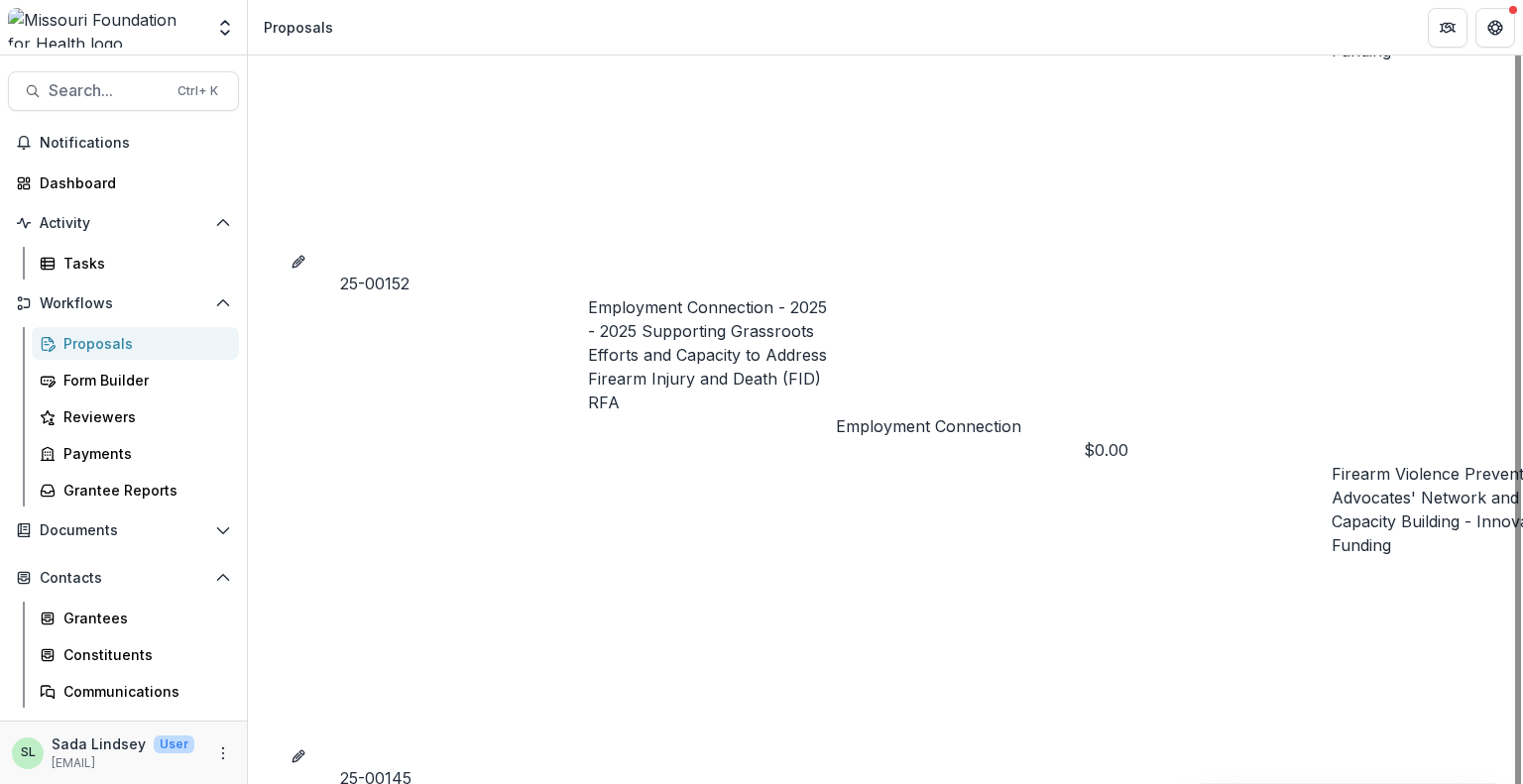 scroll, scrollTop: 1586, scrollLeft: 0, axis: vertical 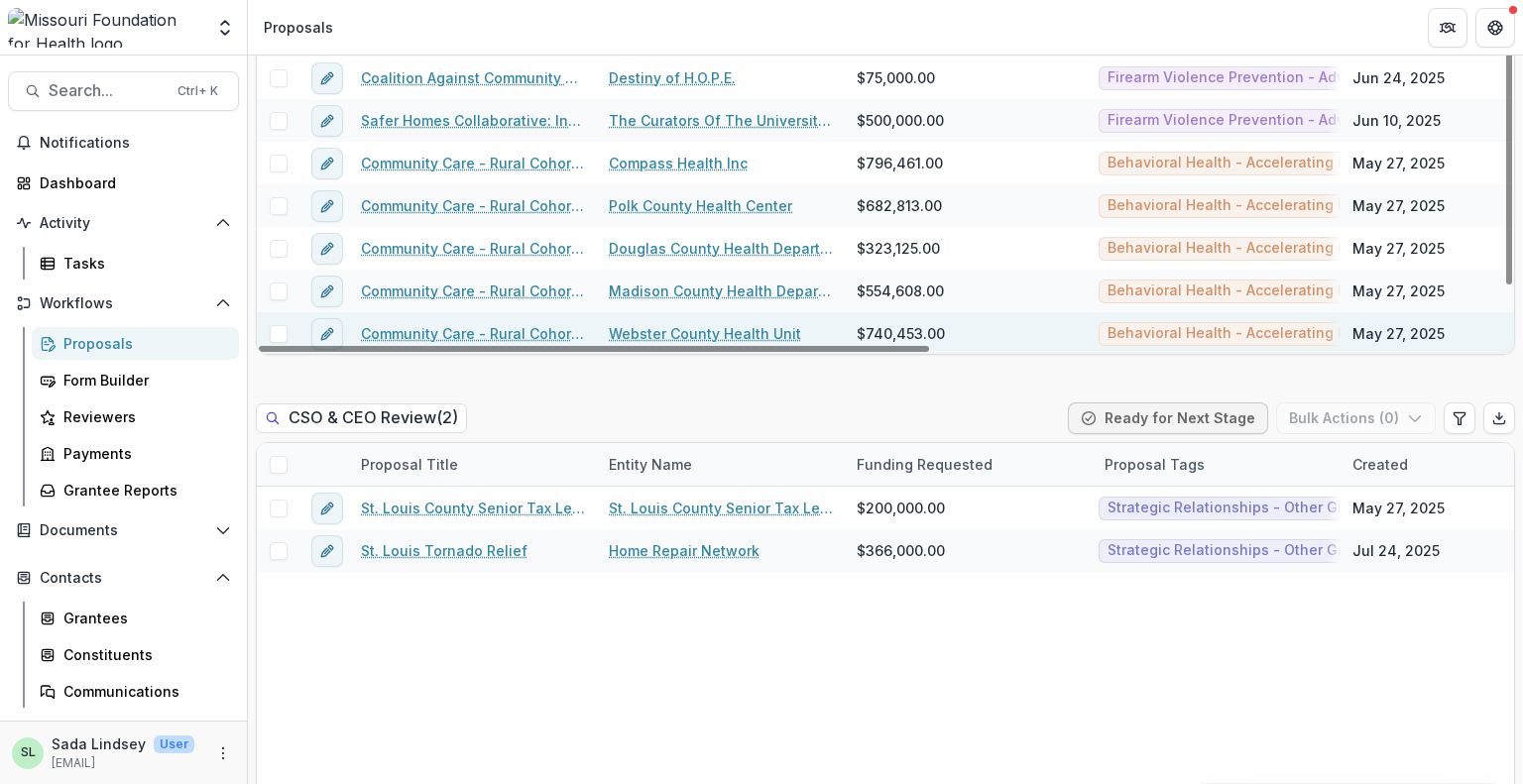 click on "Community Care - Rural Cohort Implementation Grant" at bounding box center [473, 333] 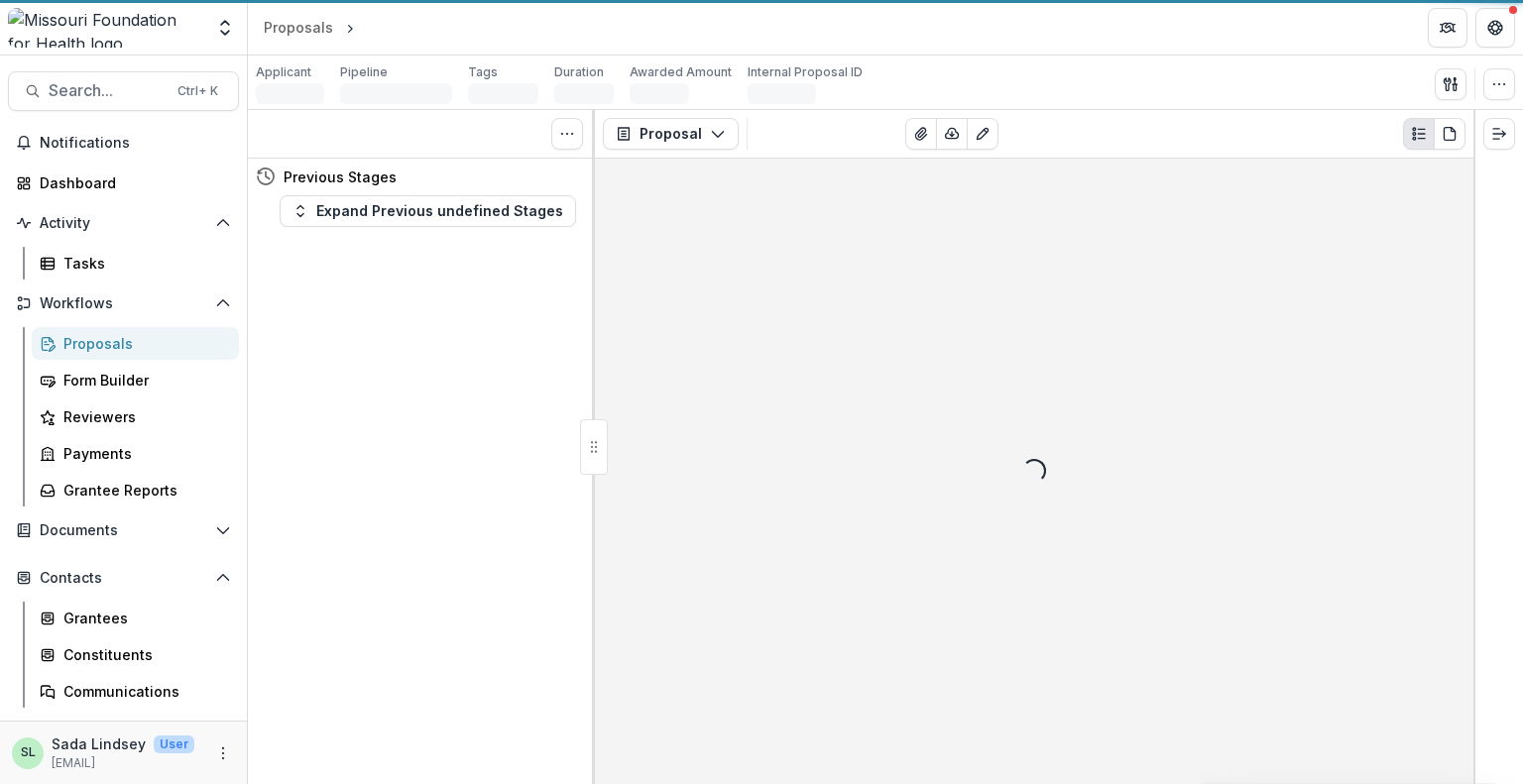 scroll, scrollTop: 0, scrollLeft: 0, axis: both 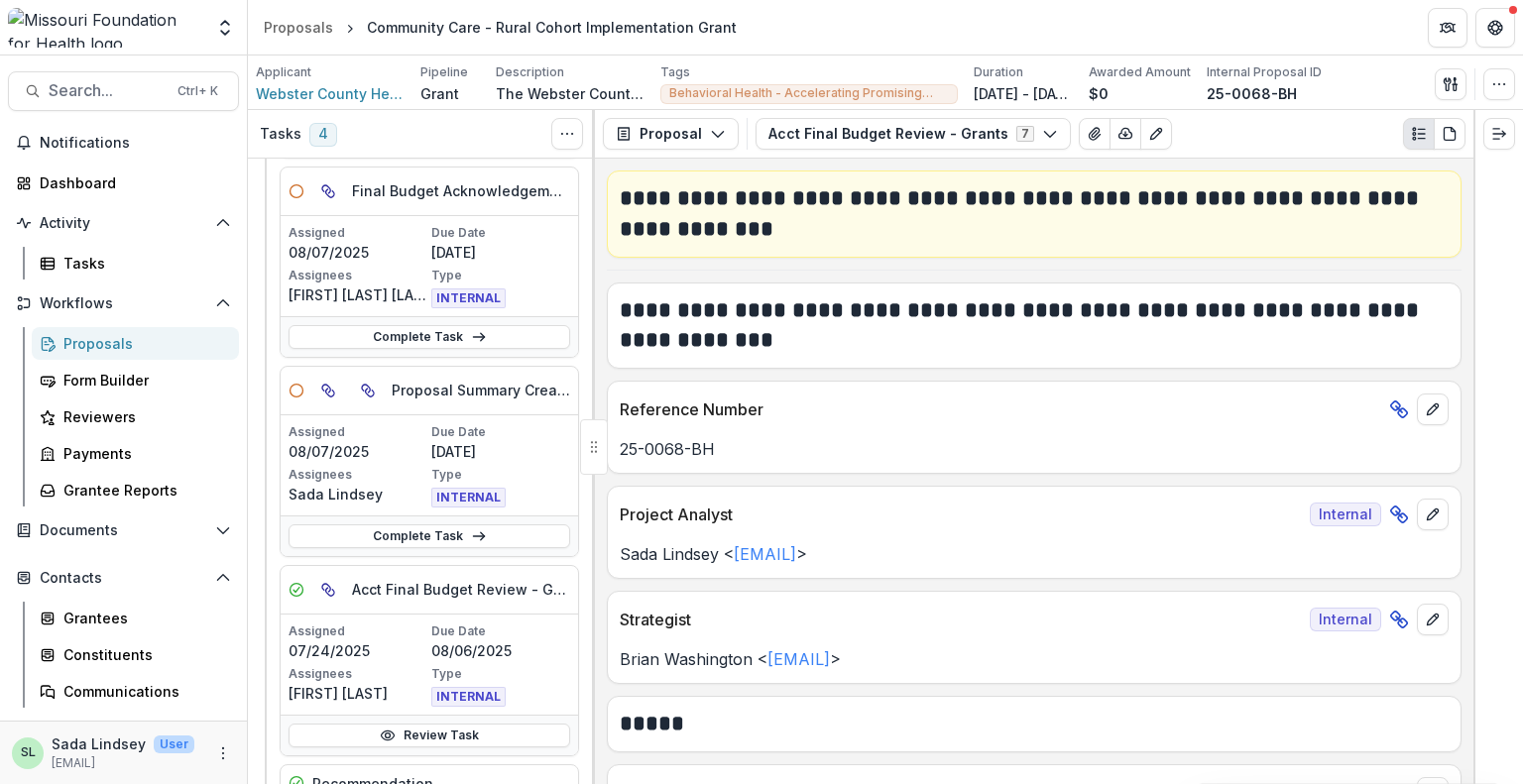 click on "Proposals" at bounding box center (143, 343) 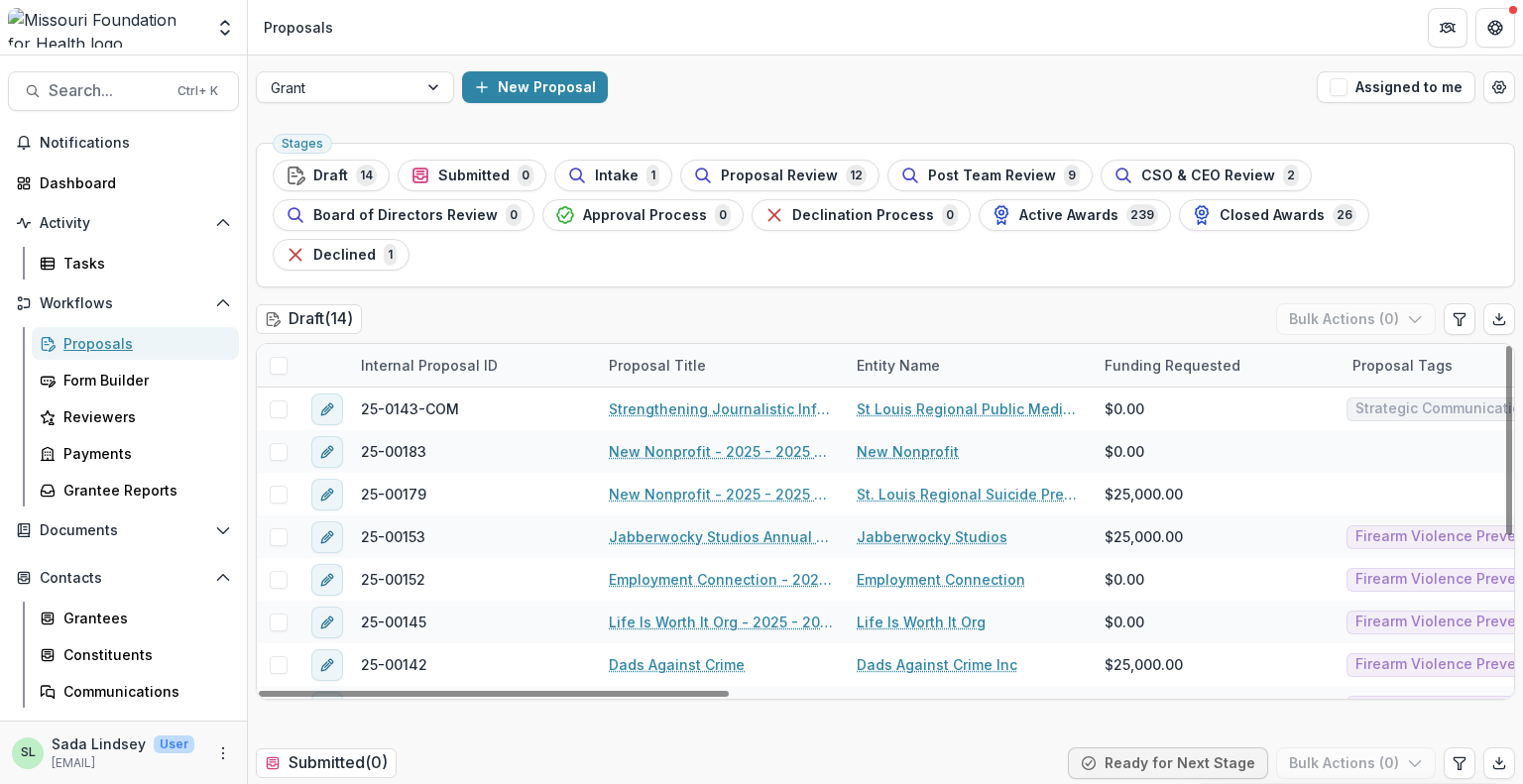 scroll, scrollTop: 284, scrollLeft: 0, axis: vertical 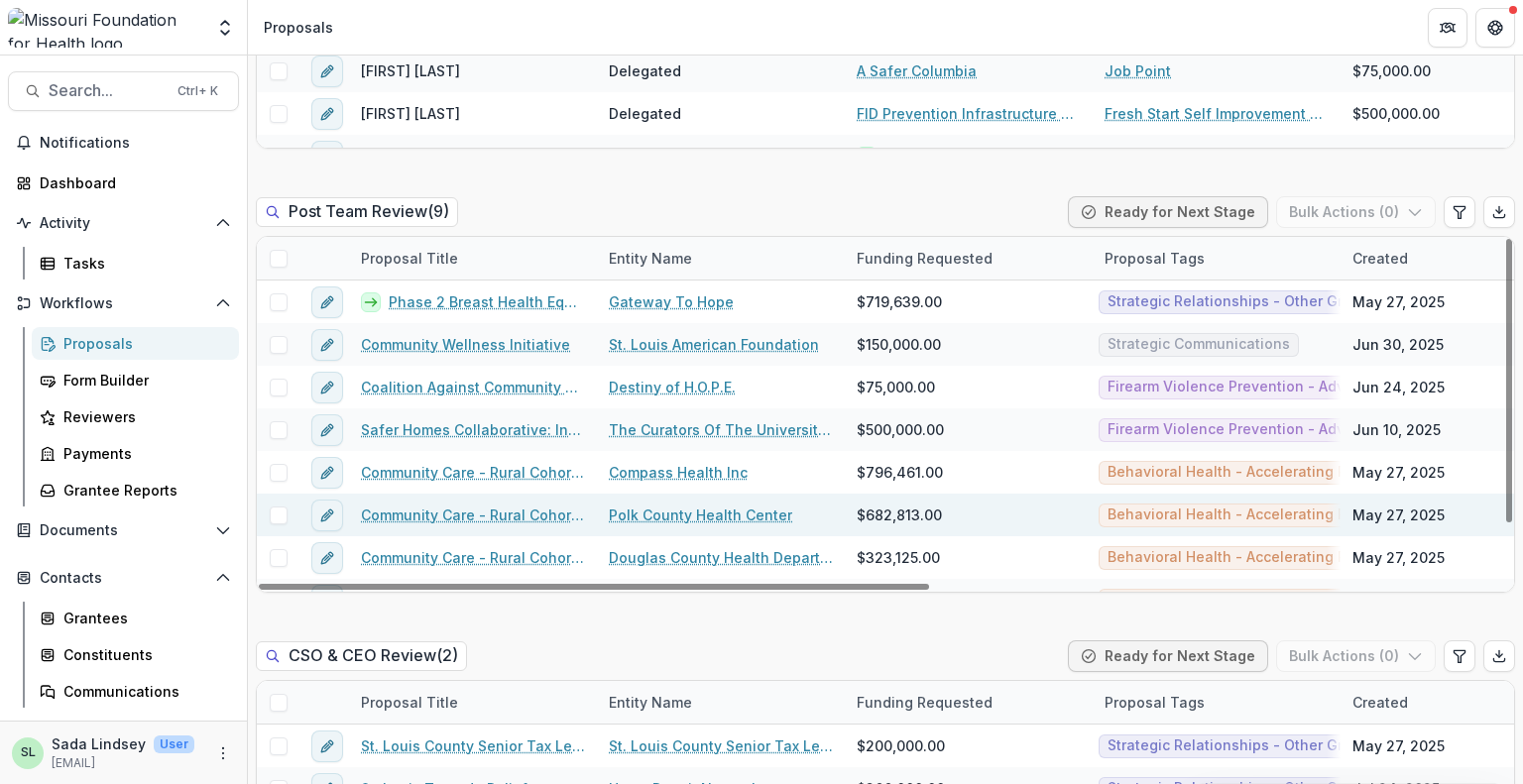 click on "Community Care - Rural Cohort Implementation Grant" at bounding box center (473, 514) 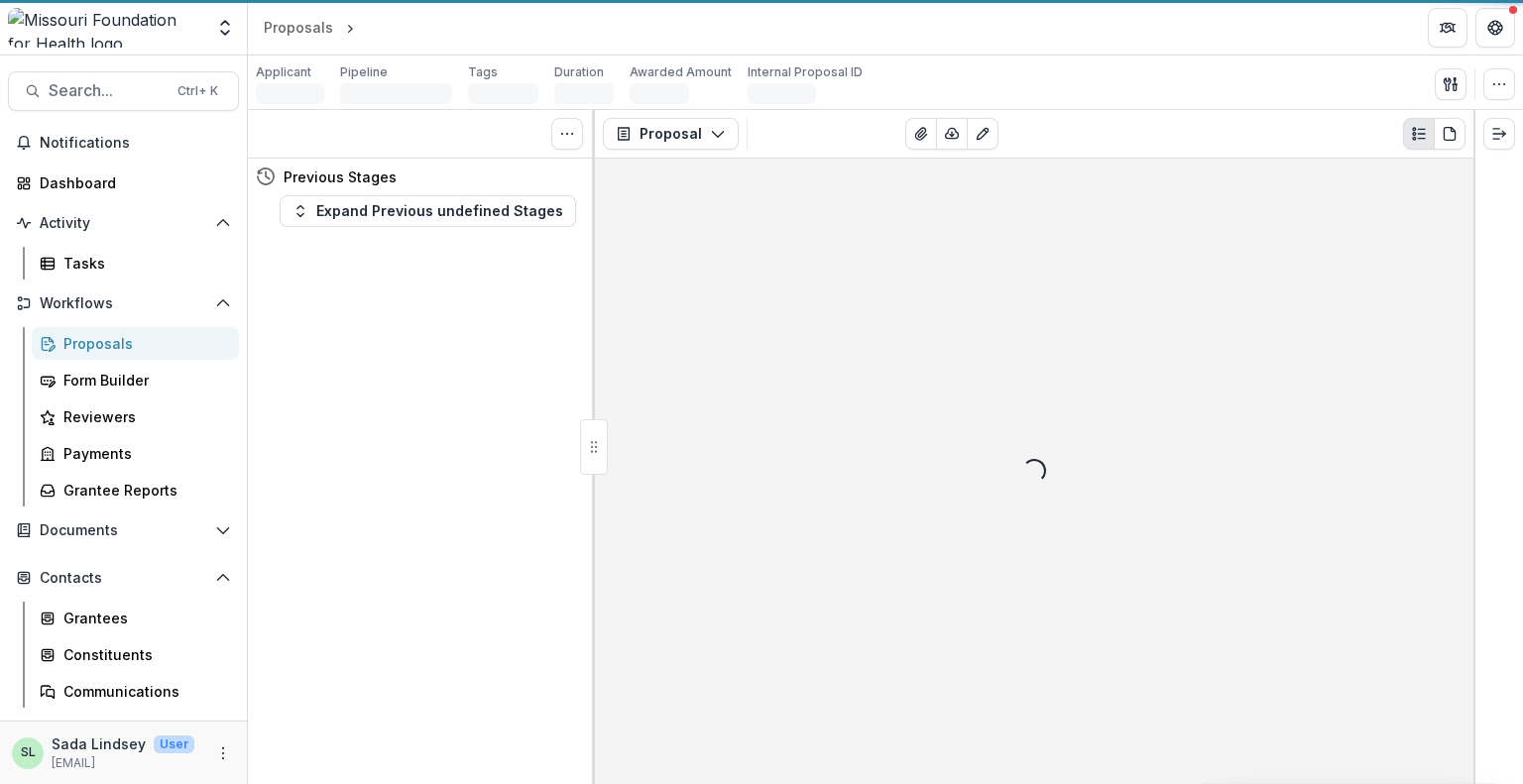 scroll, scrollTop: 0, scrollLeft: 0, axis: both 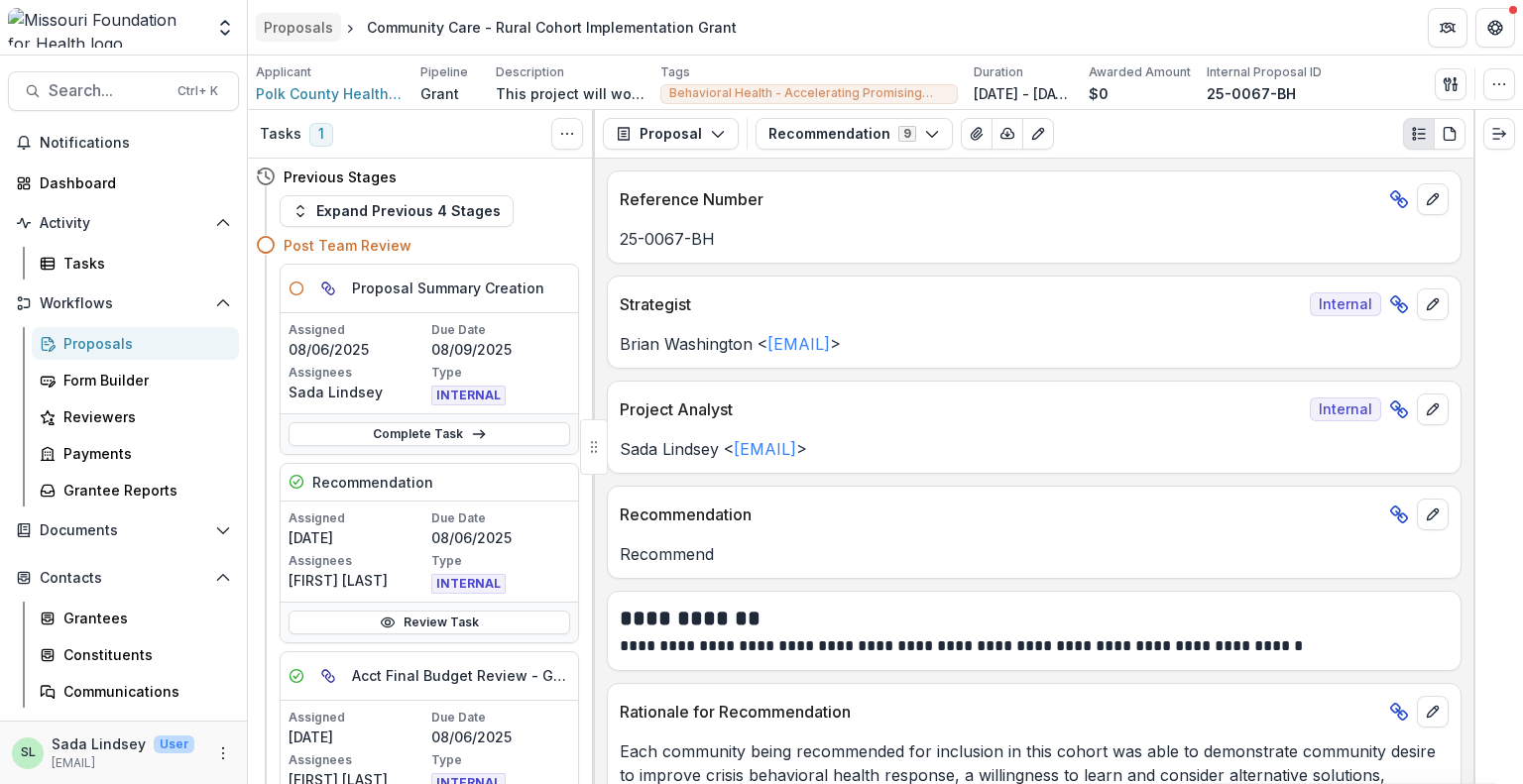 click on "Proposals" at bounding box center (298, 27) 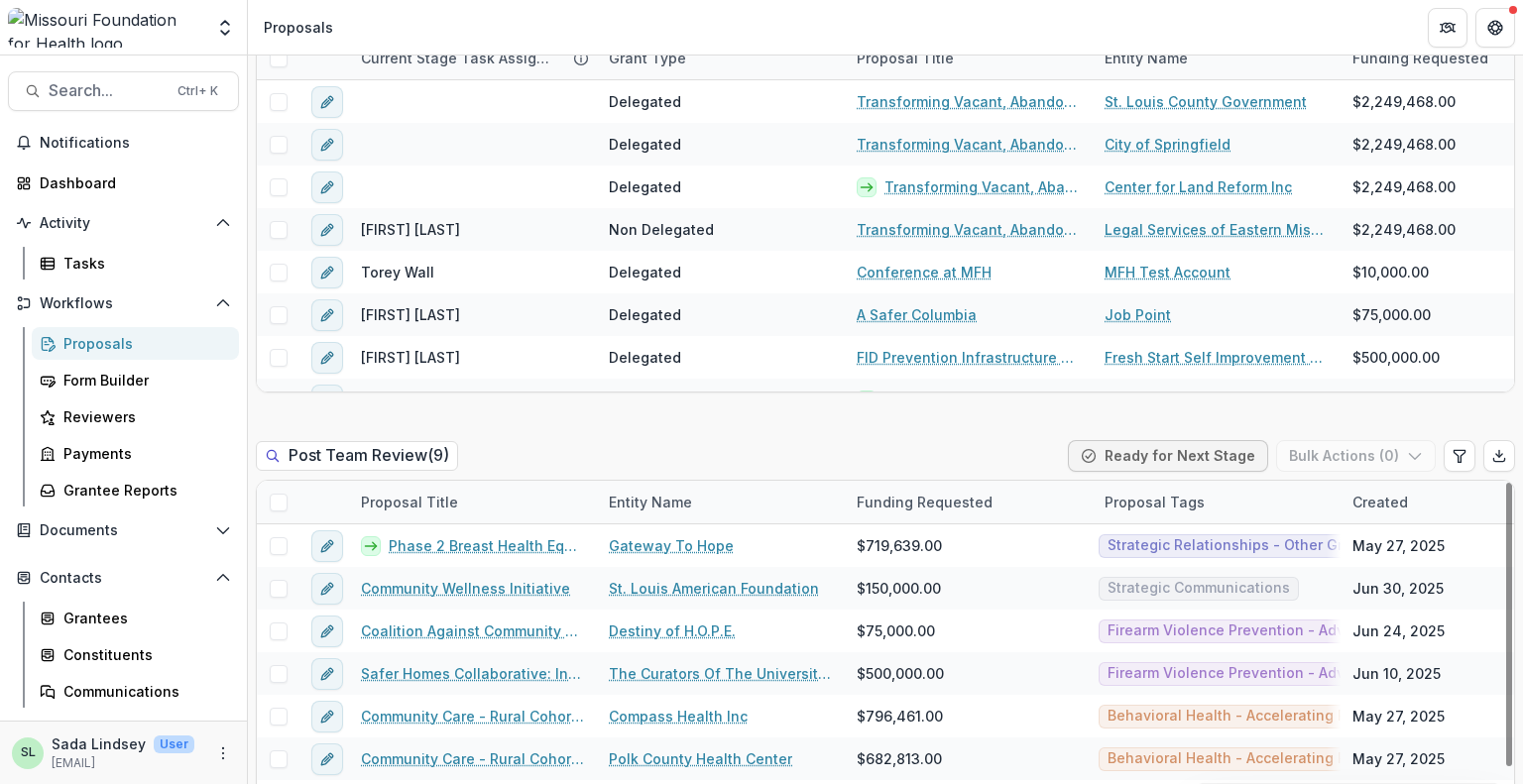 scroll, scrollTop: 1725, scrollLeft: 0, axis: vertical 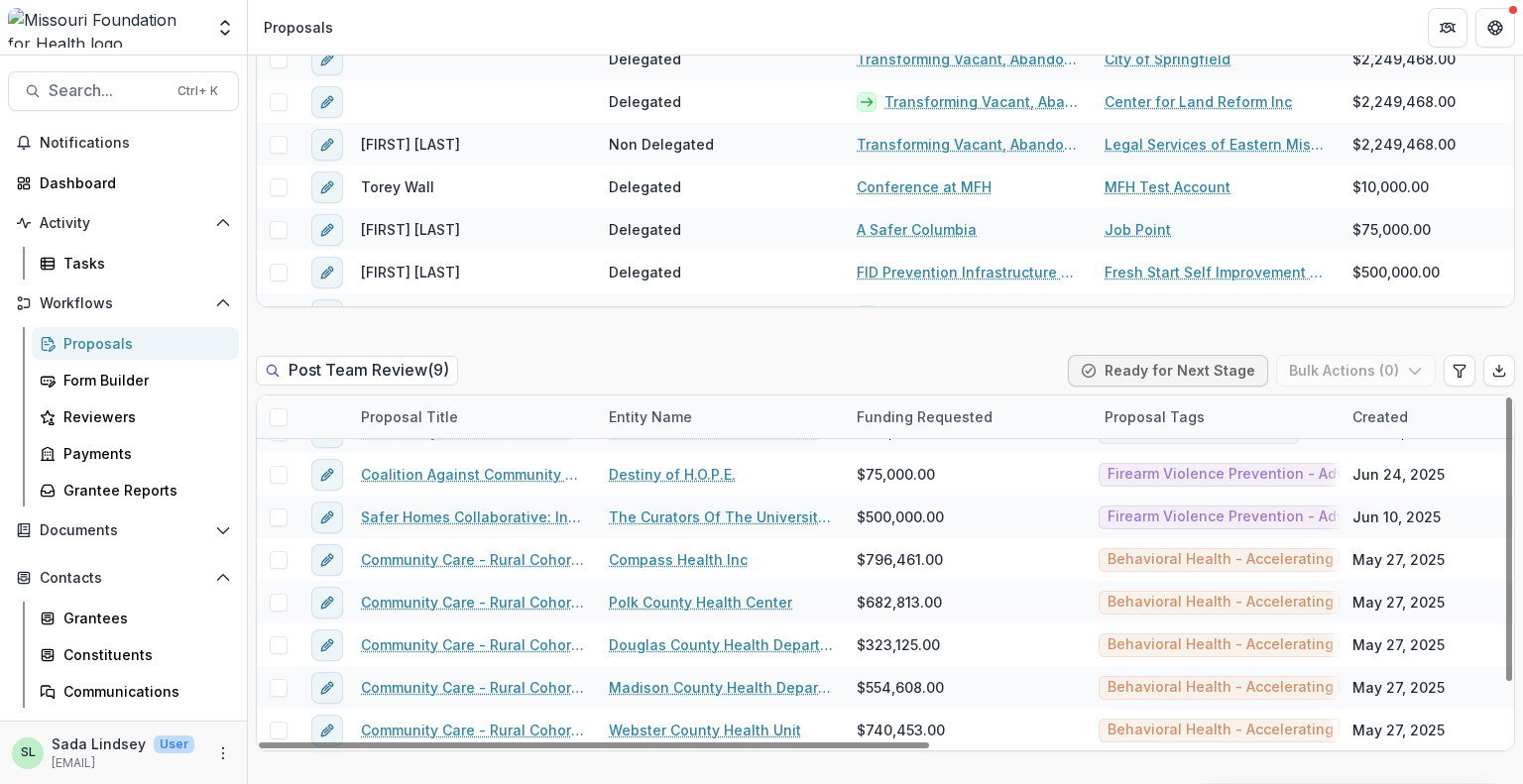 drag, startPoint x: 656, startPoint y: 704, endPoint x: 372, endPoint y: 715, distance: 284.21295 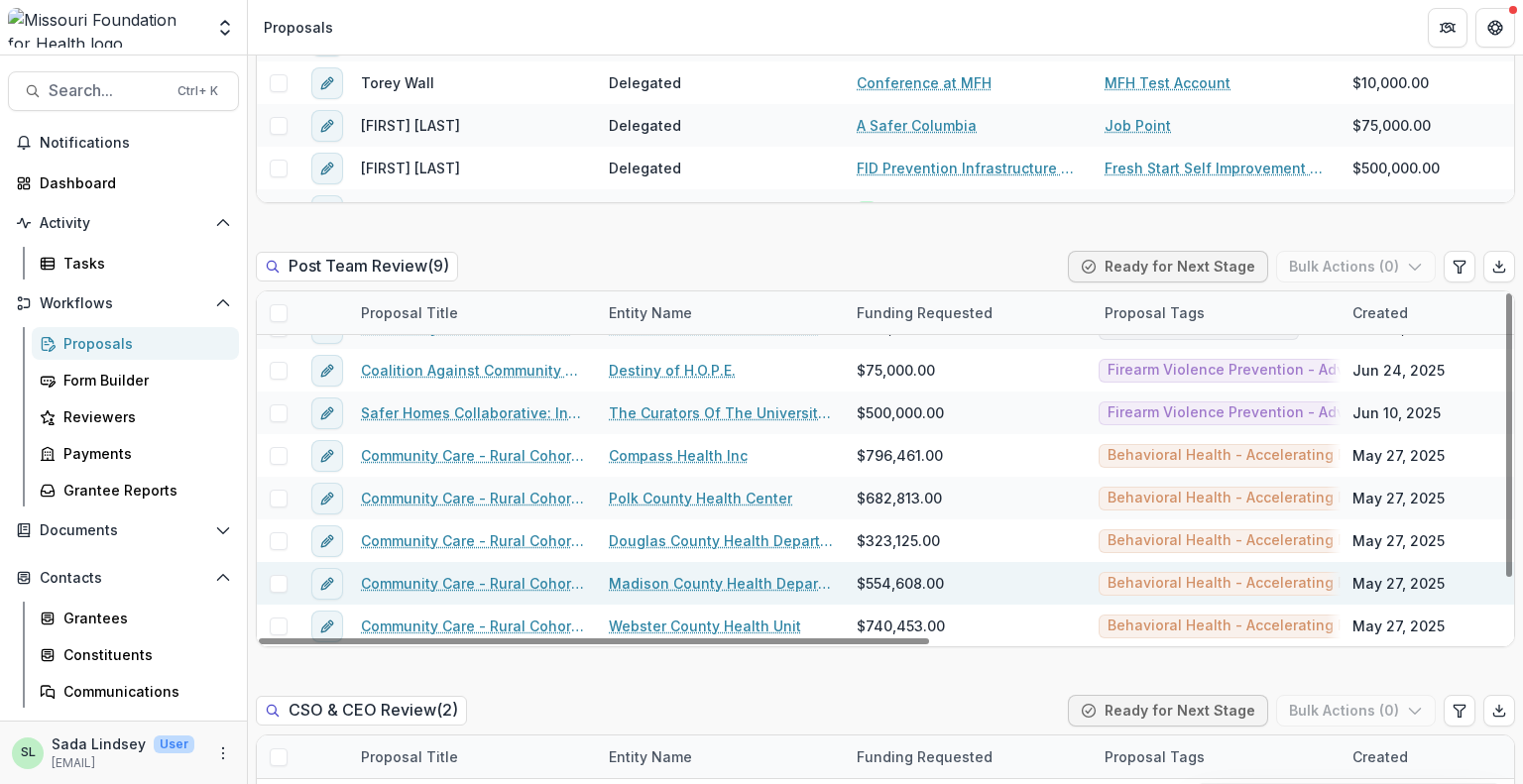 scroll, scrollTop: 2022, scrollLeft: 0, axis: vertical 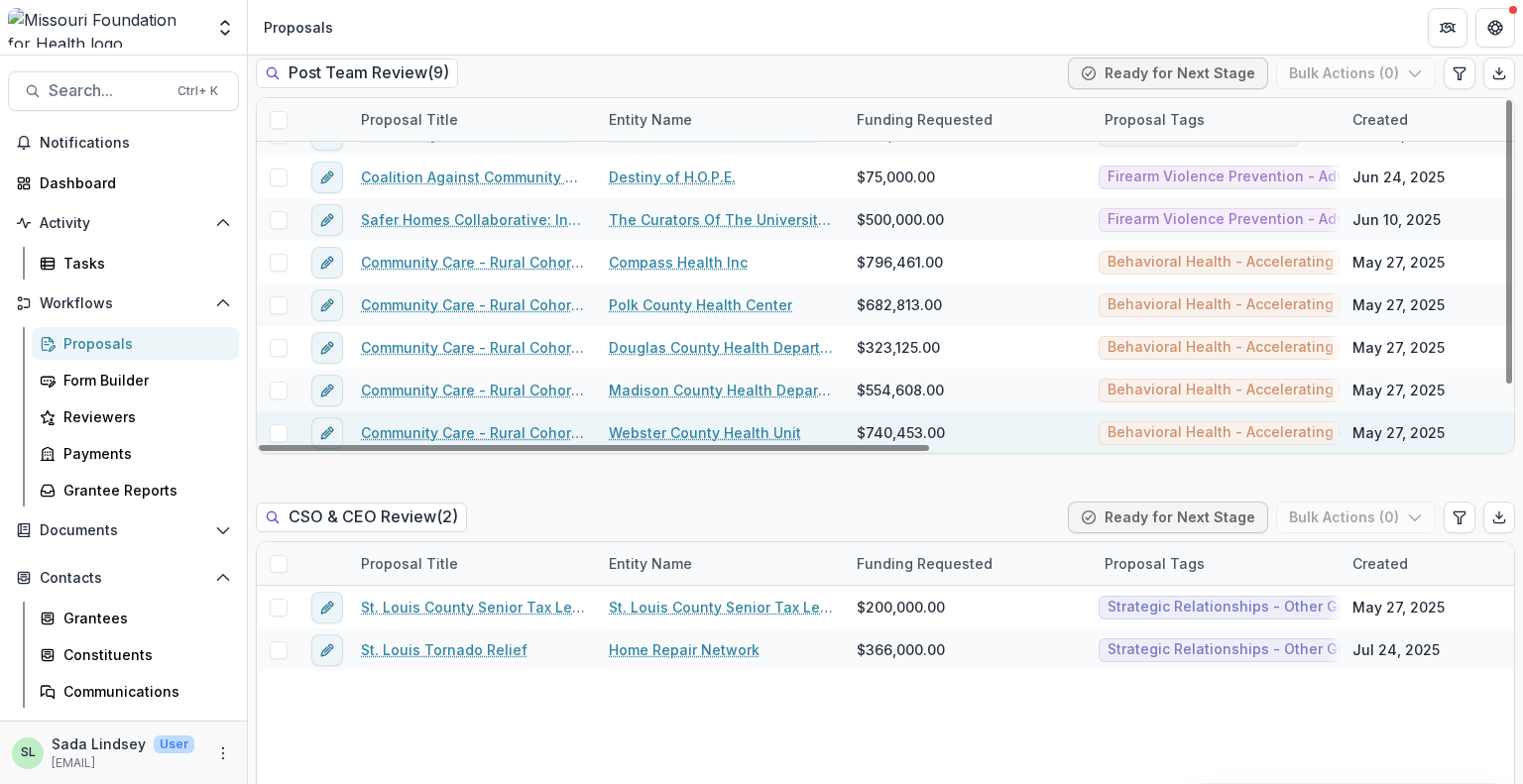 click on "Community Care - Rural Cohort Implementation Grant" at bounding box center [473, 432] 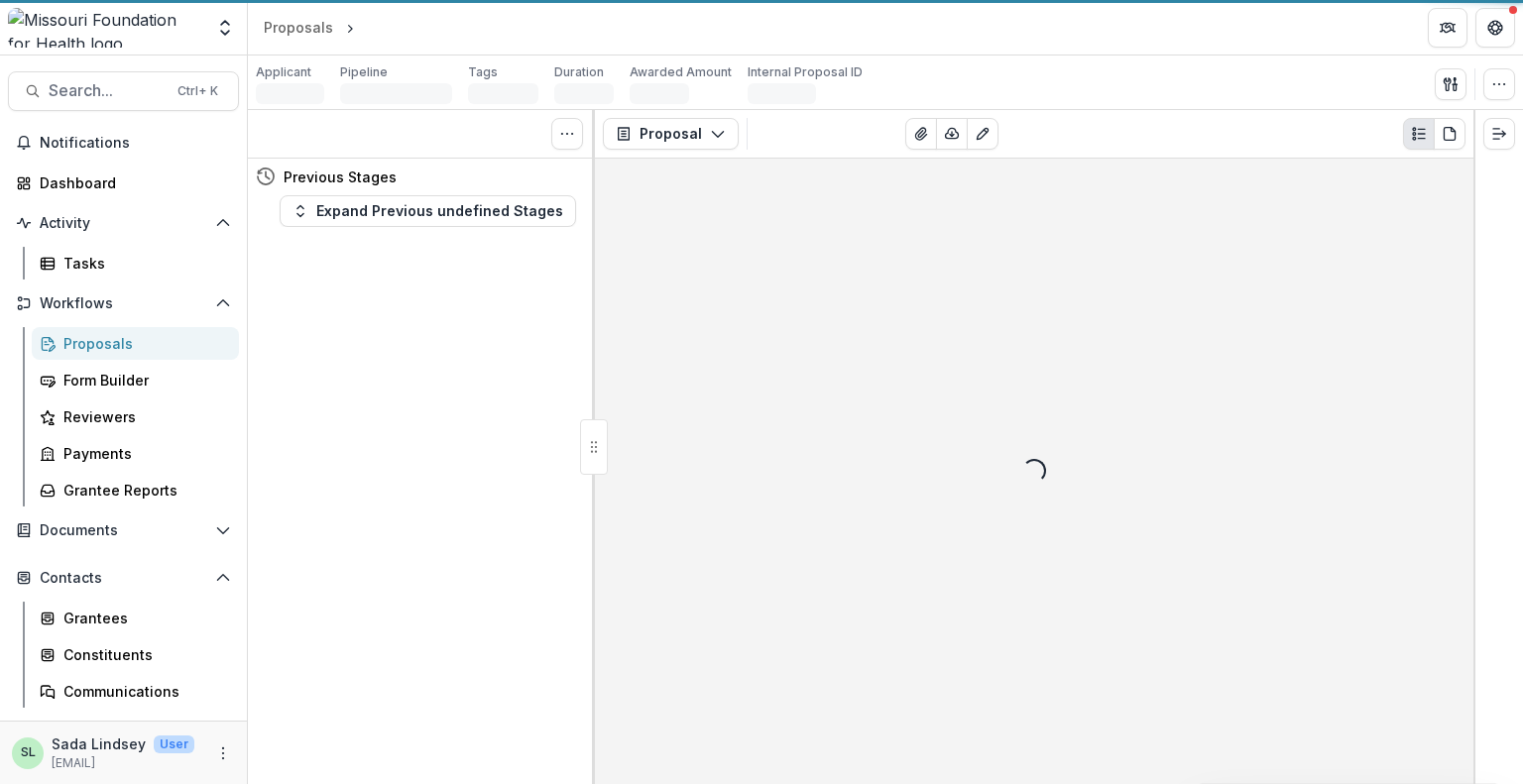 scroll, scrollTop: 0, scrollLeft: 0, axis: both 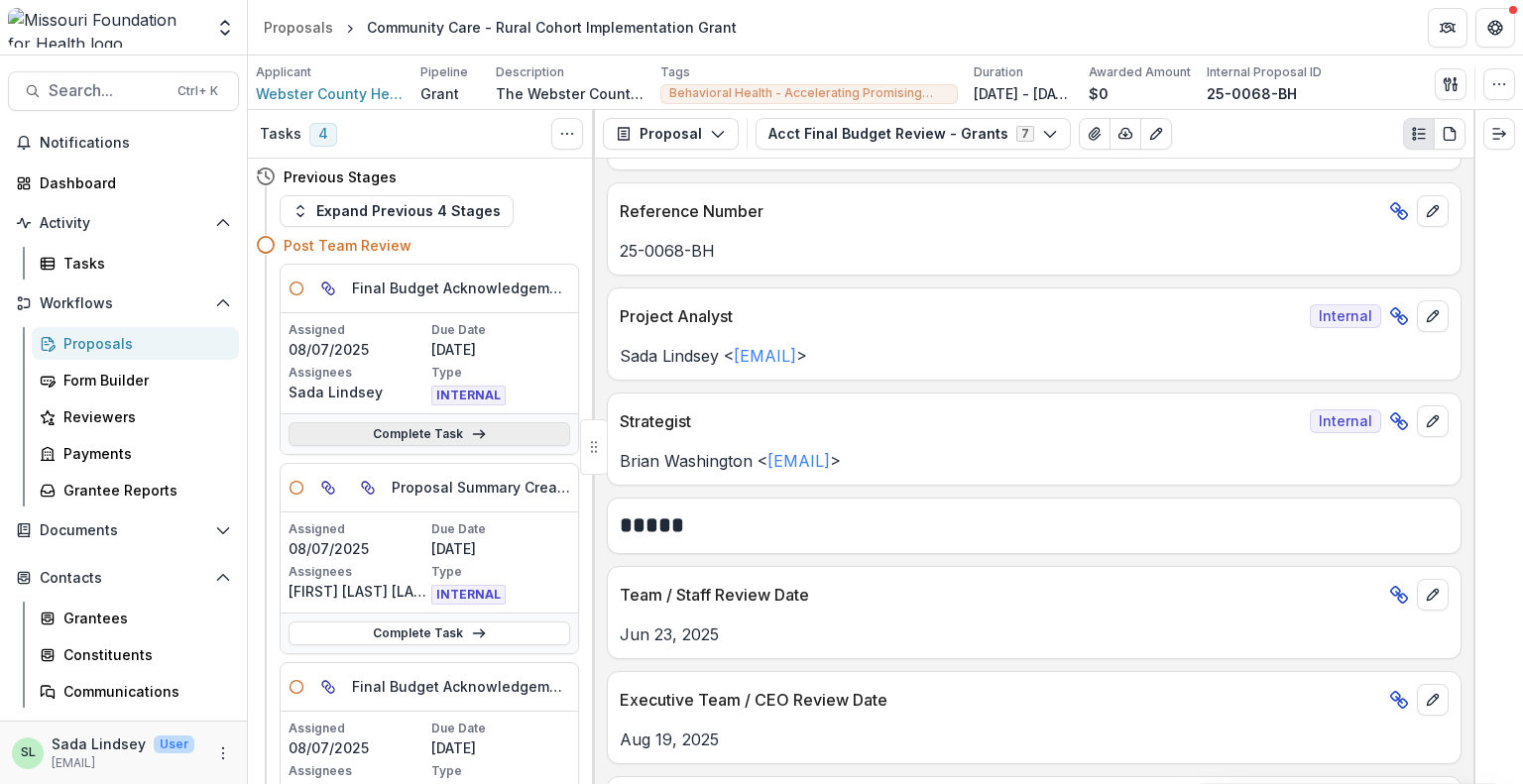 click on "Complete Task" at bounding box center (429, 434) 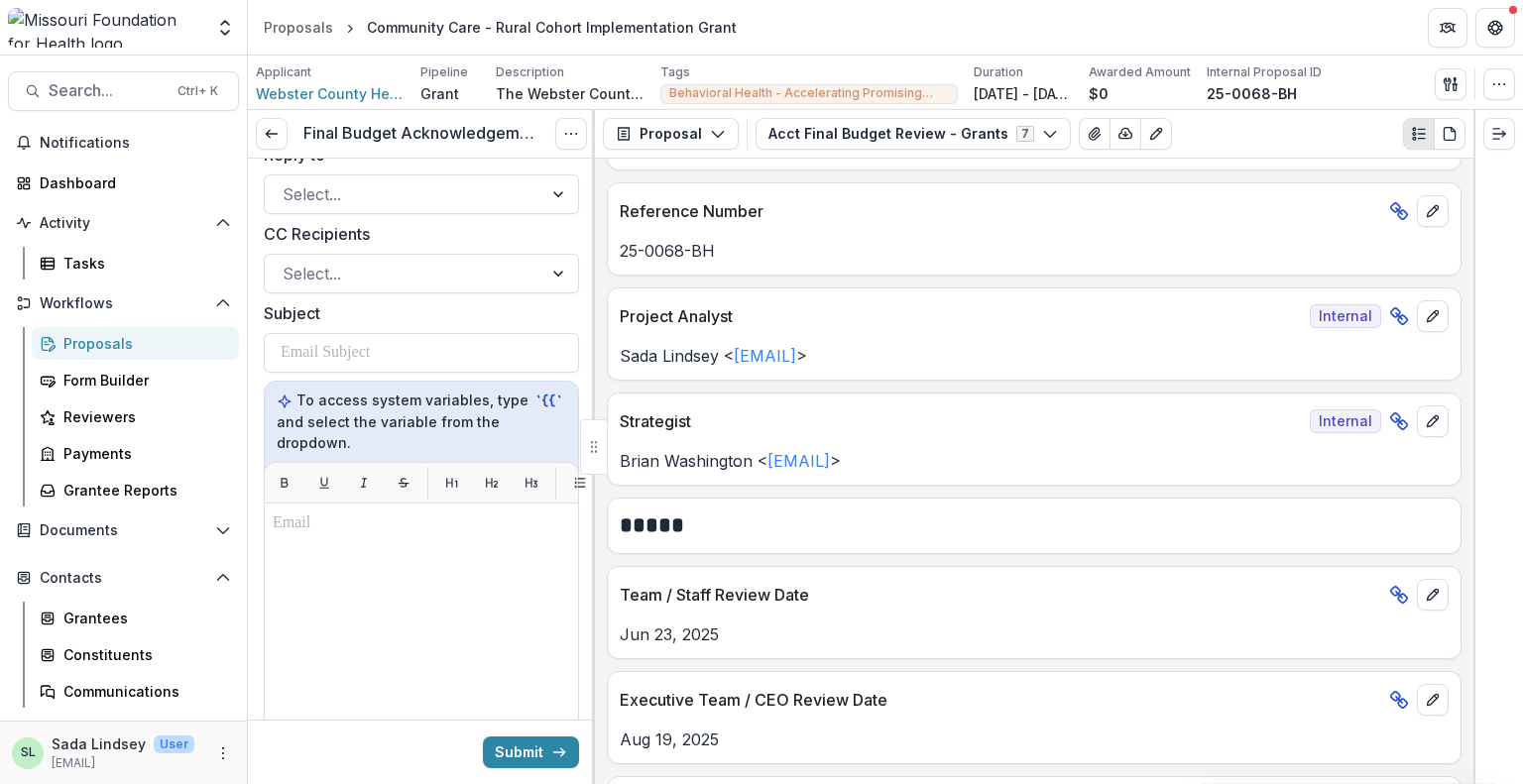 scroll, scrollTop: 0, scrollLeft: 0, axis: both 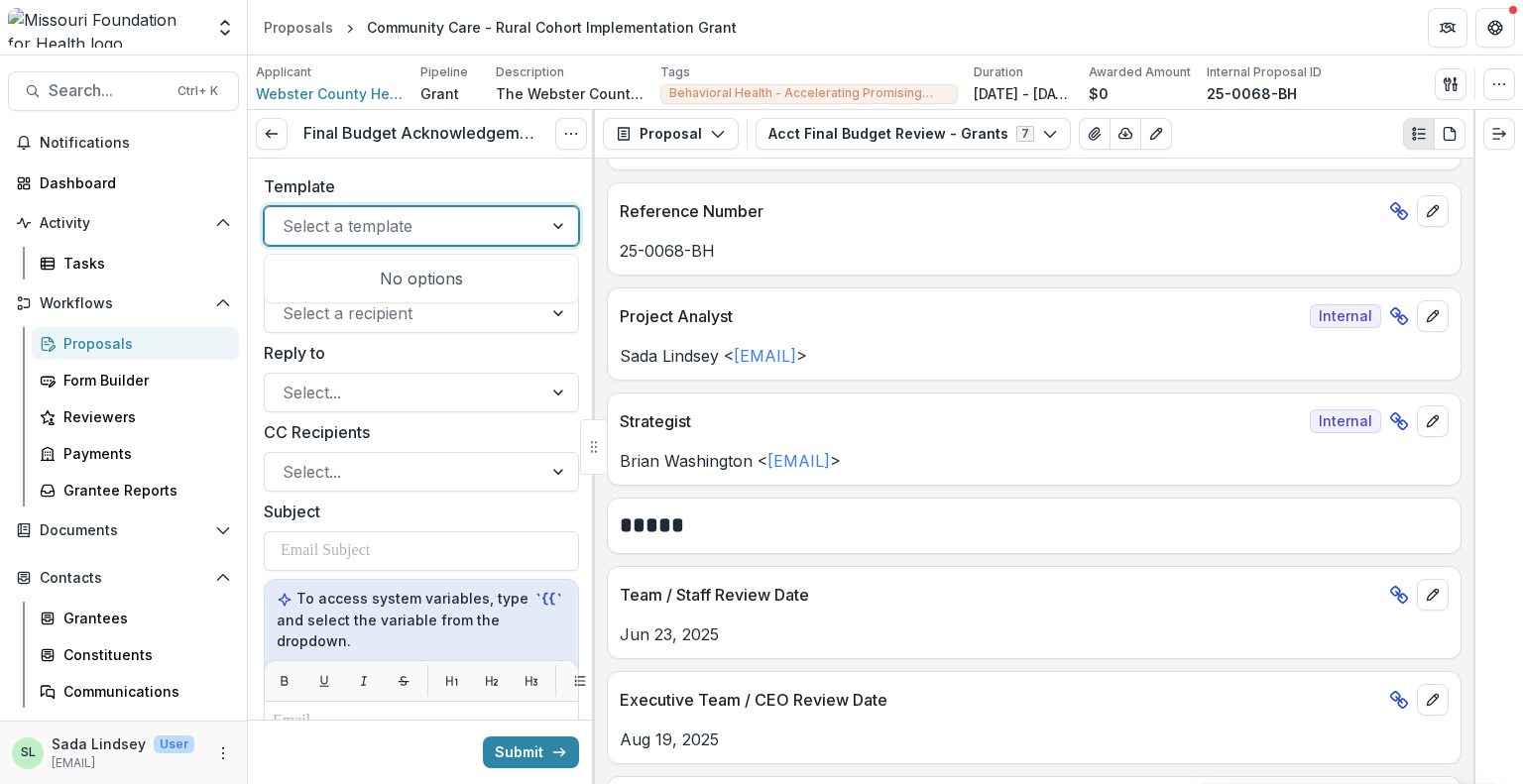 click on "Select a template" at bounding box center (404, 226) 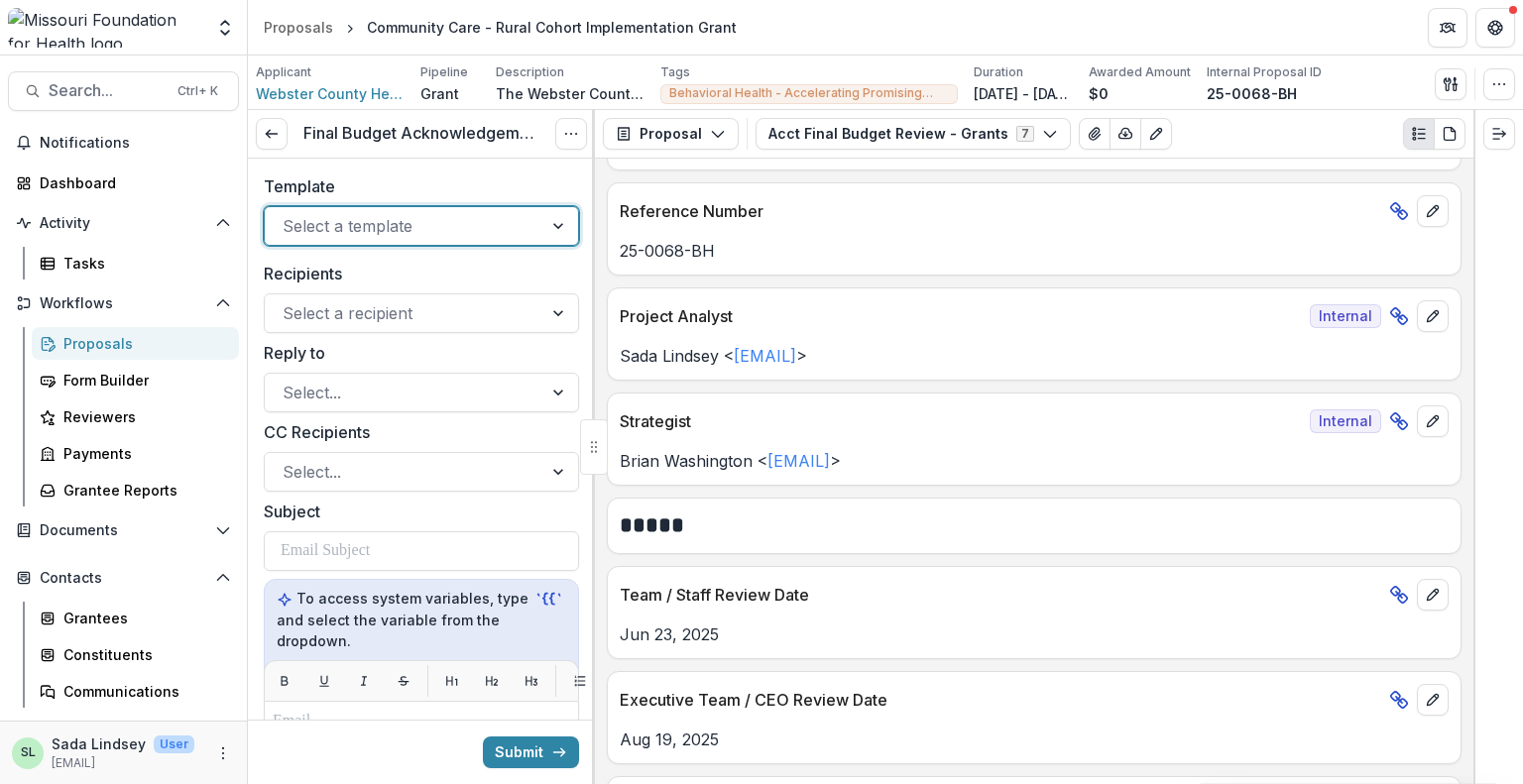 click on "Select a template" at bounding box center (404, 226) 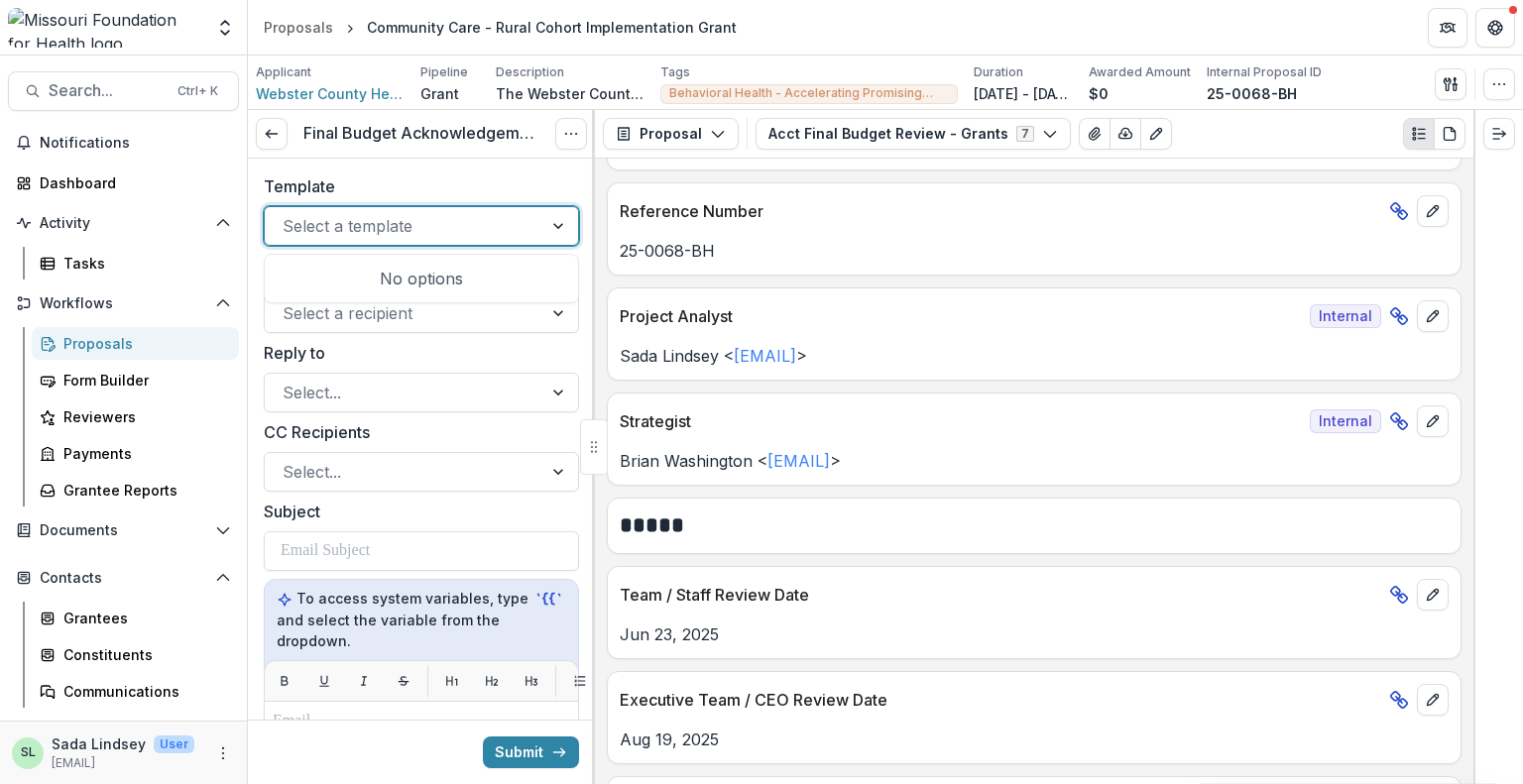 click on "Select a template" at bounding box center (404, 226) 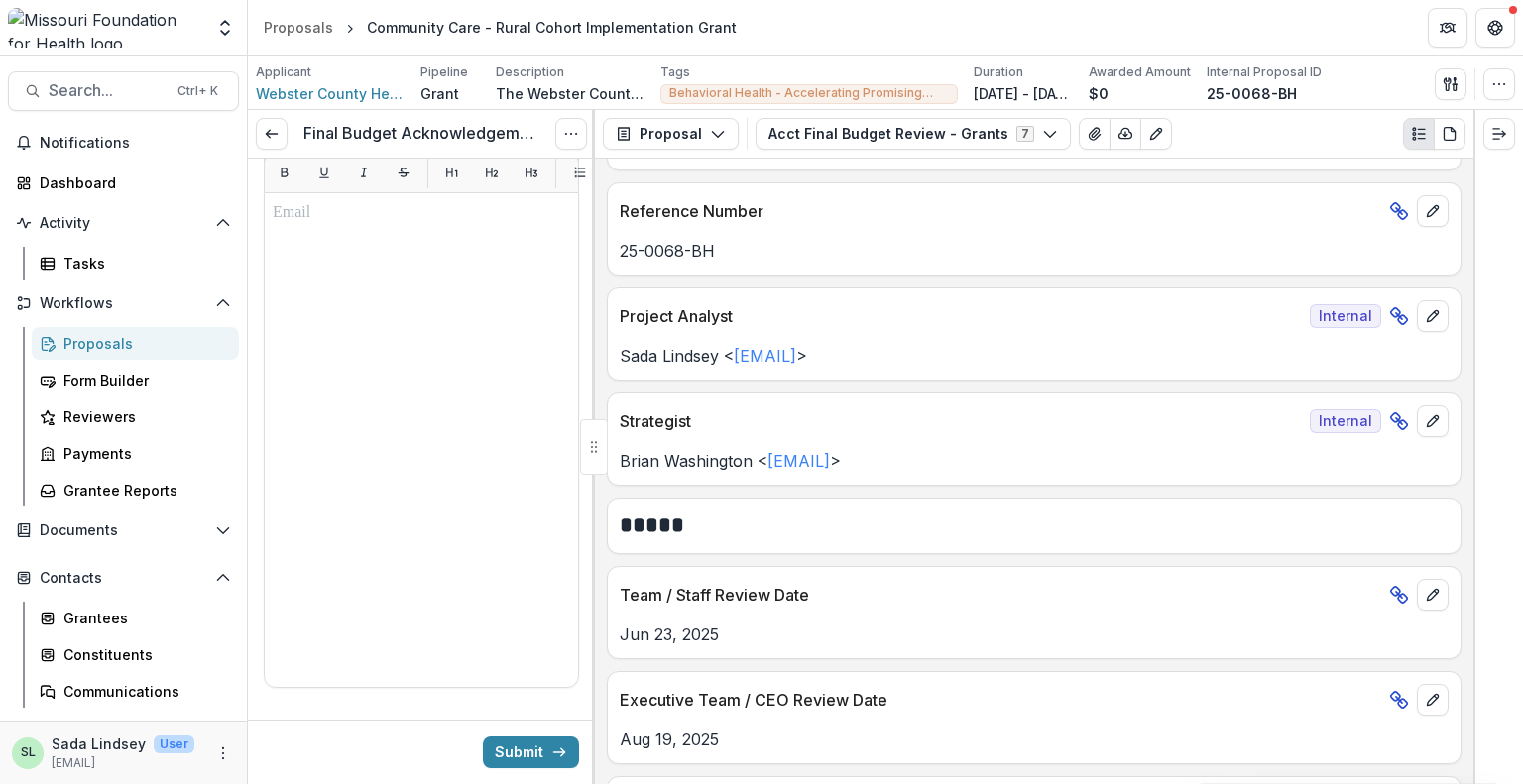 scroll, scrollTop: 520, scrollLeft: 0, axis: vertical 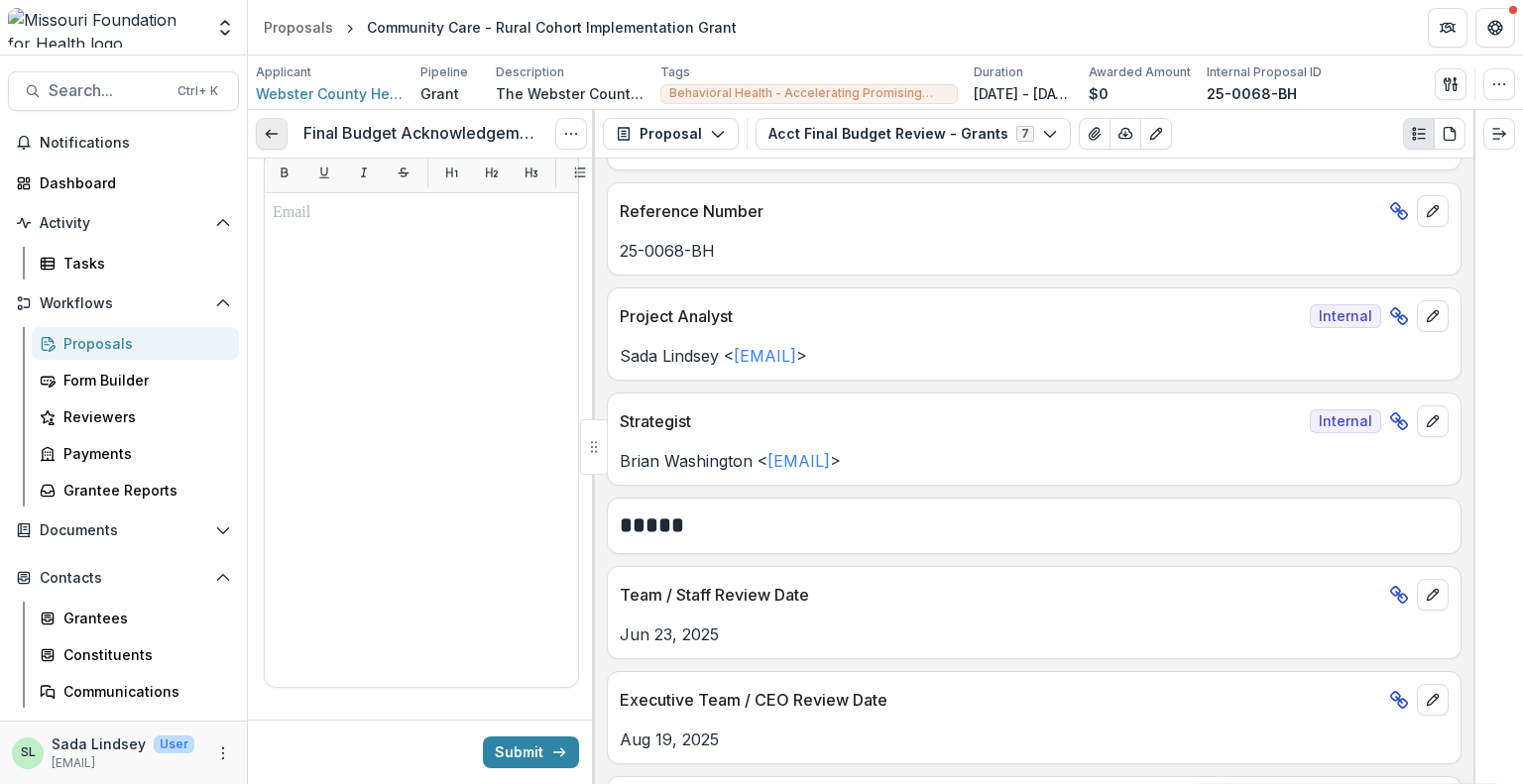 click 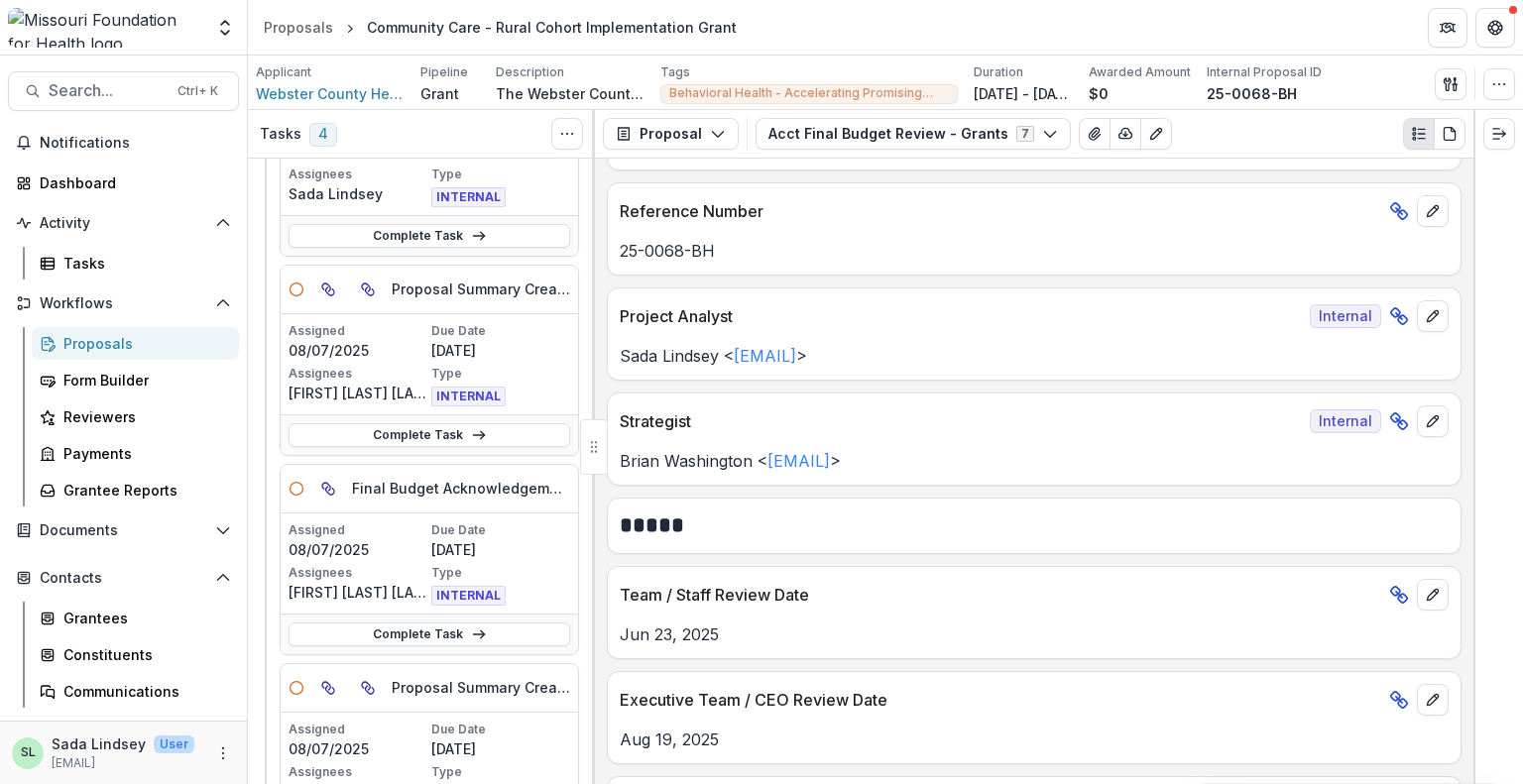 scroll, scrollTop: 99, scrollLeft: 0, axis: vertical 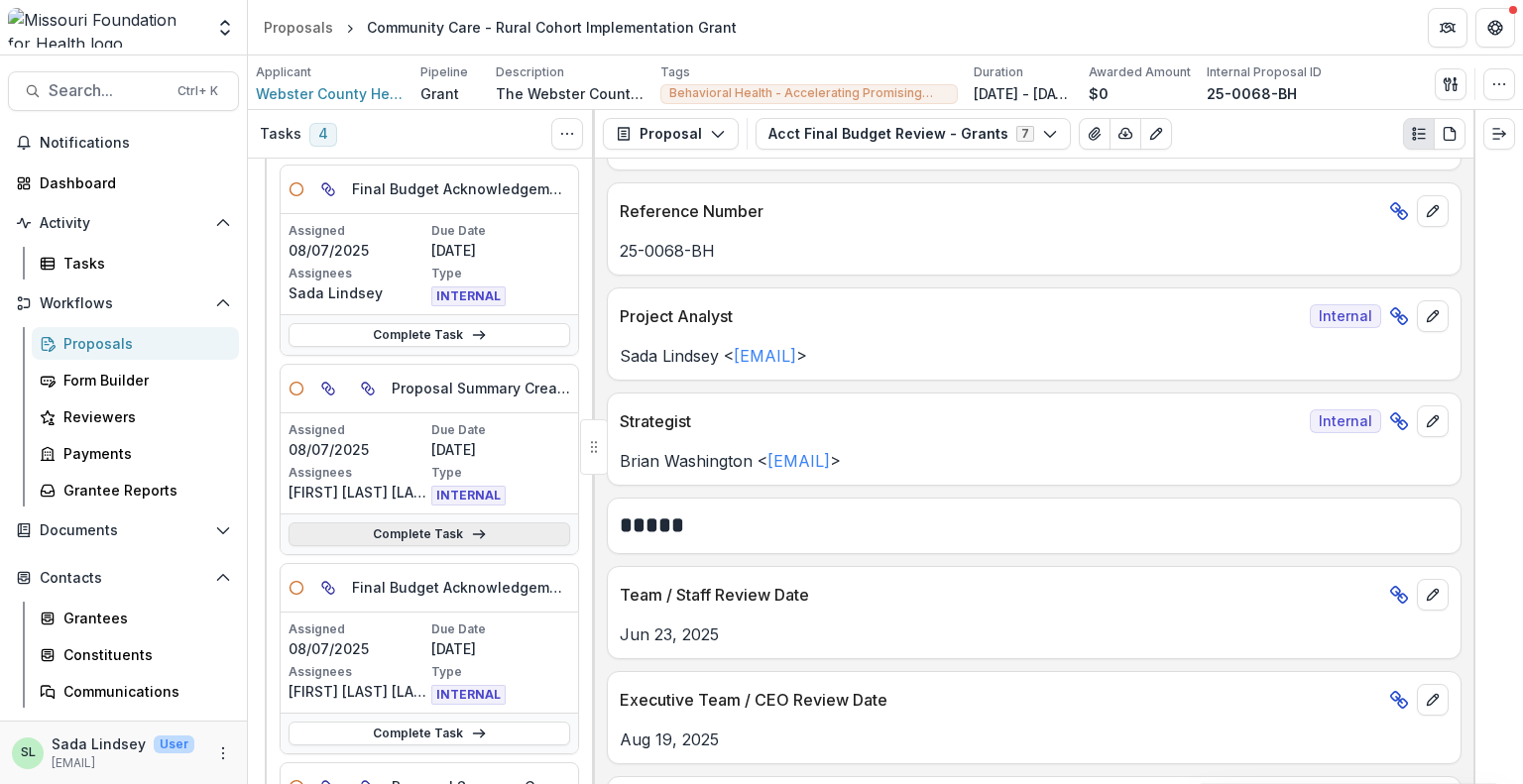 click on "Complete Task" at bounding box center [429, 534] 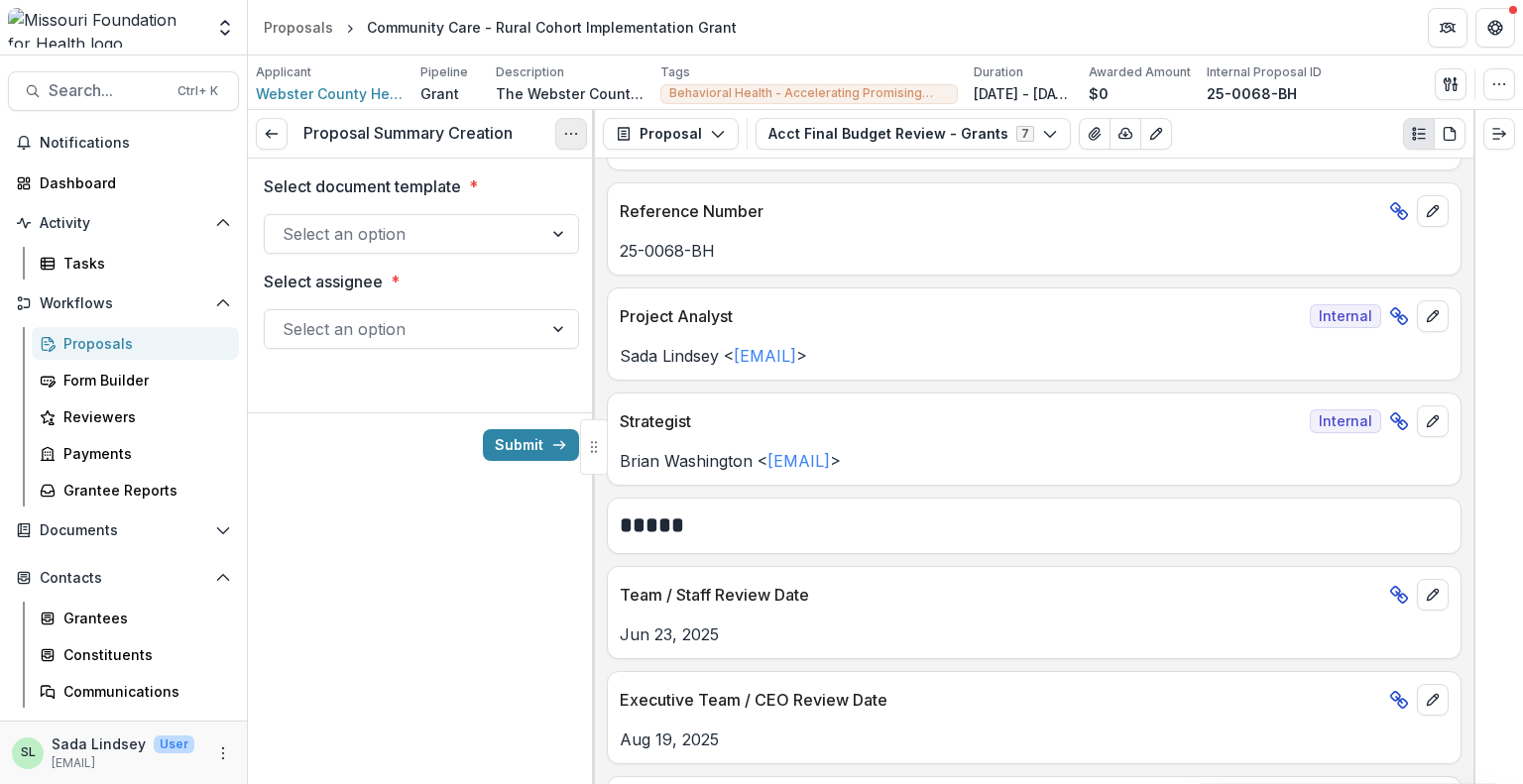 click at bounding box center (571, 134) 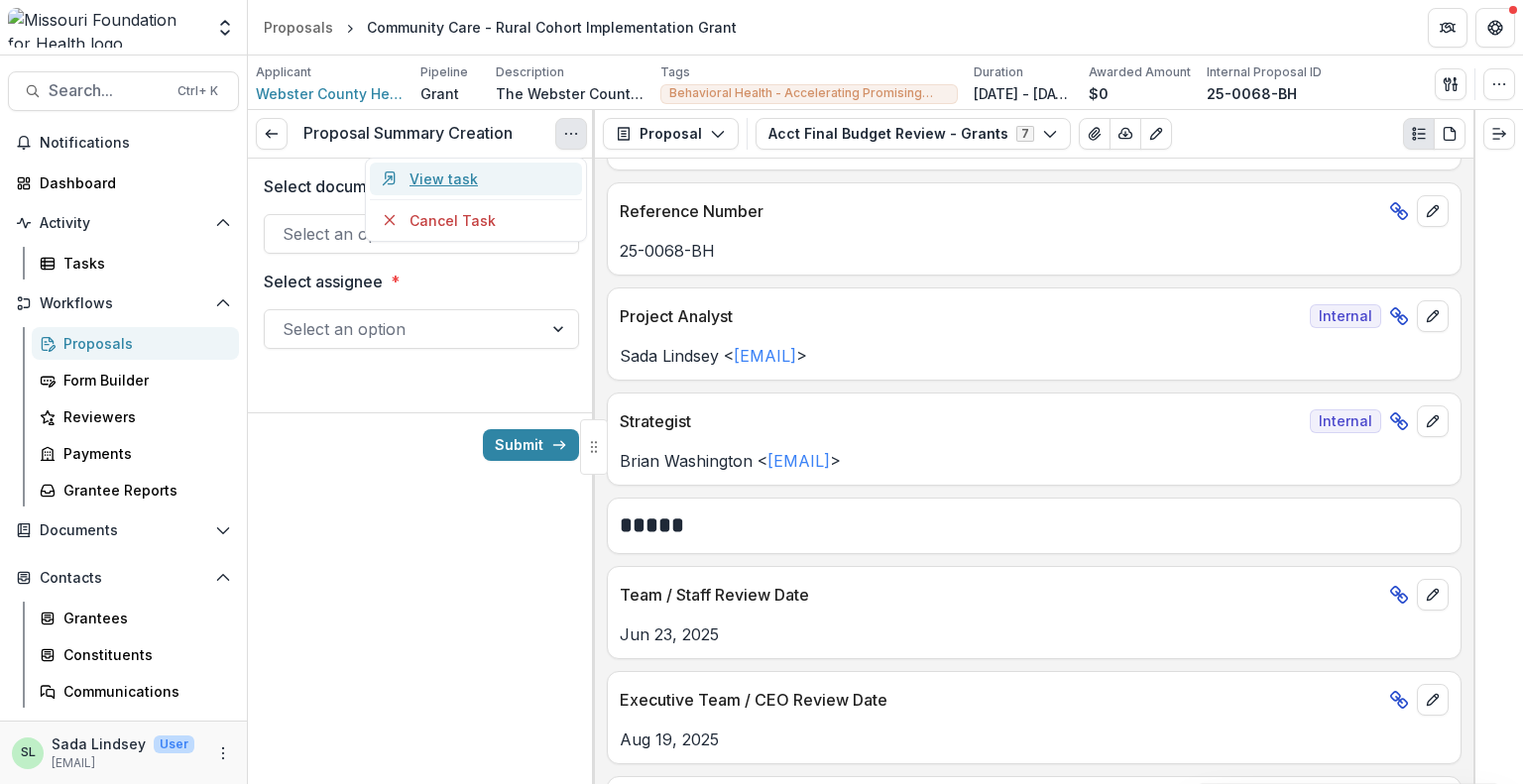 click on "View task" at bounding box center (476, 178) 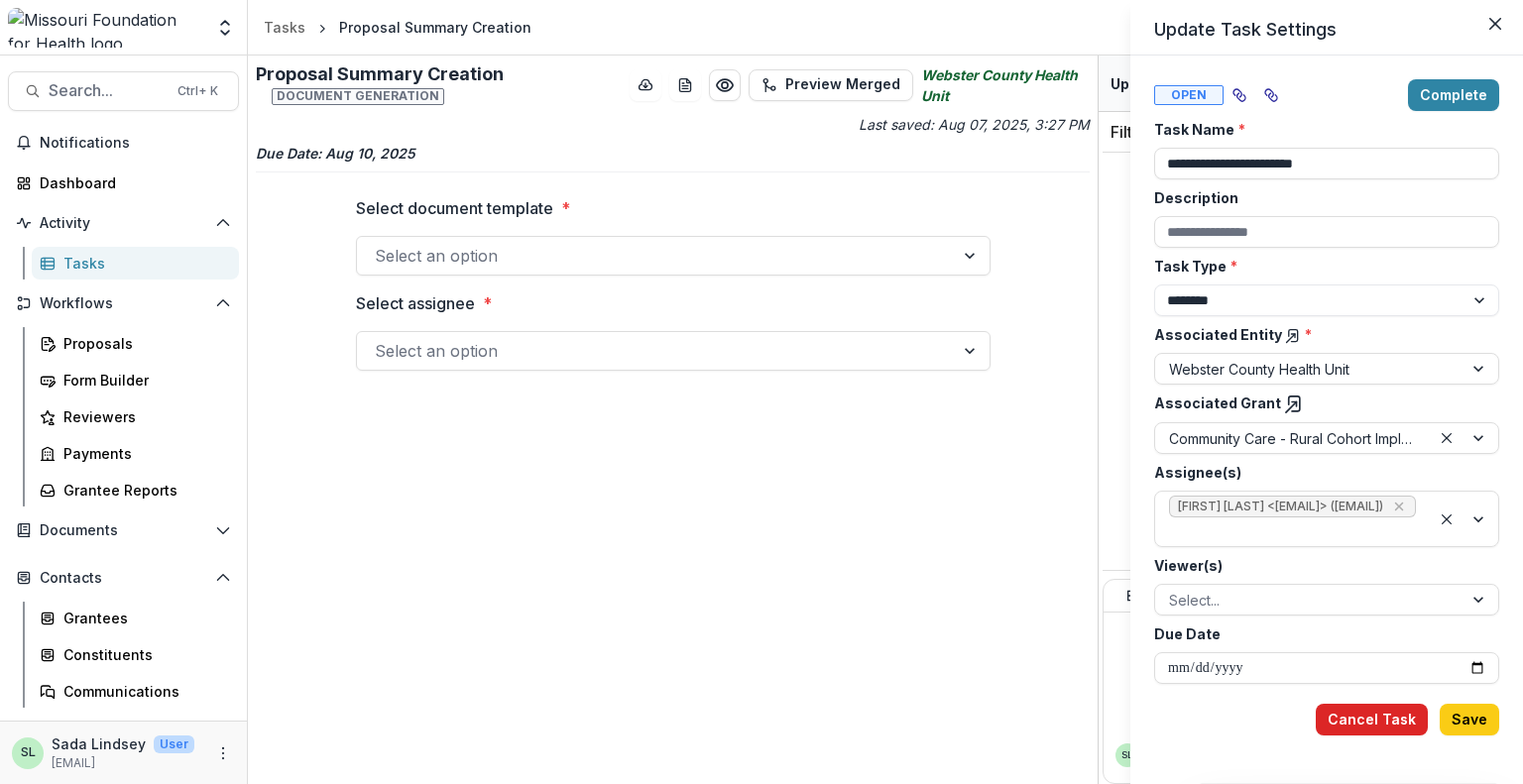 click on "Cancel Task" at bounding box center (1371, 720) 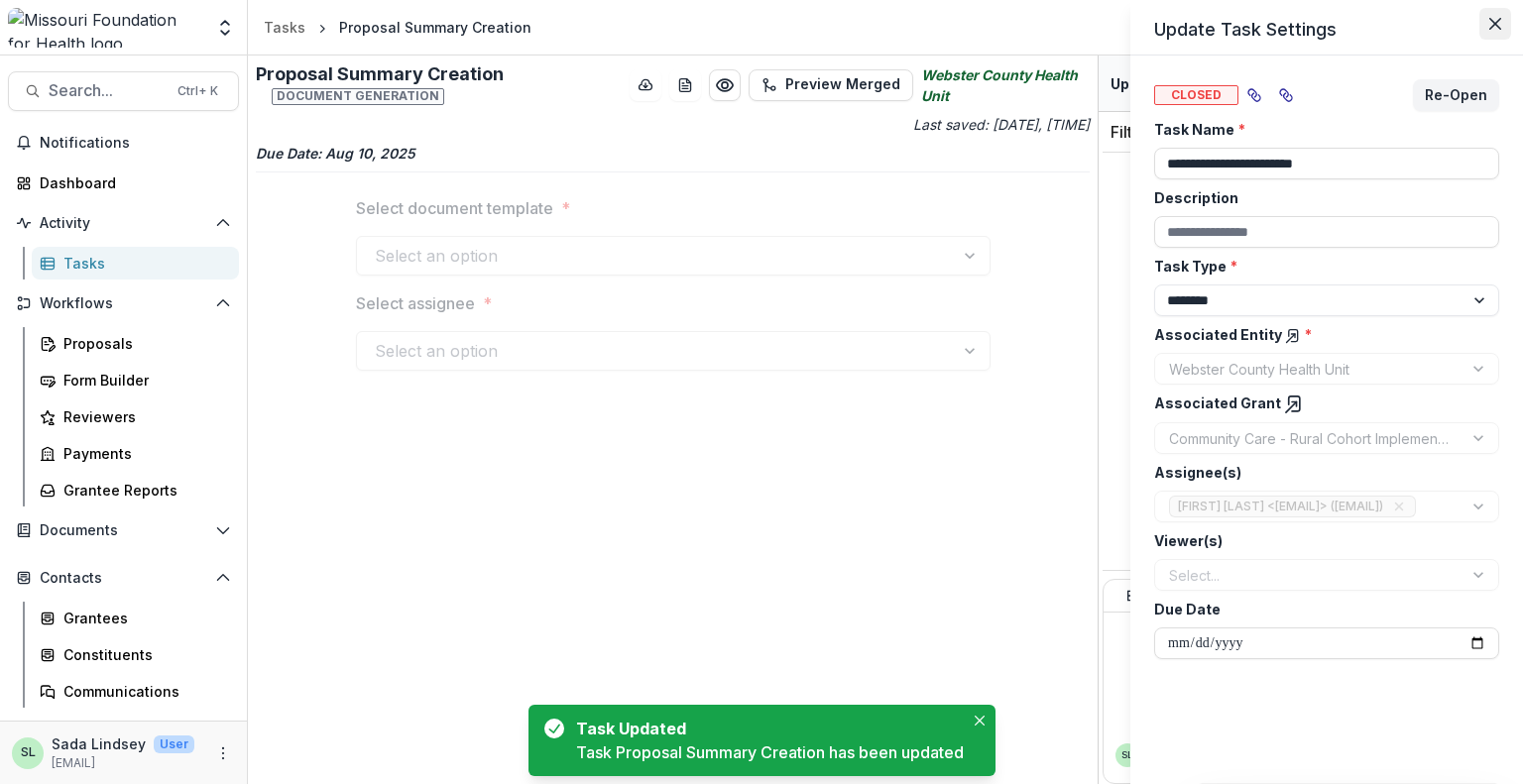 click at bounding box center (1495, 24) 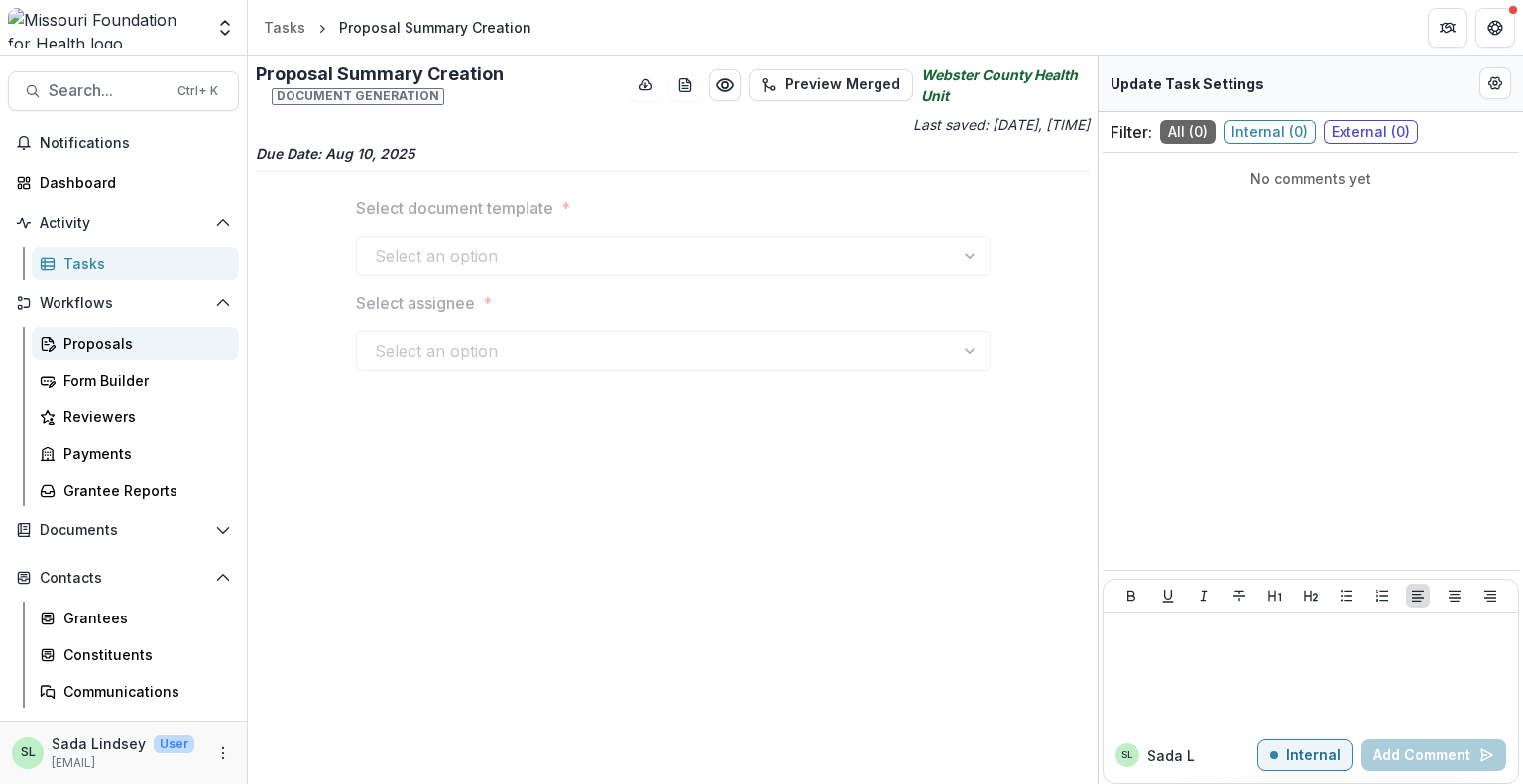click on "Proposals" at bounding box center (143, 343) 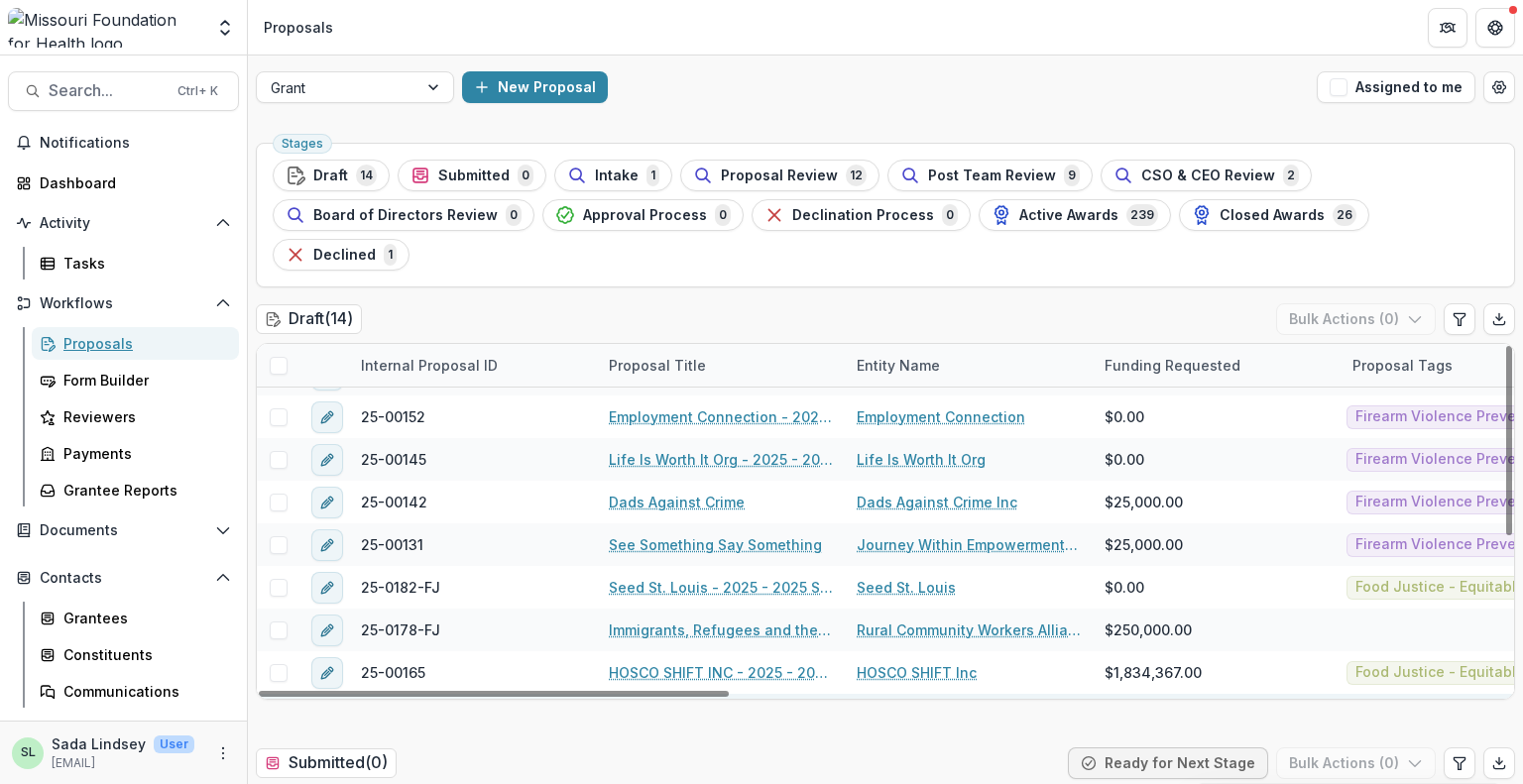 scroll, scrollTop: 284, scrollLeft: 0, axis: vertical 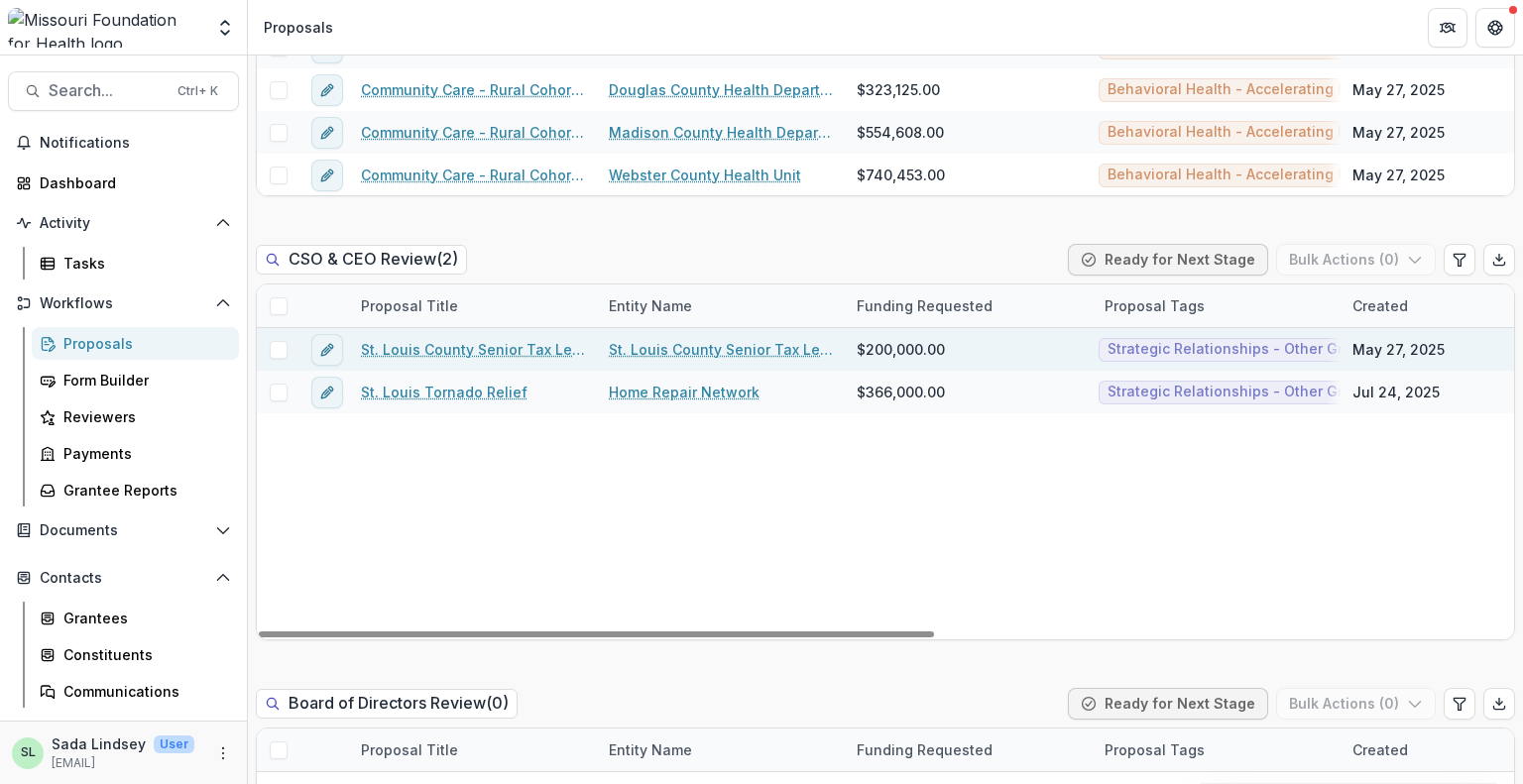 click on "St. Louis County Senior Tax Levy Initiative" at bounding box center [473, 349] 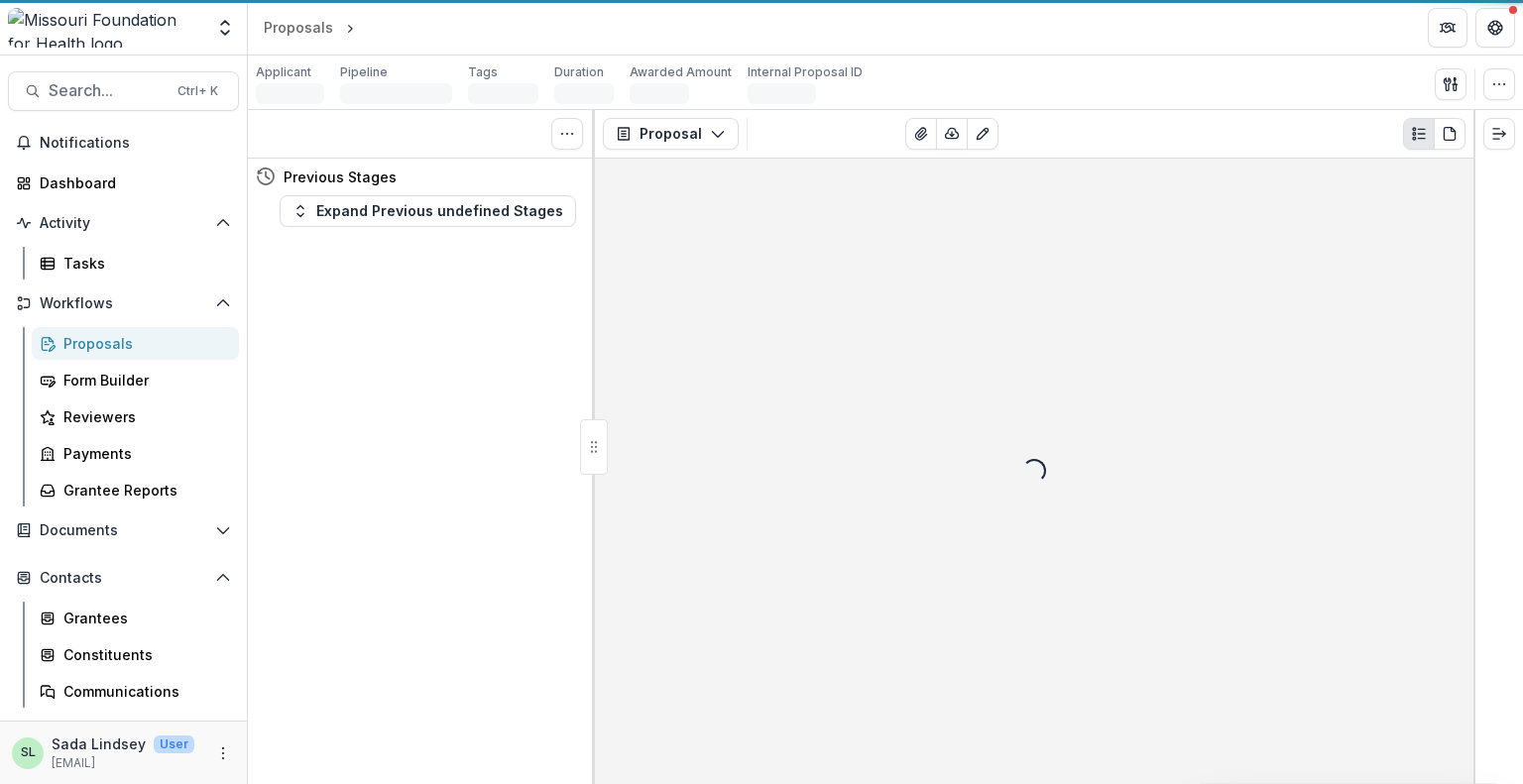 scroll, scrollTop: 0, scrollLeft: 0, axis: both 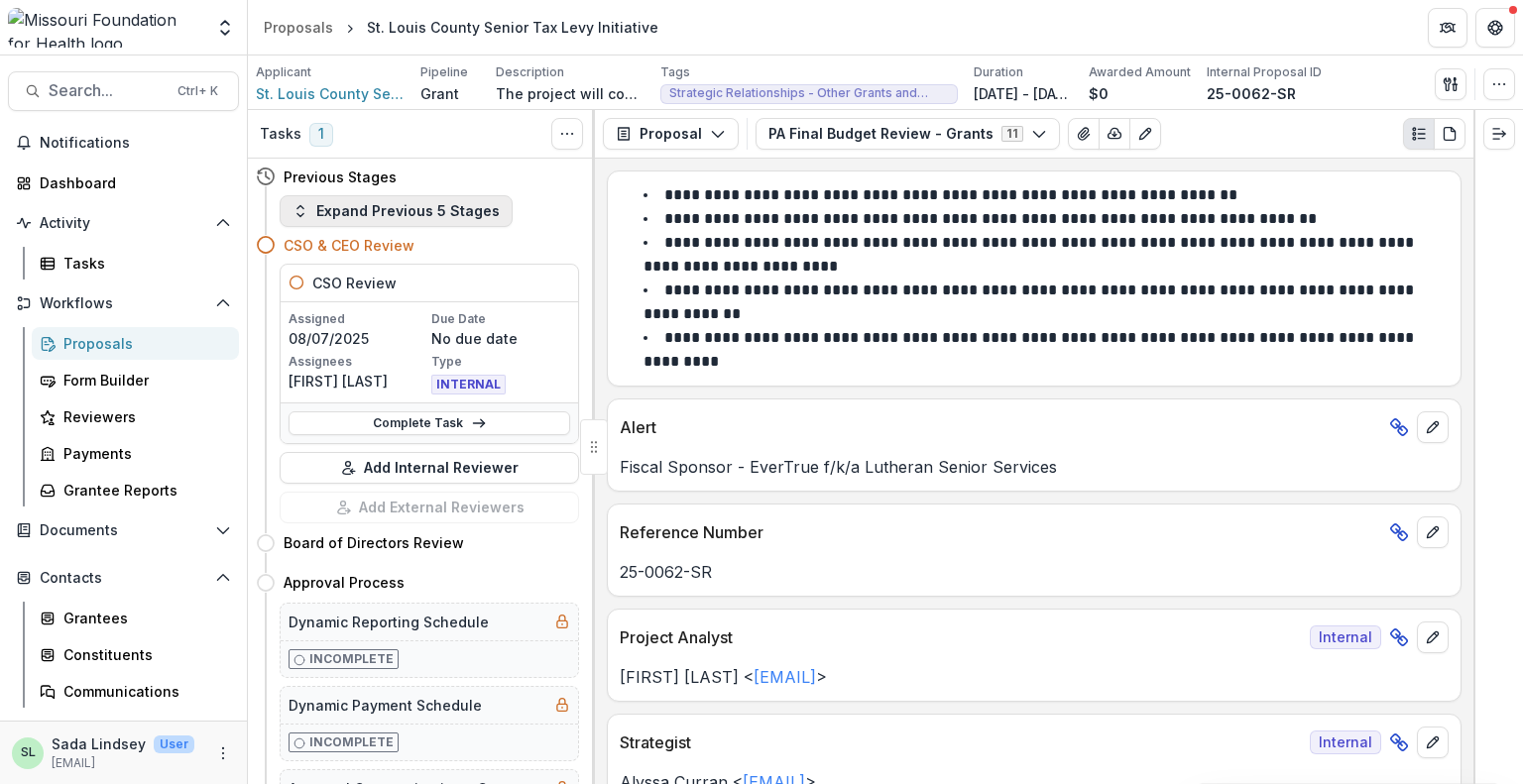 click on "Expand Previous 5 Stages" at bounding box center [396, 211] 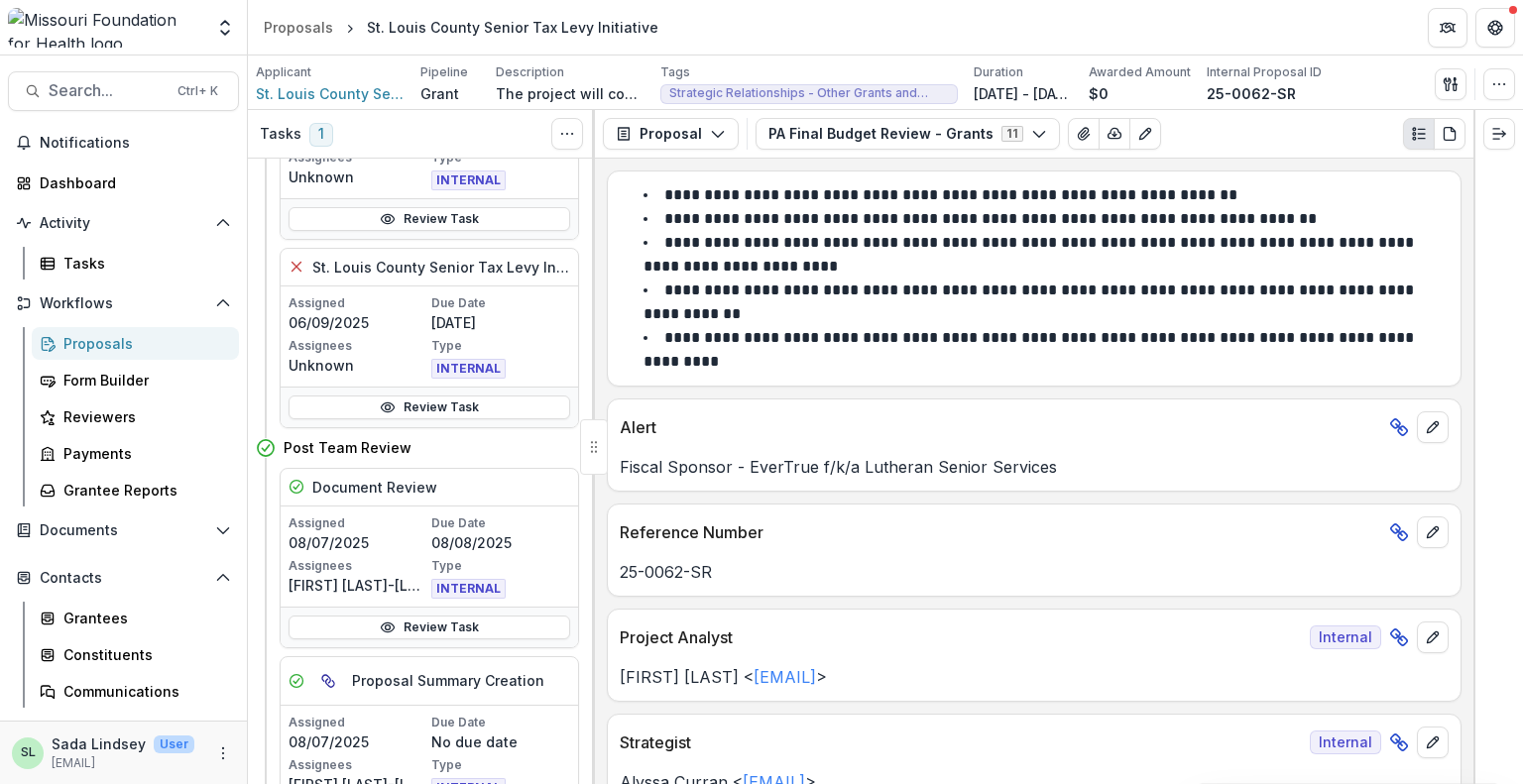 scroll, scrollTop: 1189, scrollLeft: 0, axis: vertical 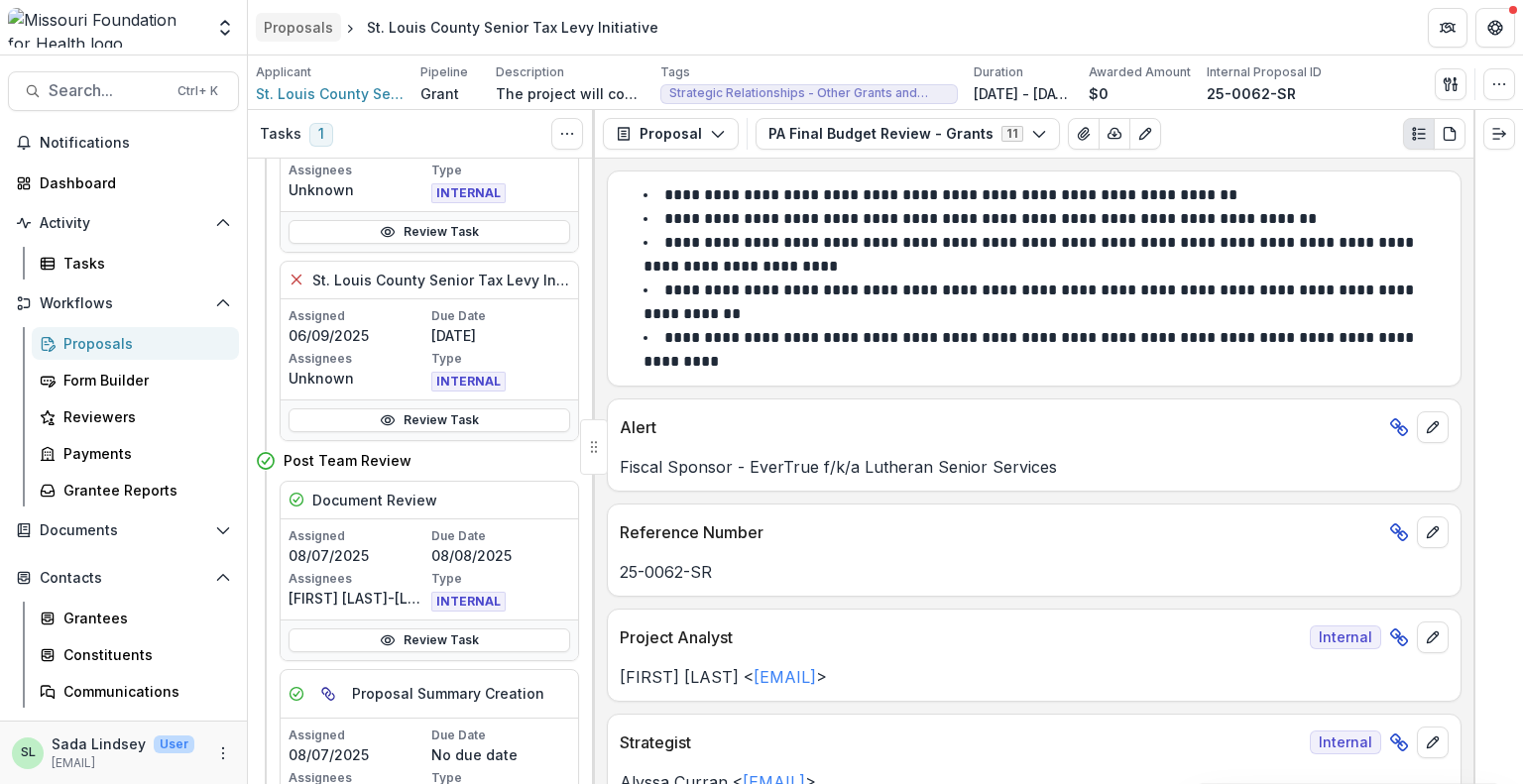 click on "Proposals" at bounding box center (298, 27) 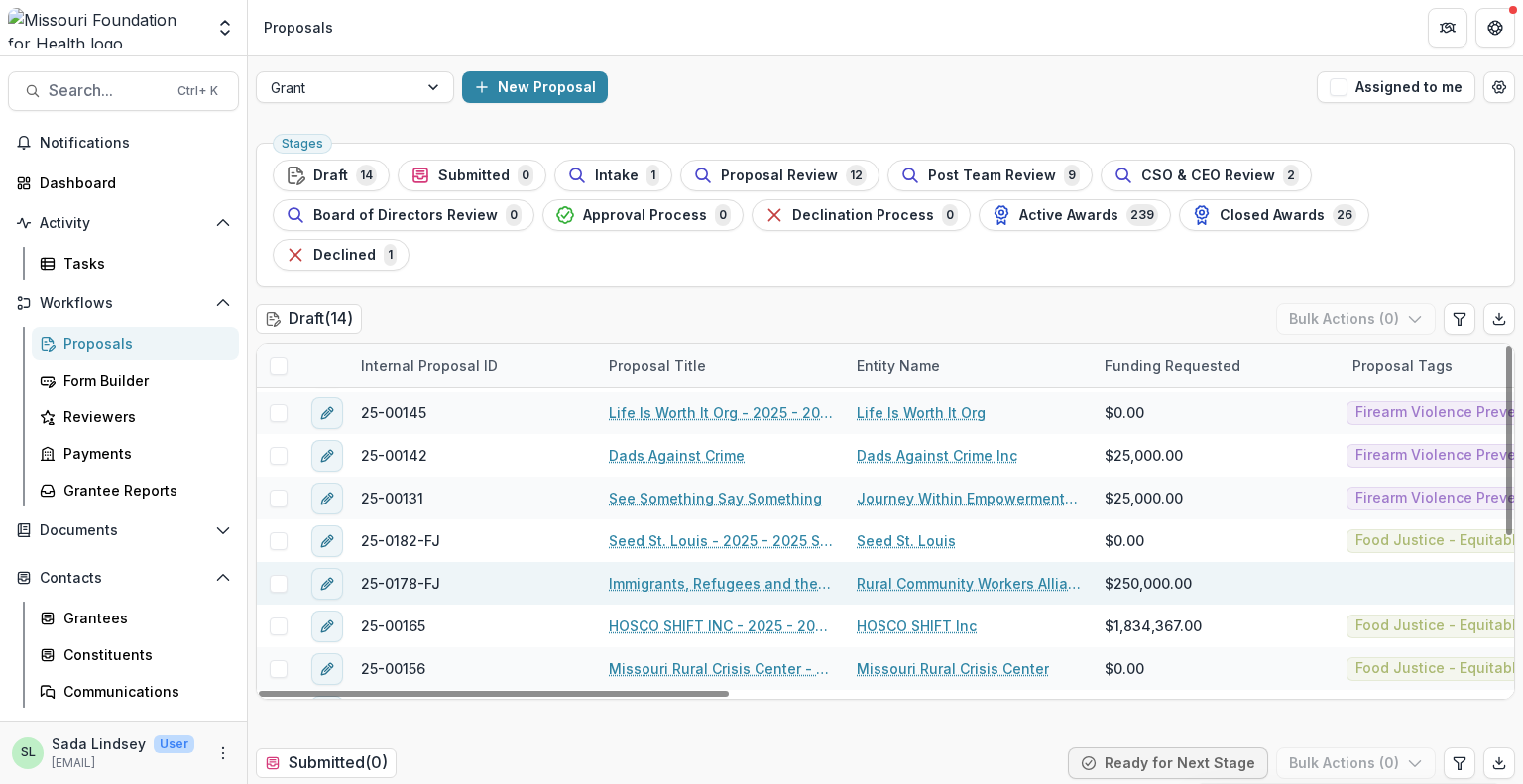 scroll, scrollTop: 284, scrollLeft: 0, axis: vertical 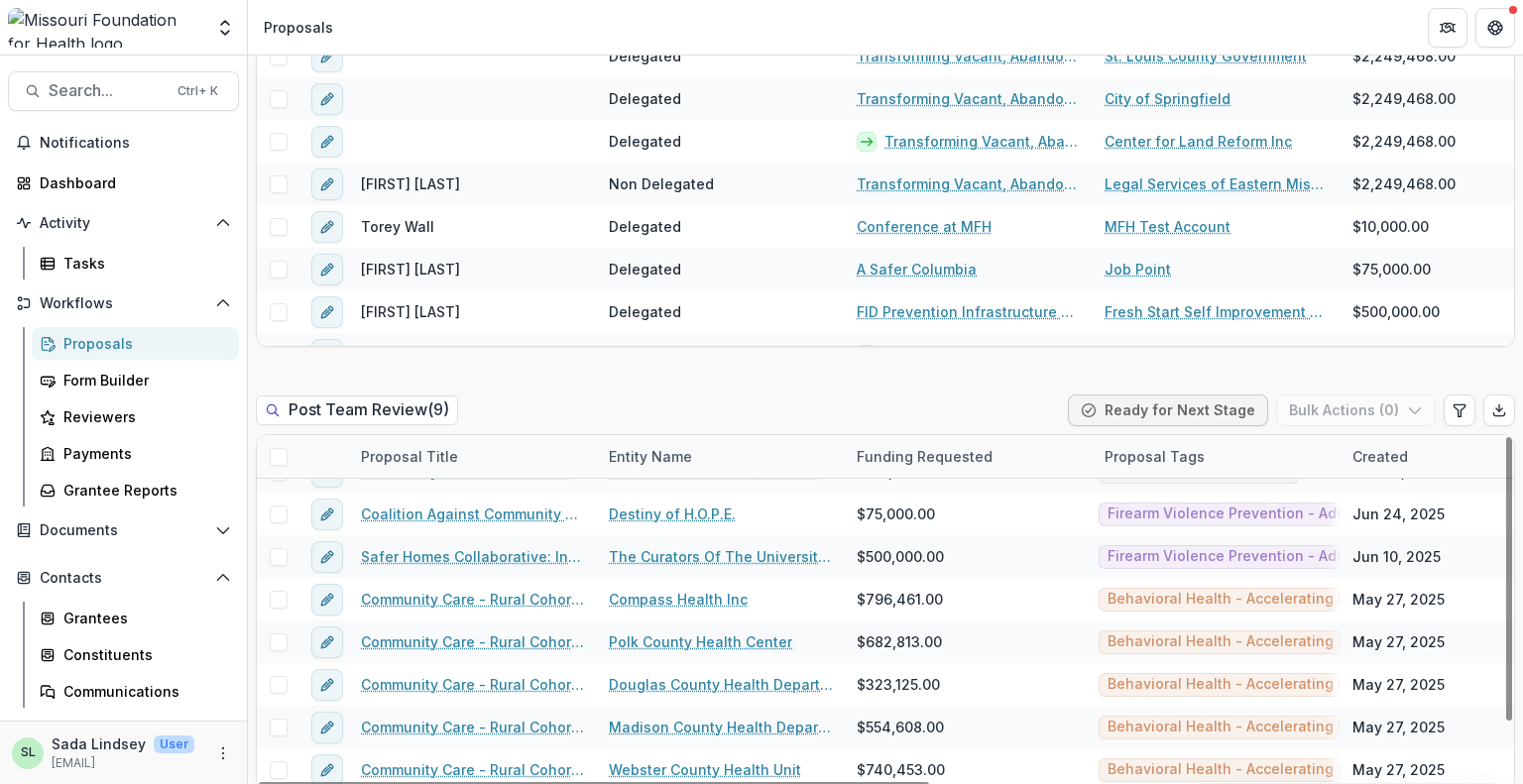 drag, startPoint x: 632, startPoint y: 744, endPoint x: 583, endPoint y: 772, distance: 56.435804 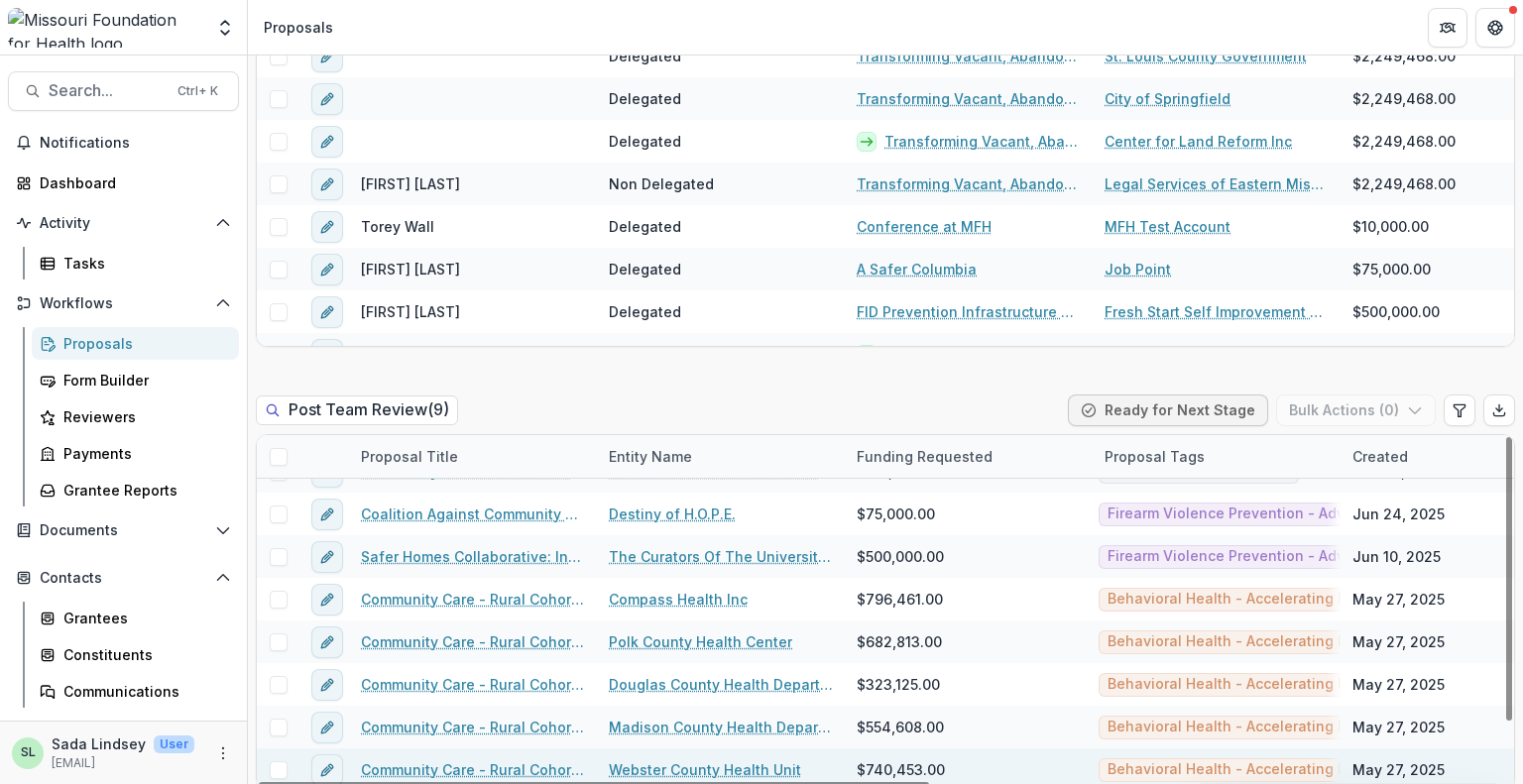 click on "Community Care - Rural Cohort Implementation Grant" at bounding box center (473, 769) 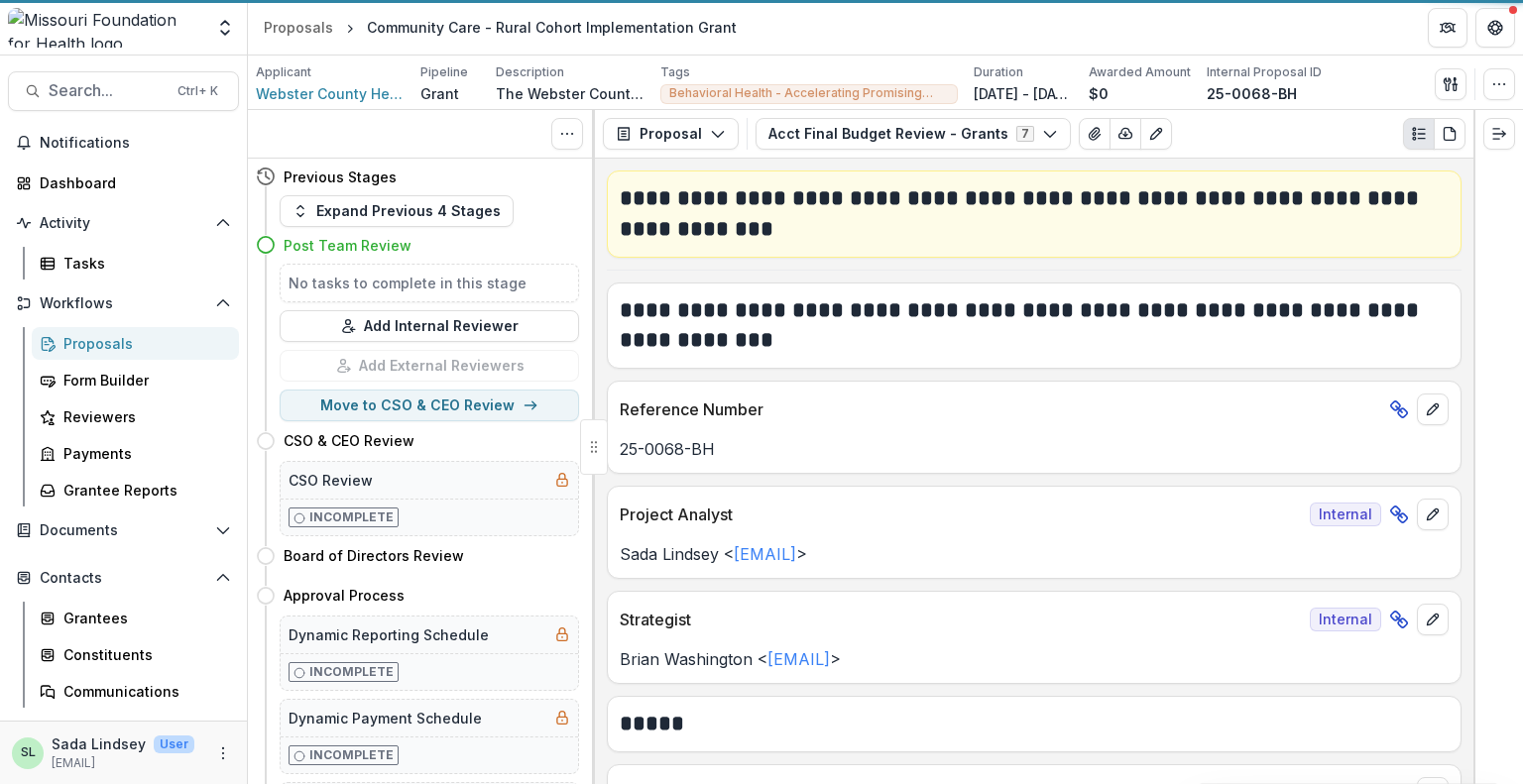 scroll, scrollTop: 0, scrollLeft: 0, axis: both 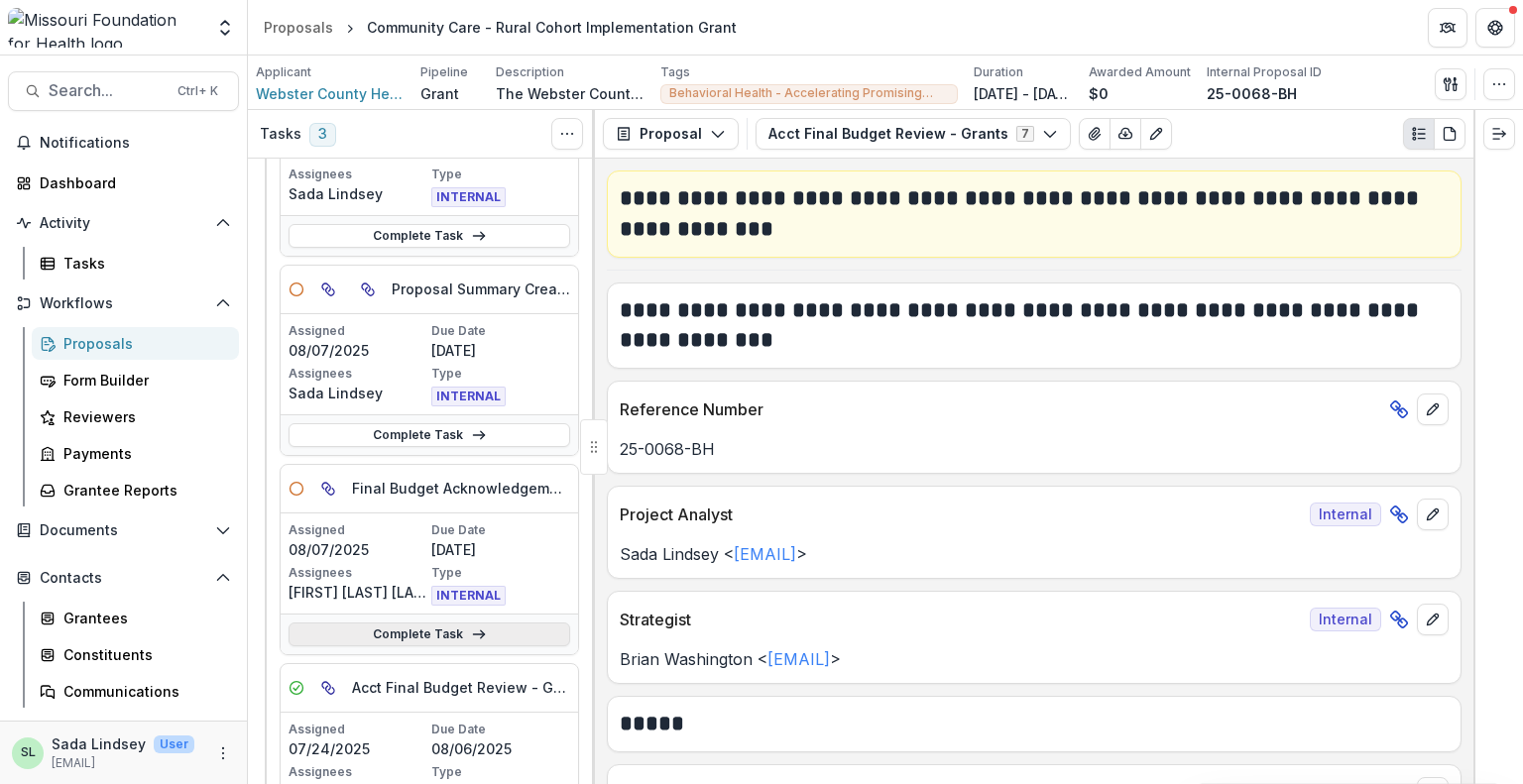 click on "Complete Task" at bounding box center [429, 634] 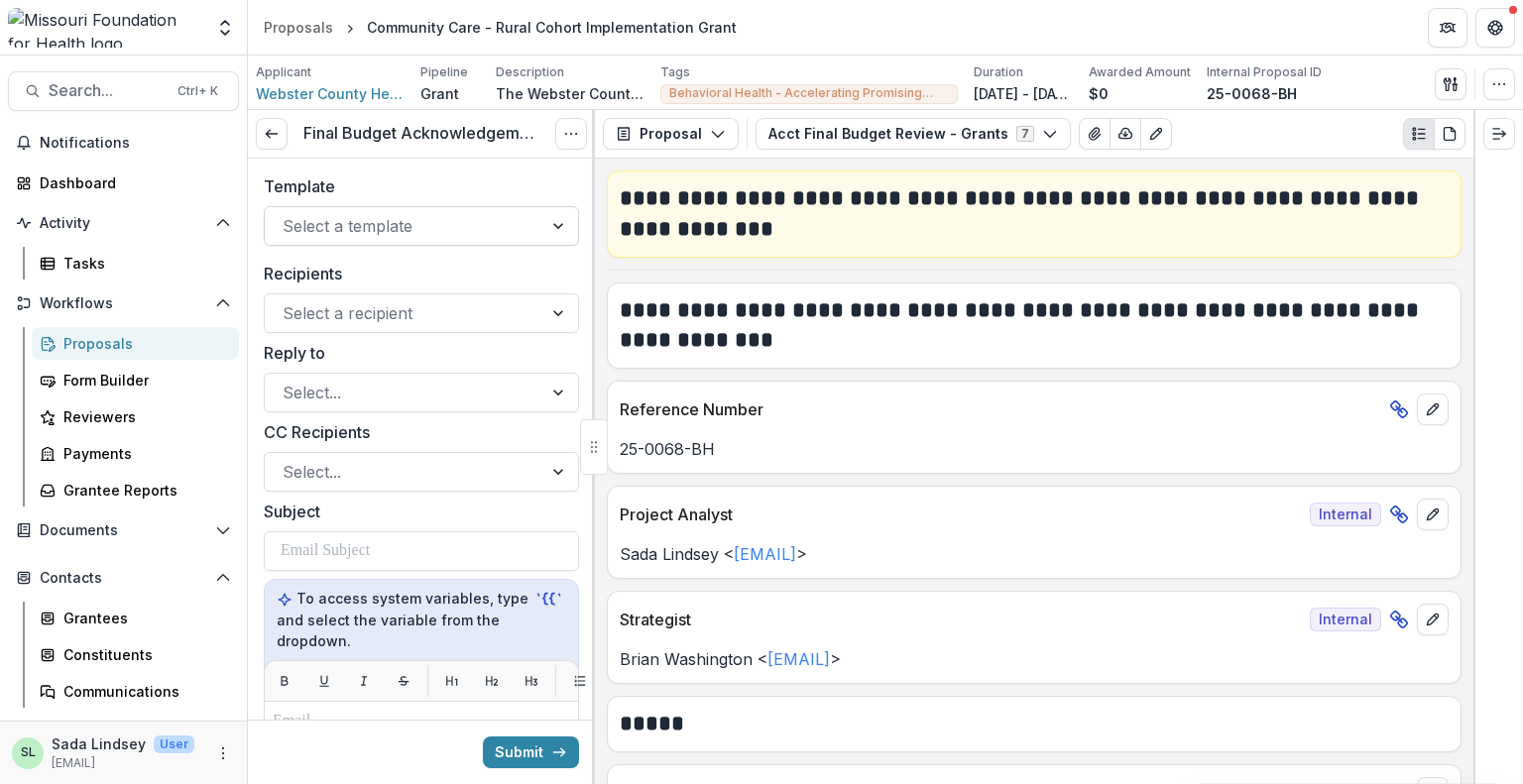 click at bounding box center [560, 226] 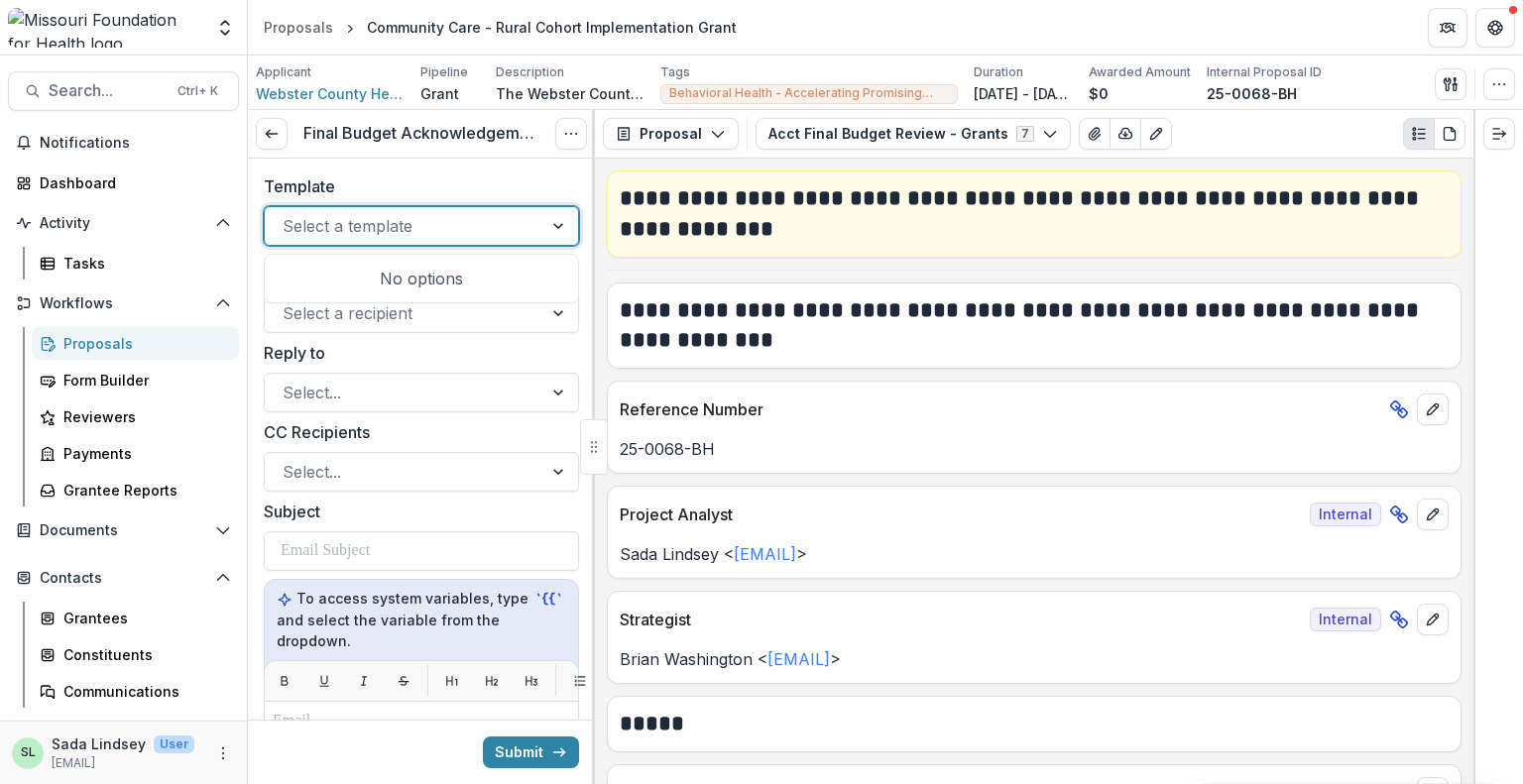 click at bounding box center (560, 226) 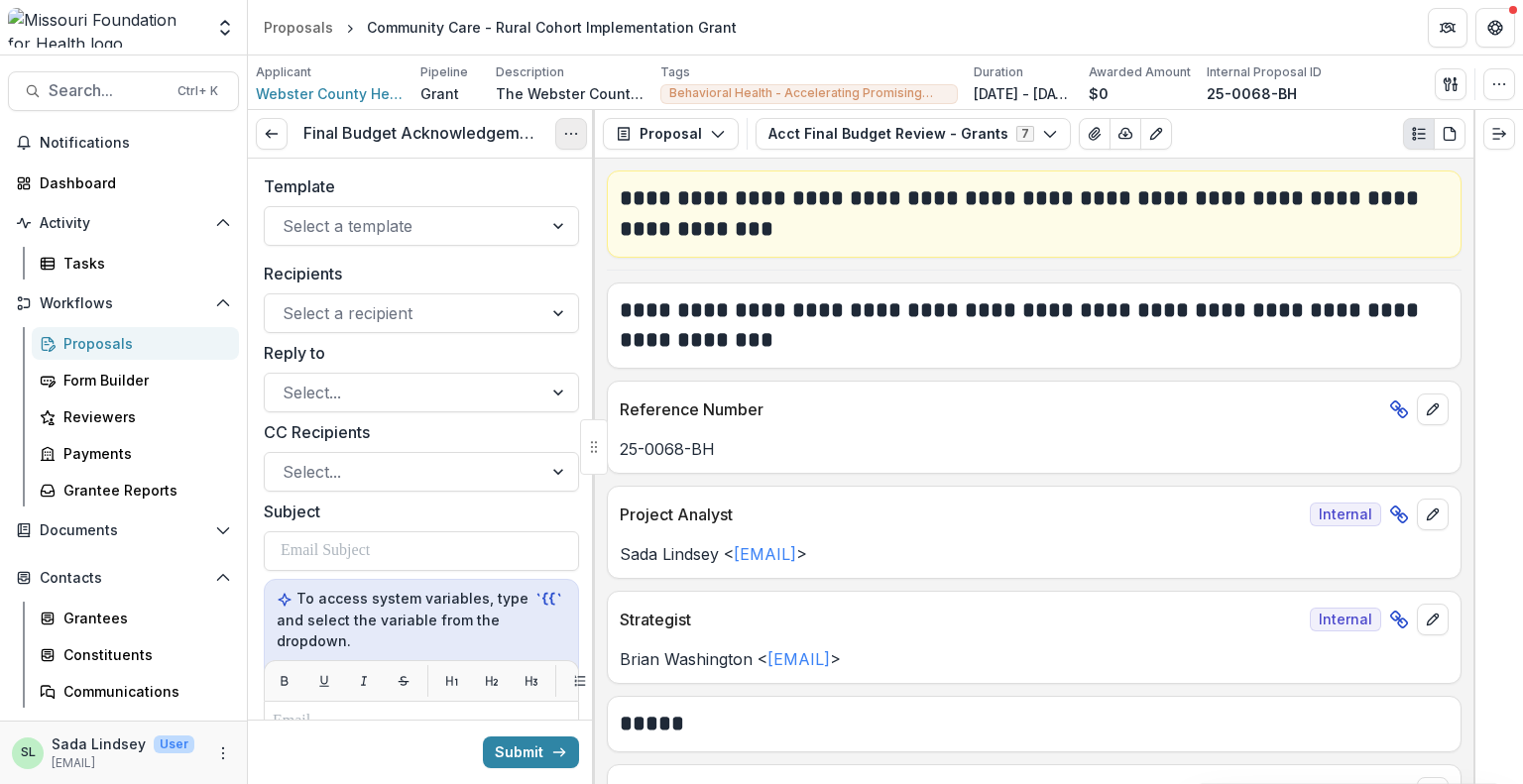 click 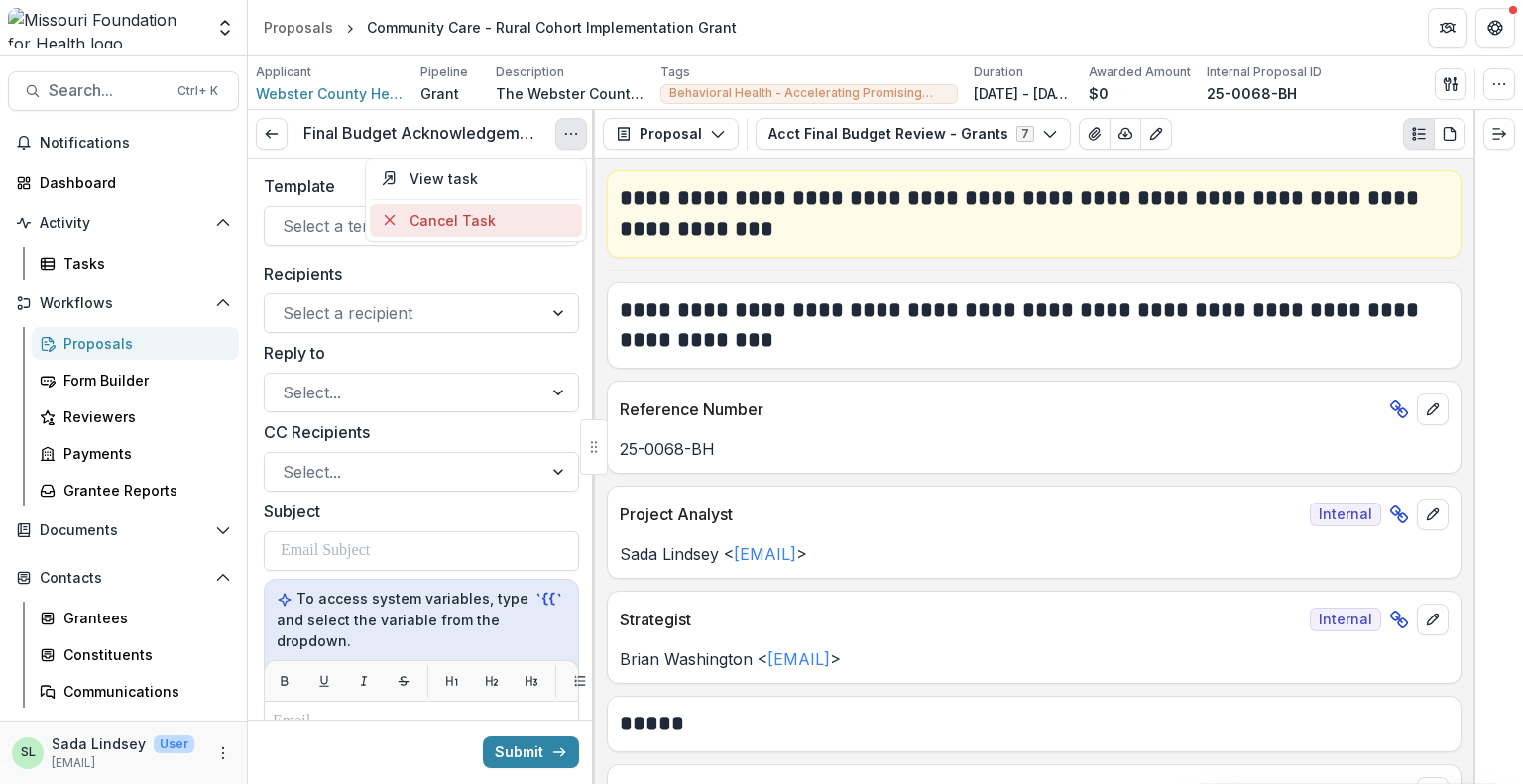 click on "Cancel Task" at bounding box center (476, 220) 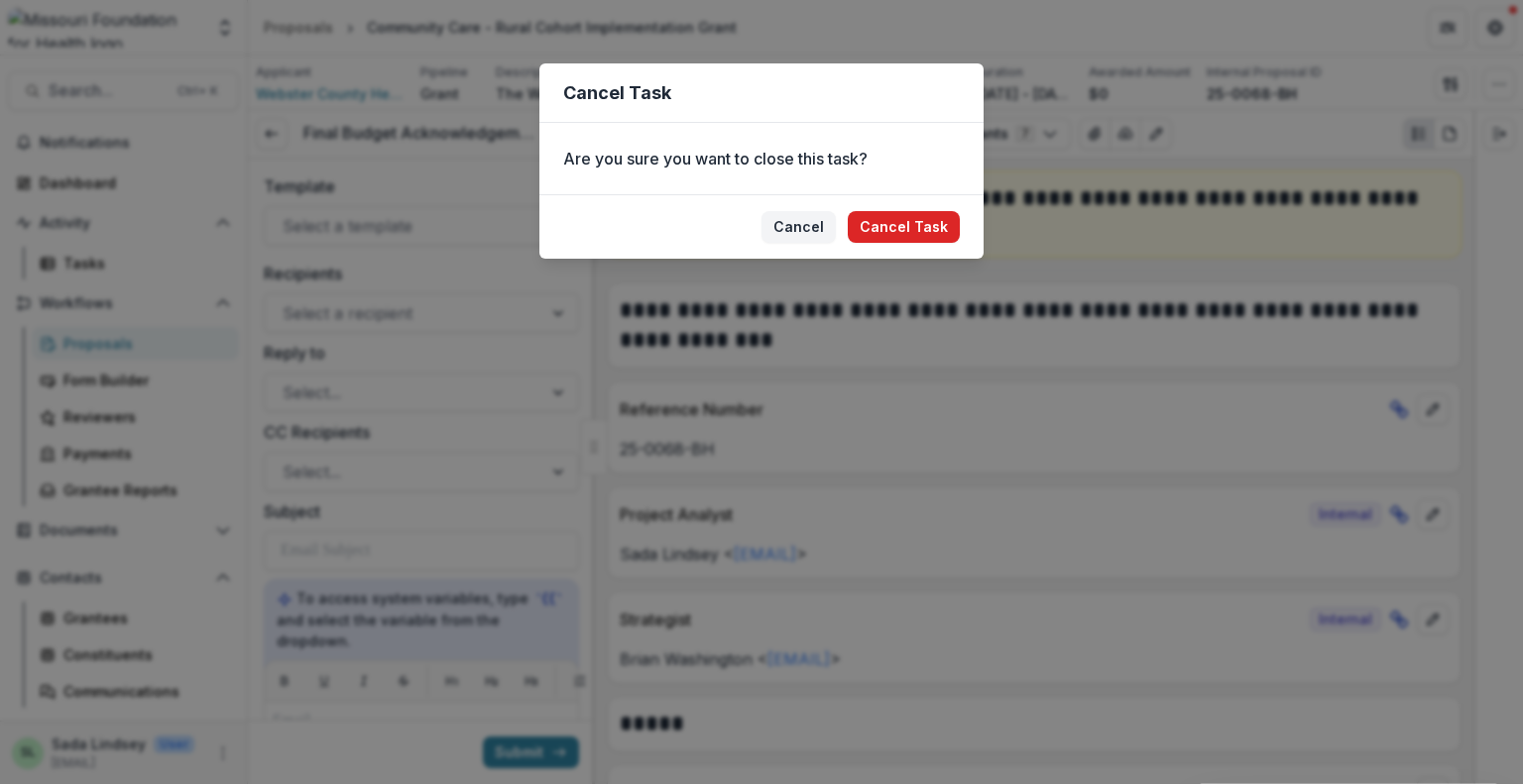 click on "Cancel Task" at bounding box center [903, 227] 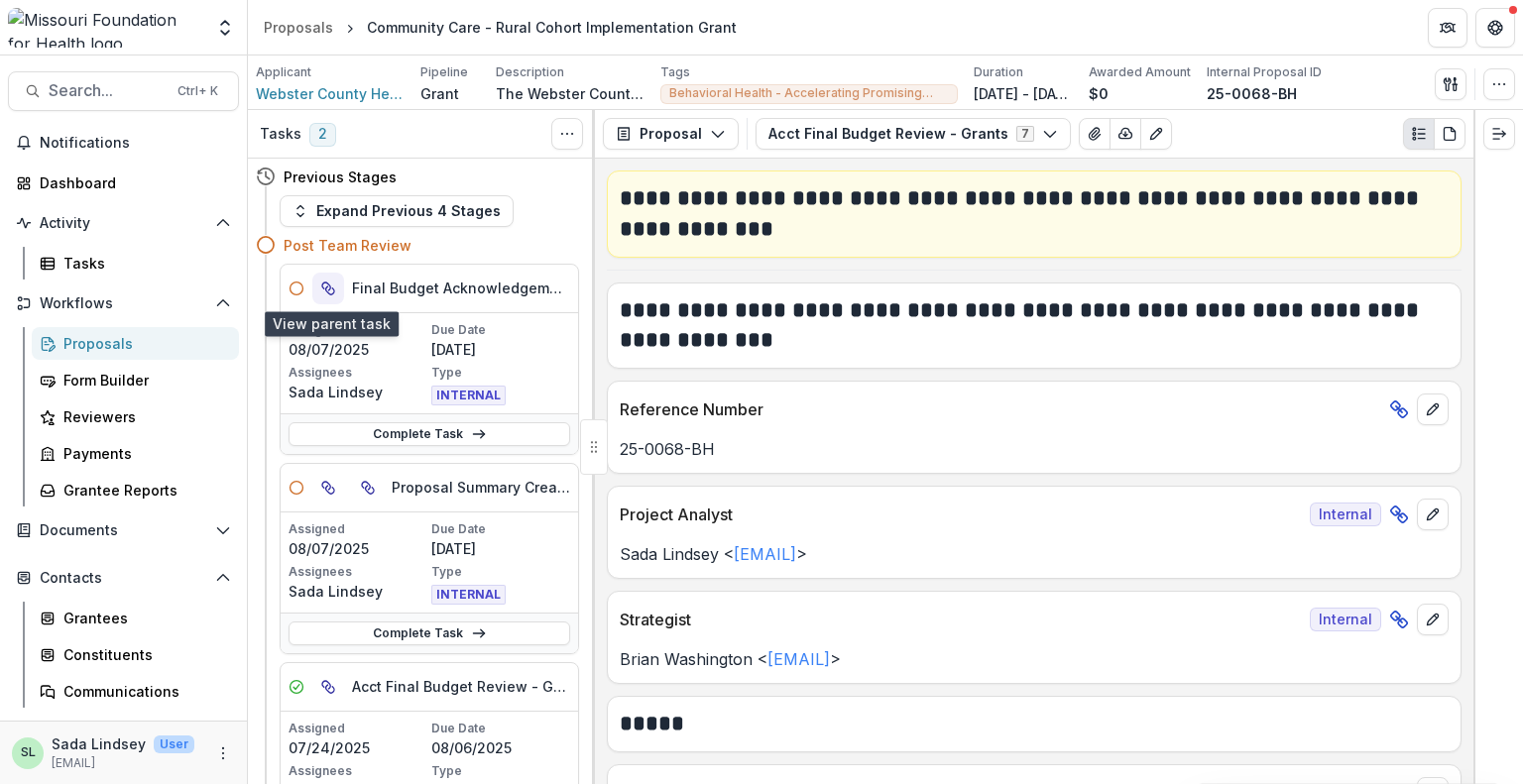 click 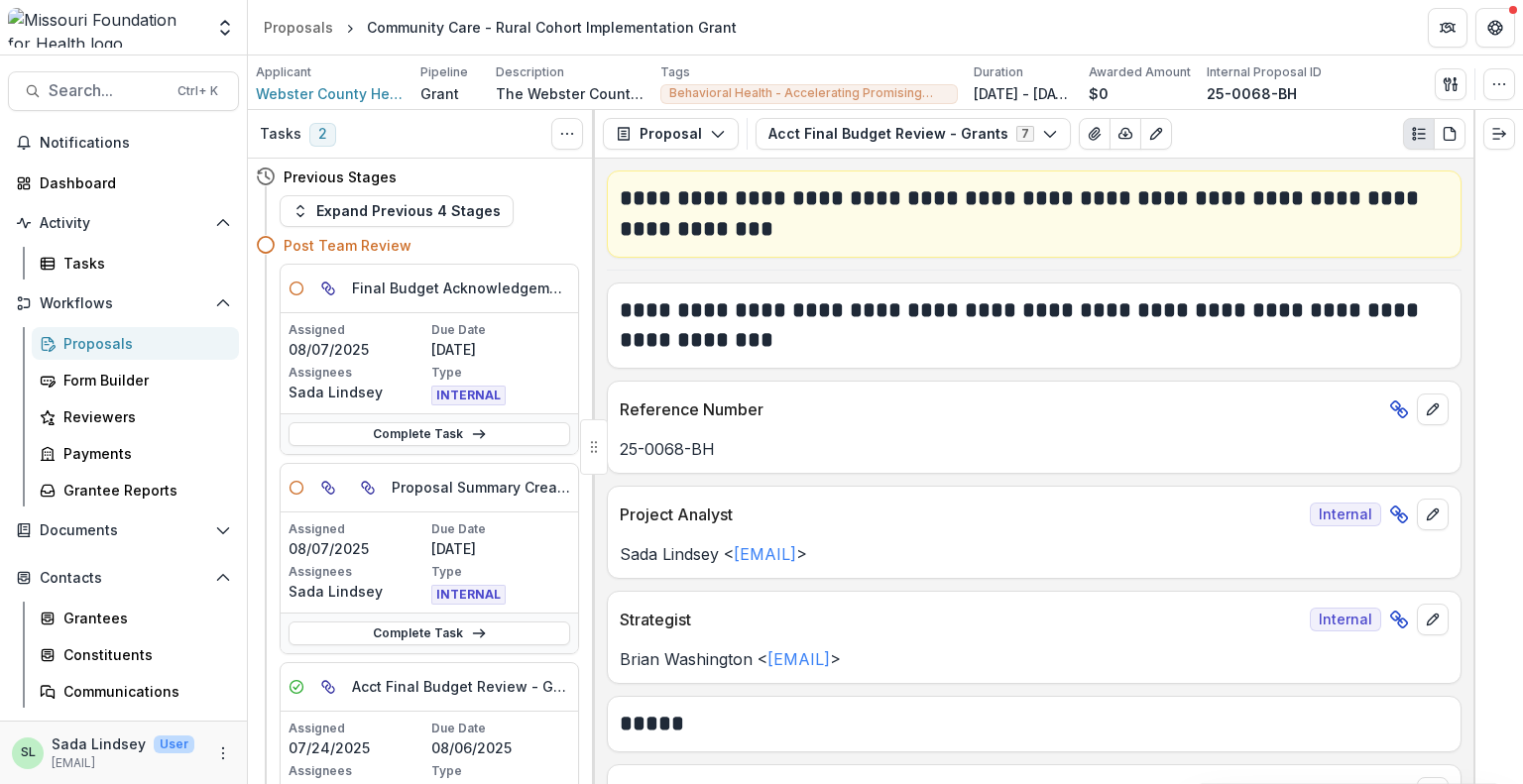 click on "Expand Previous 4 Stages" at bounding box center (429, 211) 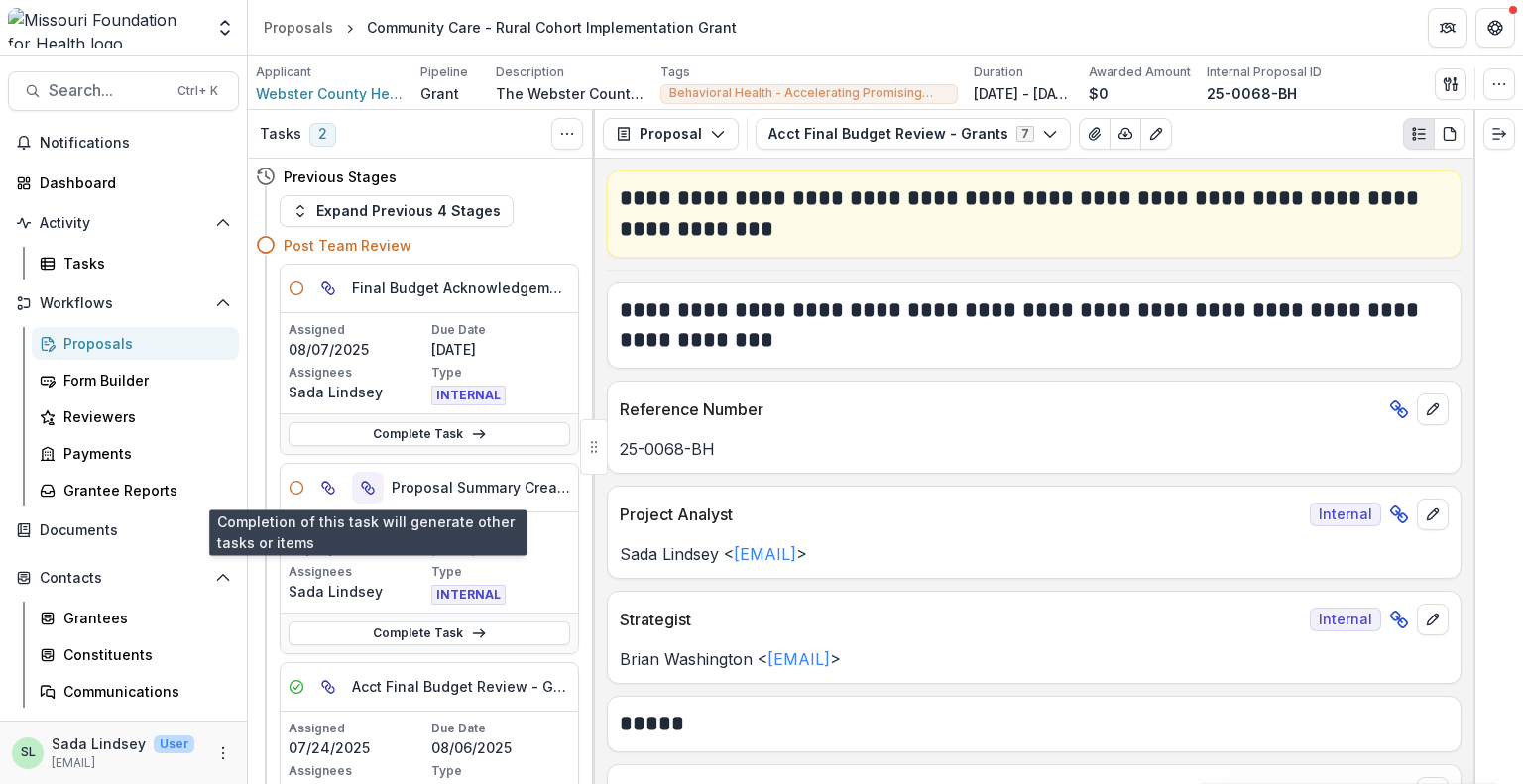 click 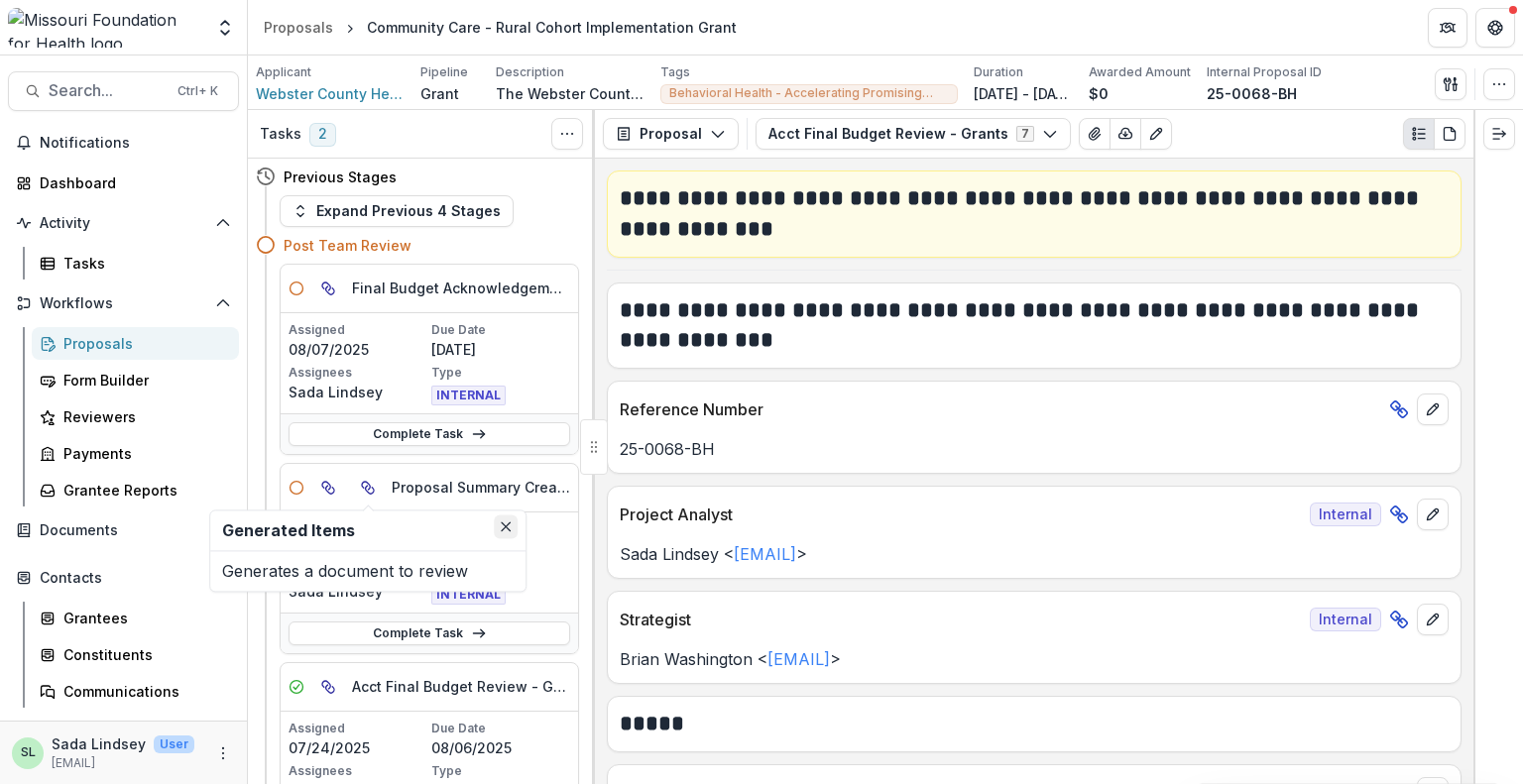 click 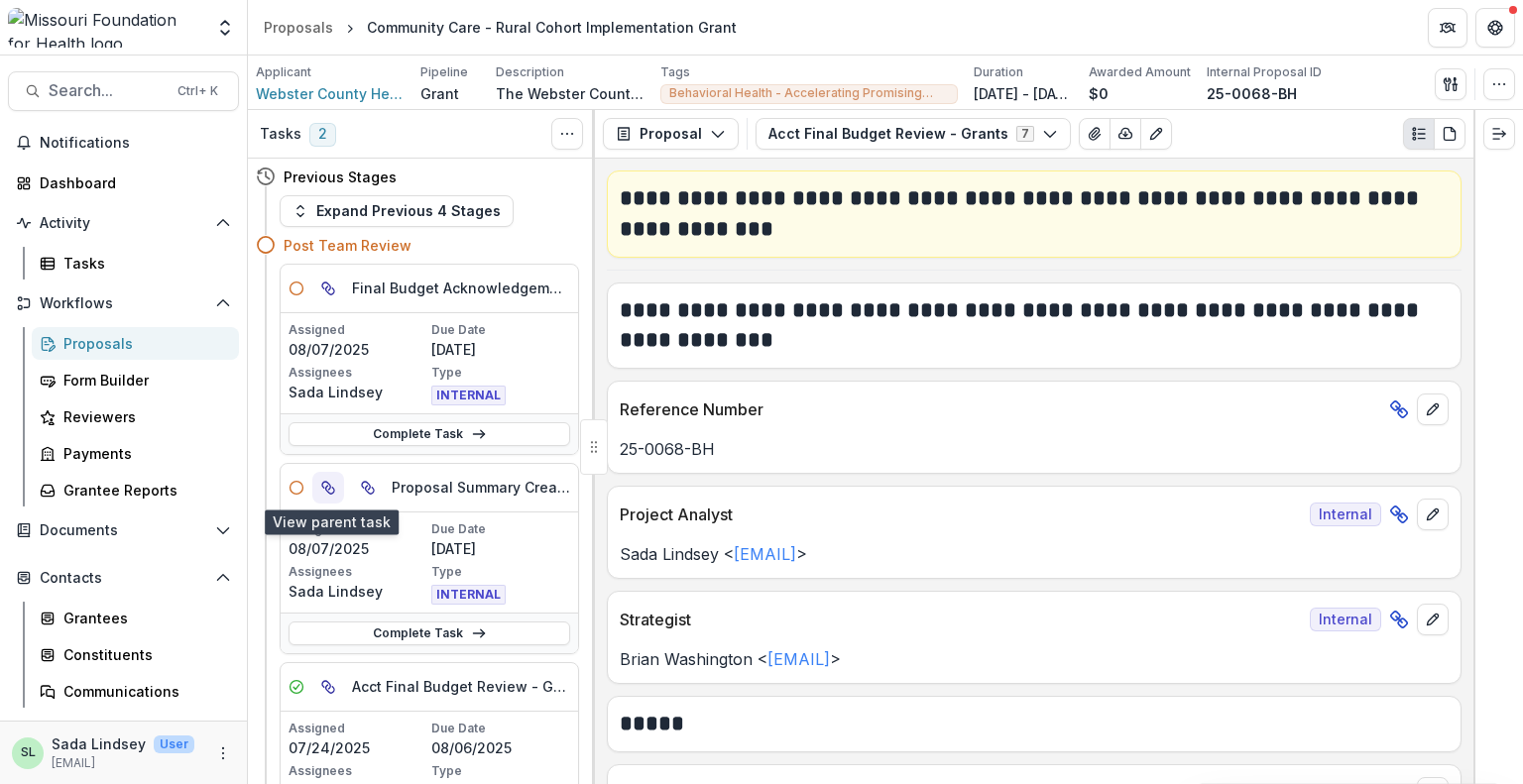 click 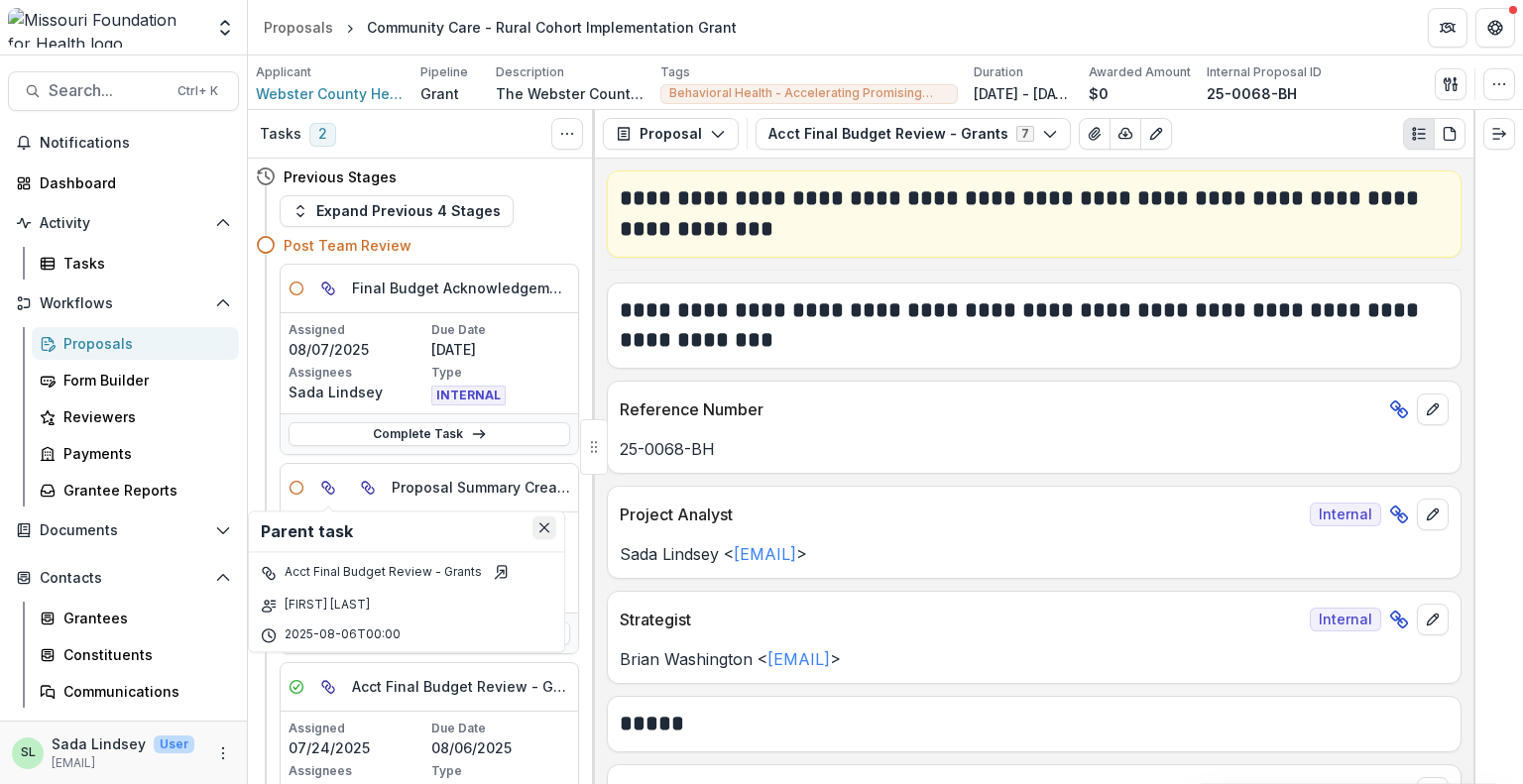 click 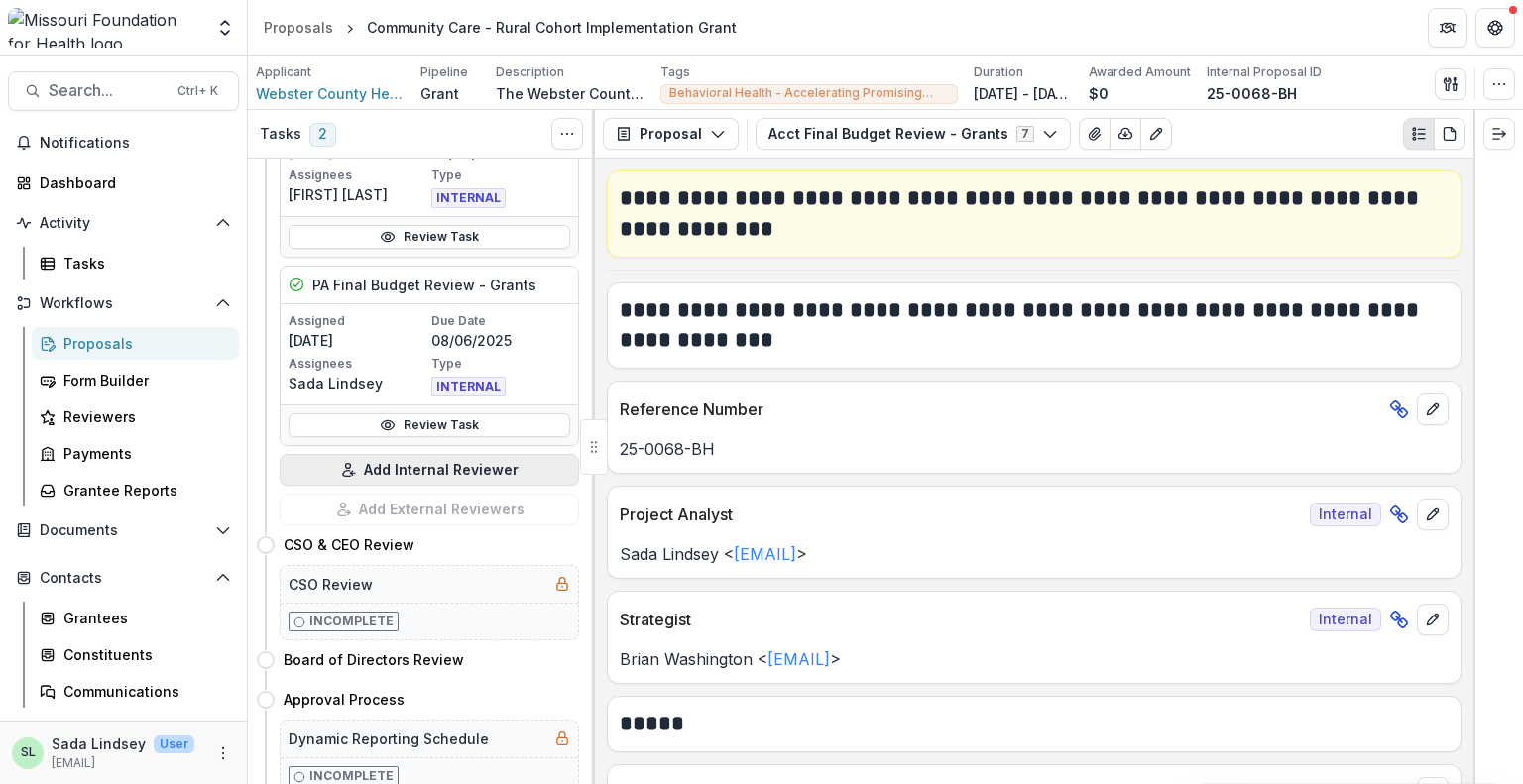 scroll, scrollTop: 793, scrollLeft: 0, axis: vertical 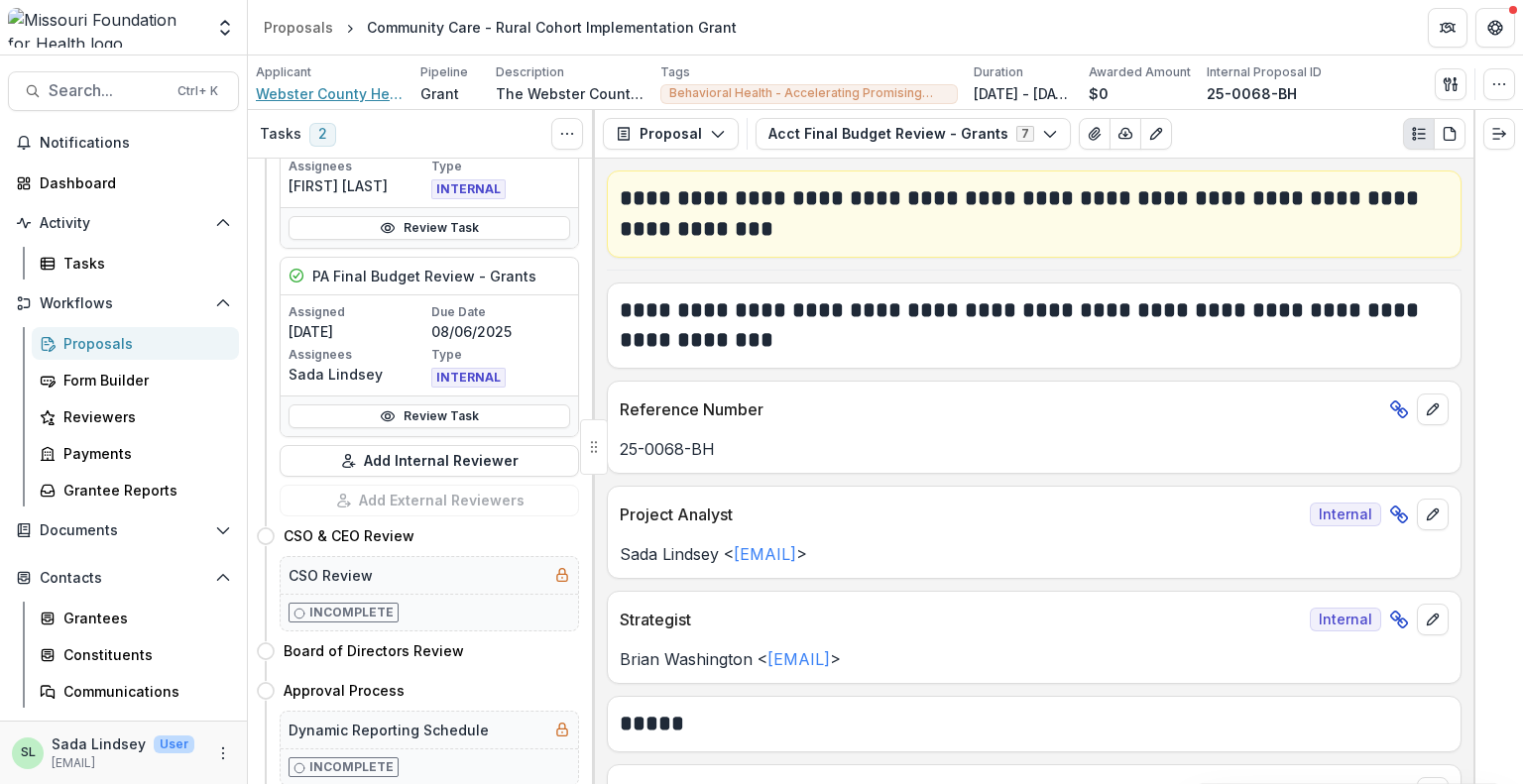 click on "Webster County Health Unit" at bounding box center (330, 93) 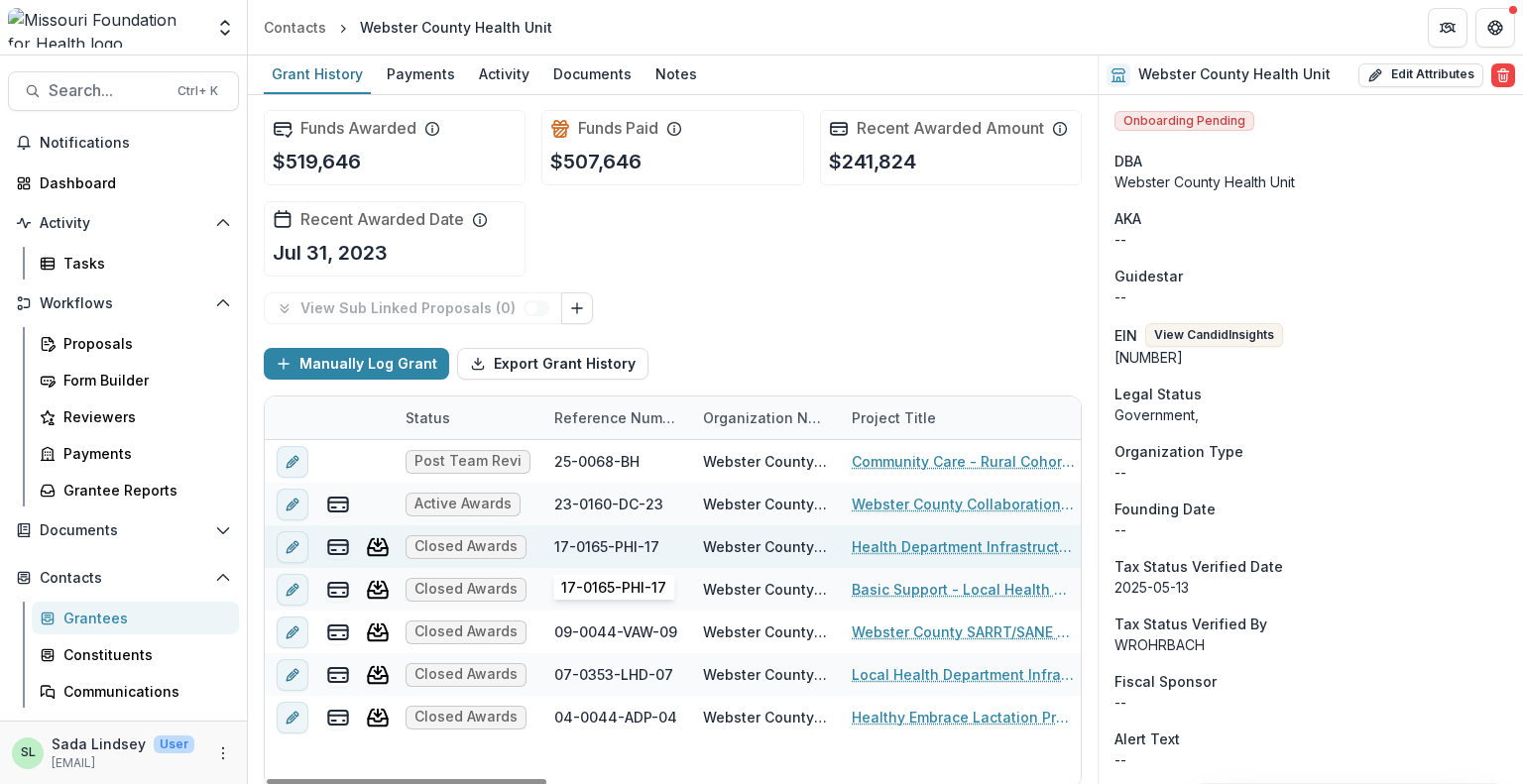 scroll, scrollTop: 0, scrollLeft: 0, axis: both 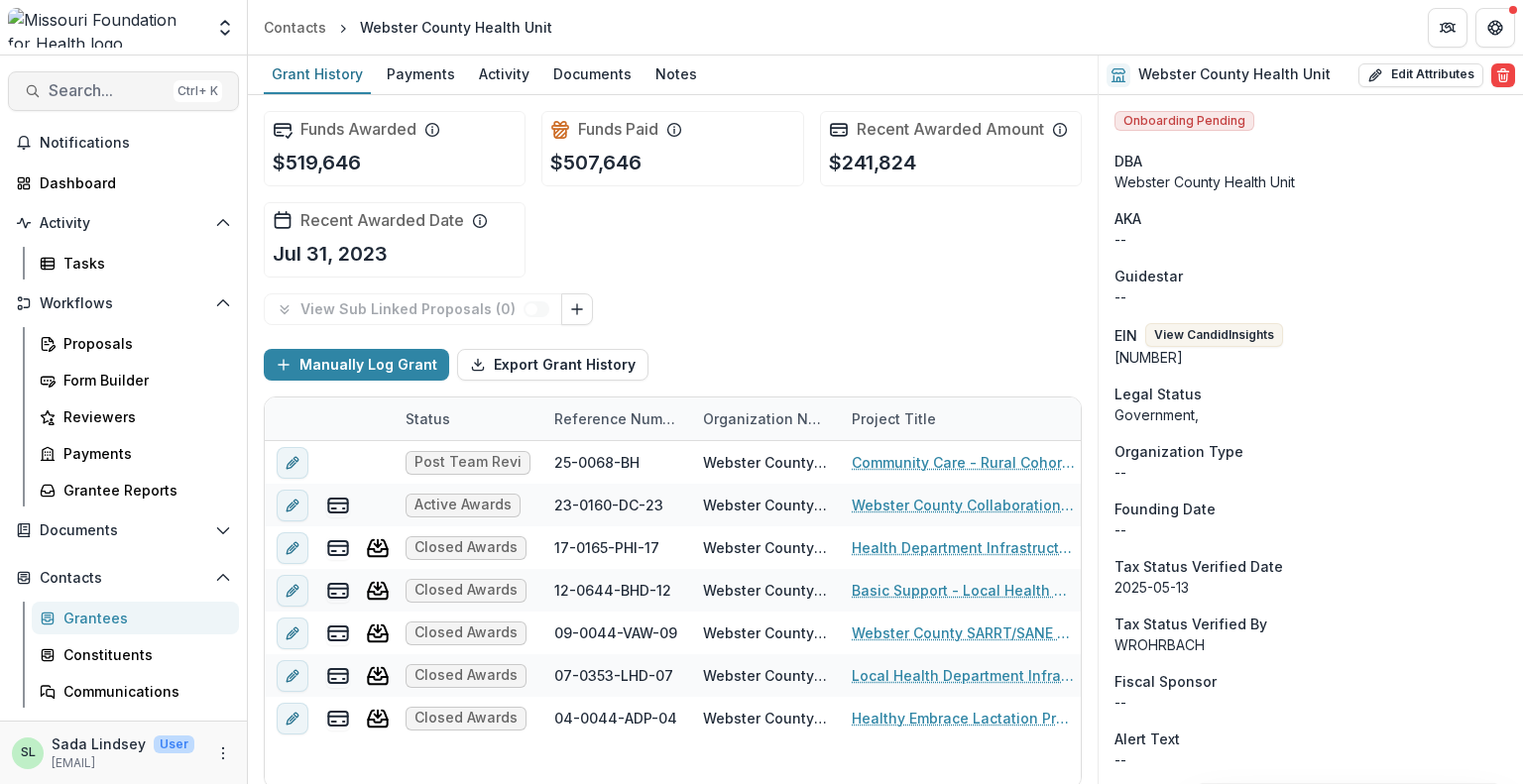 click on "Search..." at bounding box center (107, 90) 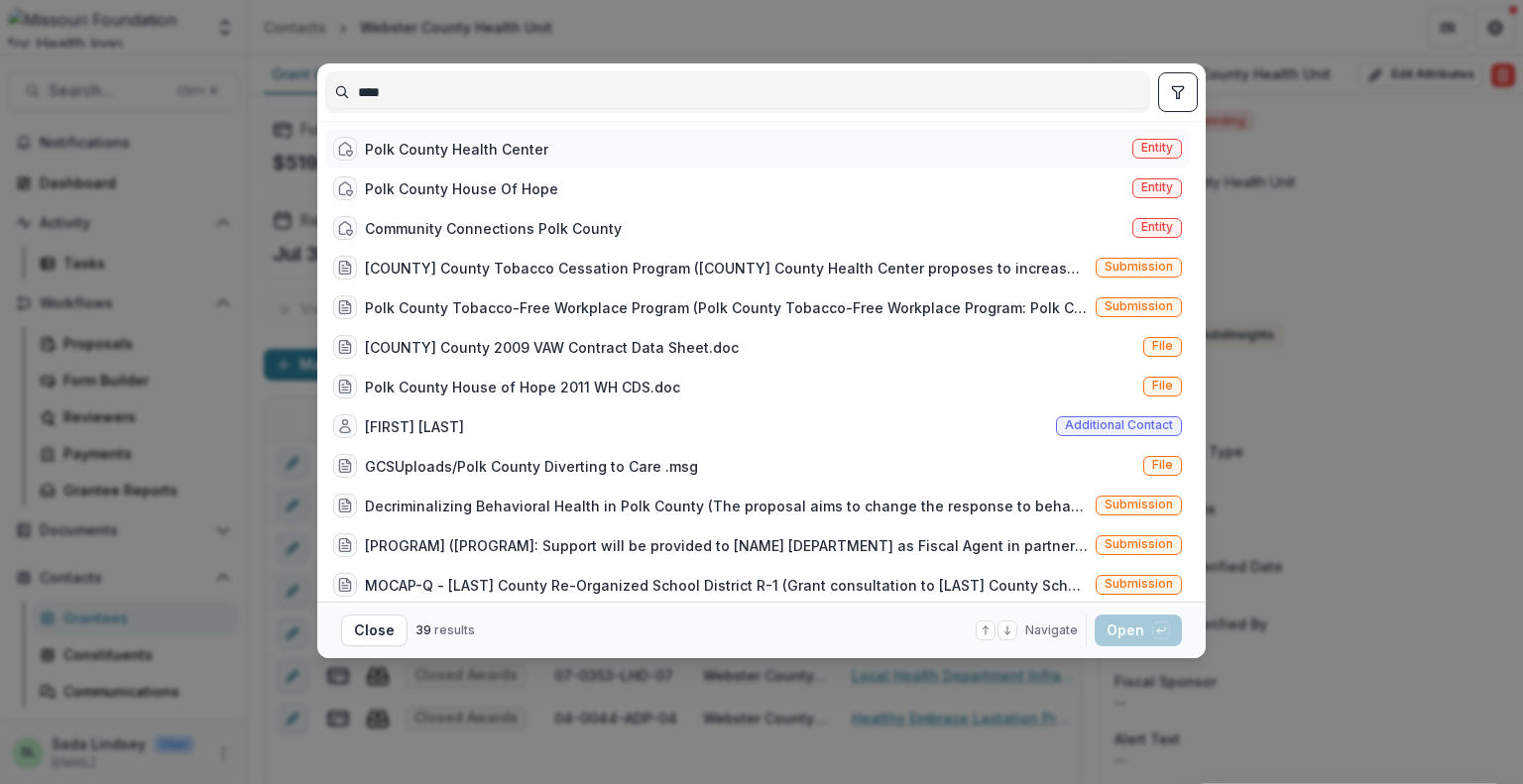type on "****" 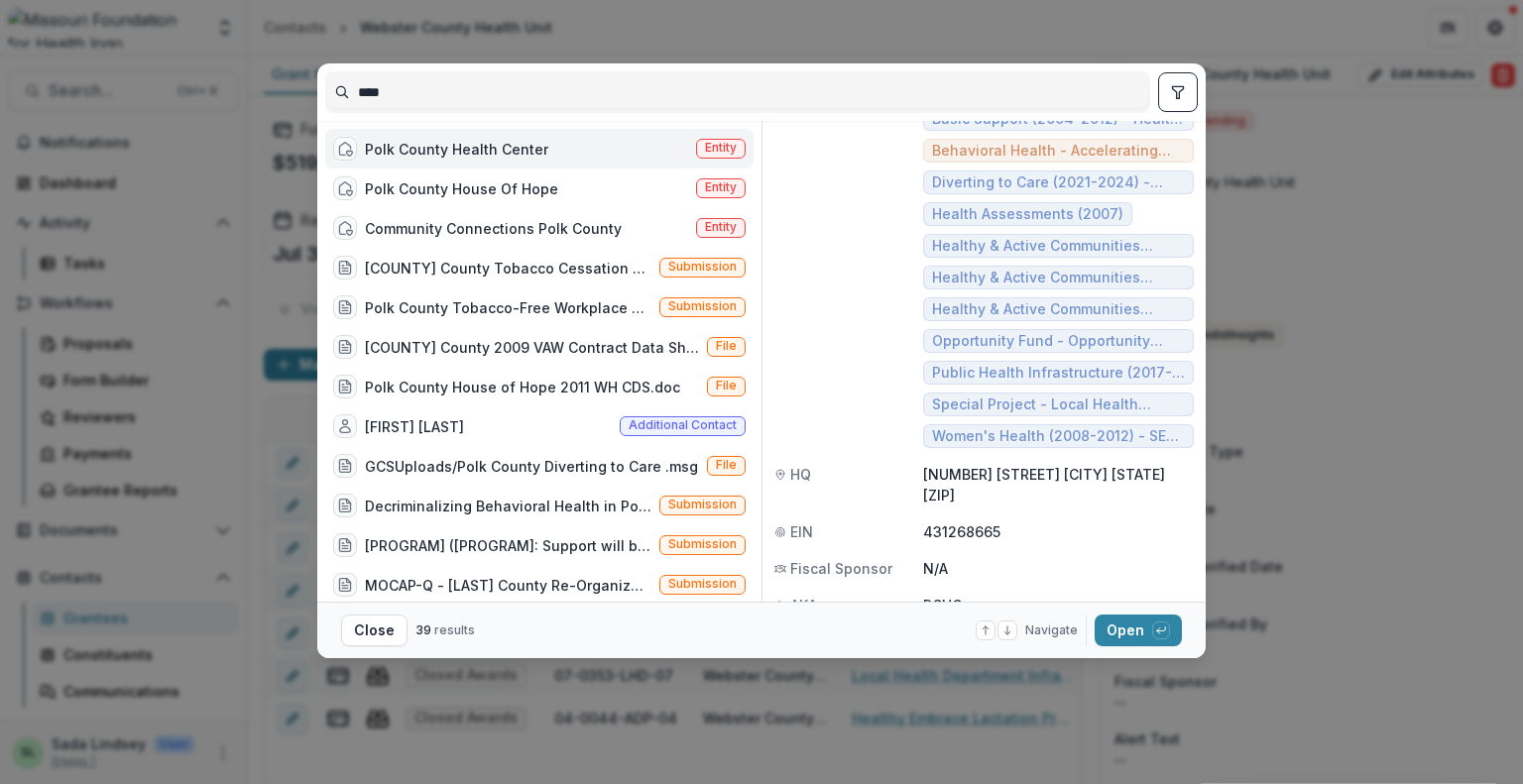 scroll, scrollTop: 241, scrollLeft: 0, axis: vertical 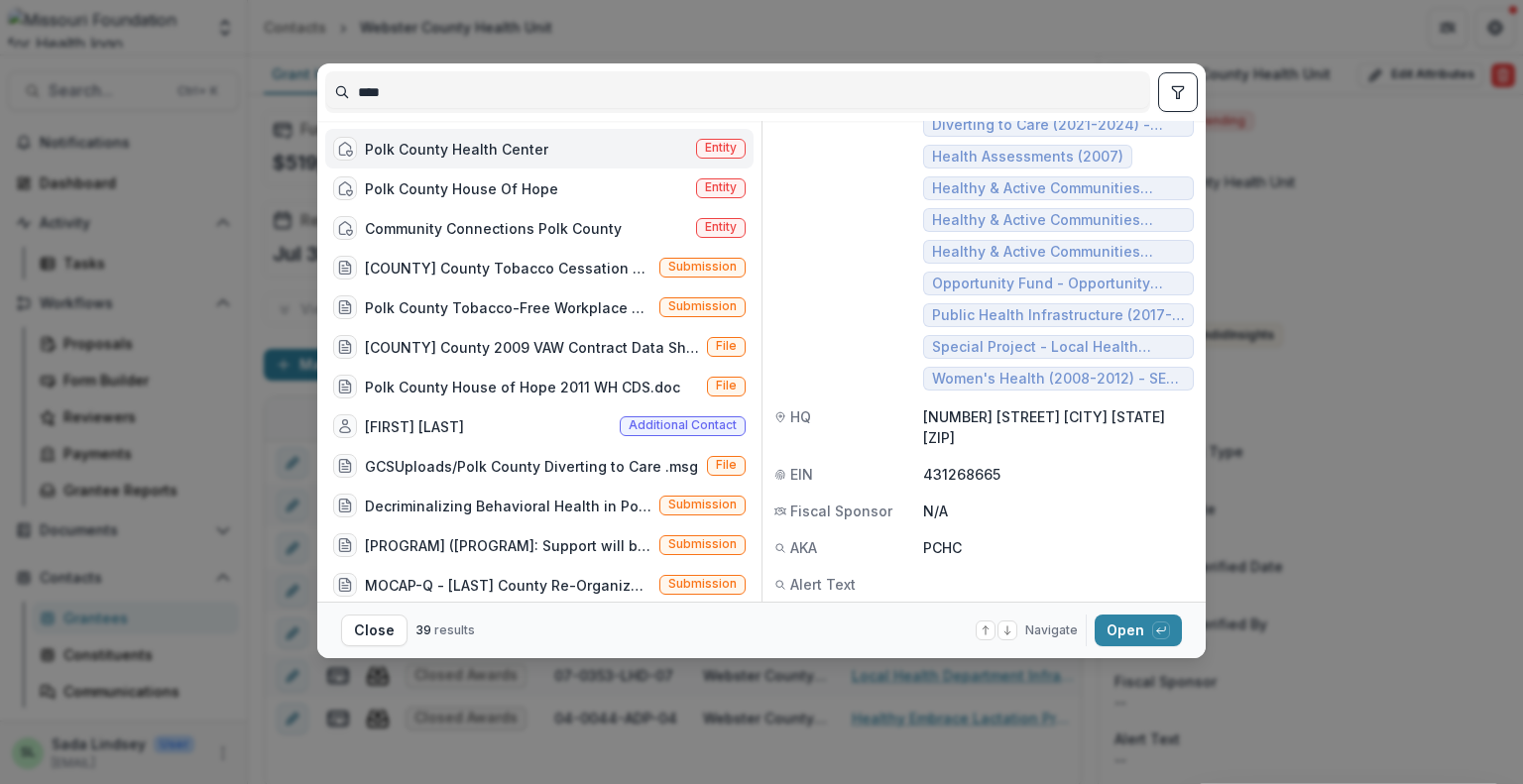 click on "Close 39   results Navigate up and down with arrow keys Open with enter key" at bounding box center [762, 629] 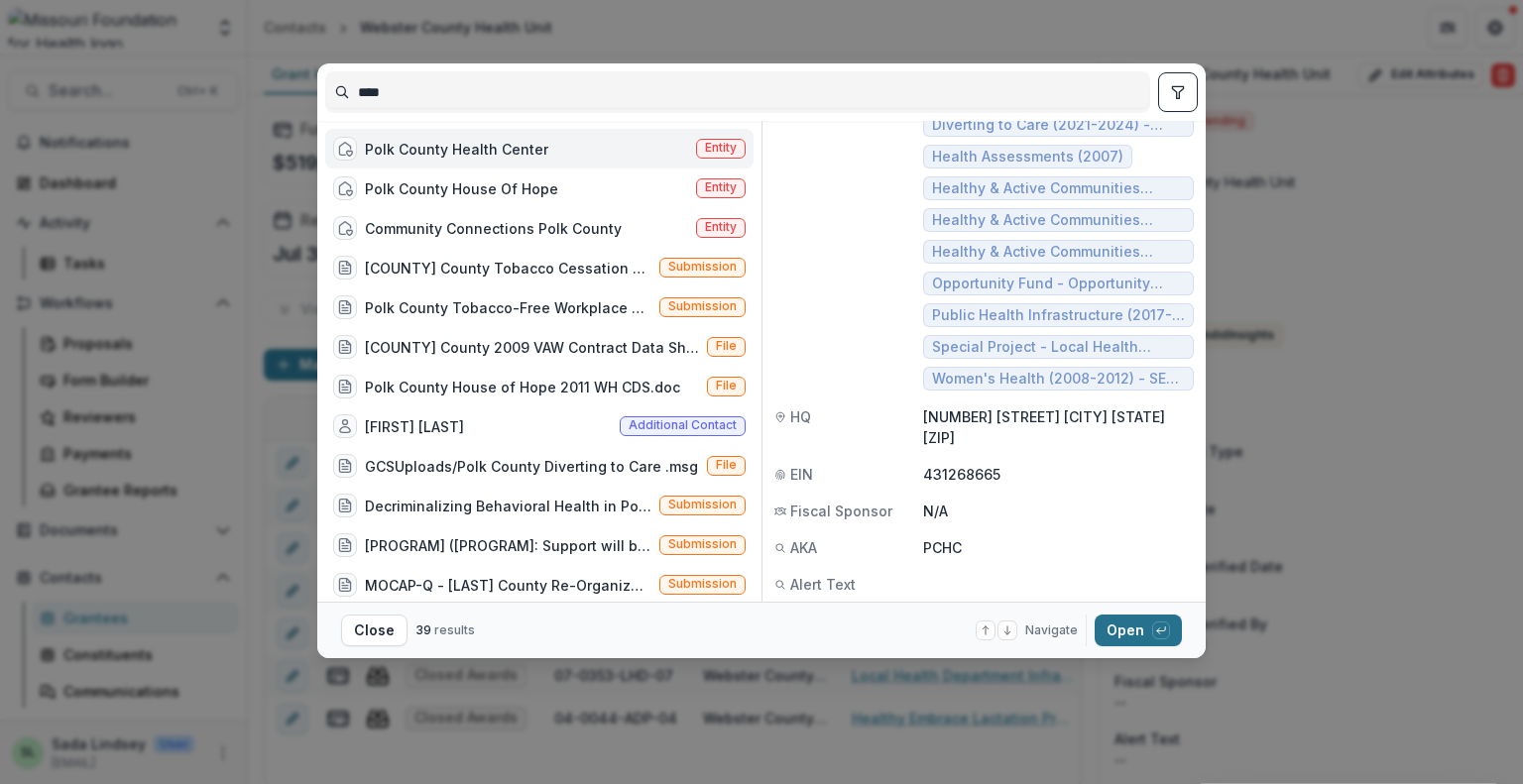 click on "Open with enter key" at bounding box center [1138, 630] 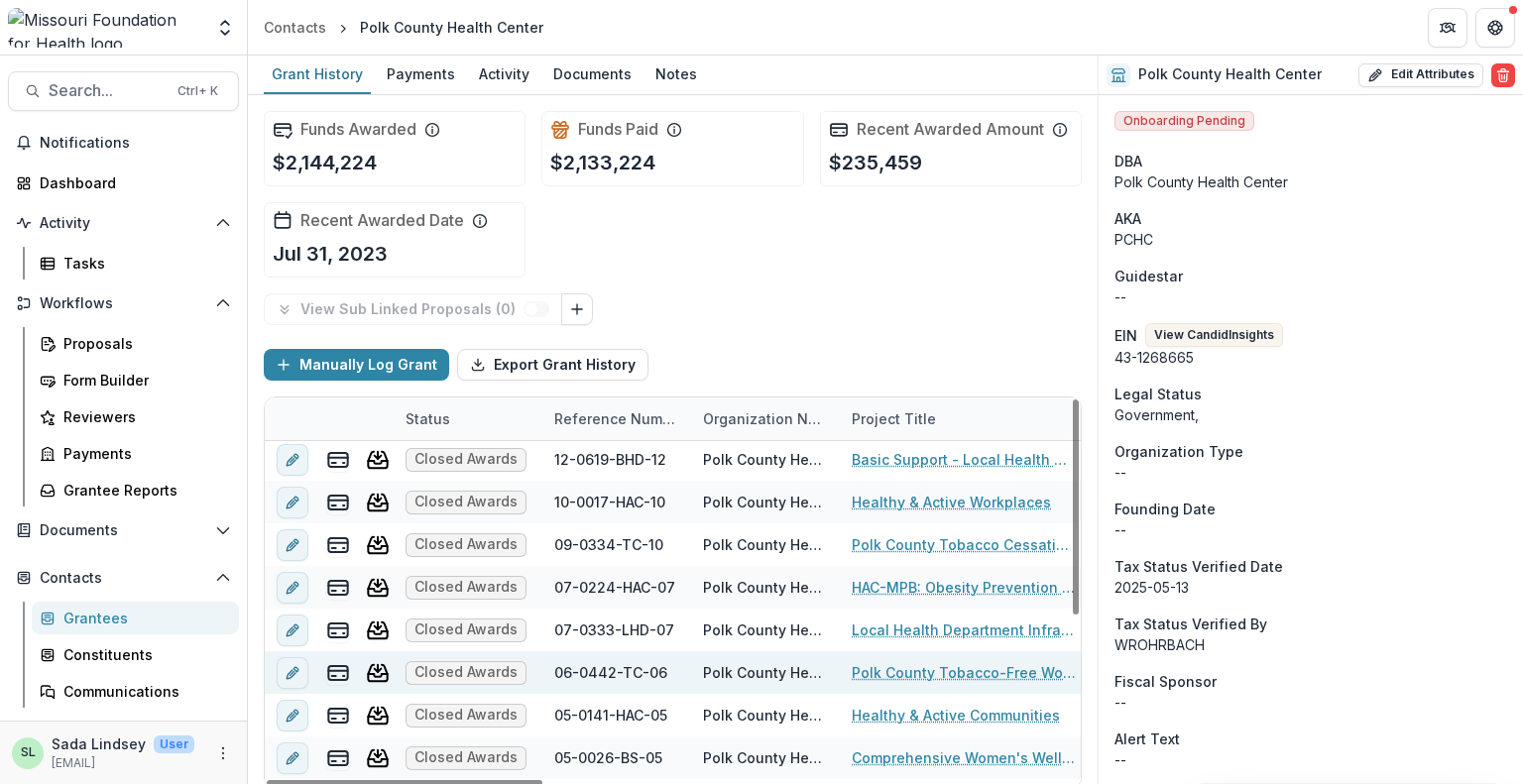 scroll, scrollTop: 291, scrollLeft: 0, axis: vertical 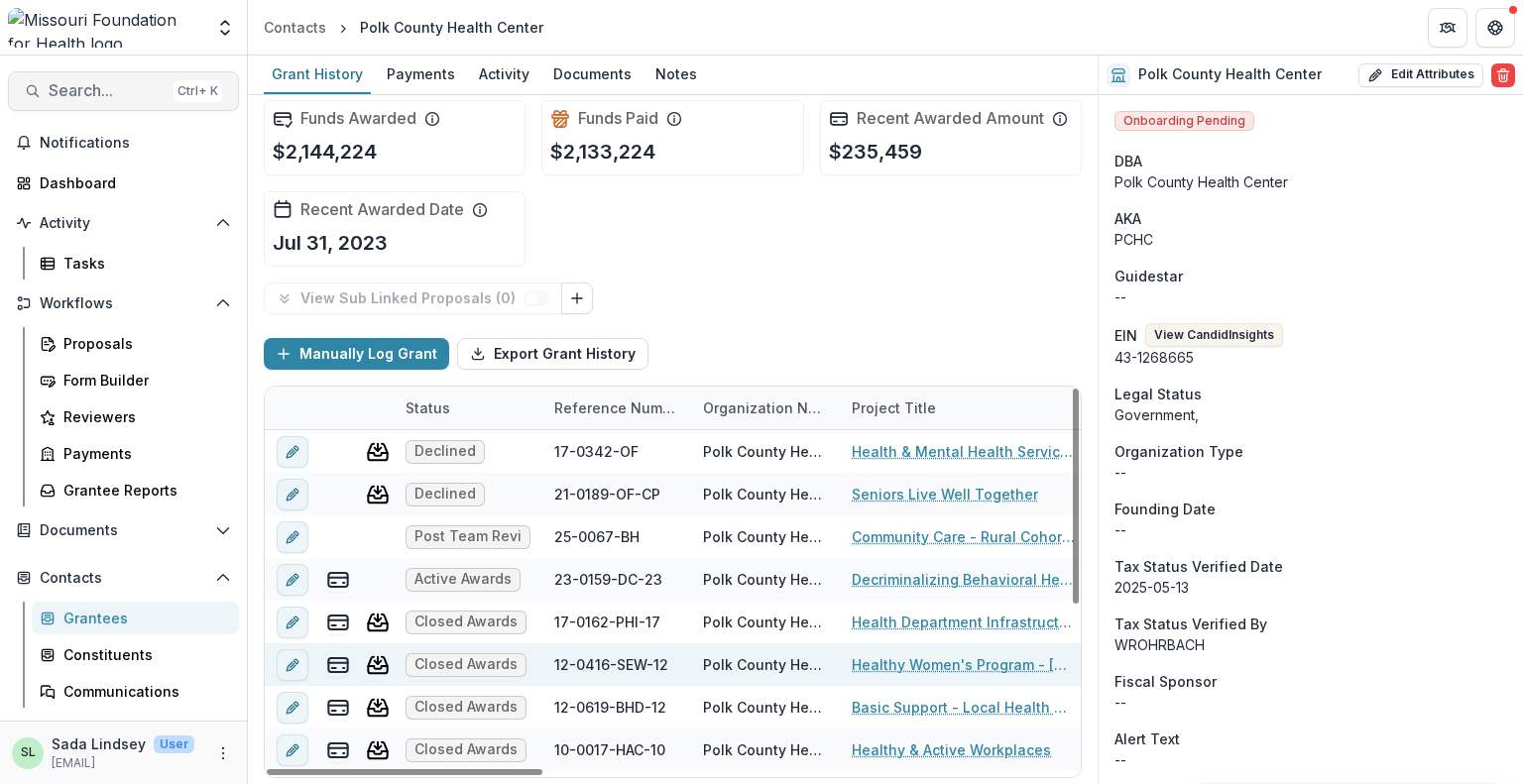click on "Search..." at bounding box center [107, 90] 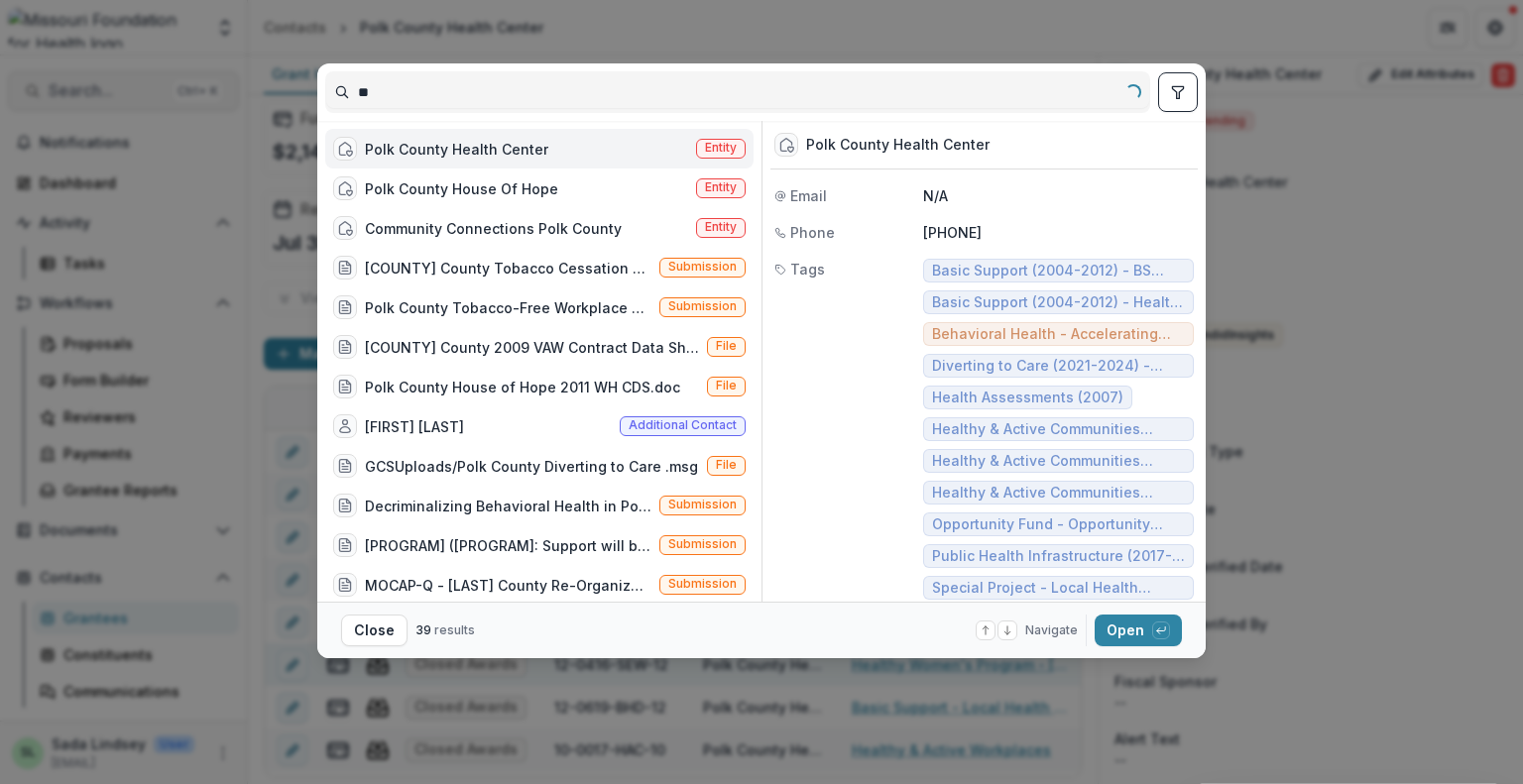 type on "*" 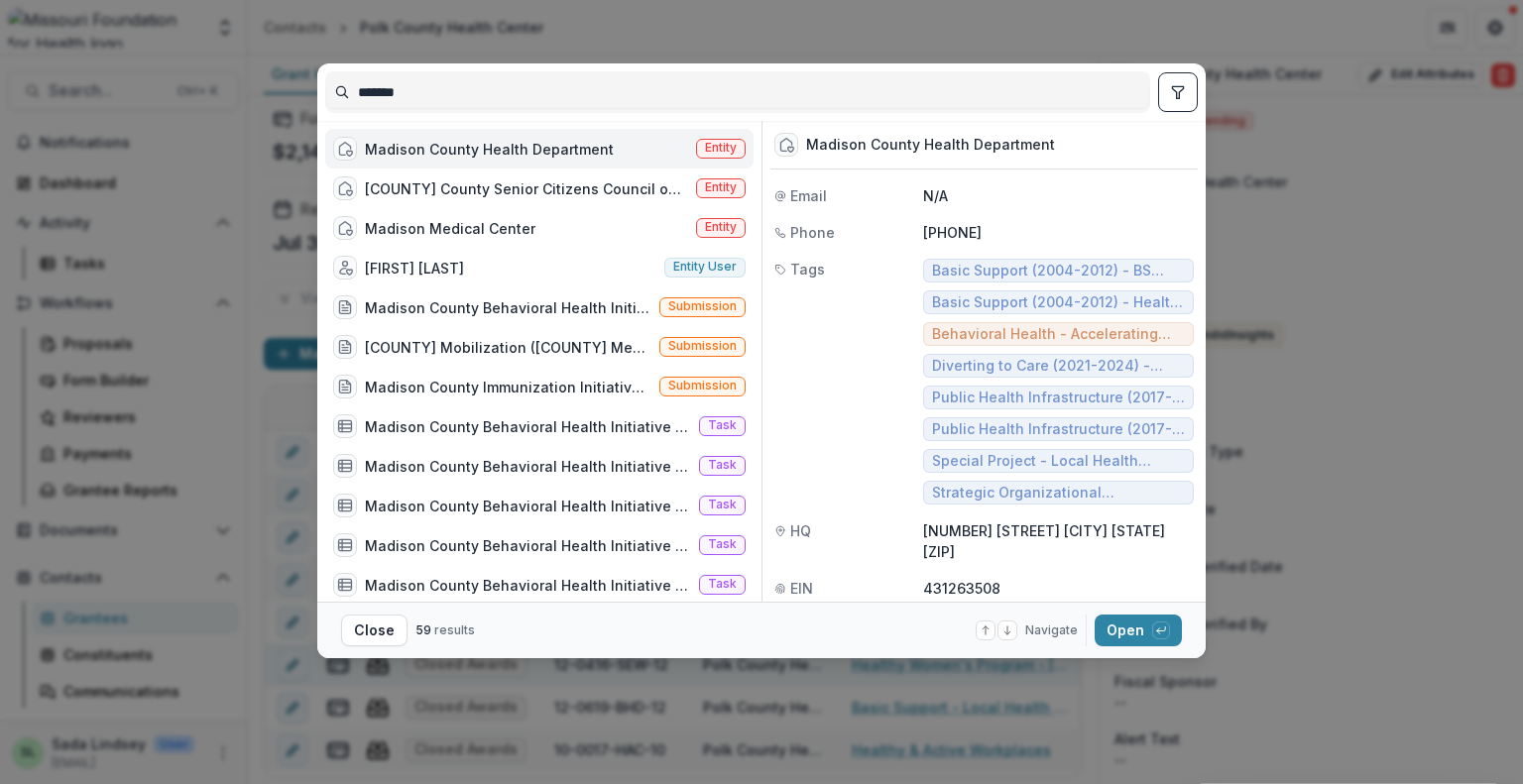 type on "*******" 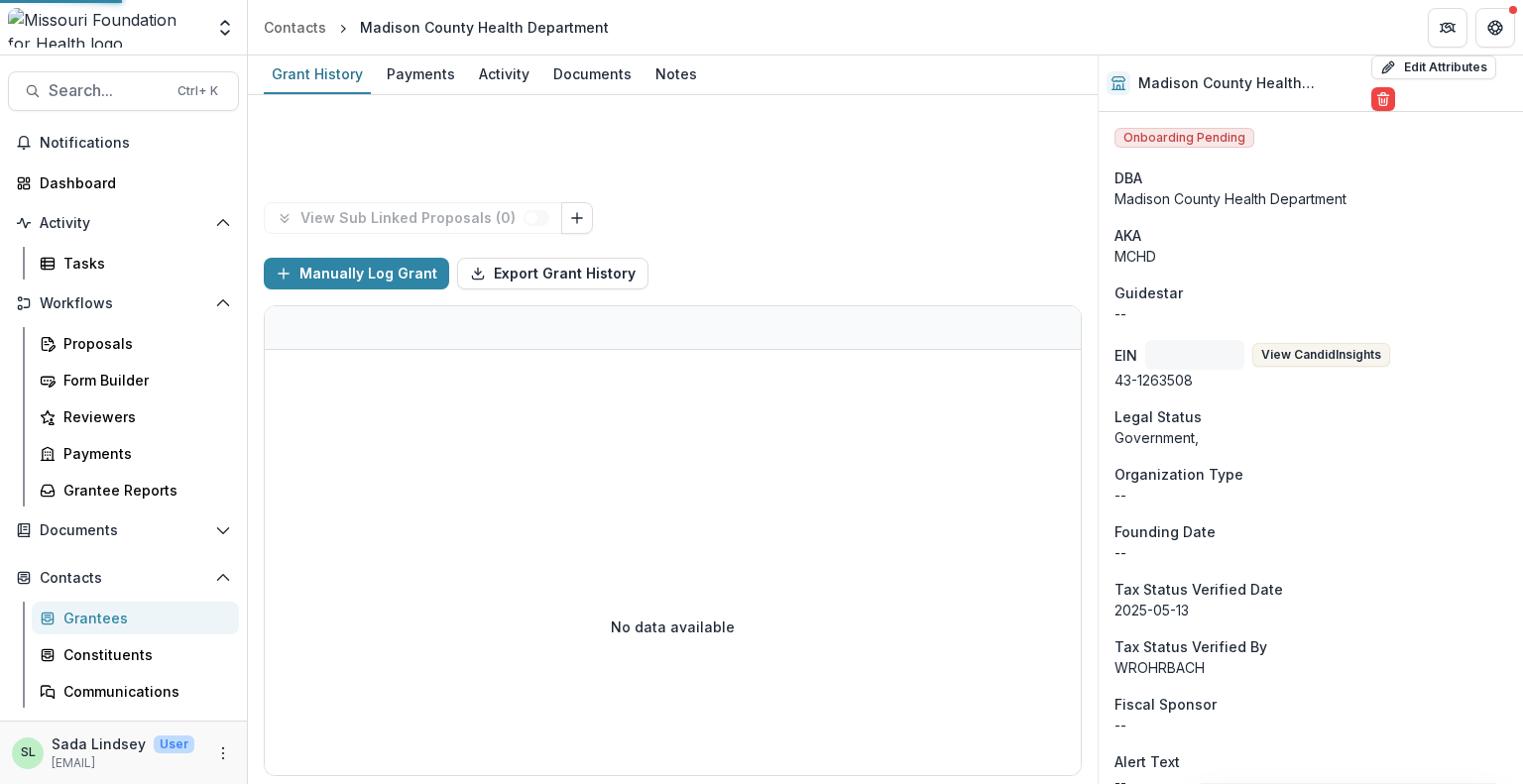 scroll, scrollTop: 0, scrollLeft: 0, axis: both 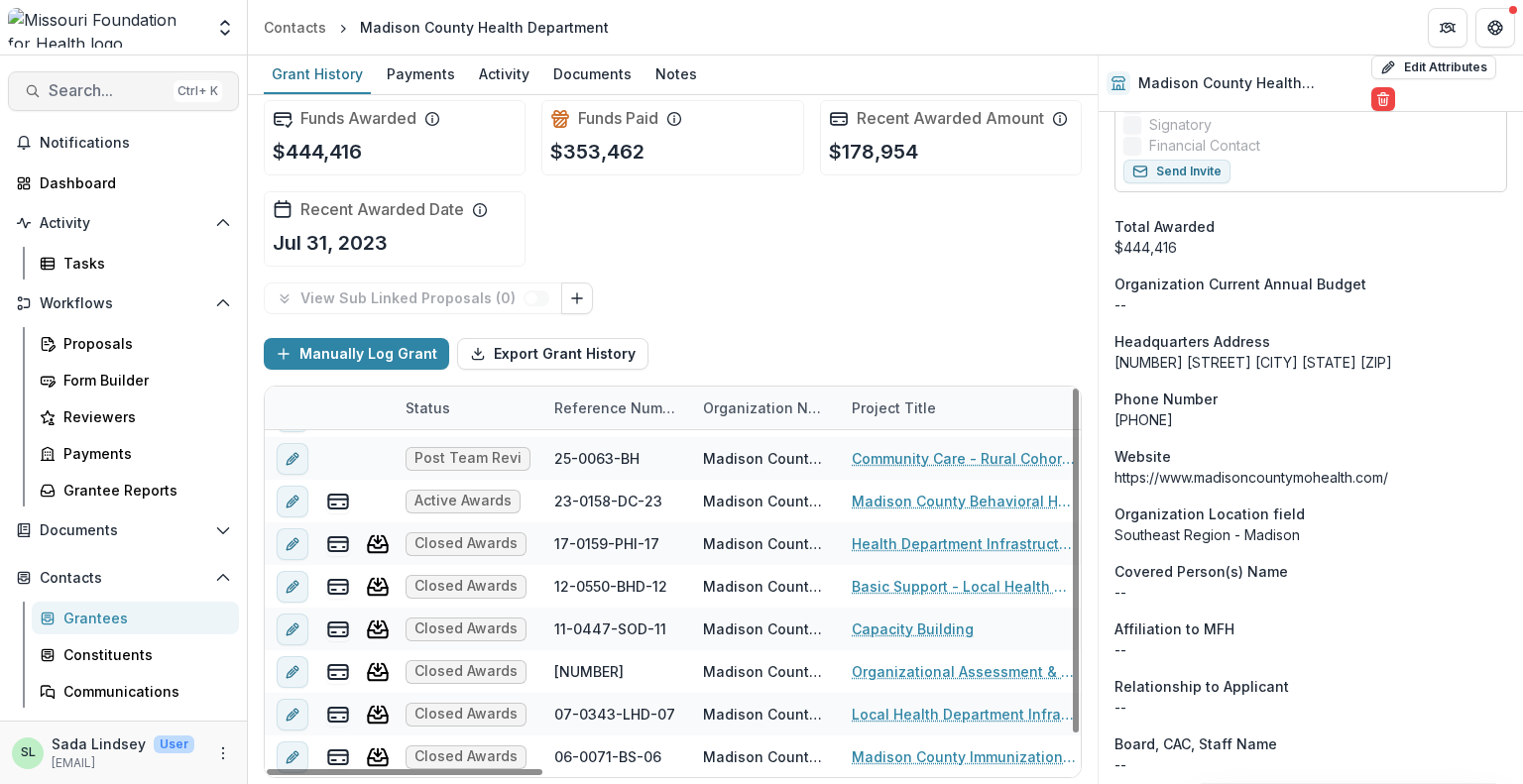 click on "Search..." at bounding box center (107, 90) 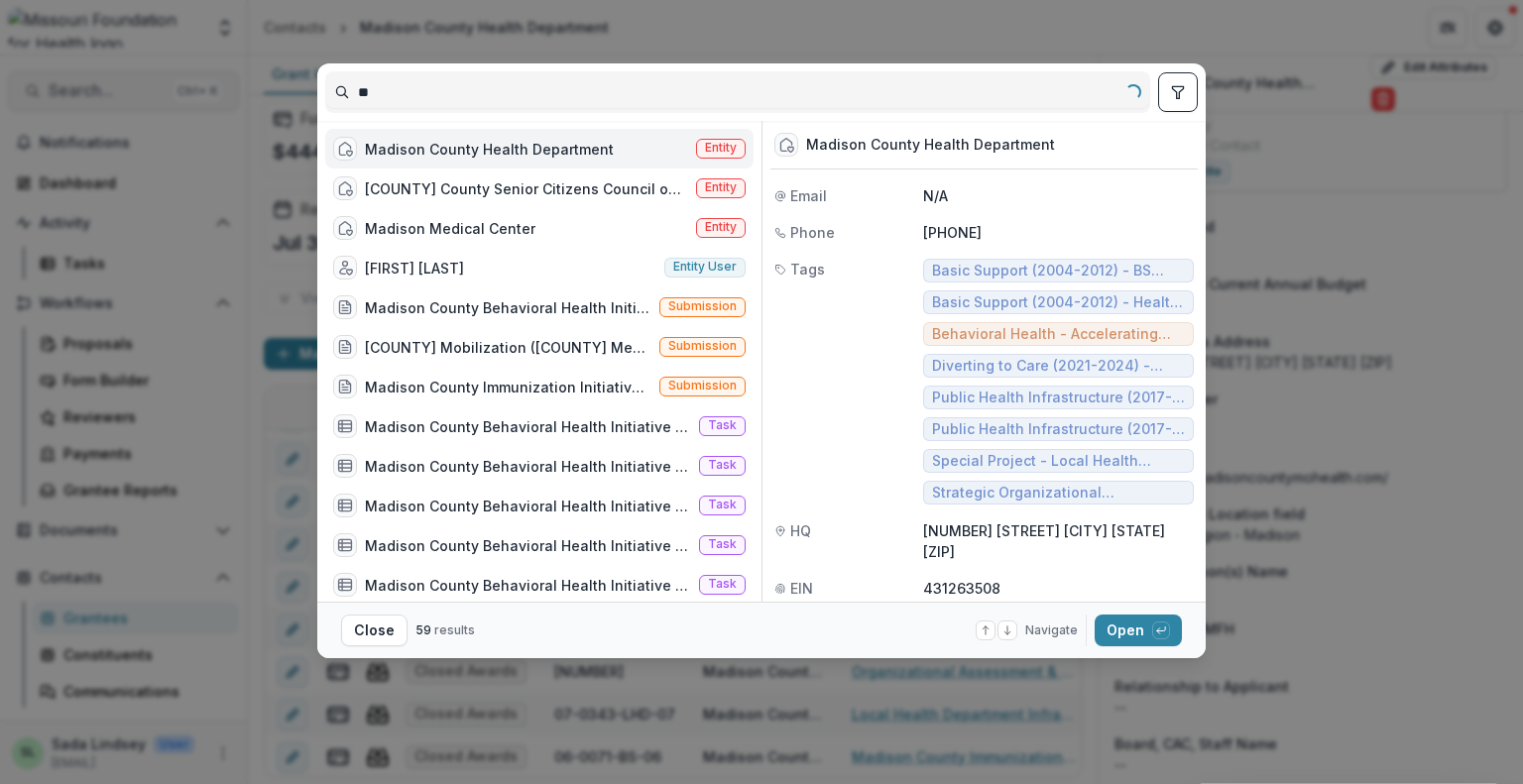type on "*" 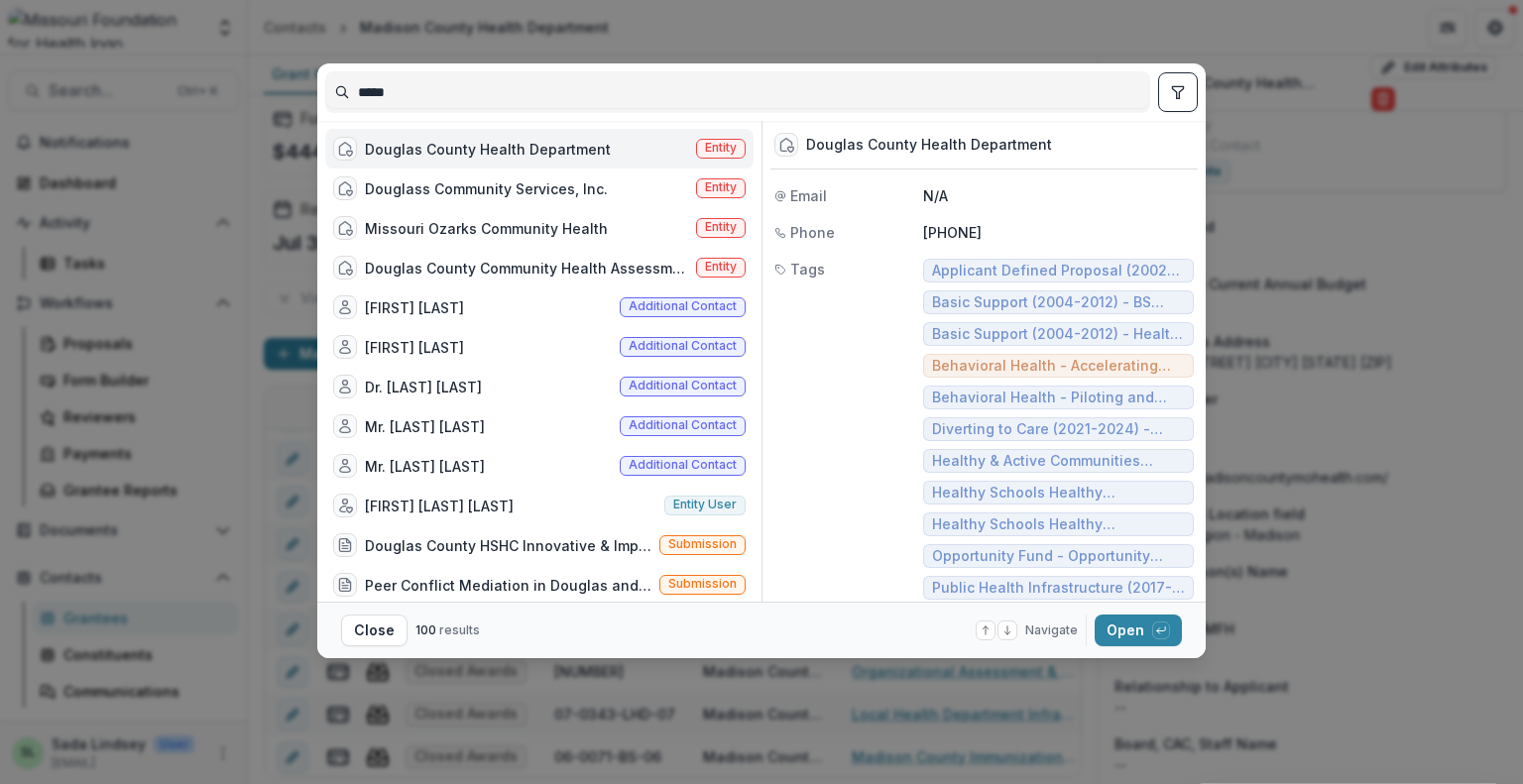 type on "*****" 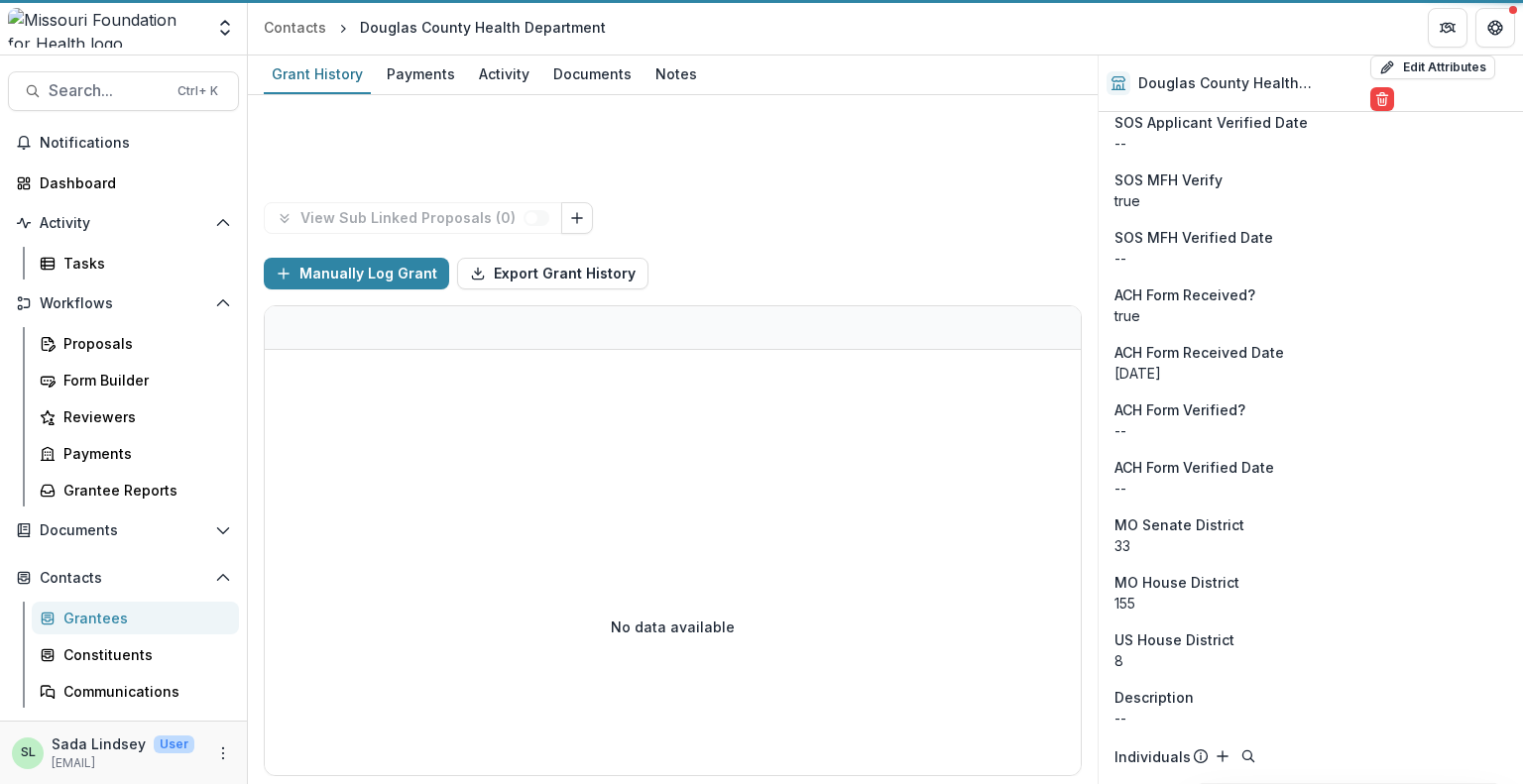 scroll, scrollTop: 0, scrollLeft: 0, axis: both 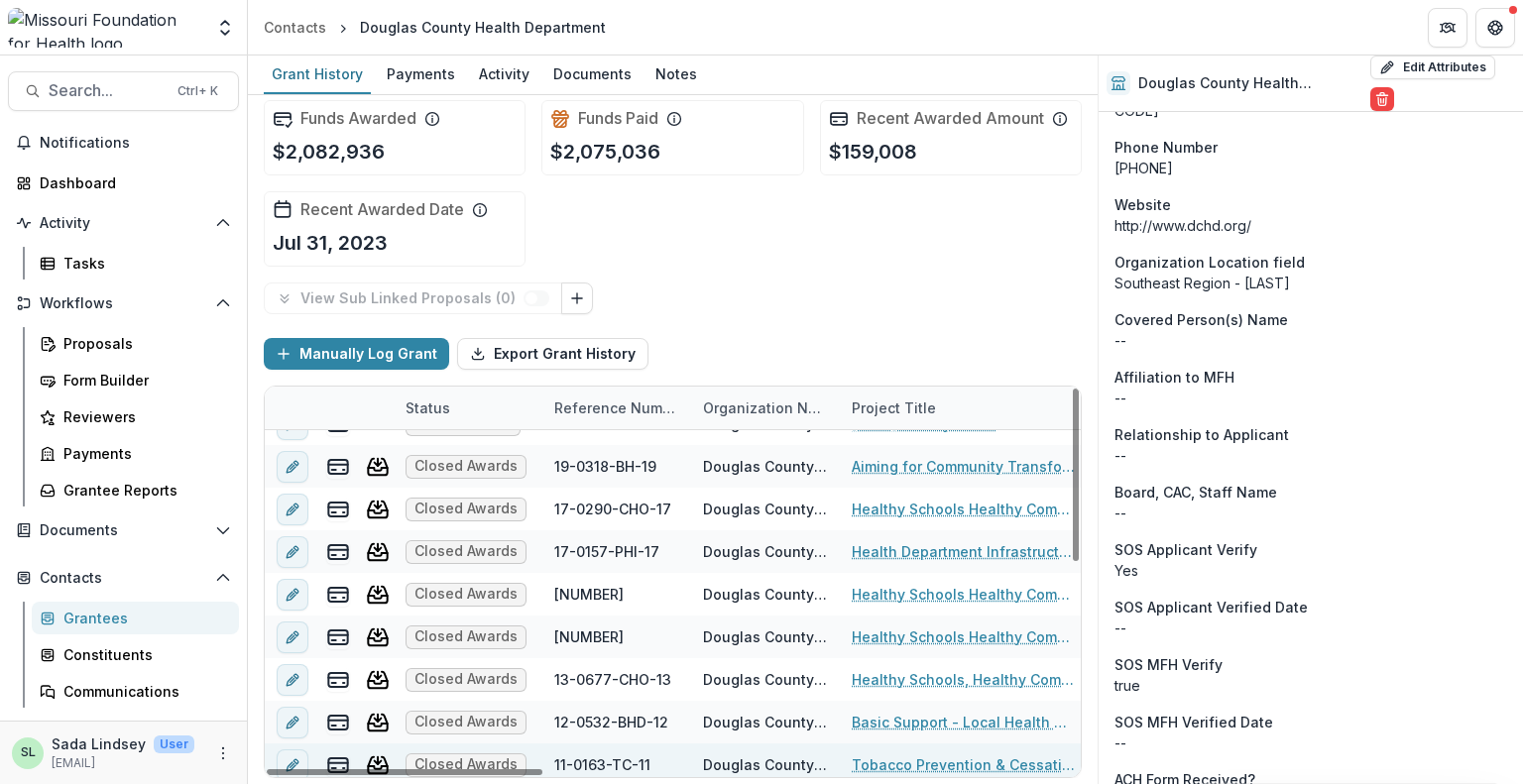 click on "Closed Awards" at bounding box center (466, 765) 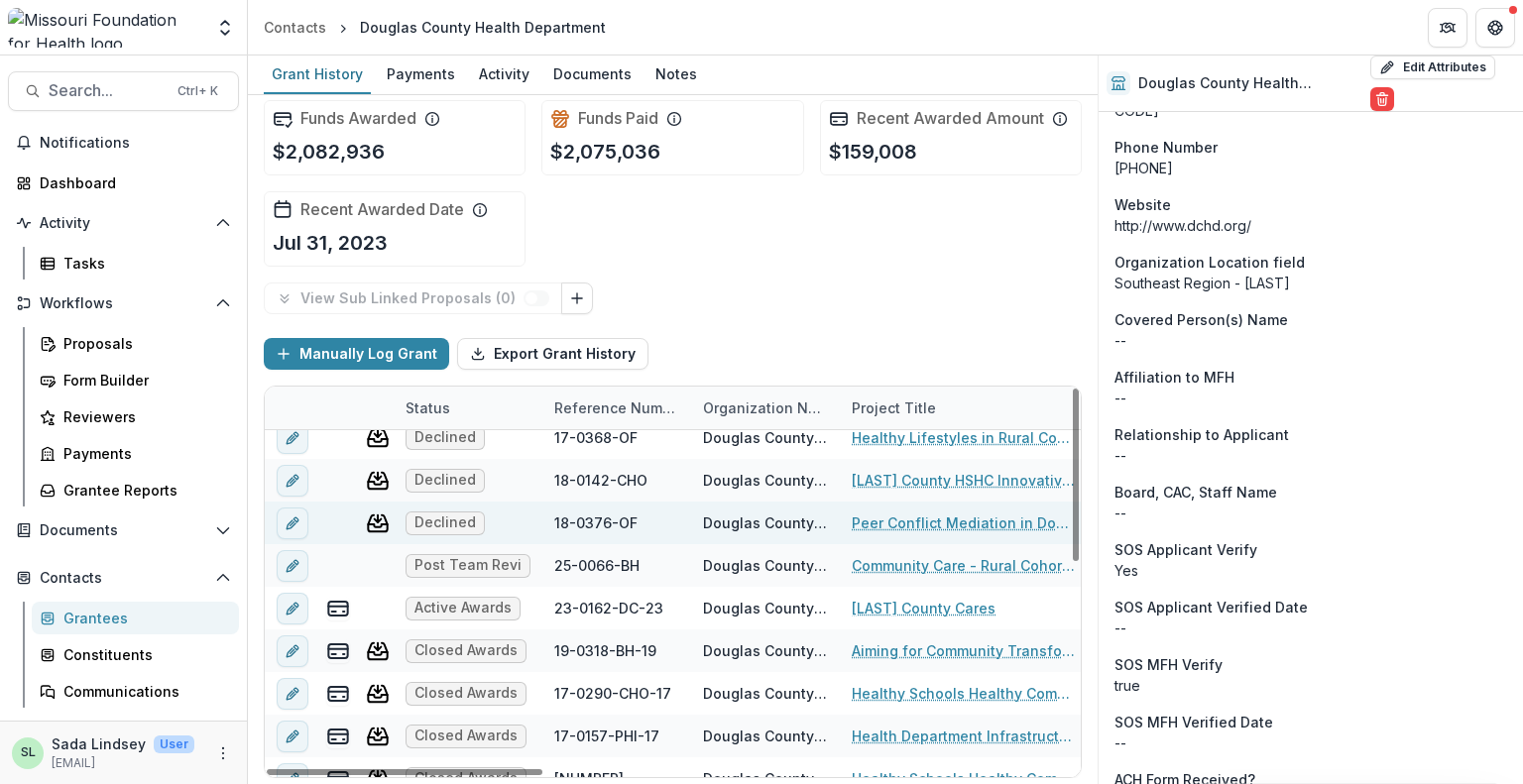 scroll, scrollTop: 0, scrollLeft: 0, axis: both 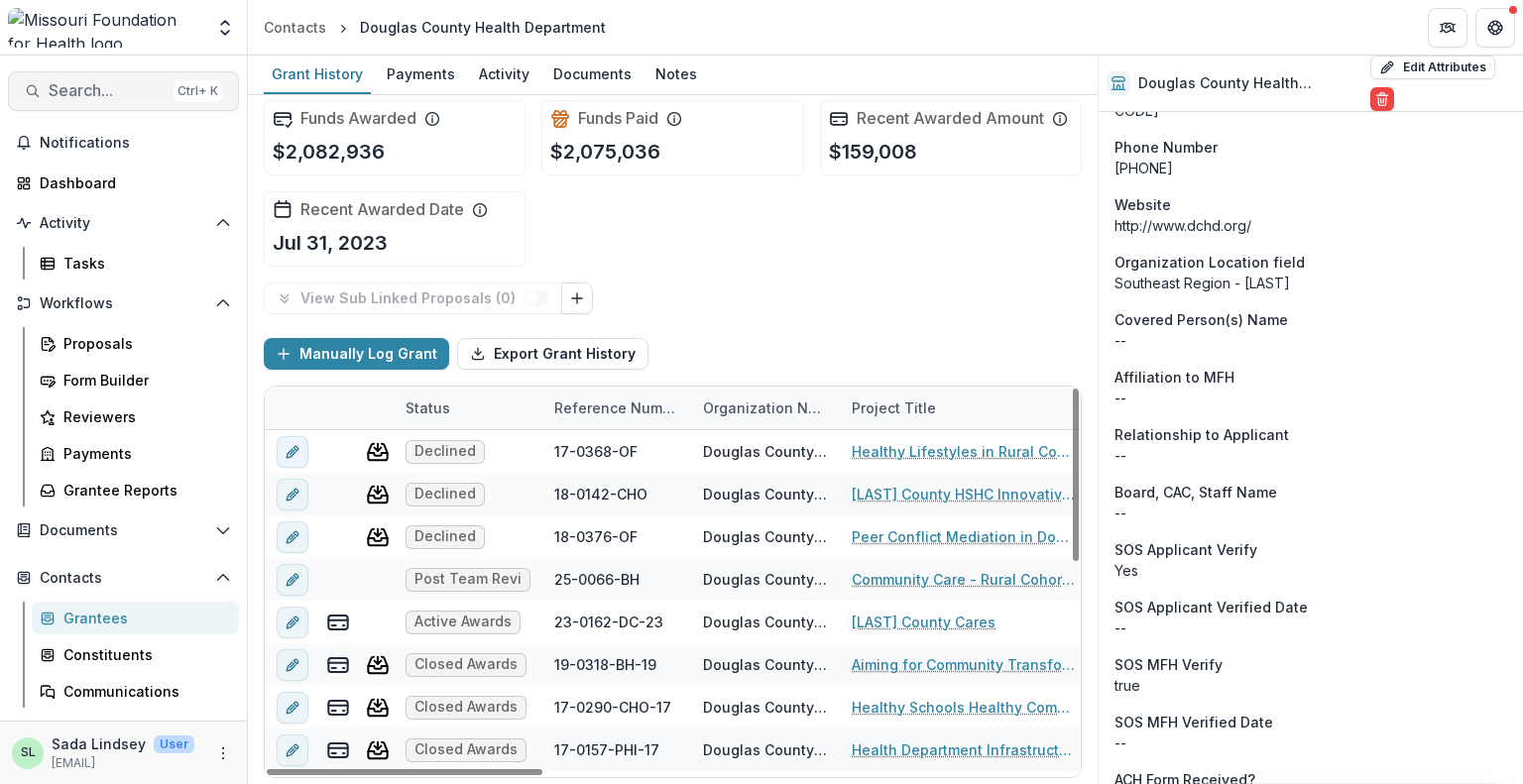 click on "Search..." at bounding box center [107, 90] 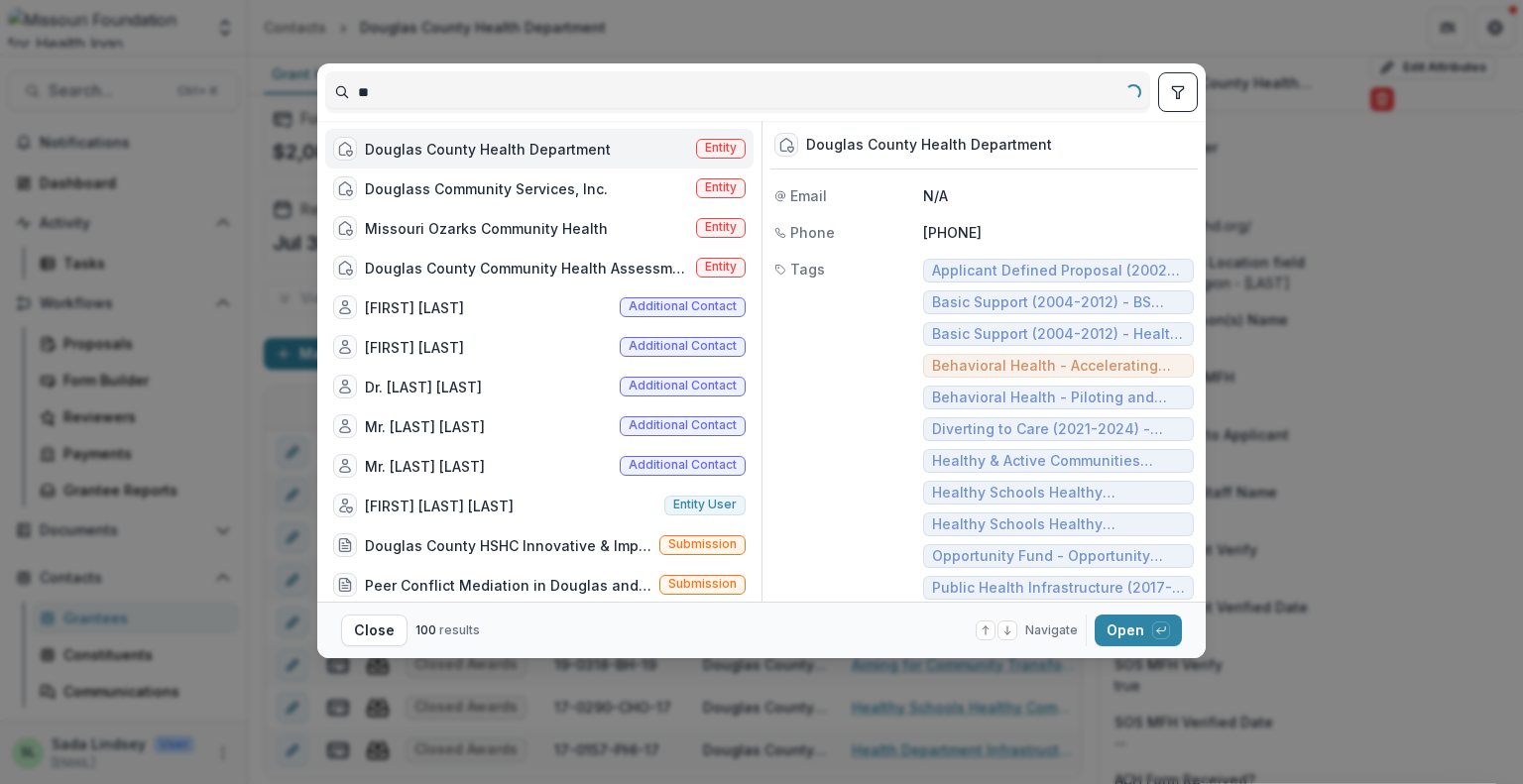 type on "*" 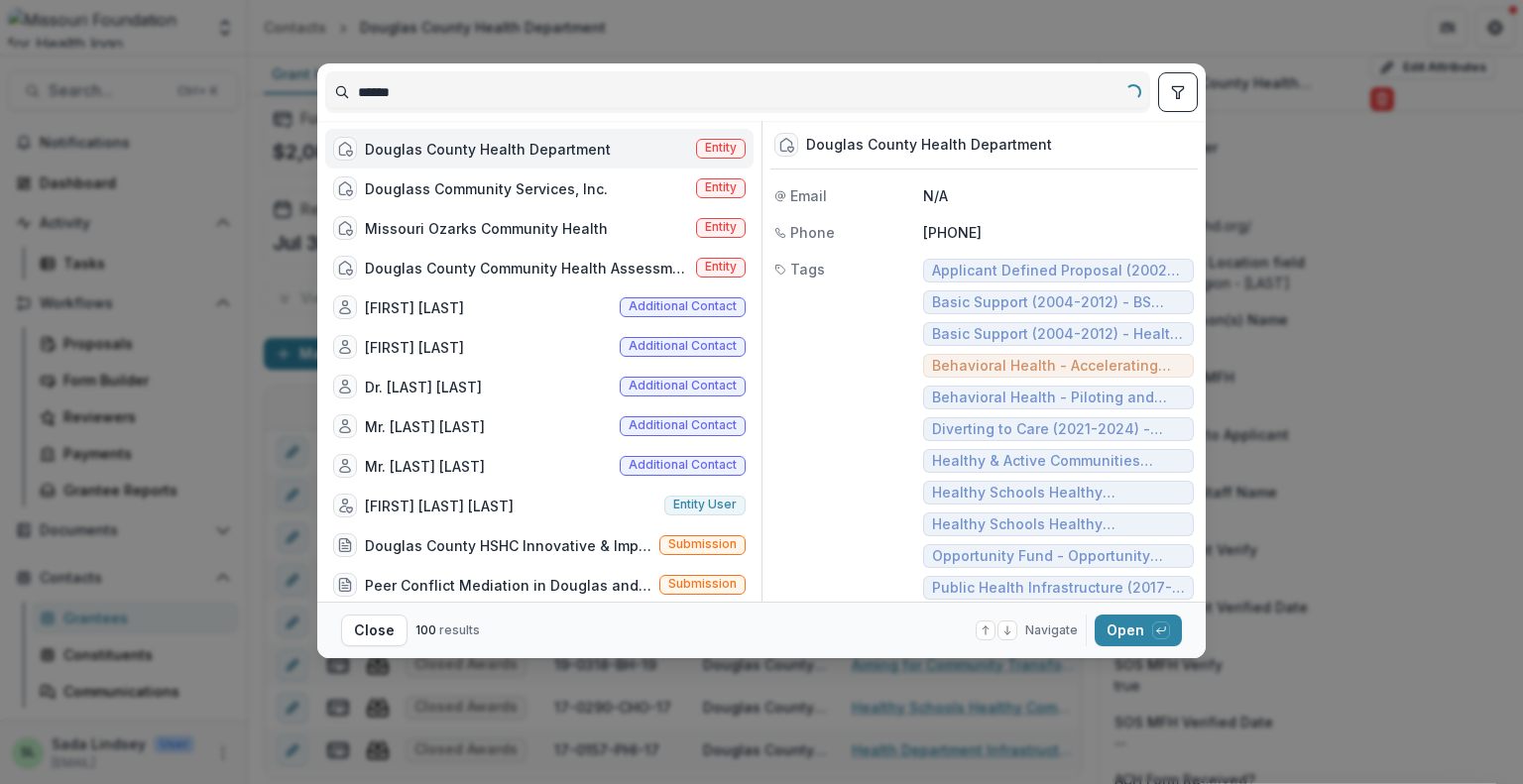 type on "*******" 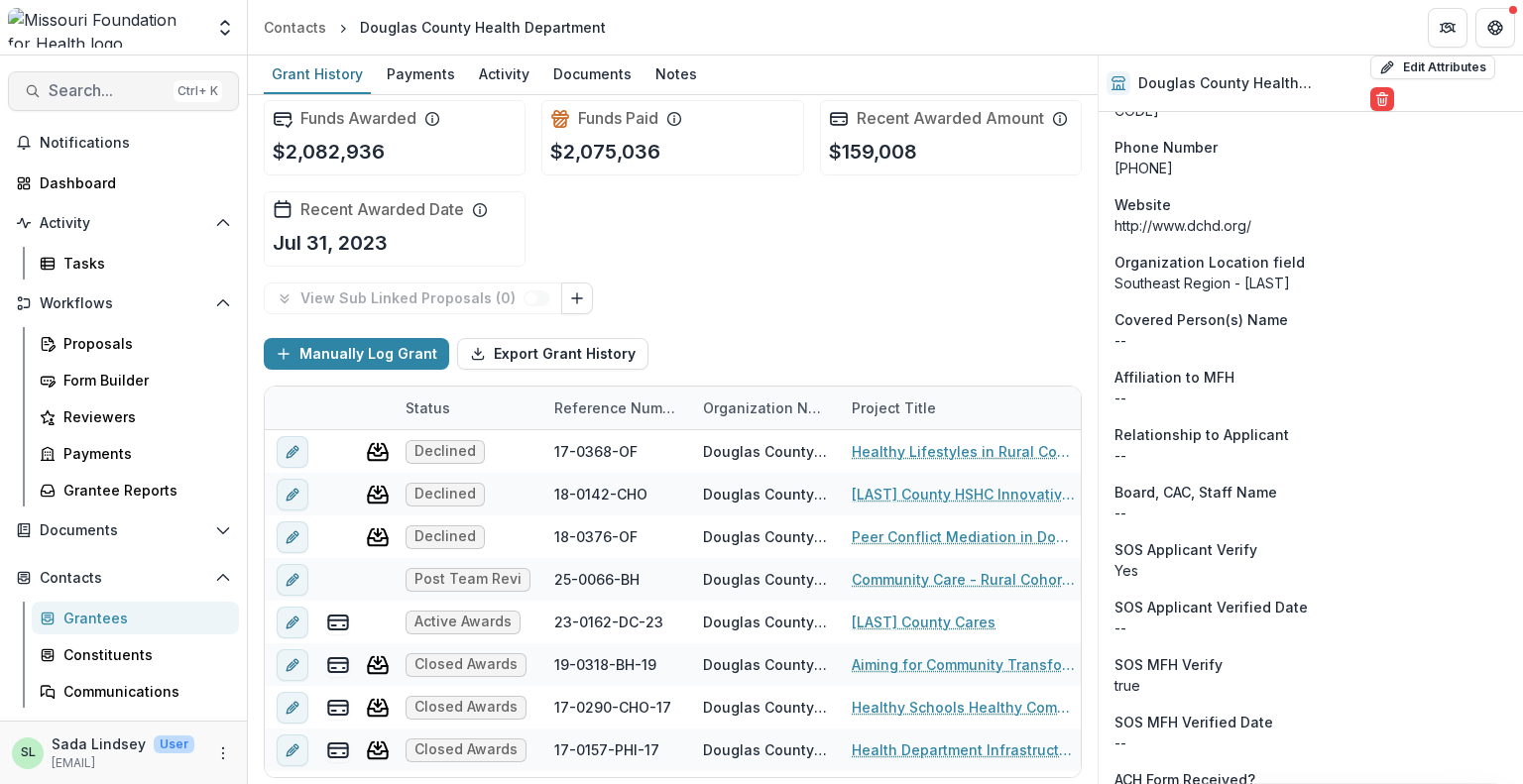 click on "Search..." at bounding box center [107, 90] 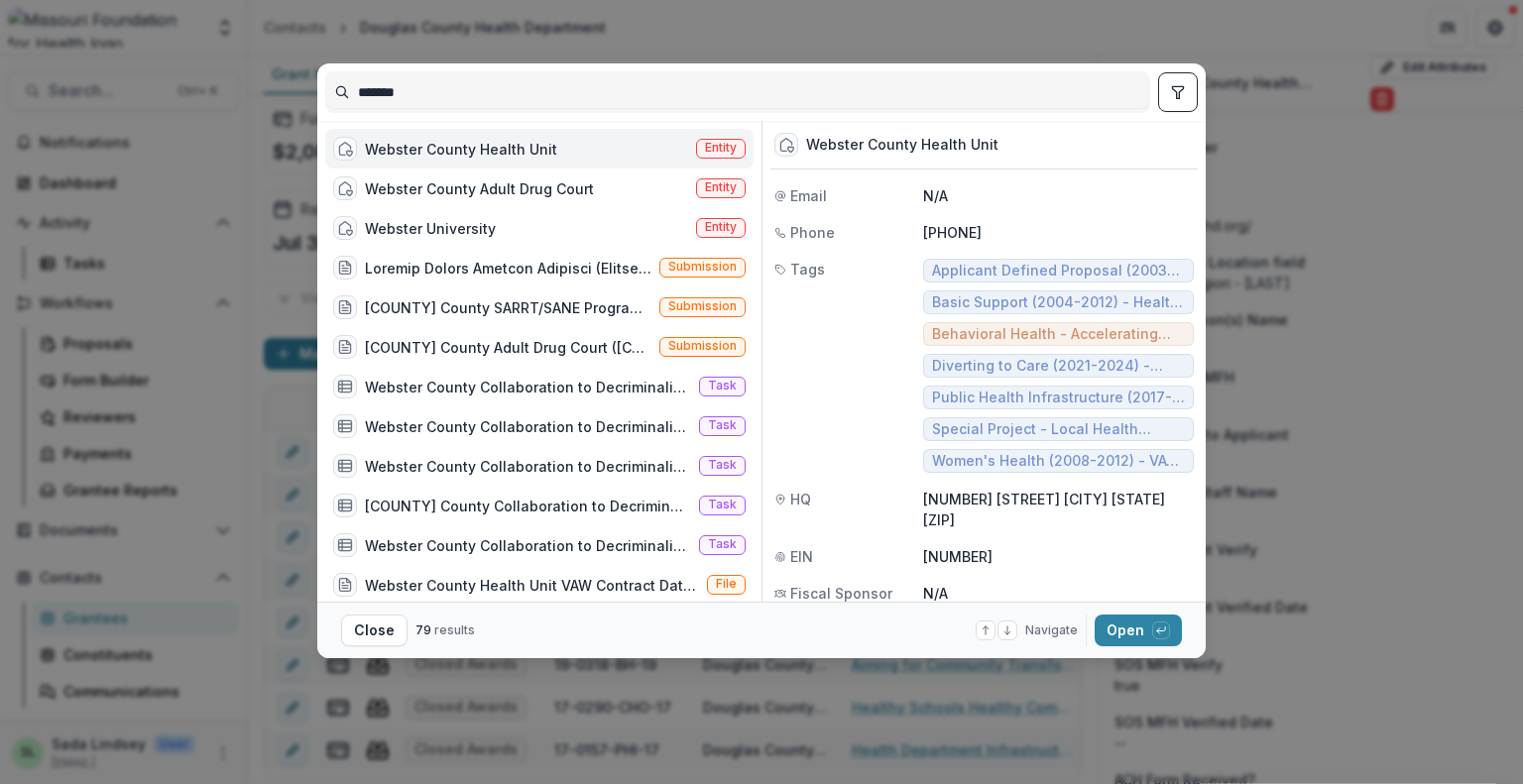 click on "Webster County Health Unit" at bounding box center [461, 149] 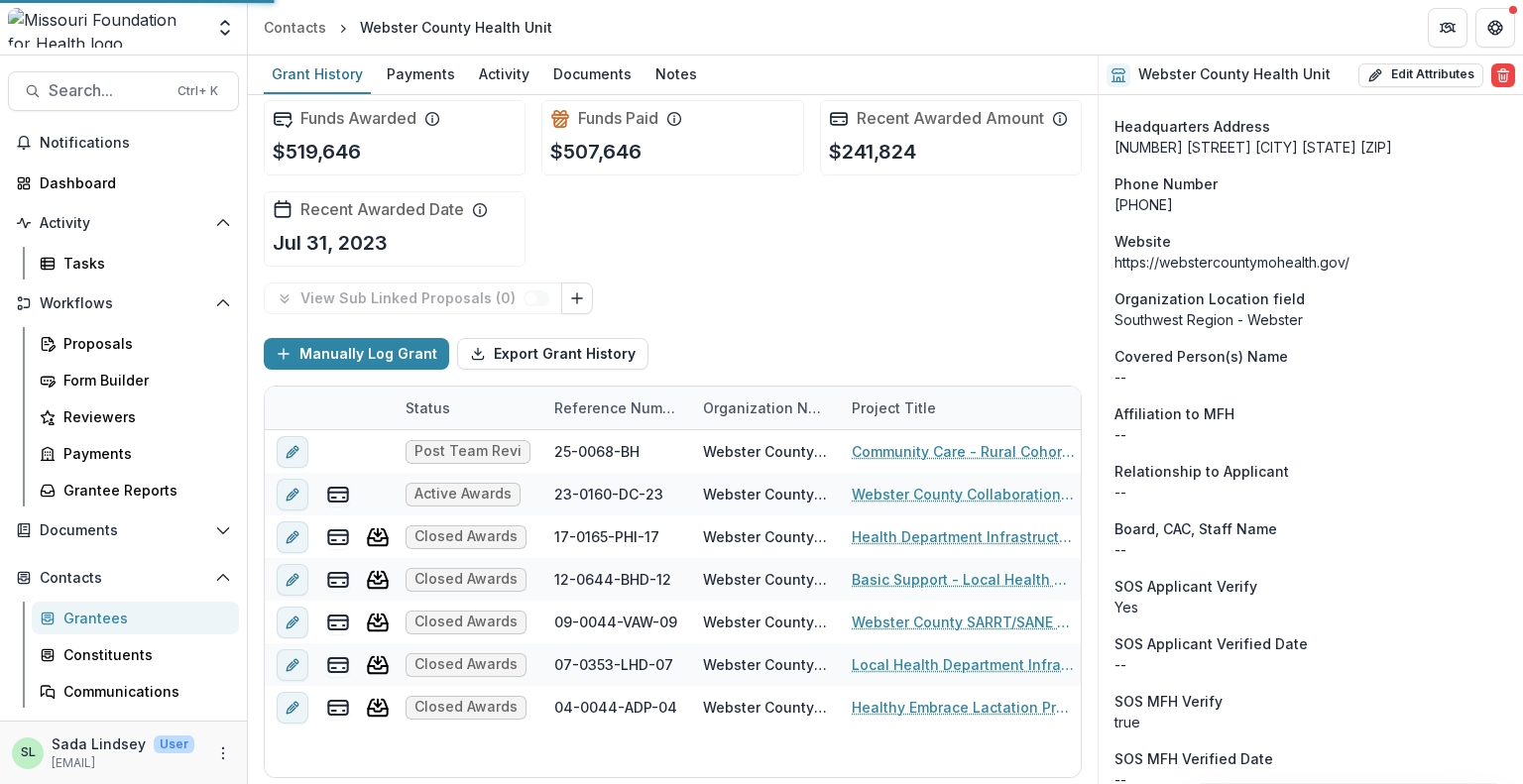scroll, scrollTop: 1835, scrollLeft: 0, axis: vertical 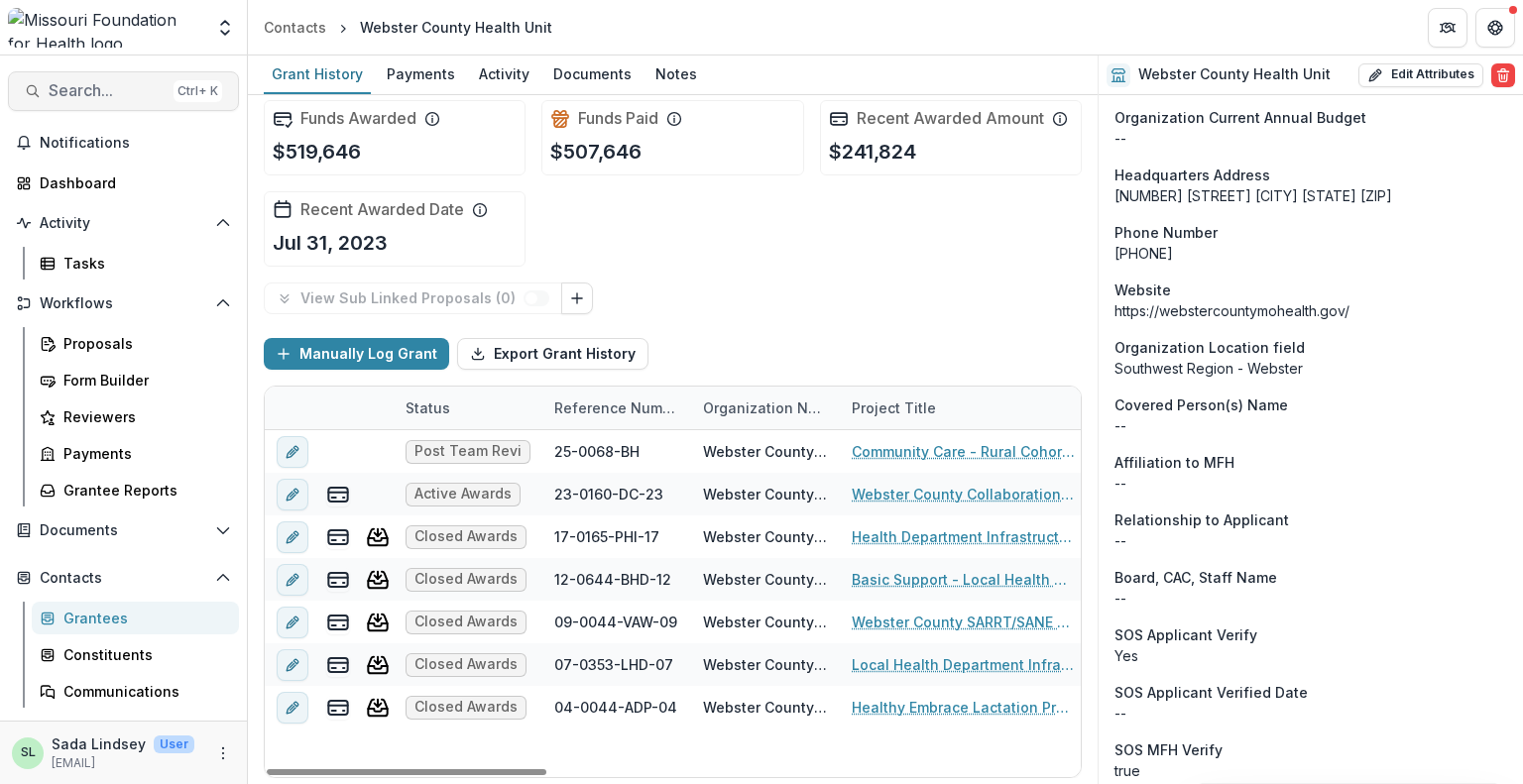 click on "Search..." at bounding box center [107, 90] 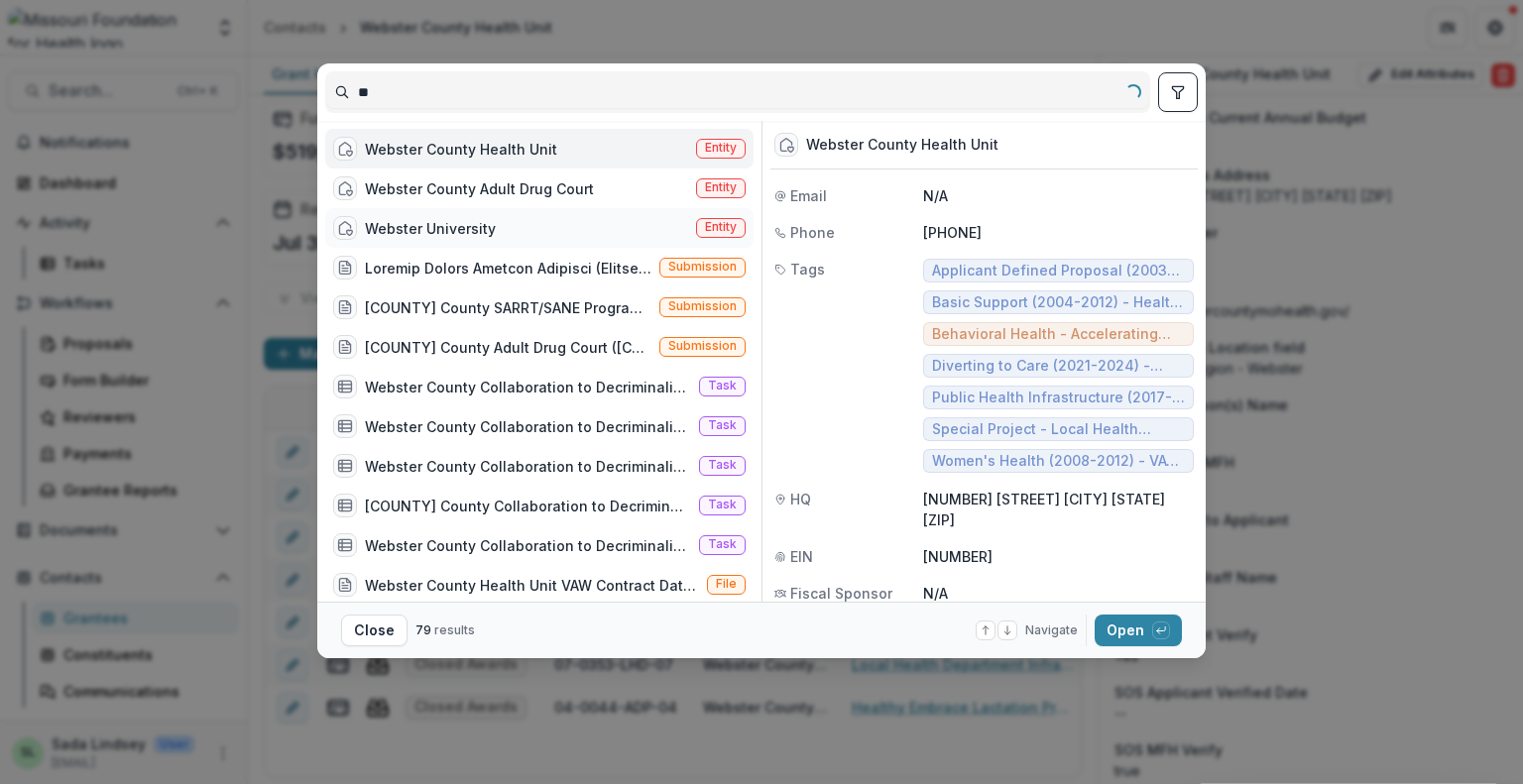 type on "*" 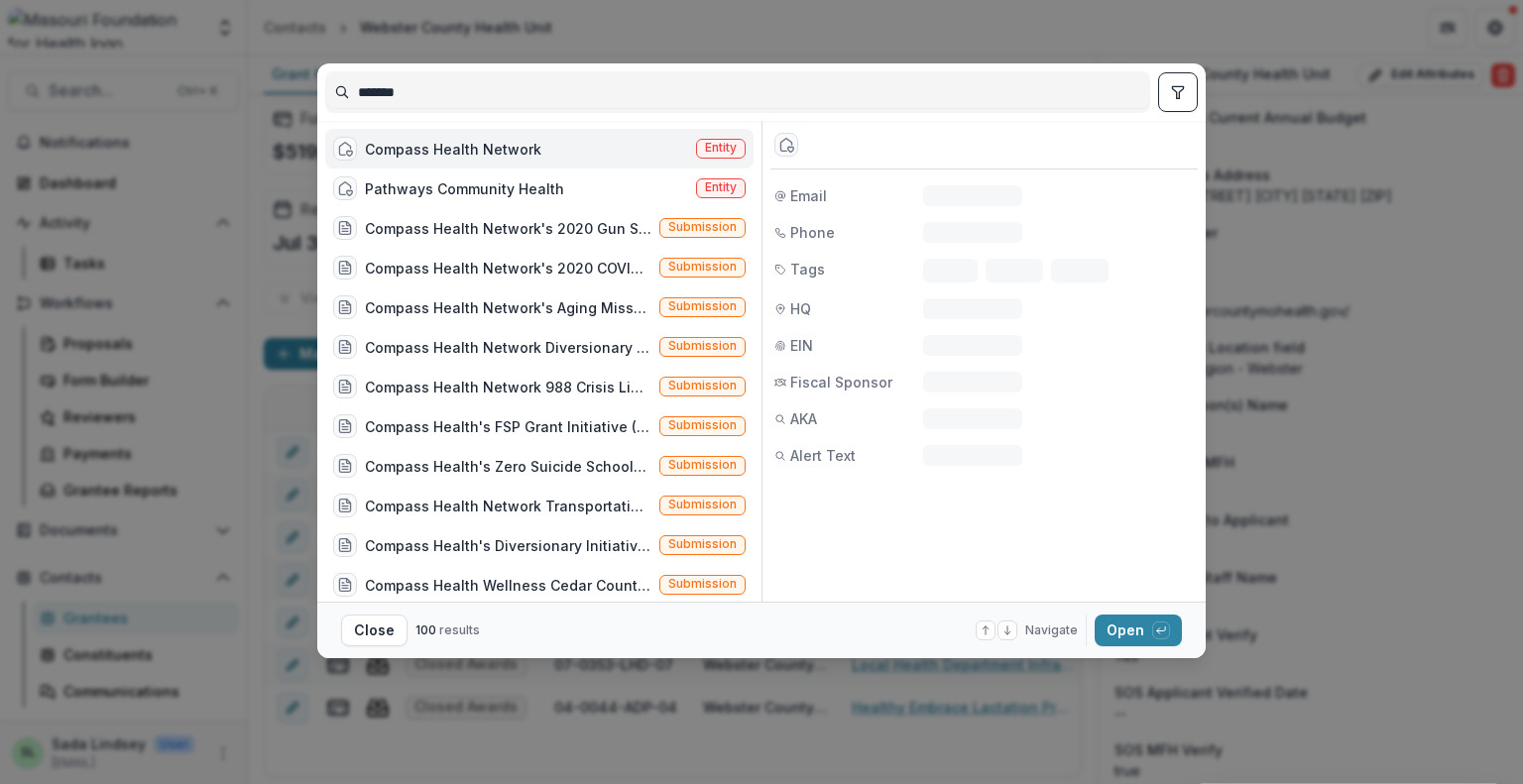 type on "*******" 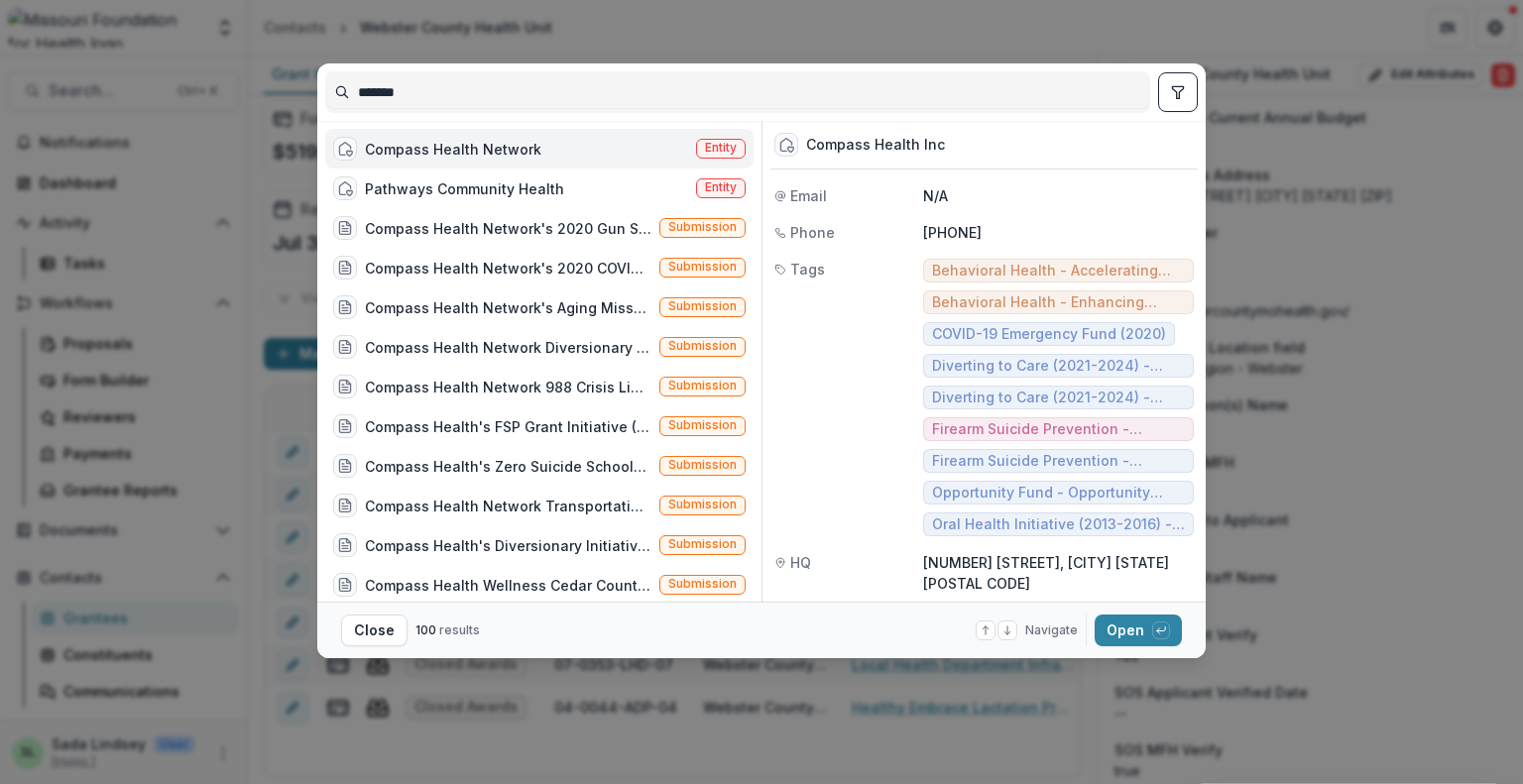 click on "Compass Health Network" at bounding box center [453, 149] 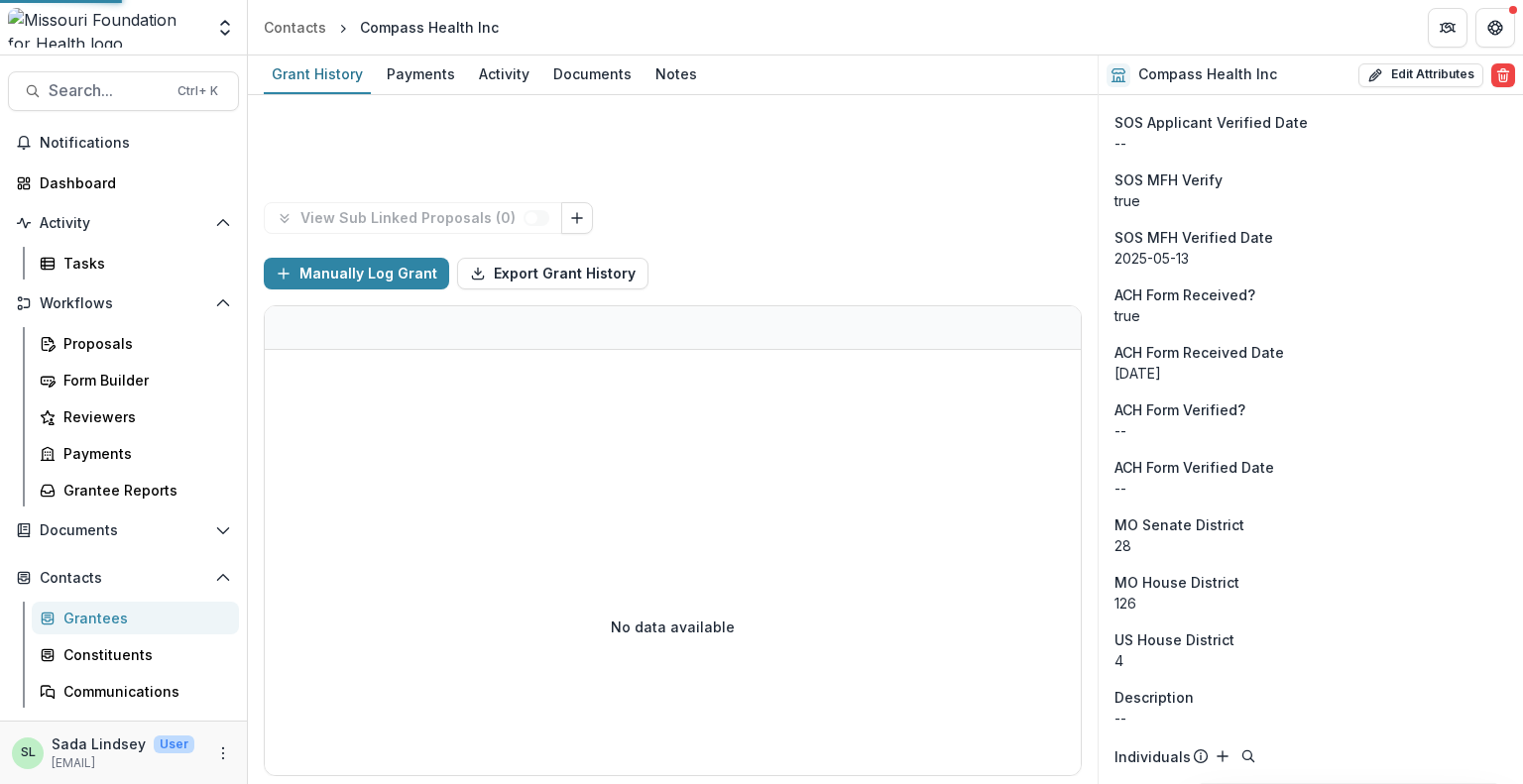 scroll, scrollTop: 0, scrollLeft: 0, axis: both 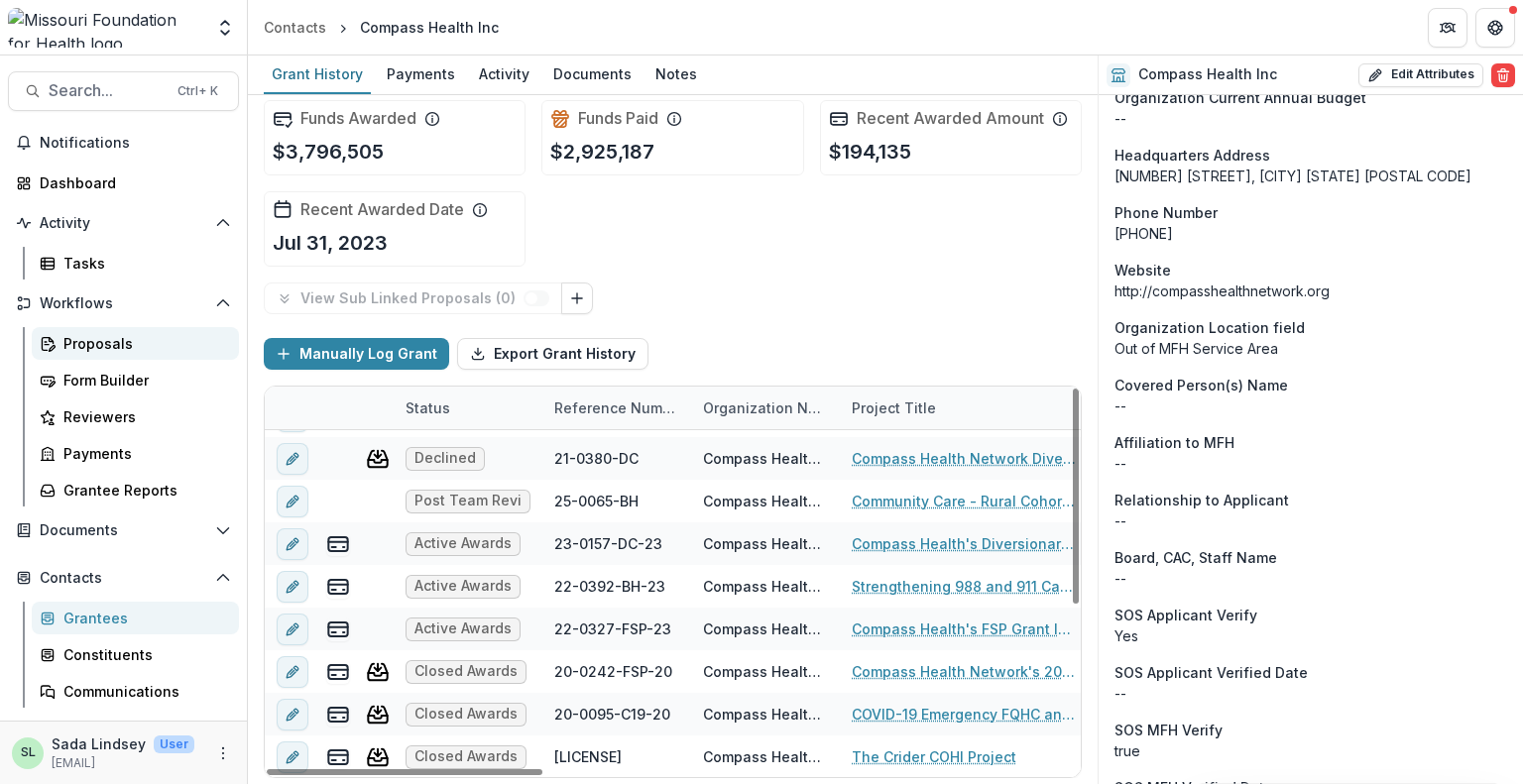 click on "Proposals" at bounding box center [143, 343] 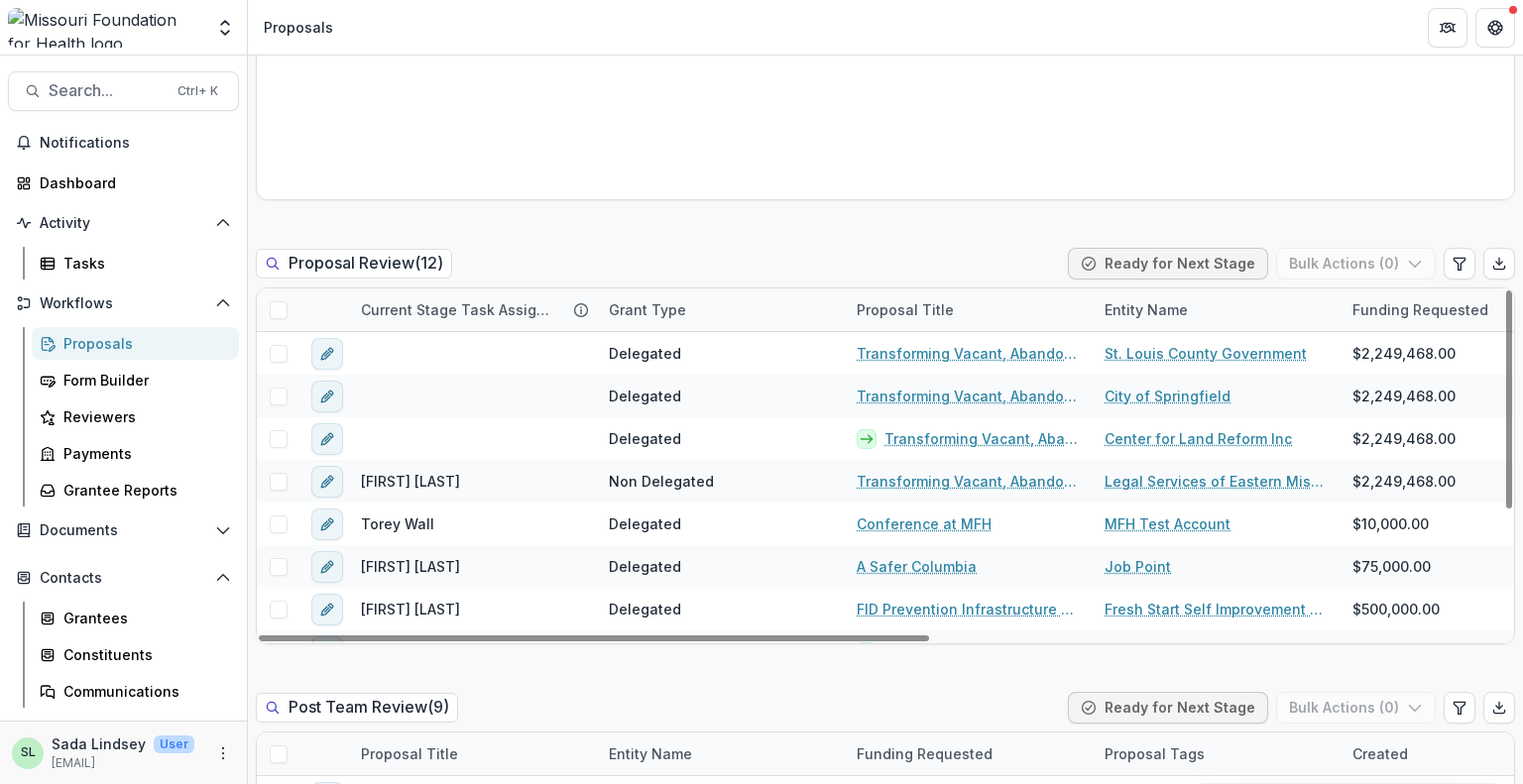 scroll, scrollTop: 1427, scrollLeft: 0, axis: vertical 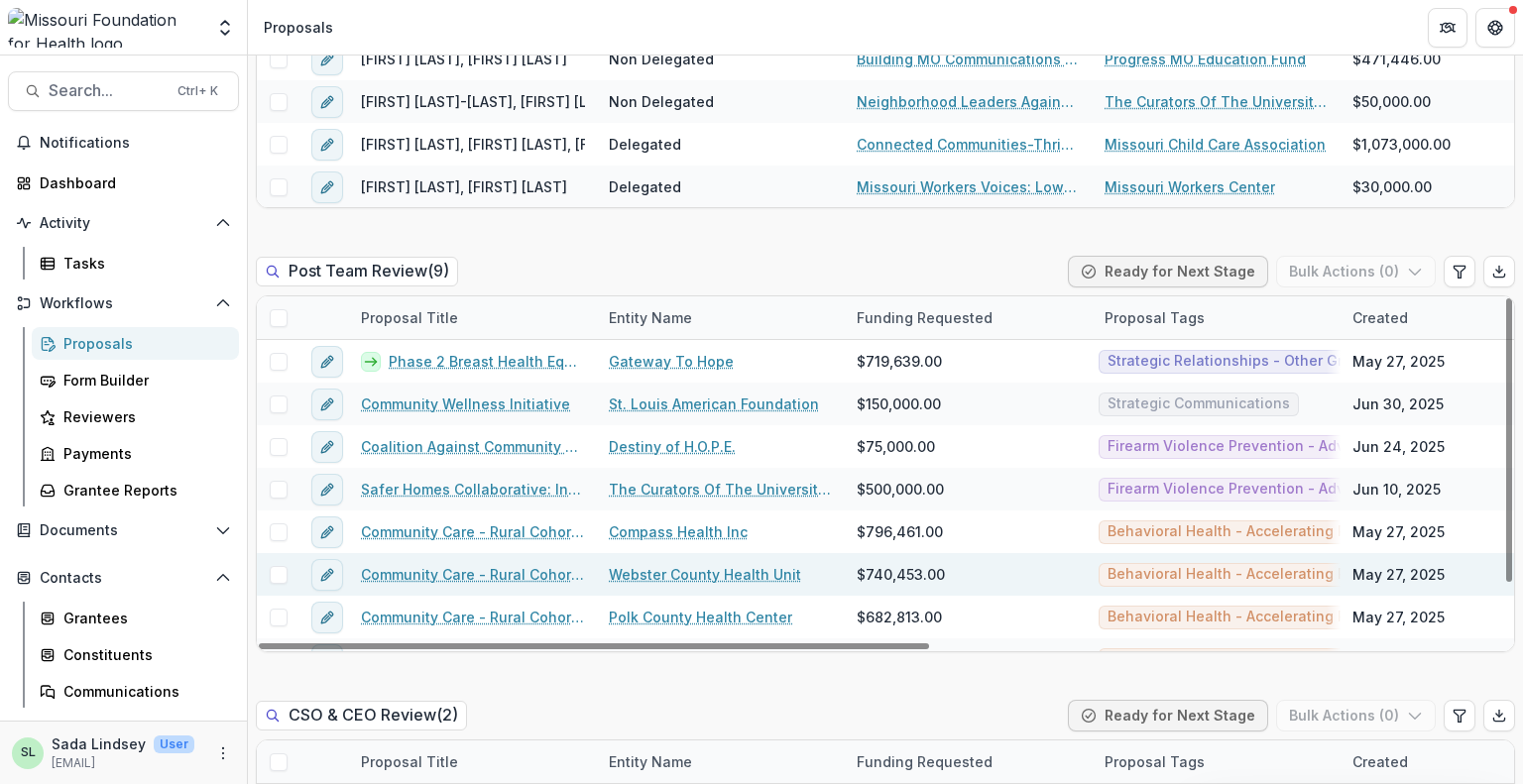 drag, startPoint x: 835, startPoint y: 602, endPoint x: 559, endPoint y: 523, distance: 287.08361 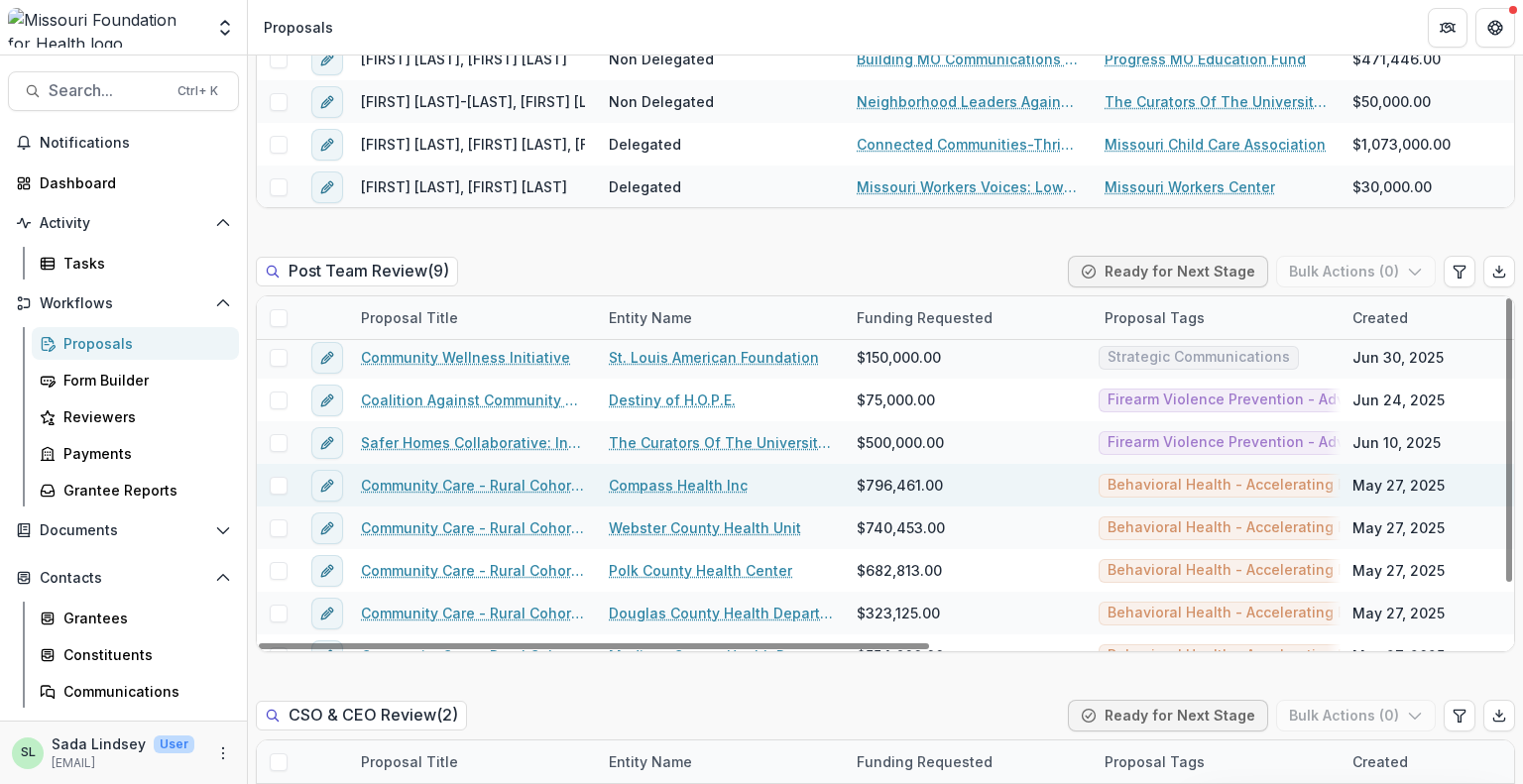 scroll, scrollTop: 71, scrollLeft: 0, axis: vertical 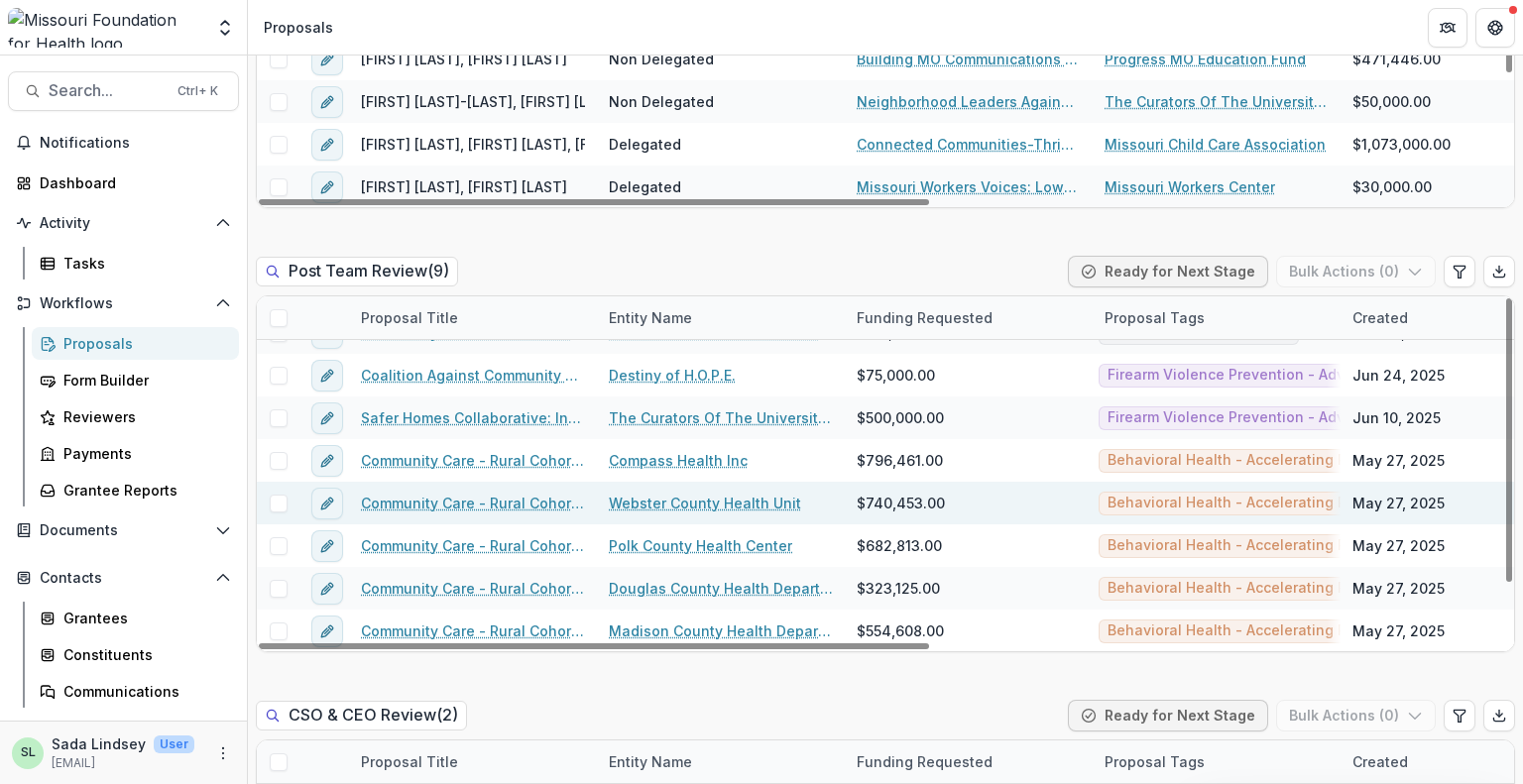 click on "Community Care - Rural Cohort Implementation Grant" at bounding box center (473, 503) 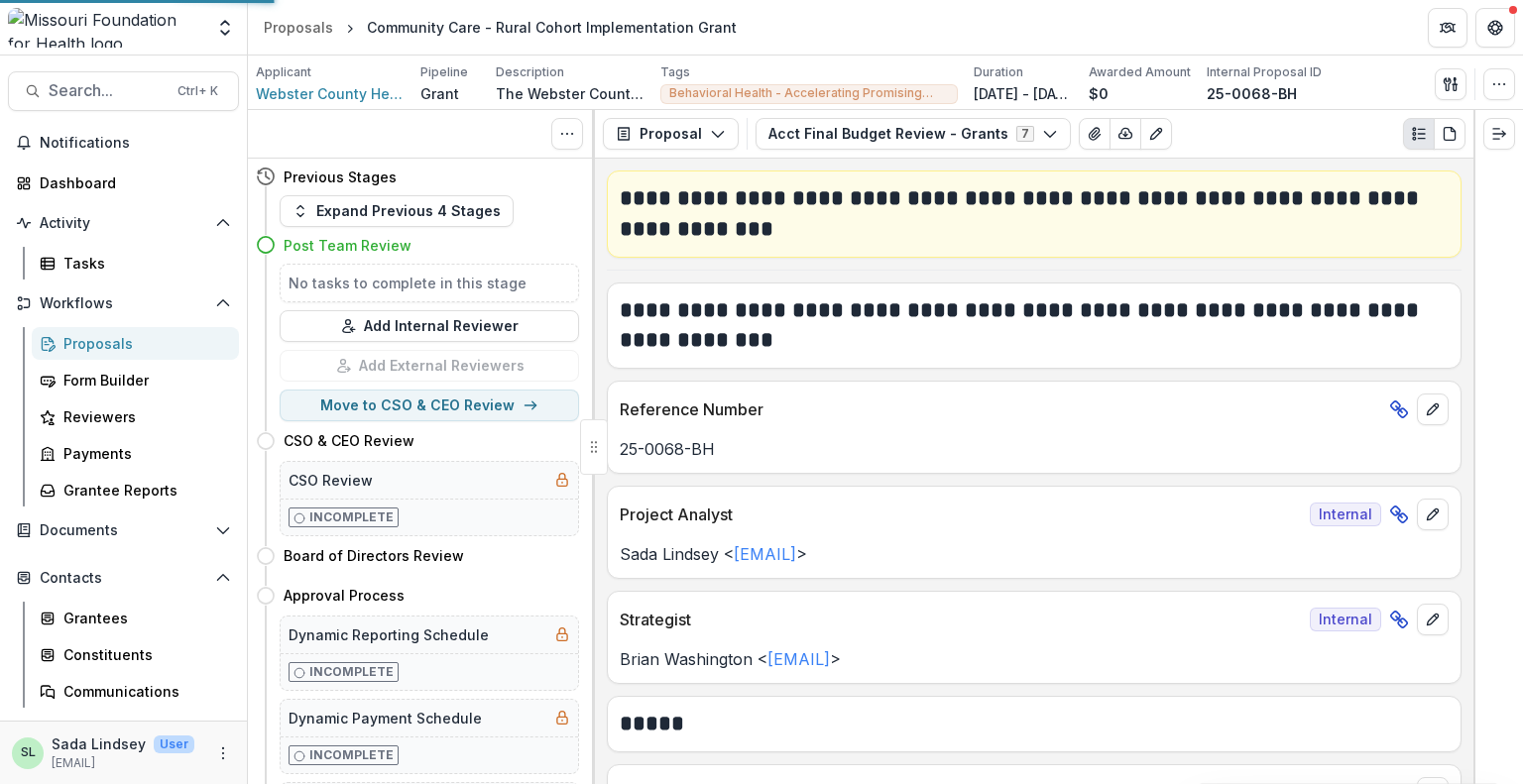 scroll, scrollTop: 0, scrollLeft: 0, axis: both 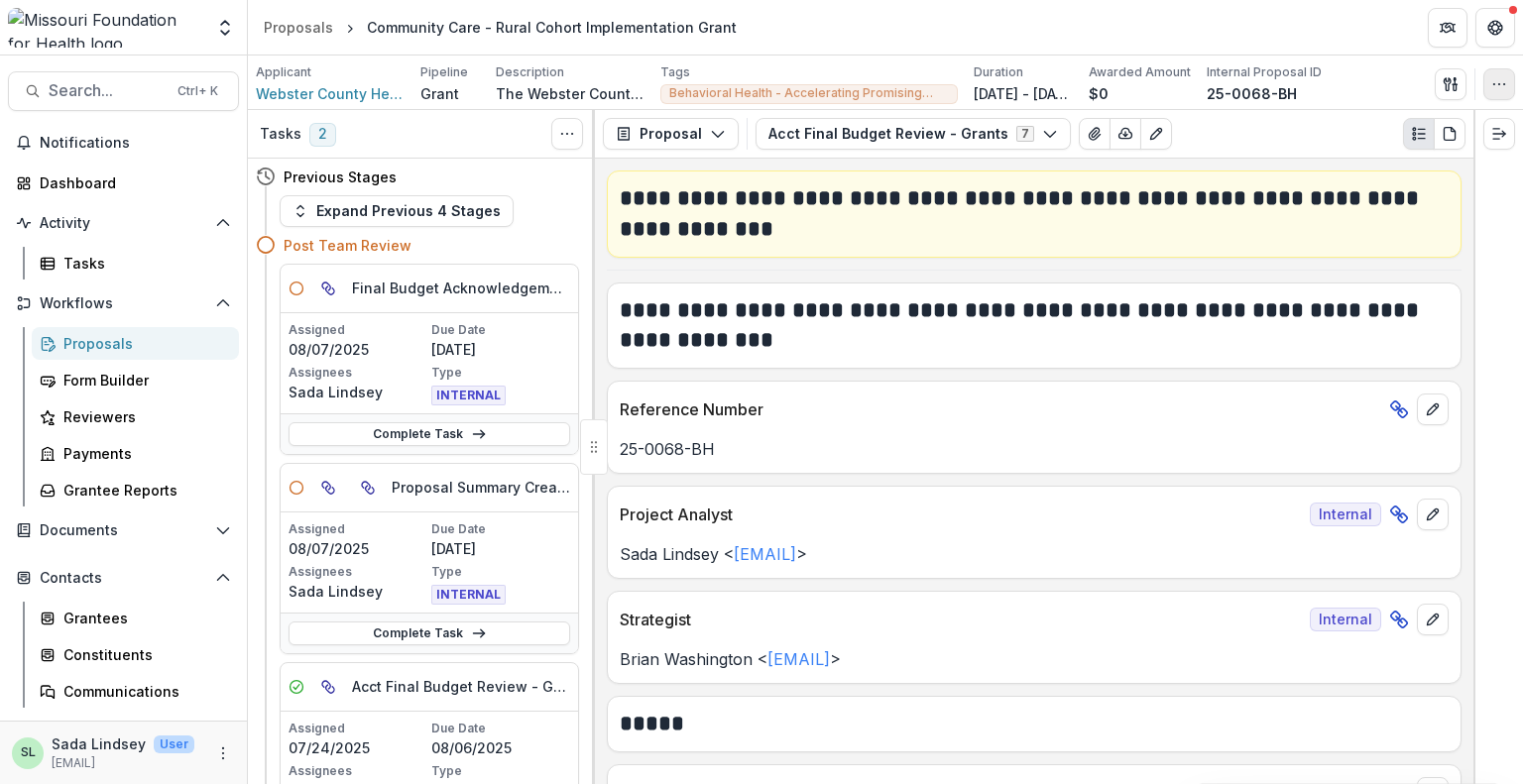 click 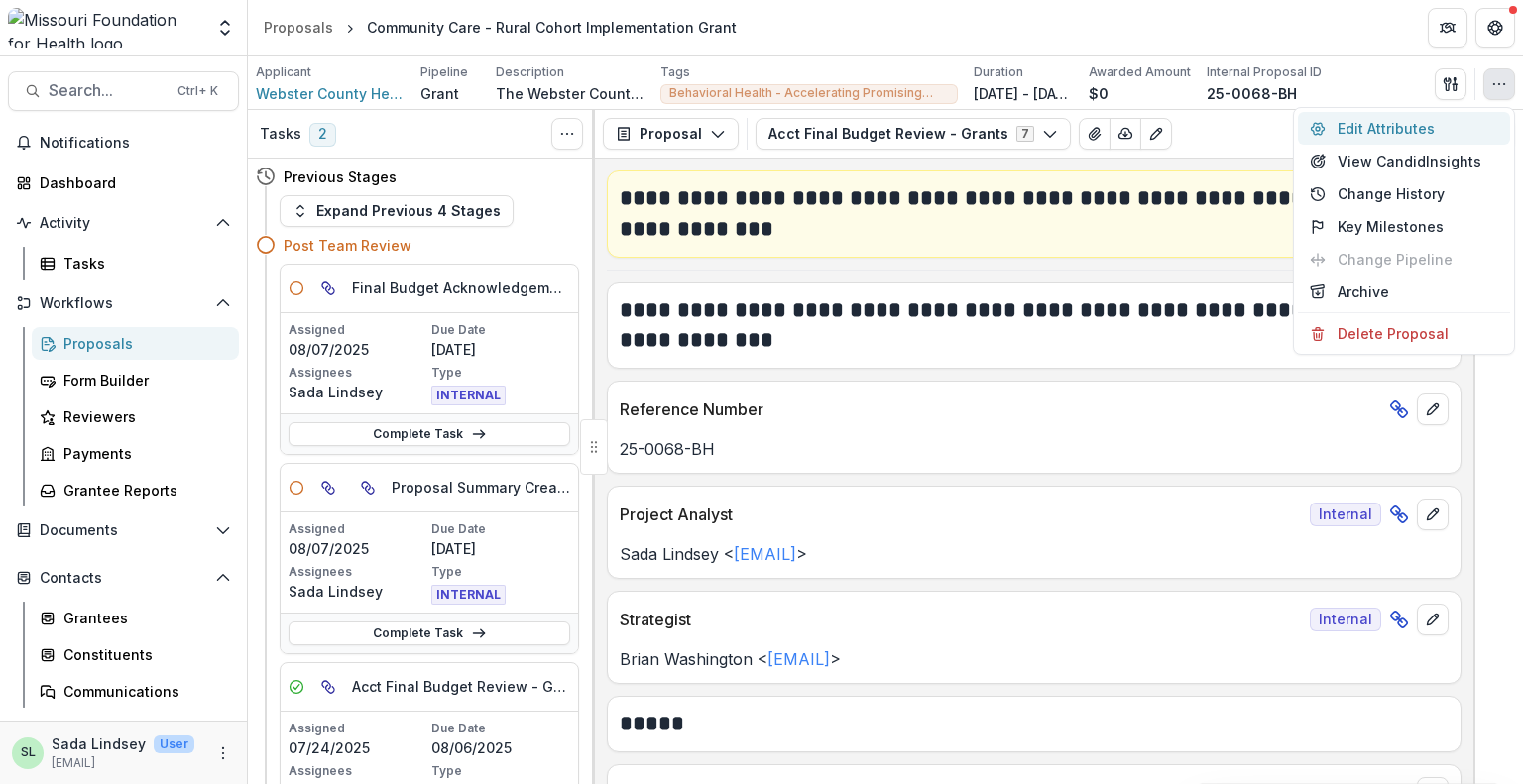 click on "Edit Attributes" at bounding box center (1404, 128) 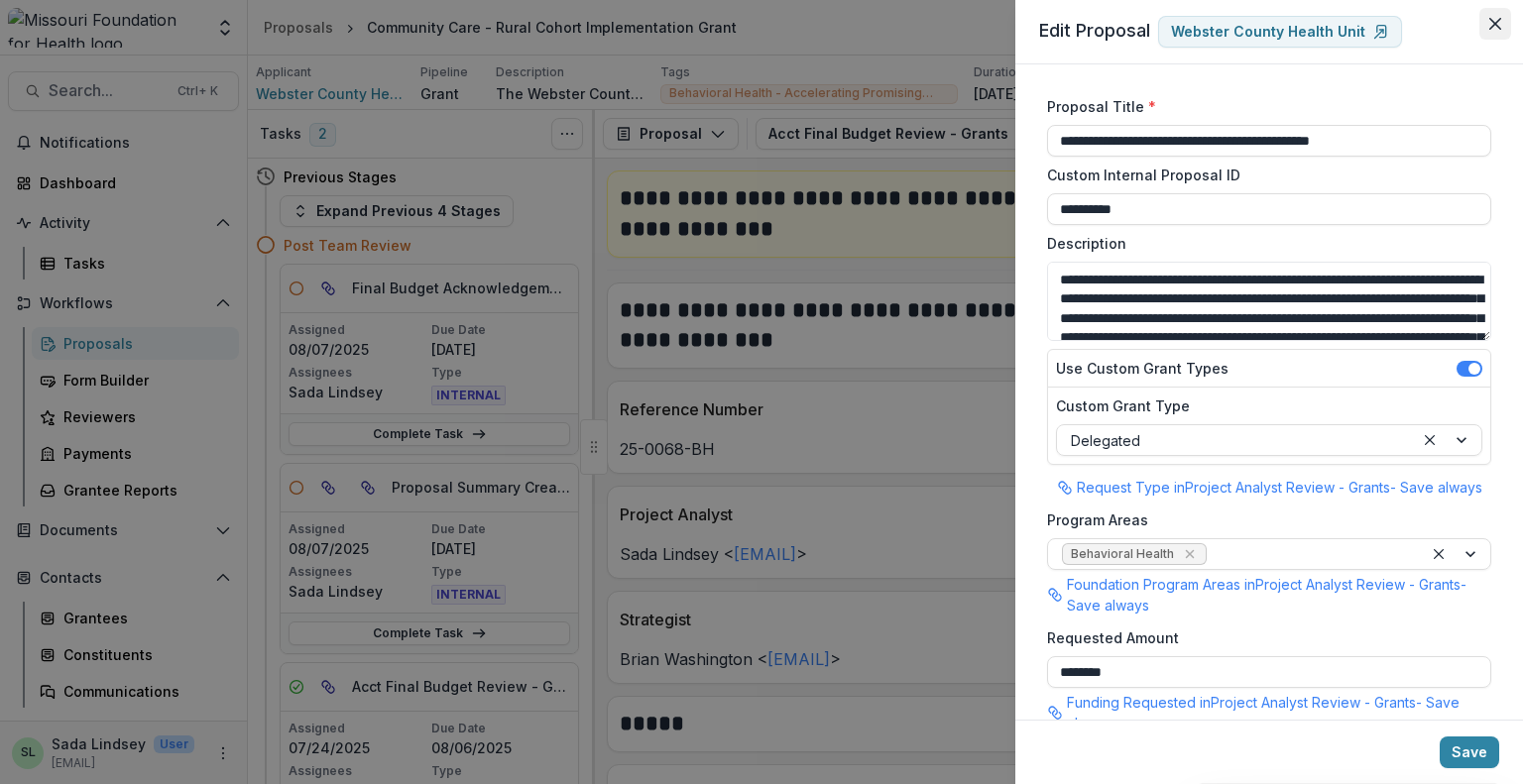 click 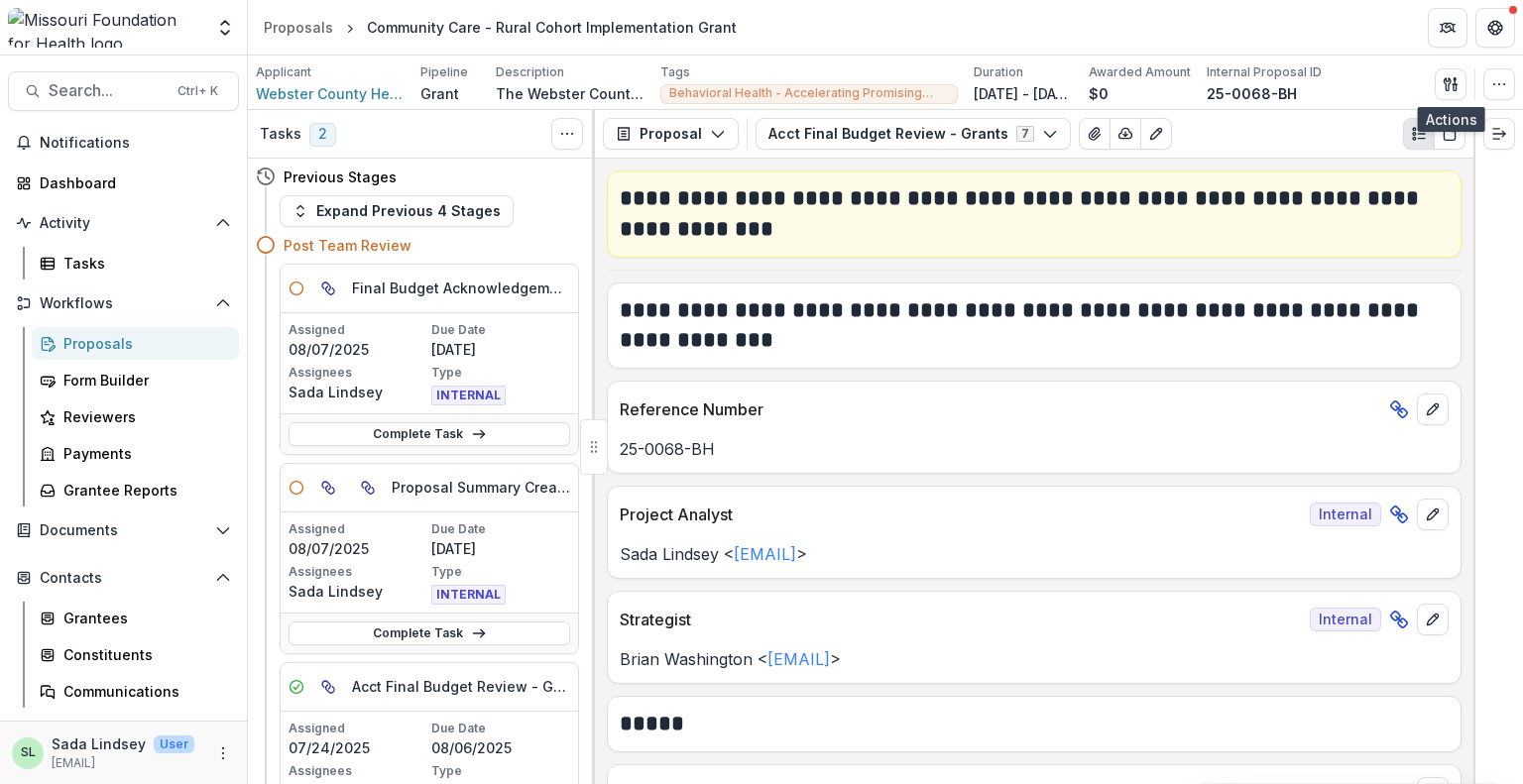 scroll, scrollTop: 99, scrollLeft: 0, axis: vertical 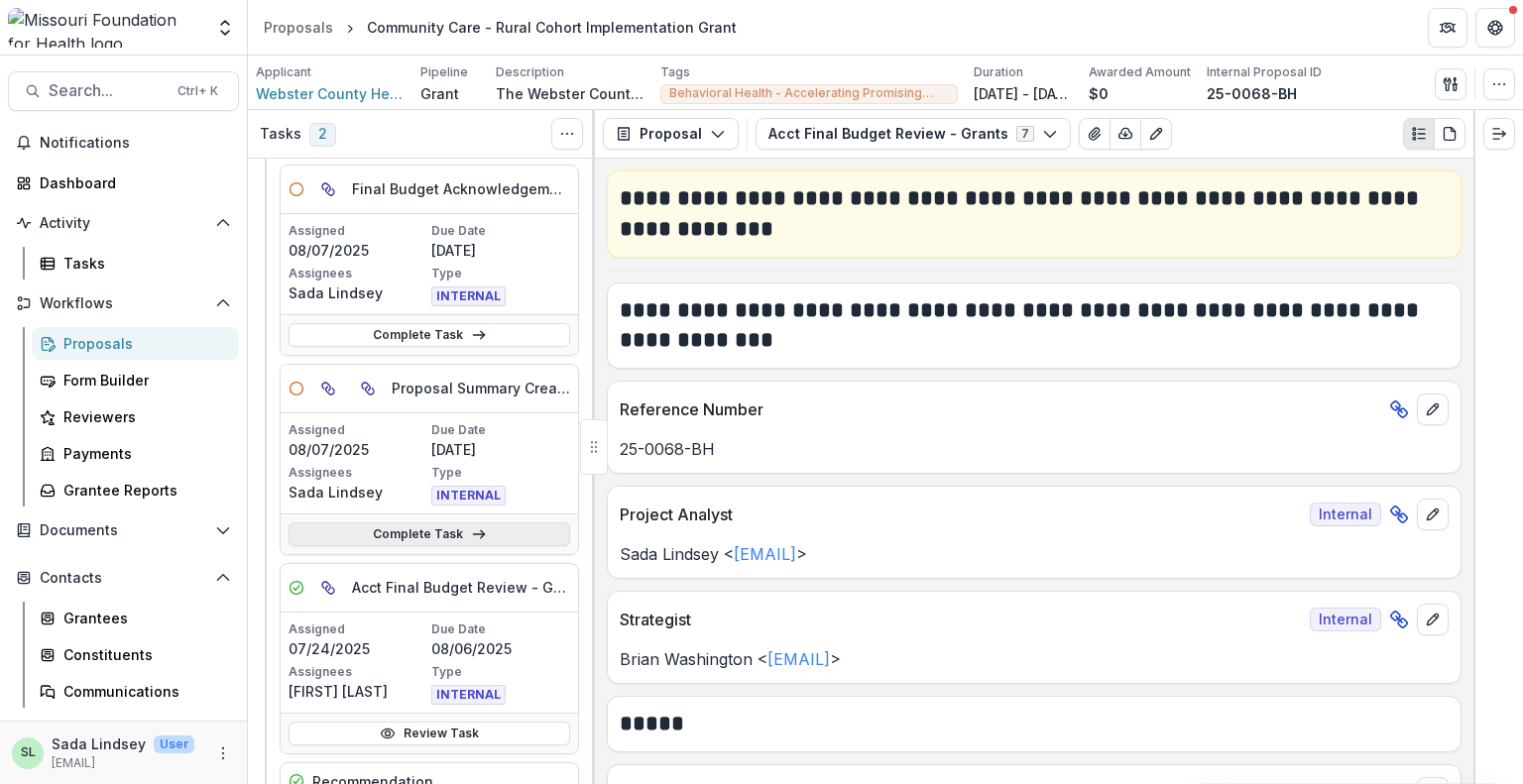 click on "Complete Task" at bounding box center [429, 534] 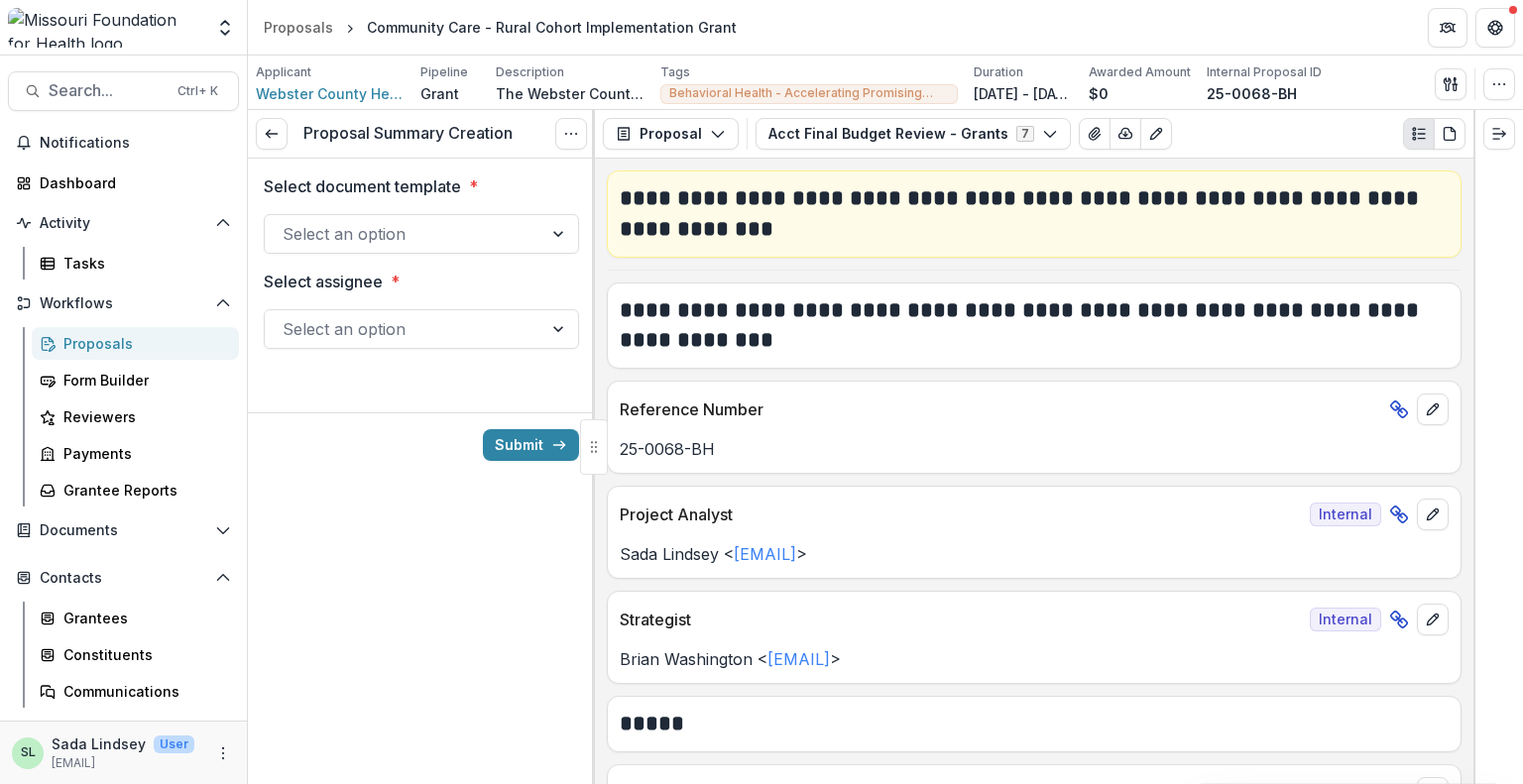 click on "Select an option" at bounding box center (421, 234) 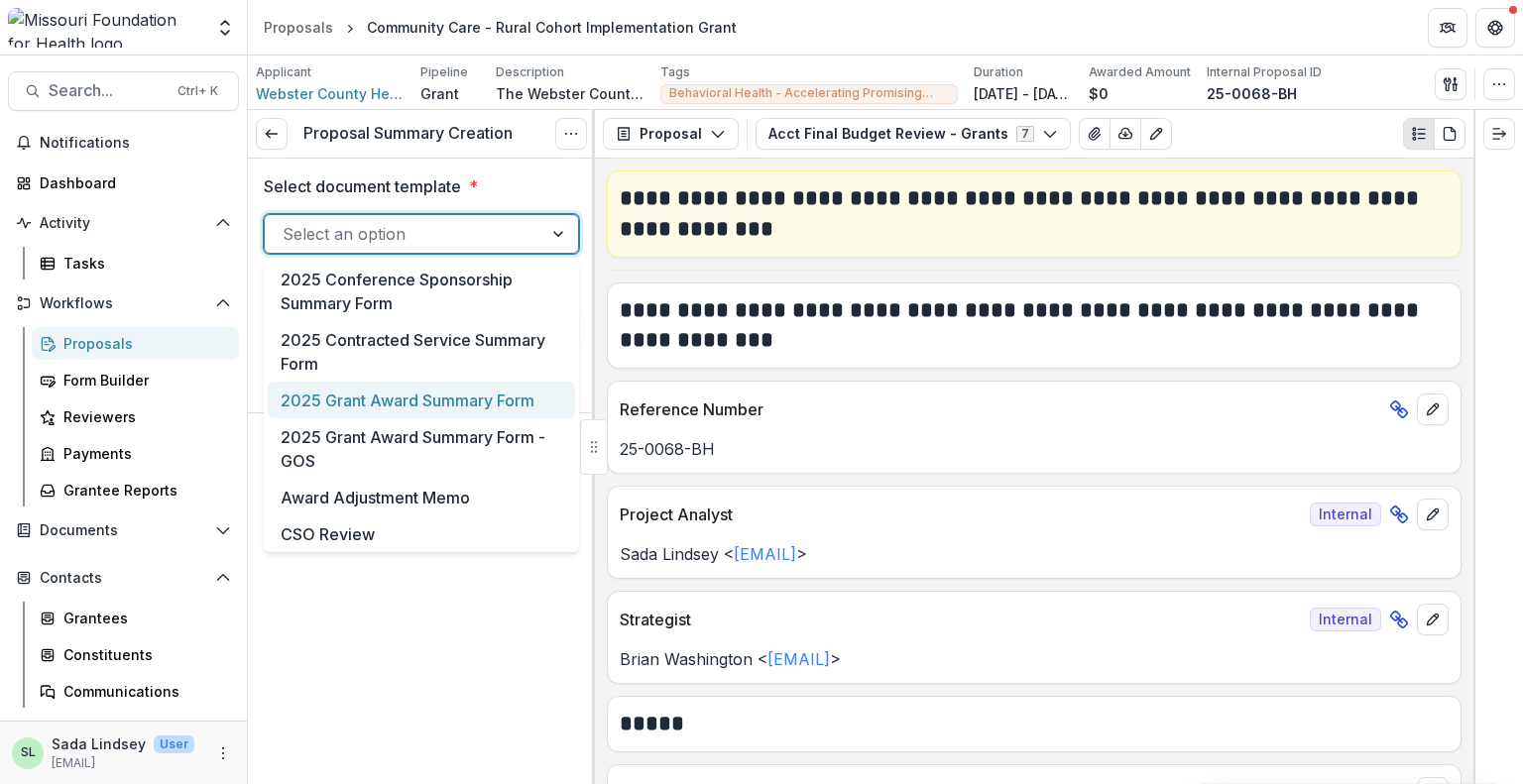 click on "2025 Grant Award Summary Form" at bounding box center (421, 399) 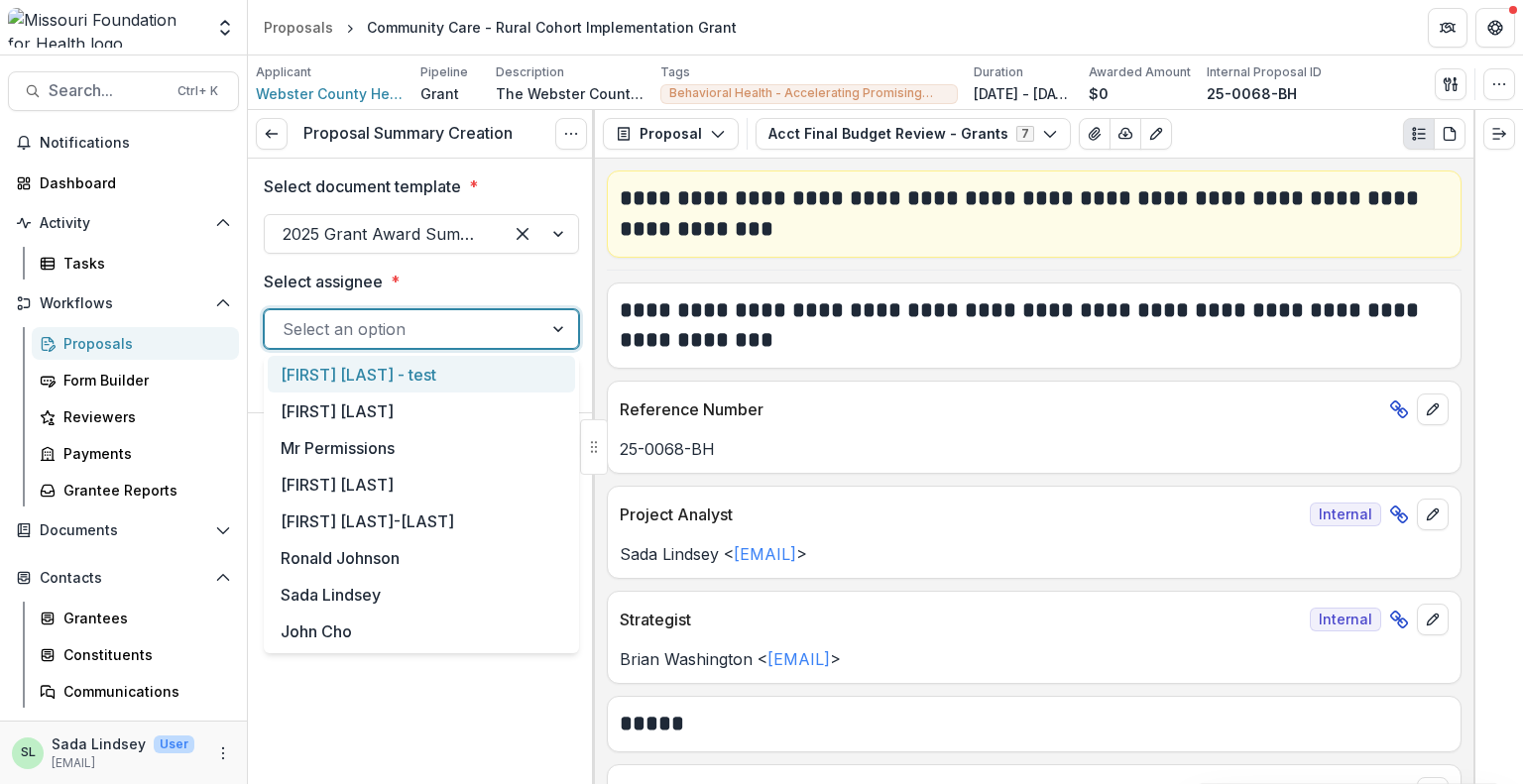 click at bounding box center [404, 329] 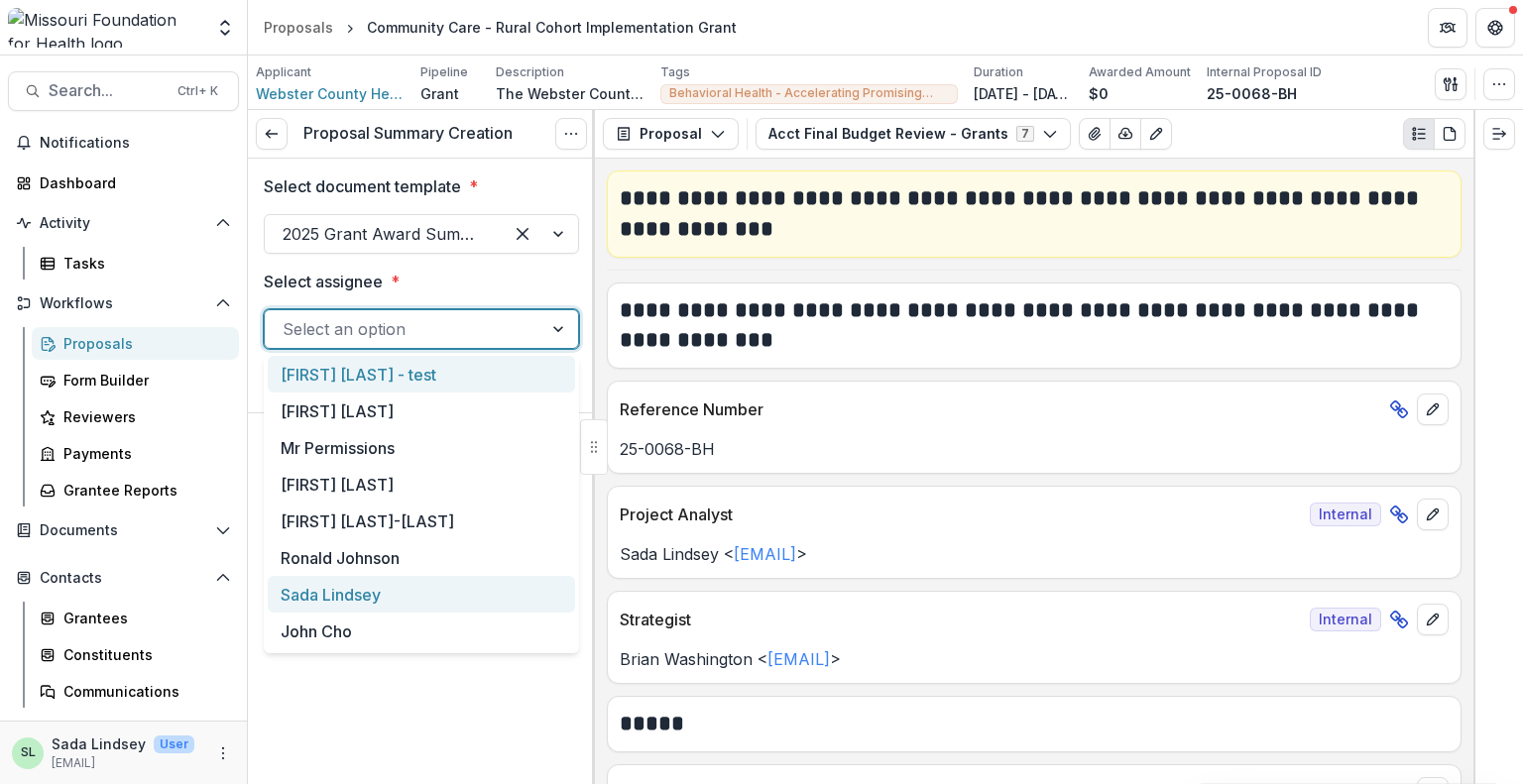 click on "Sada Lindsey" at bounding box center [421, 594] 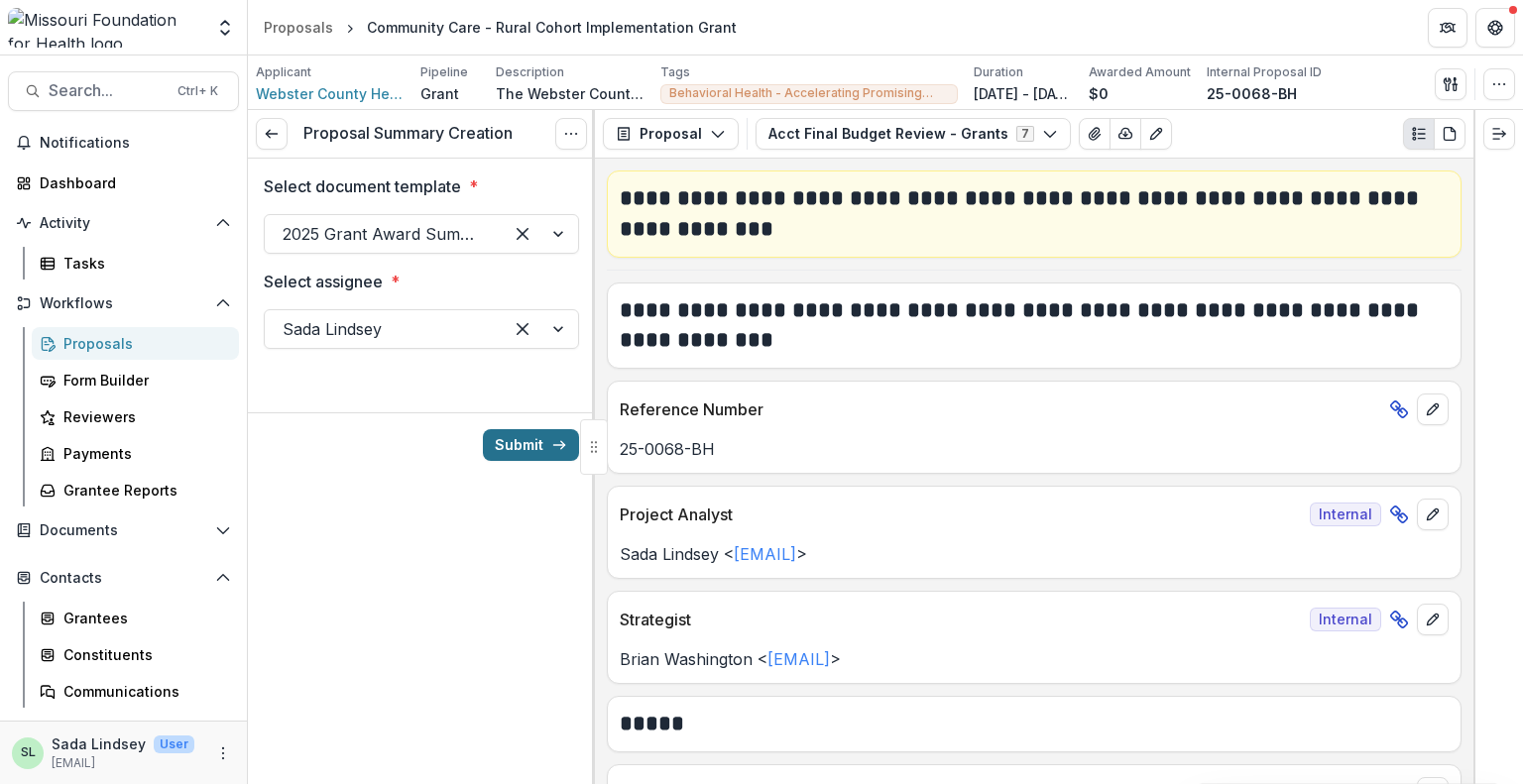 click on "Submit" at bounding box center [530, 445] 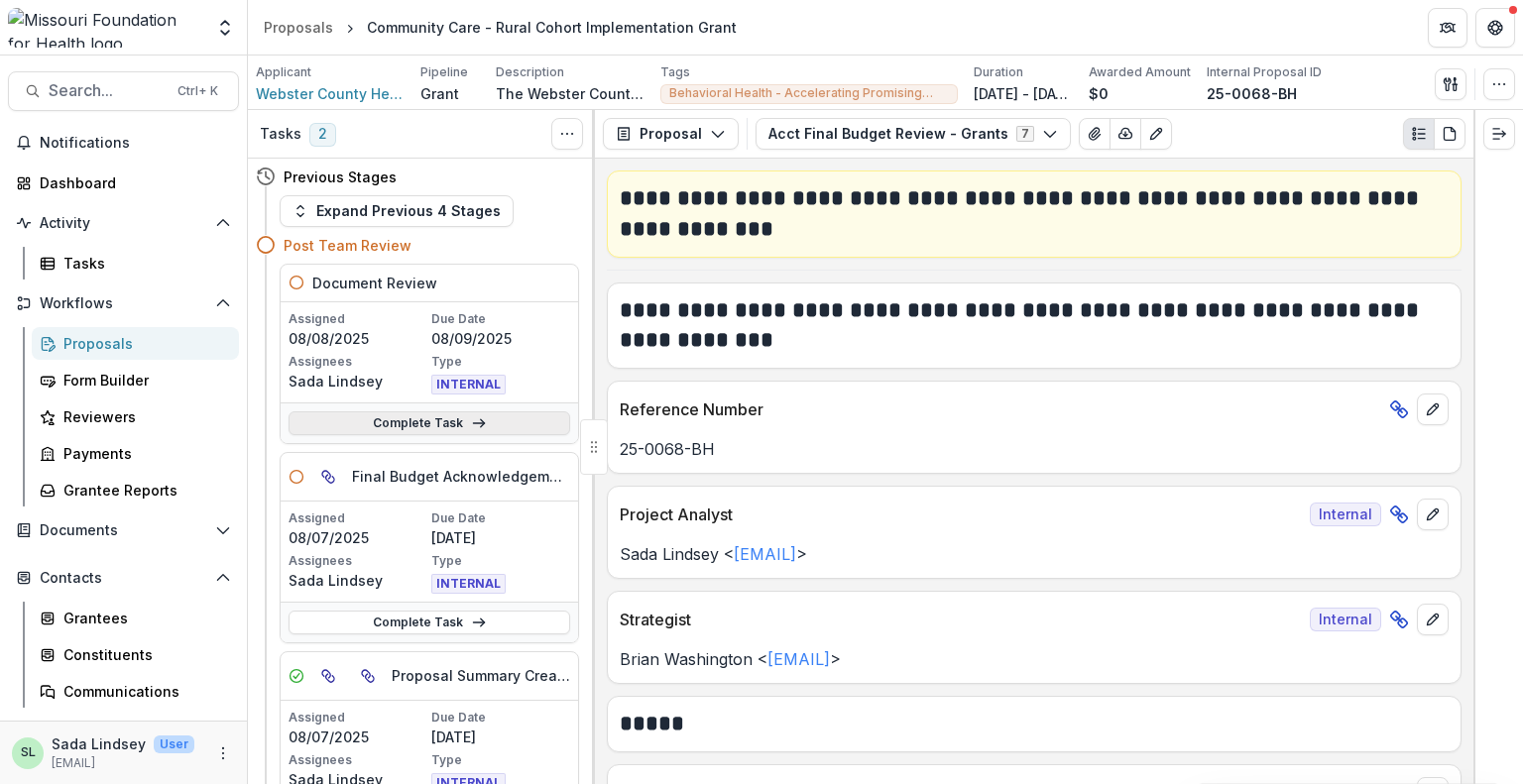 click on "Complete Task" at bounding box center [429, 423] 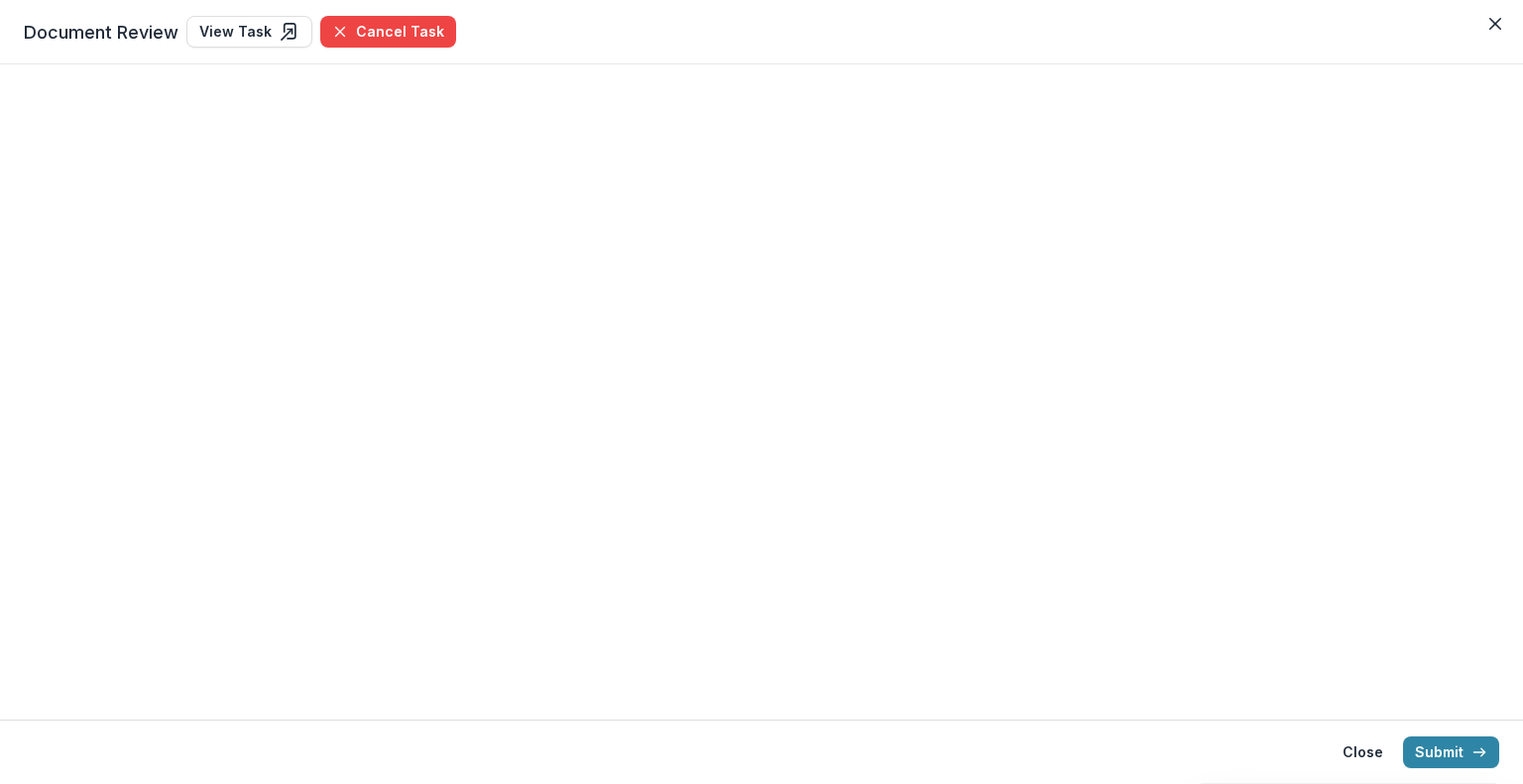 select on "**********" 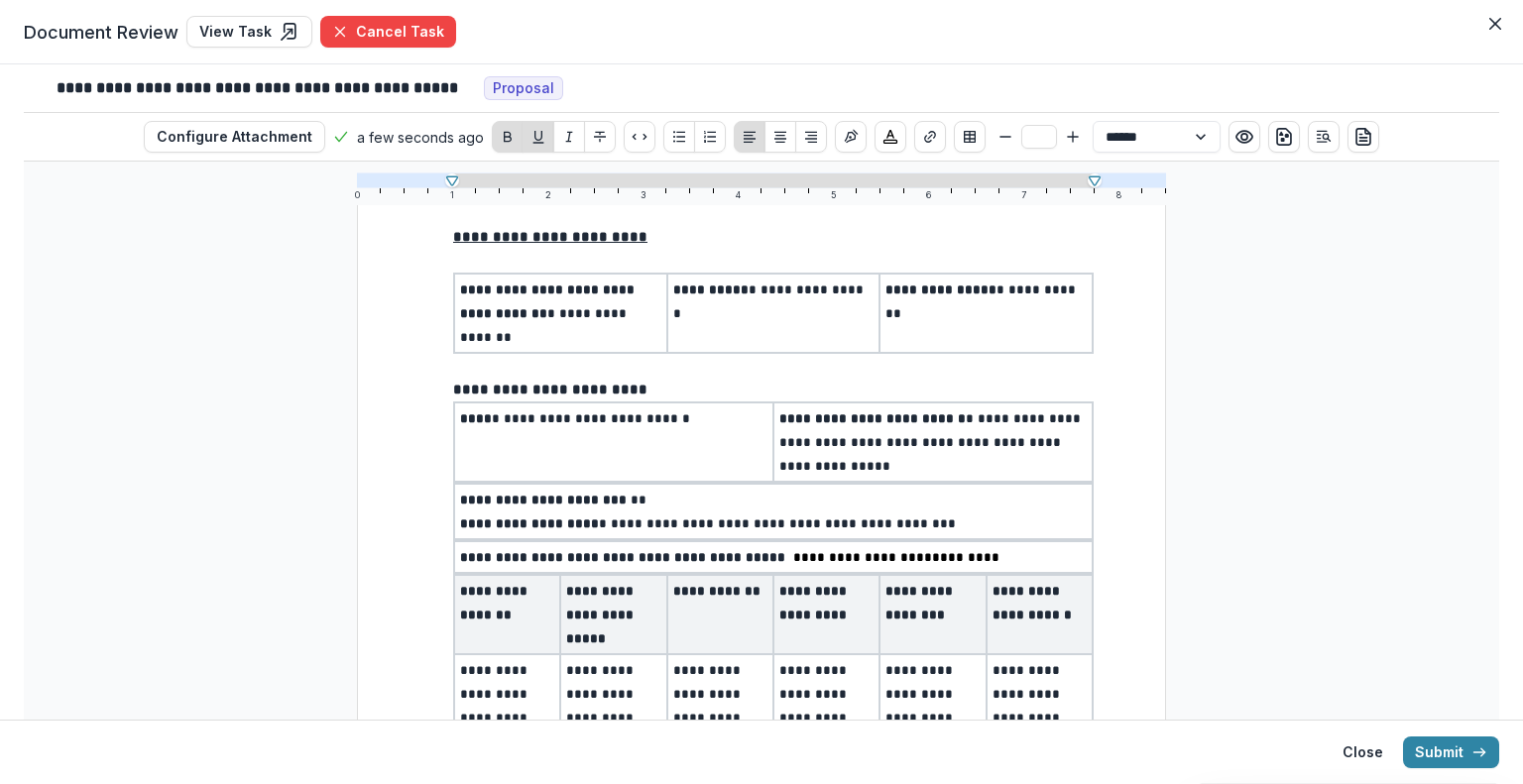scroll, scrollTop: 99, scrollLeft: 0, axis: vertical 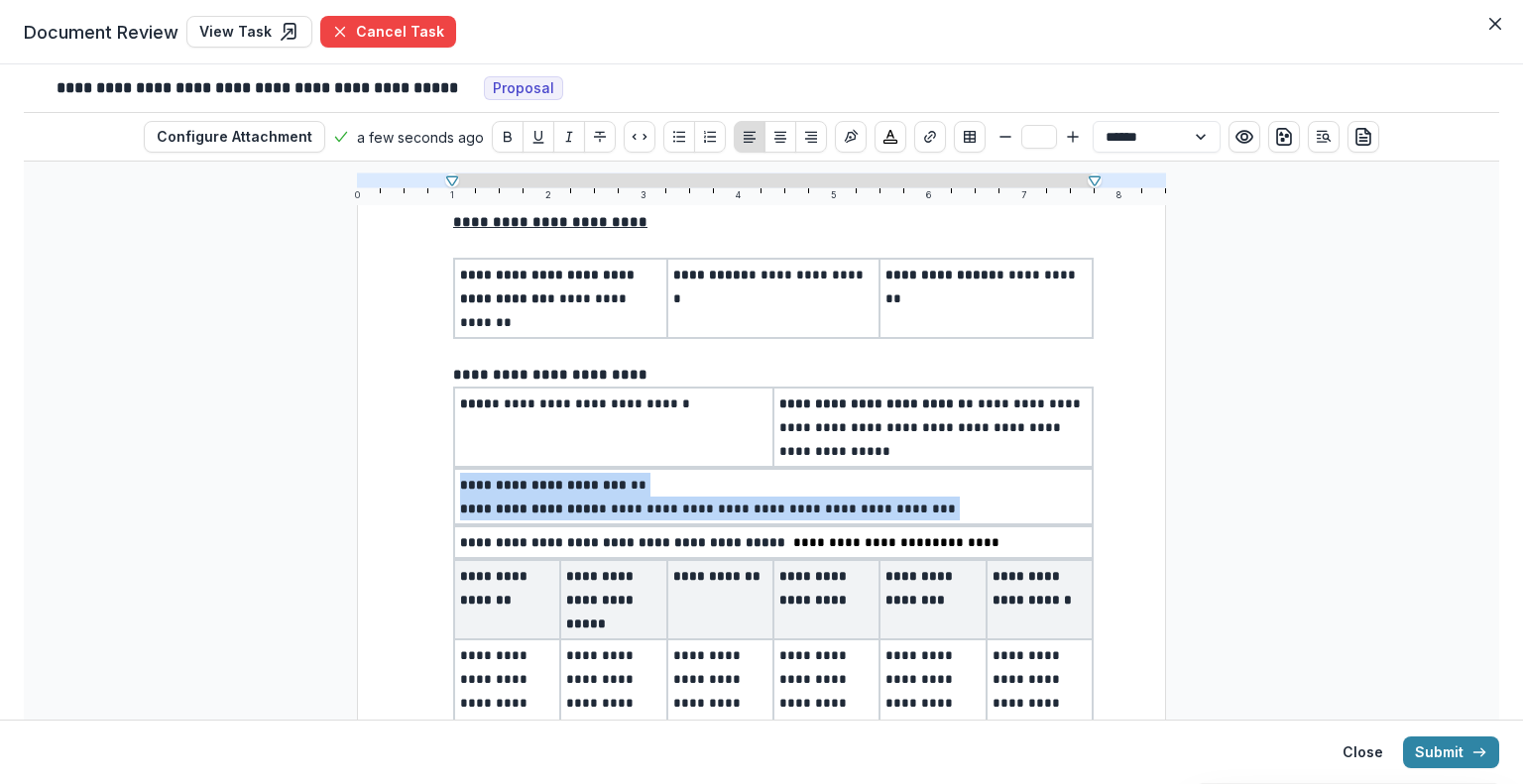 drag, startPoint x: 457, startPoint y: 453, endPoint x: 1014, endPoint y: 471, distance: 557.2908 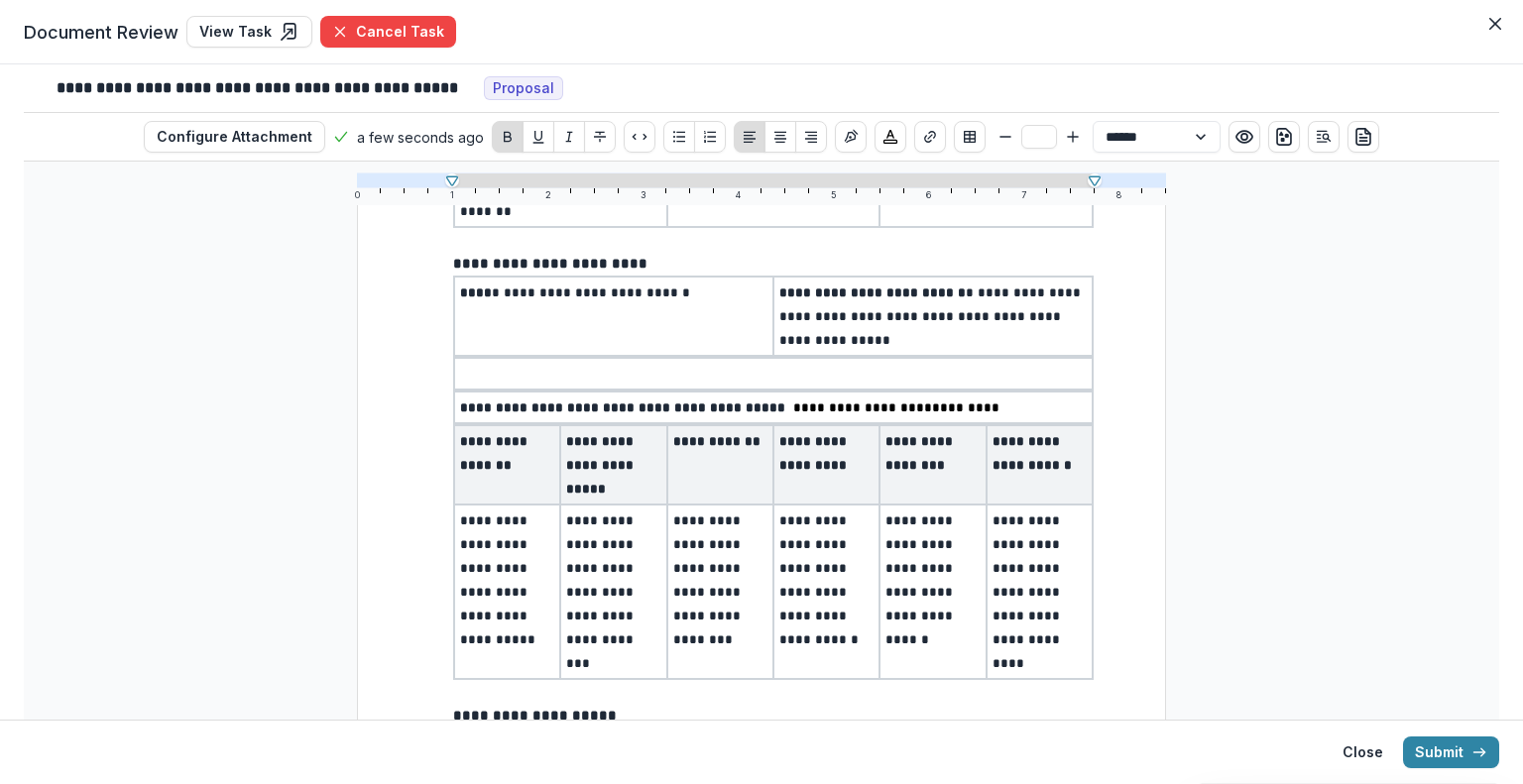 scroll, scrollTop: 297, scrollLeft: 0, axis: vertical 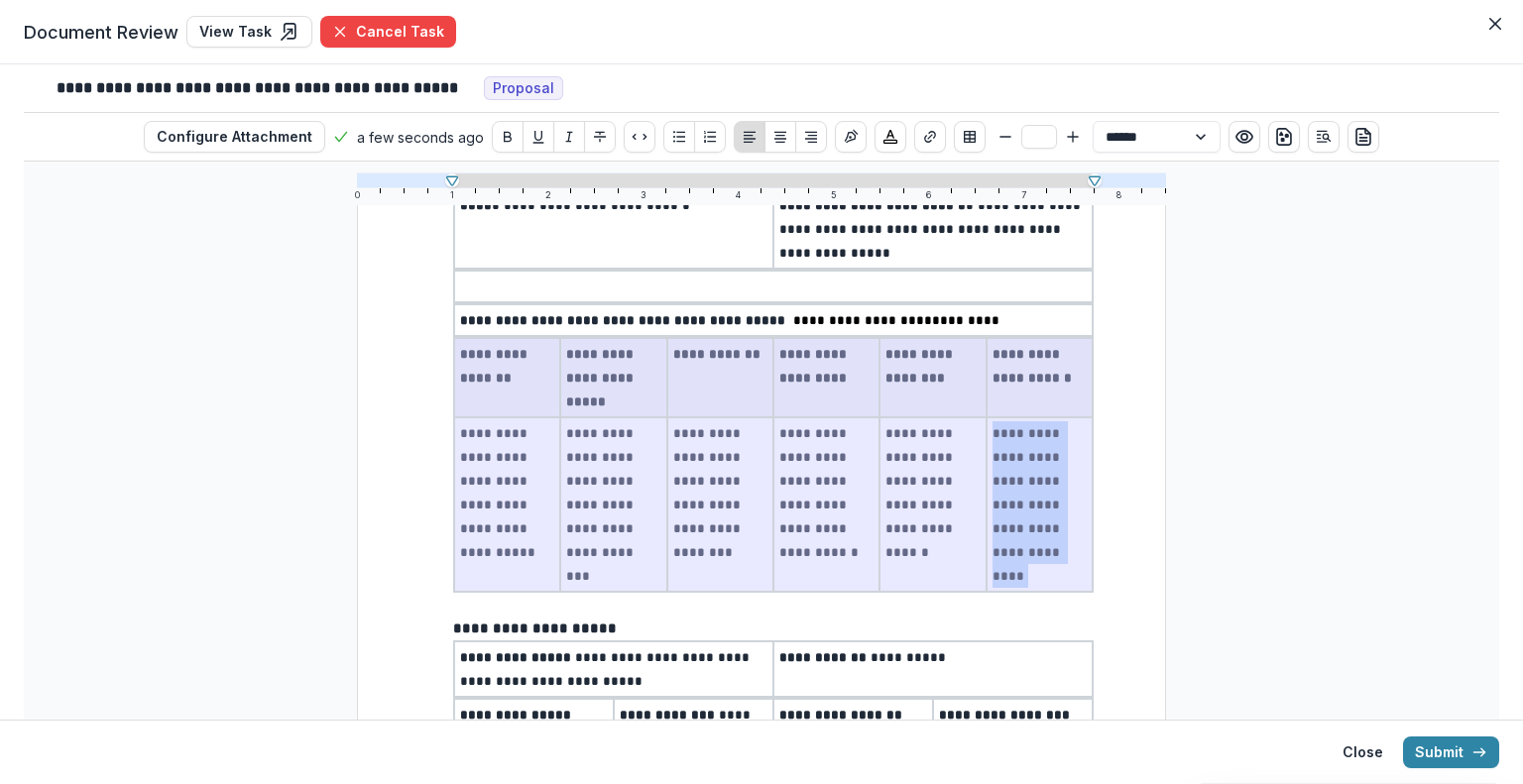 drag, startPoint x: 456, startPoint y: 316, endPoint x: 1039, endPoint y: 528, distance: 620.3491 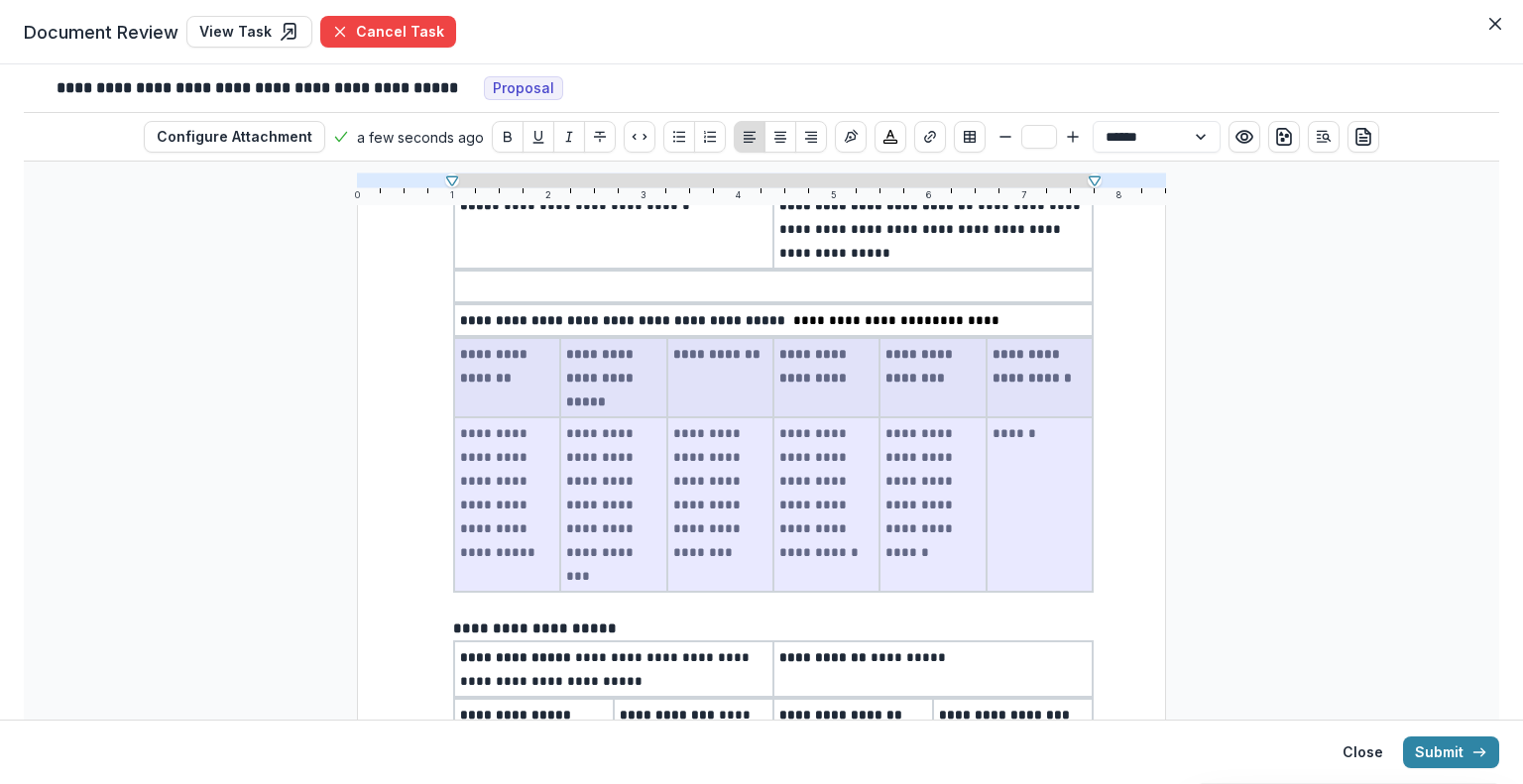 drag, startPoint x: 460, startPoint y: 319, endPoint x: 1007, endPoint y: 455, distance: 563.6533 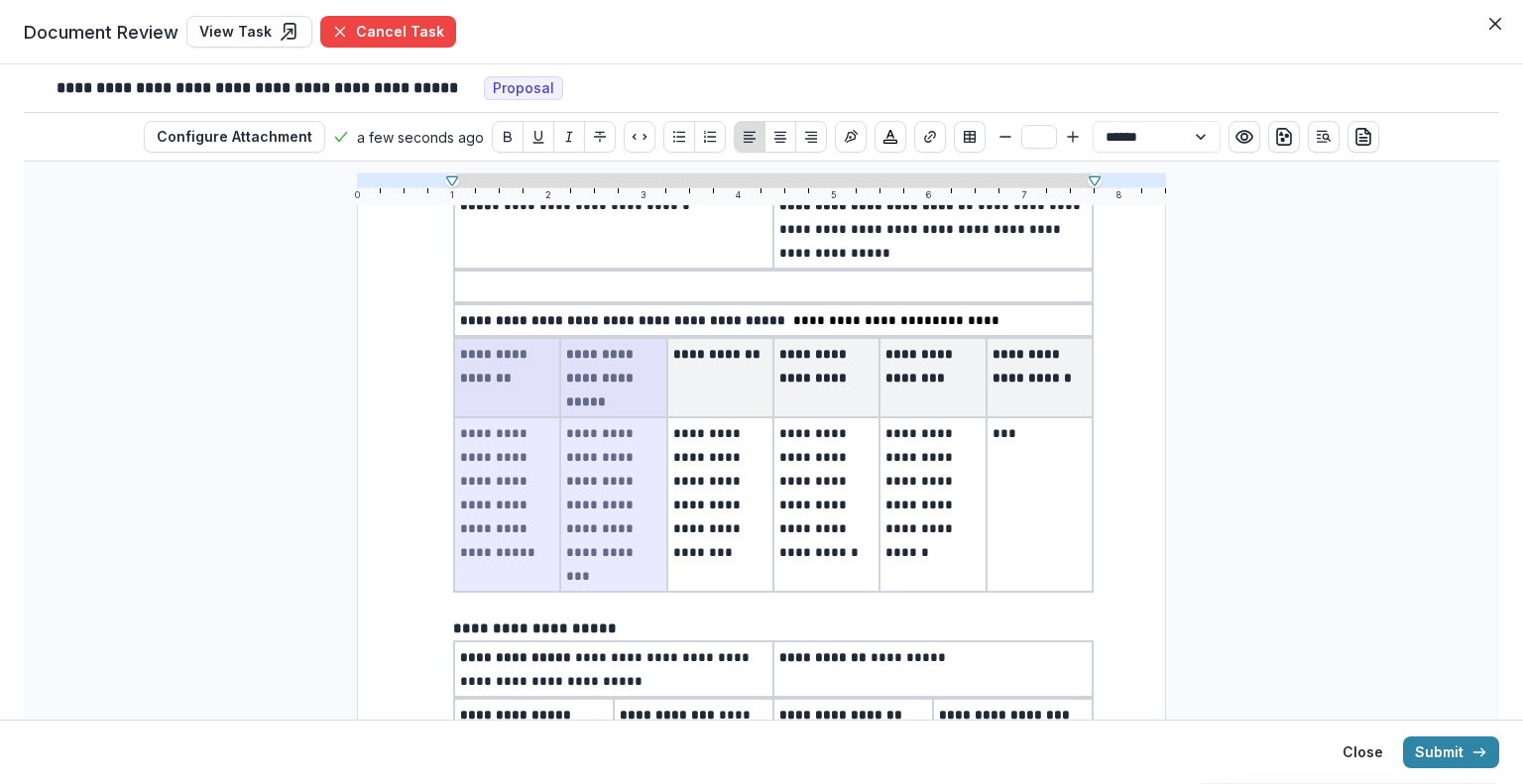 drag, startPoint x: 464, startPoint y: 332, endPoint x: 543, endPoint y: 427, distance: 123.556 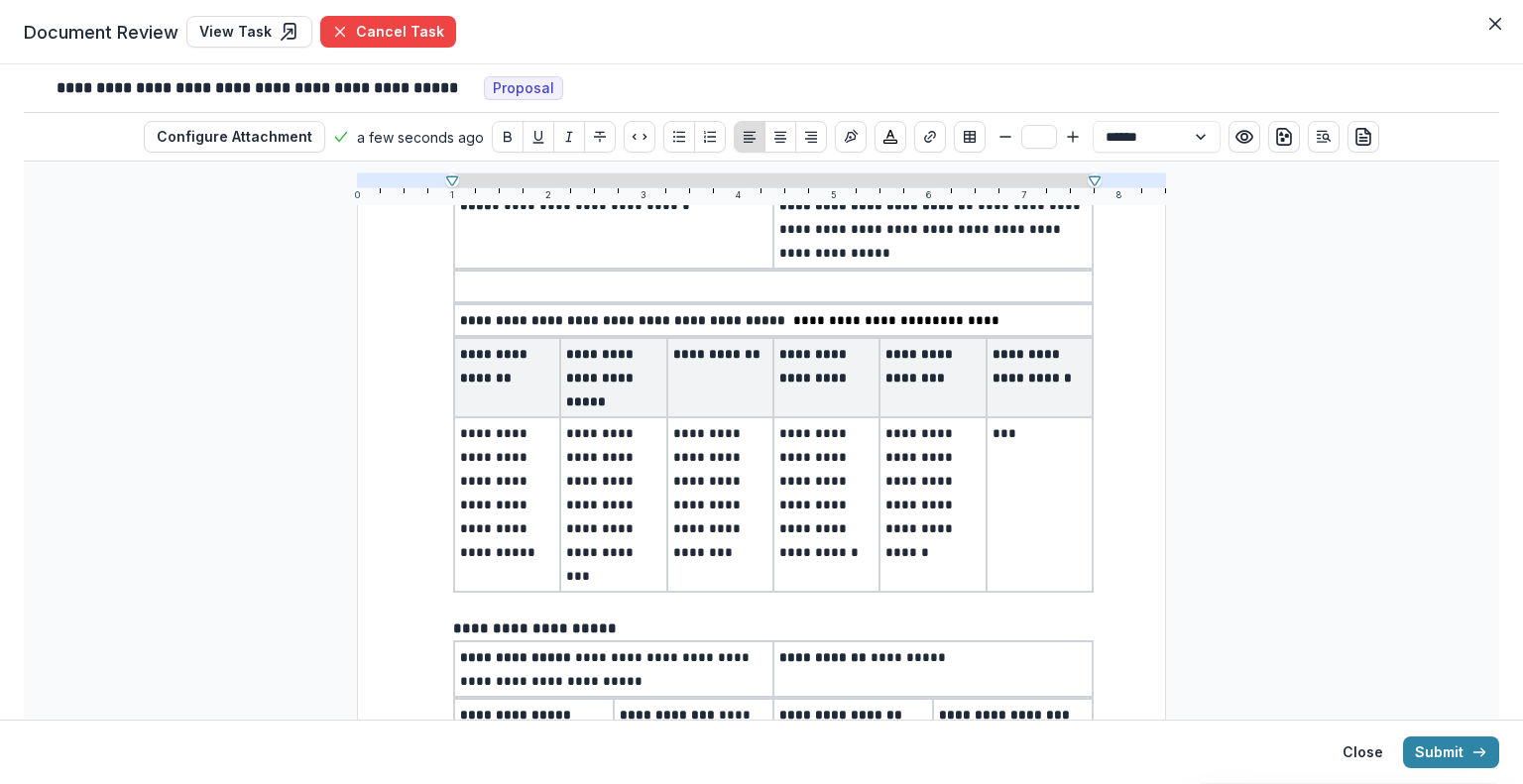 drag, startPoint x: 522, startPoint y: 369, endPoint x: 464, endPoint y: 342, distance: 63.97656 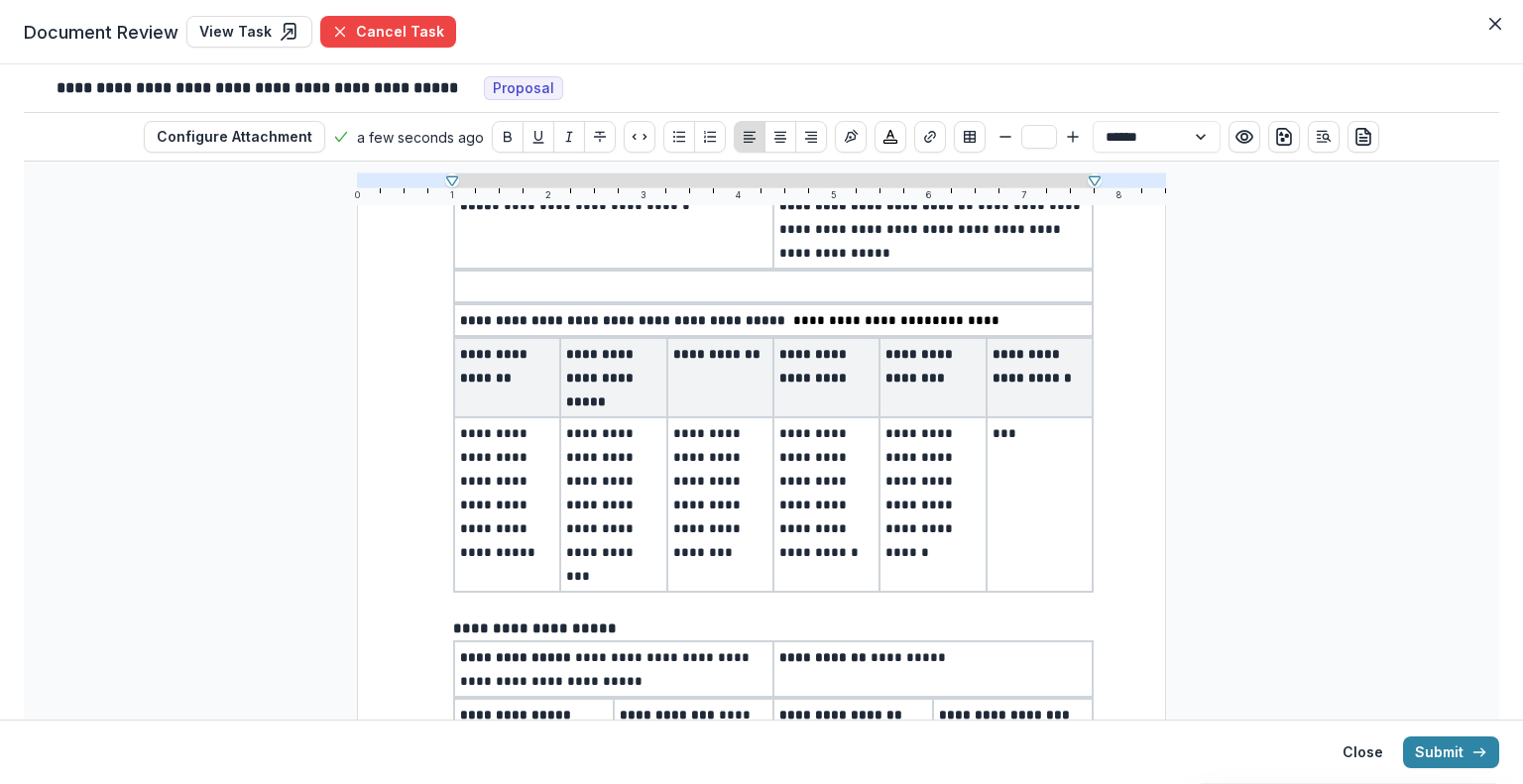 click on "**********" at bounding box center (507, 378) 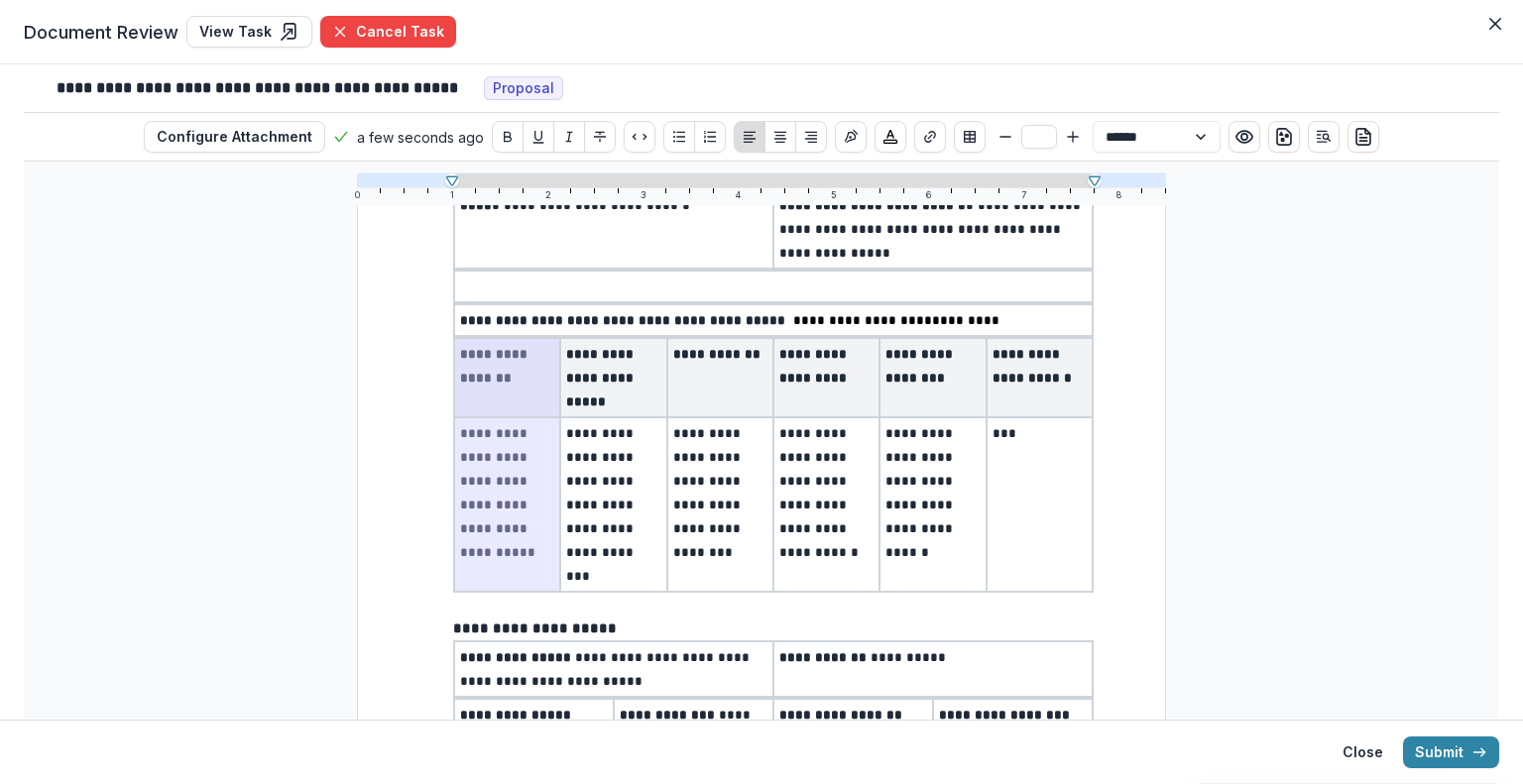 drag, startPoint x: 460, startPoint y: 320, endPoint x: 529, endPoint y: 473, distance: 167.83921 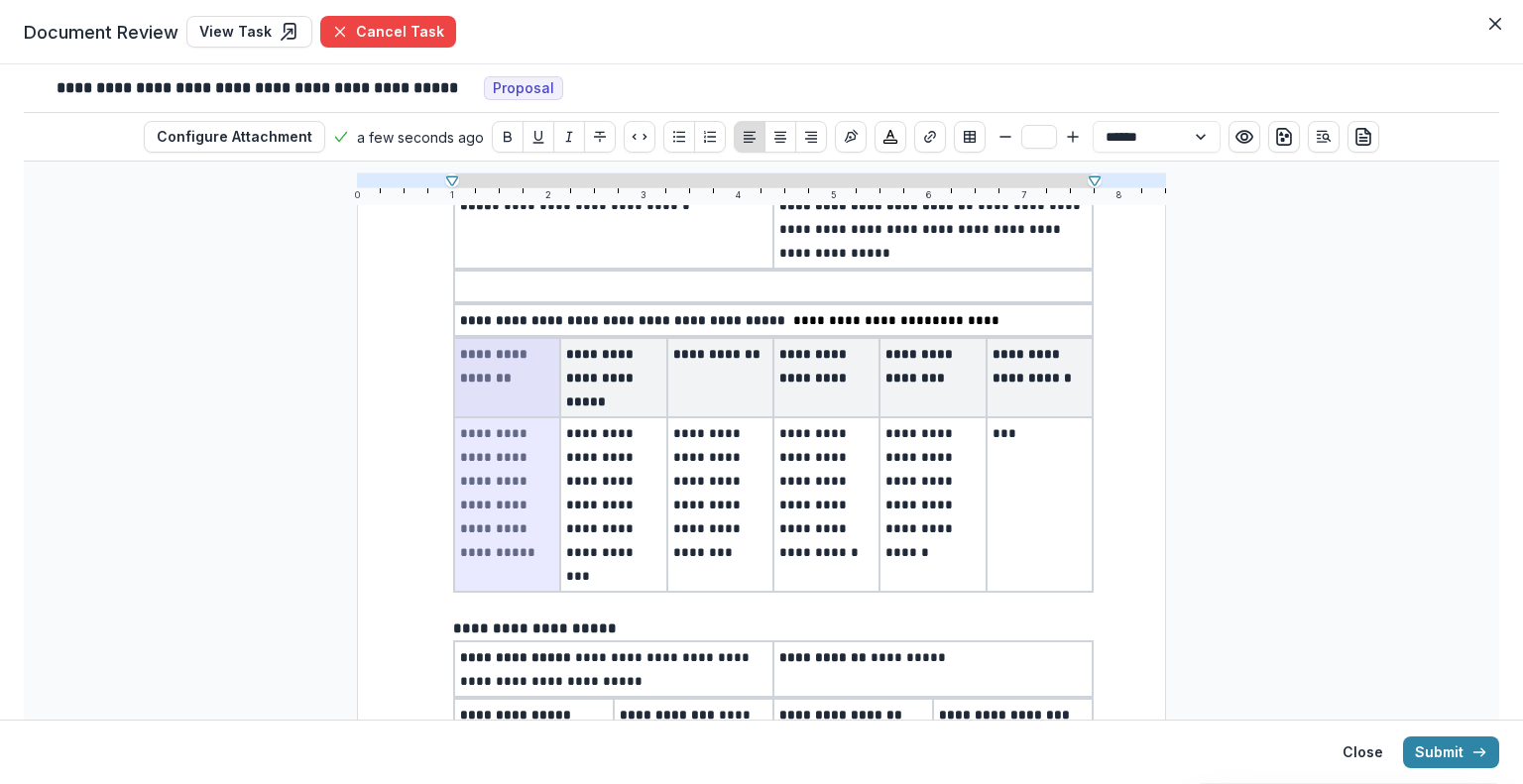 click on "**********" at bounding box center (773, 465) 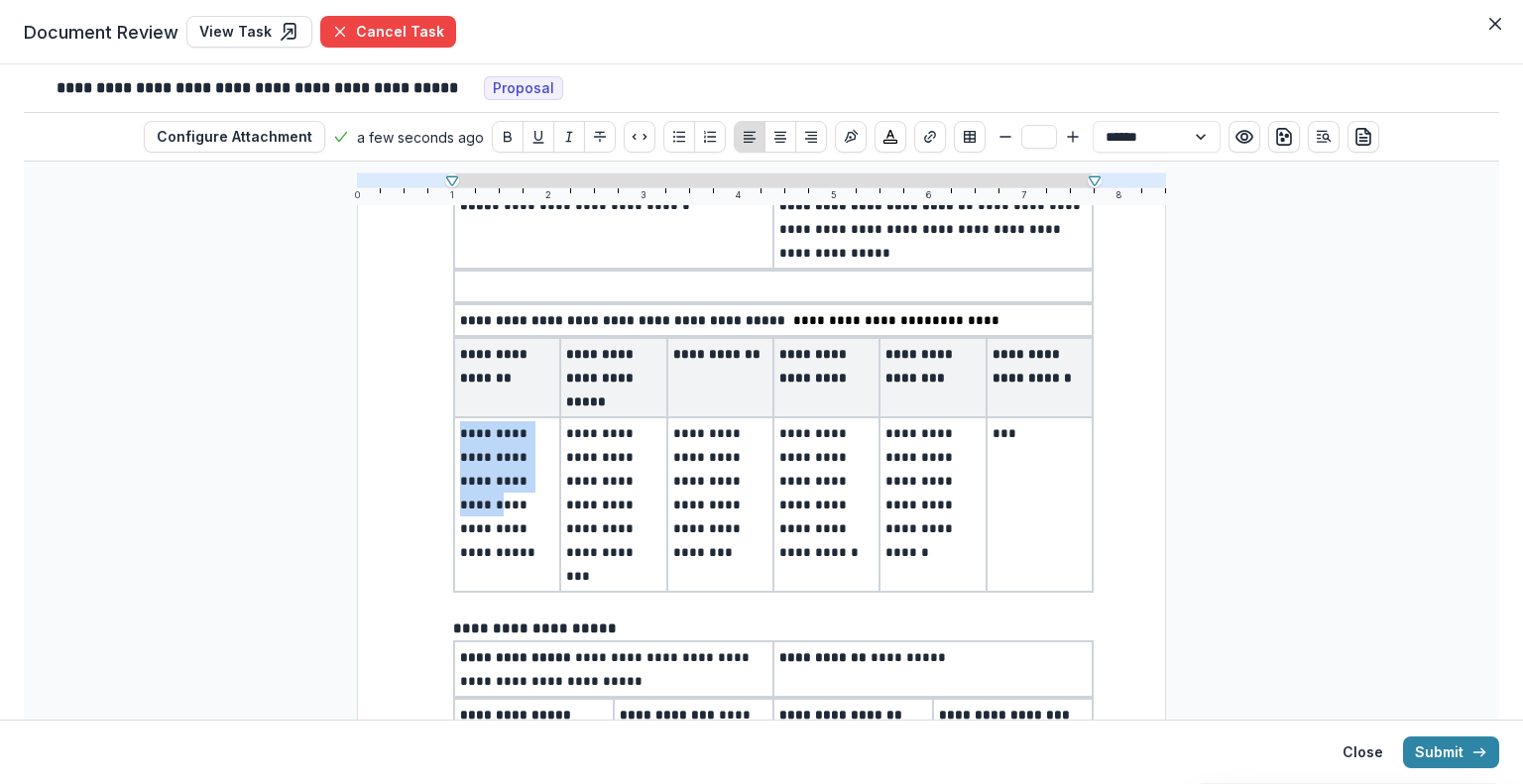 click on "**********" at bounding box center [500, 493] 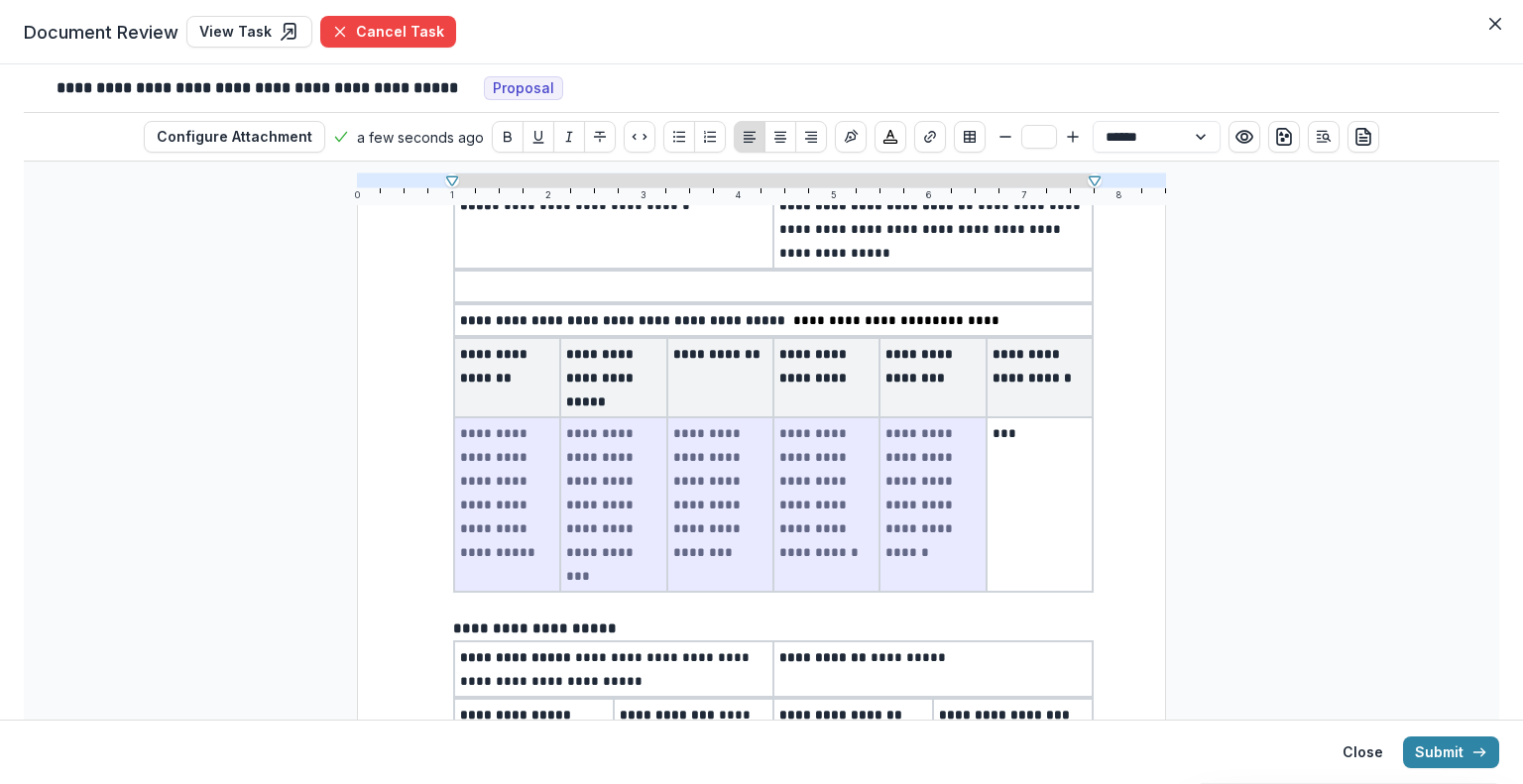 drag, startPoint x: 464, startPoint y: 403, endPoint x: 928, endPoint y: 488, distance: 471.7213 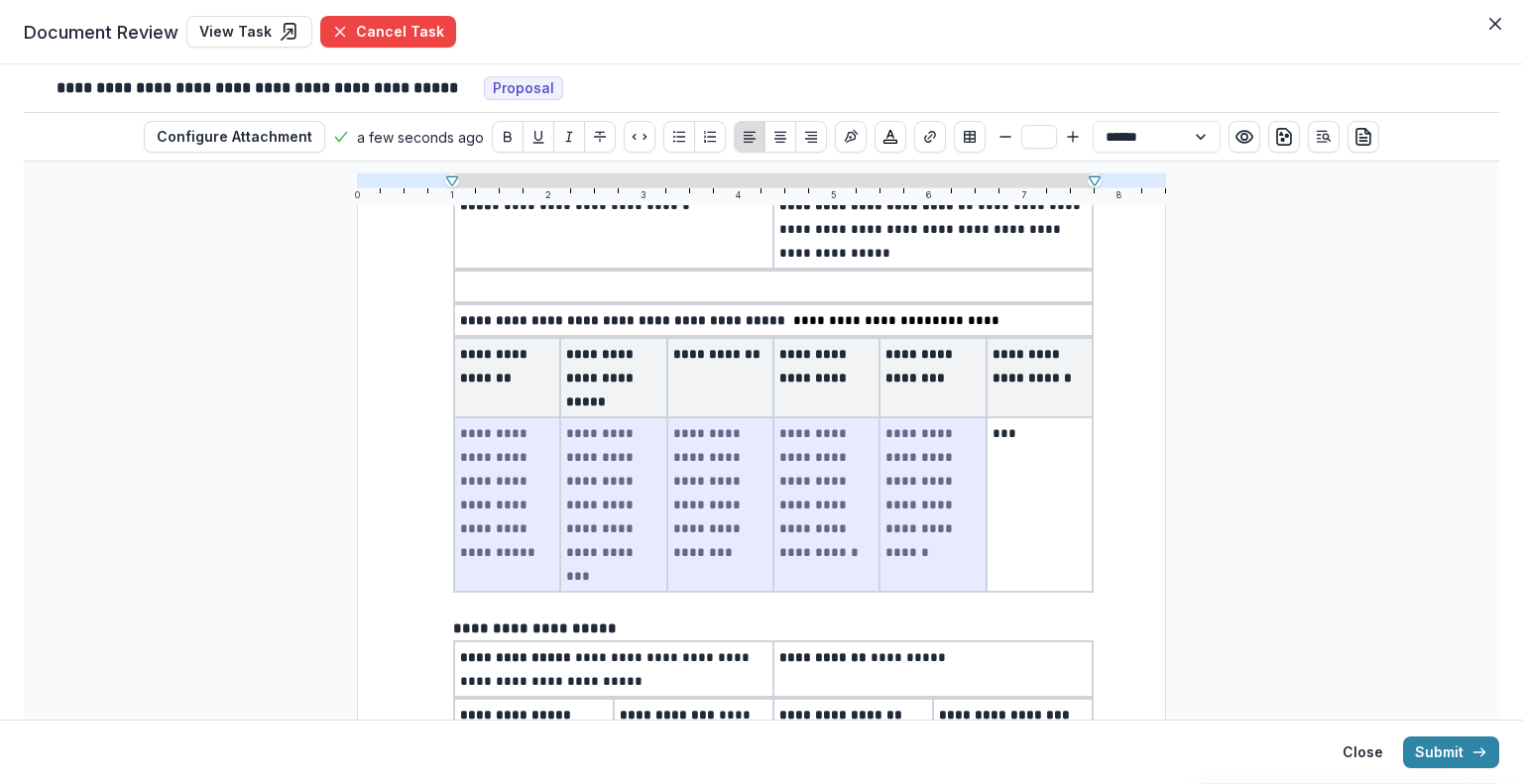 click on "**********" at bounding box center (773, 504) 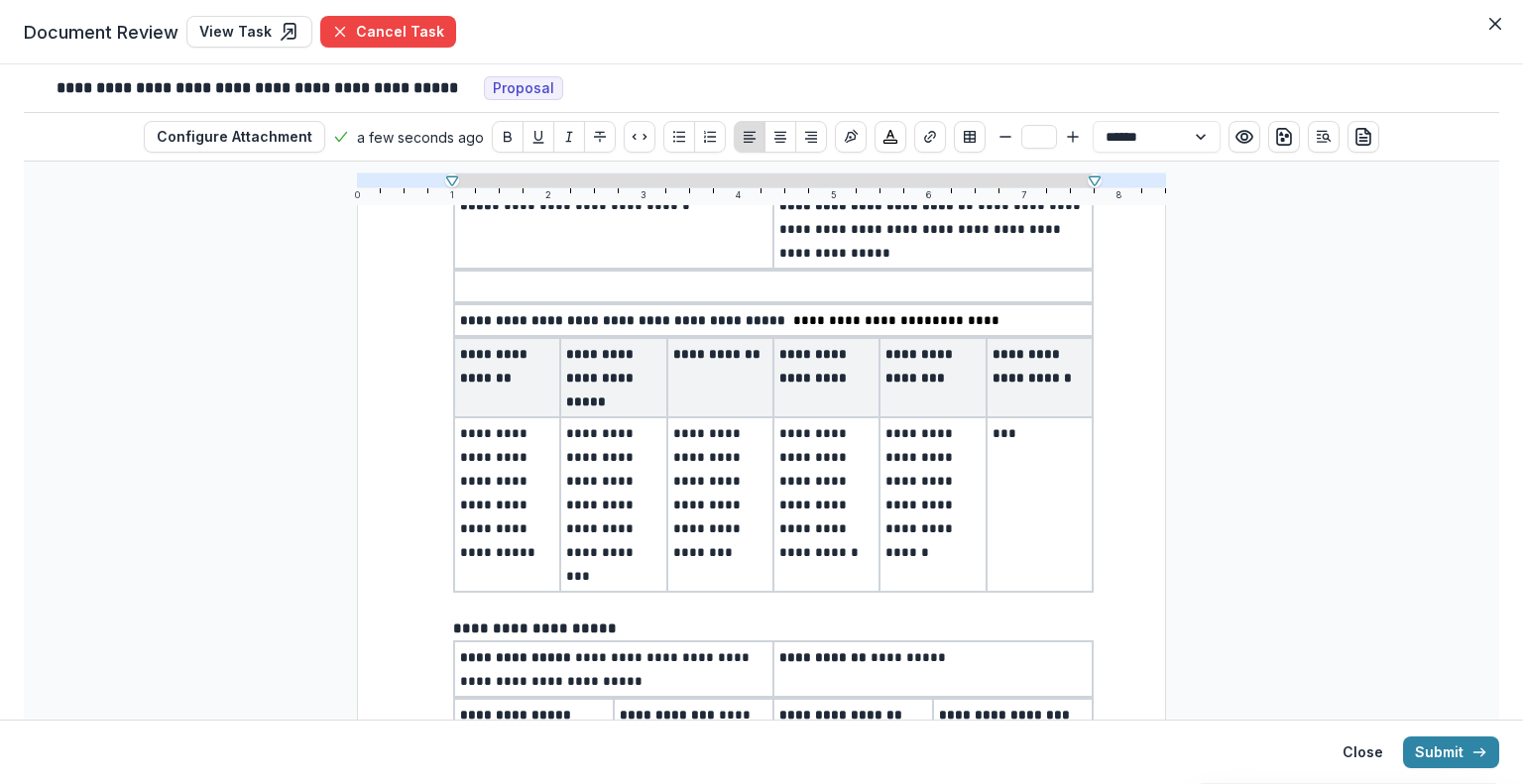 click on "***" at bounding box center (1039, 504) 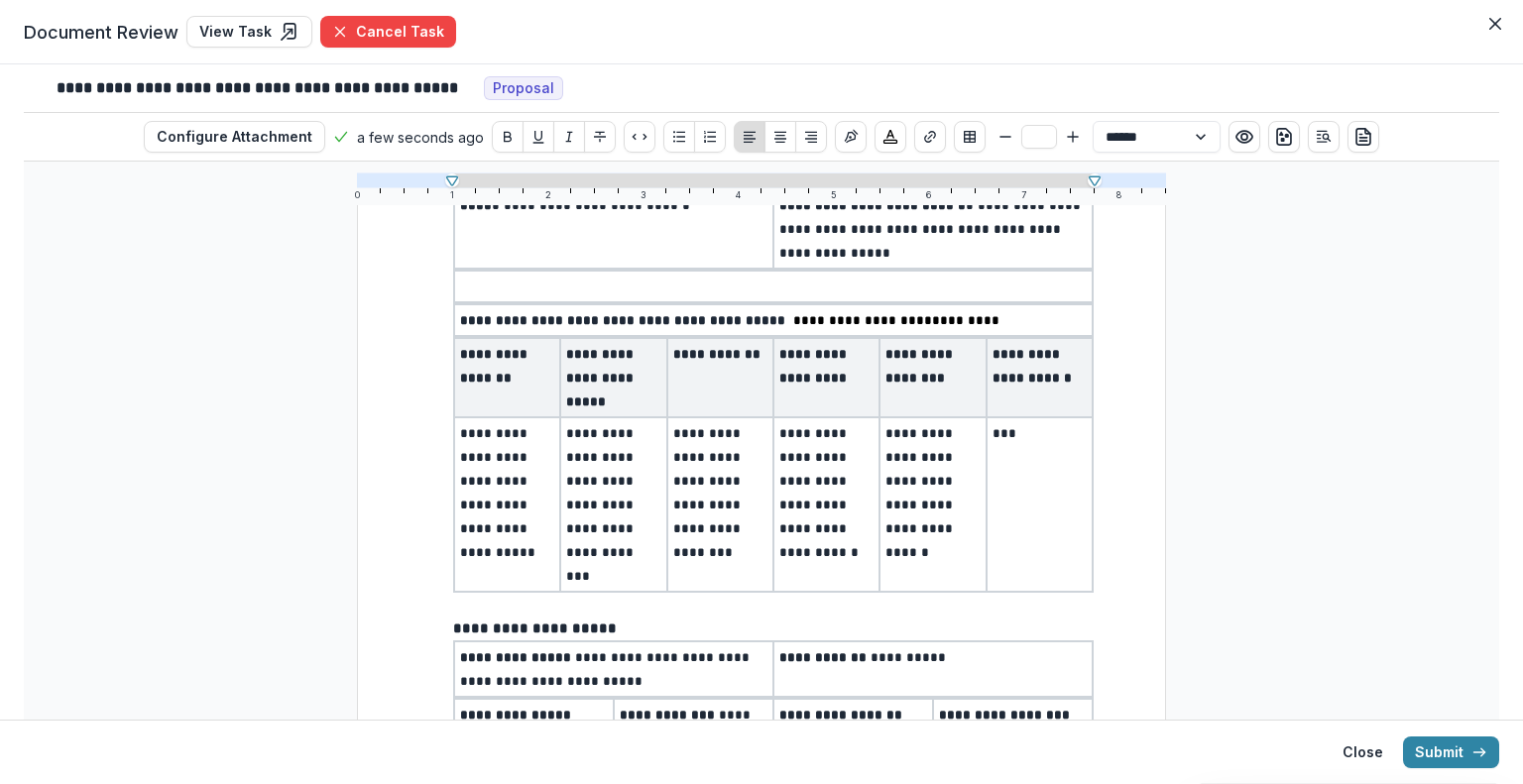 click on "**********" at bounding box center (507, 378) 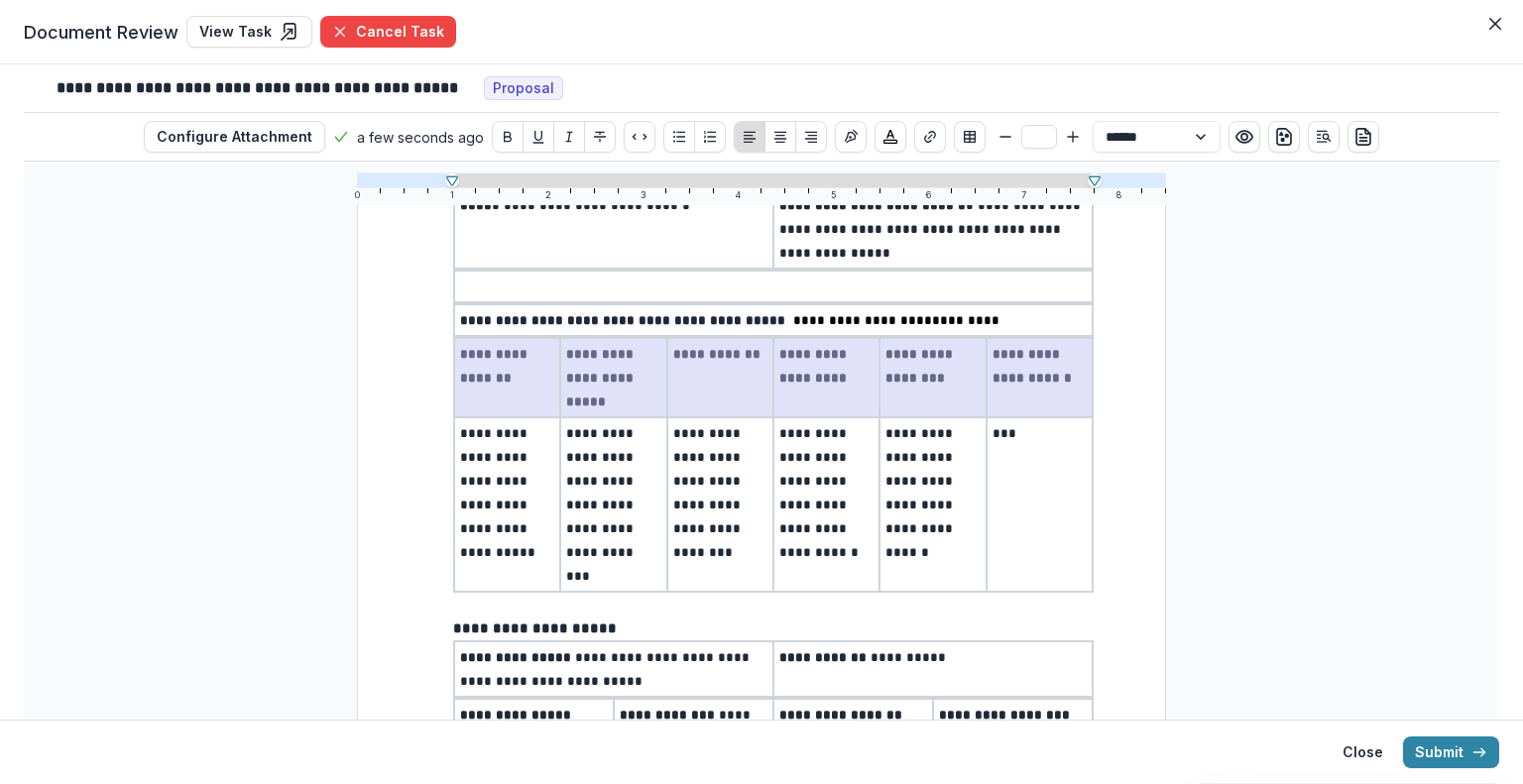 drag, startPoint x: 454, startPoint y: 320, endPoint x: 1048, endPoint y: 328, distance: 594.0539 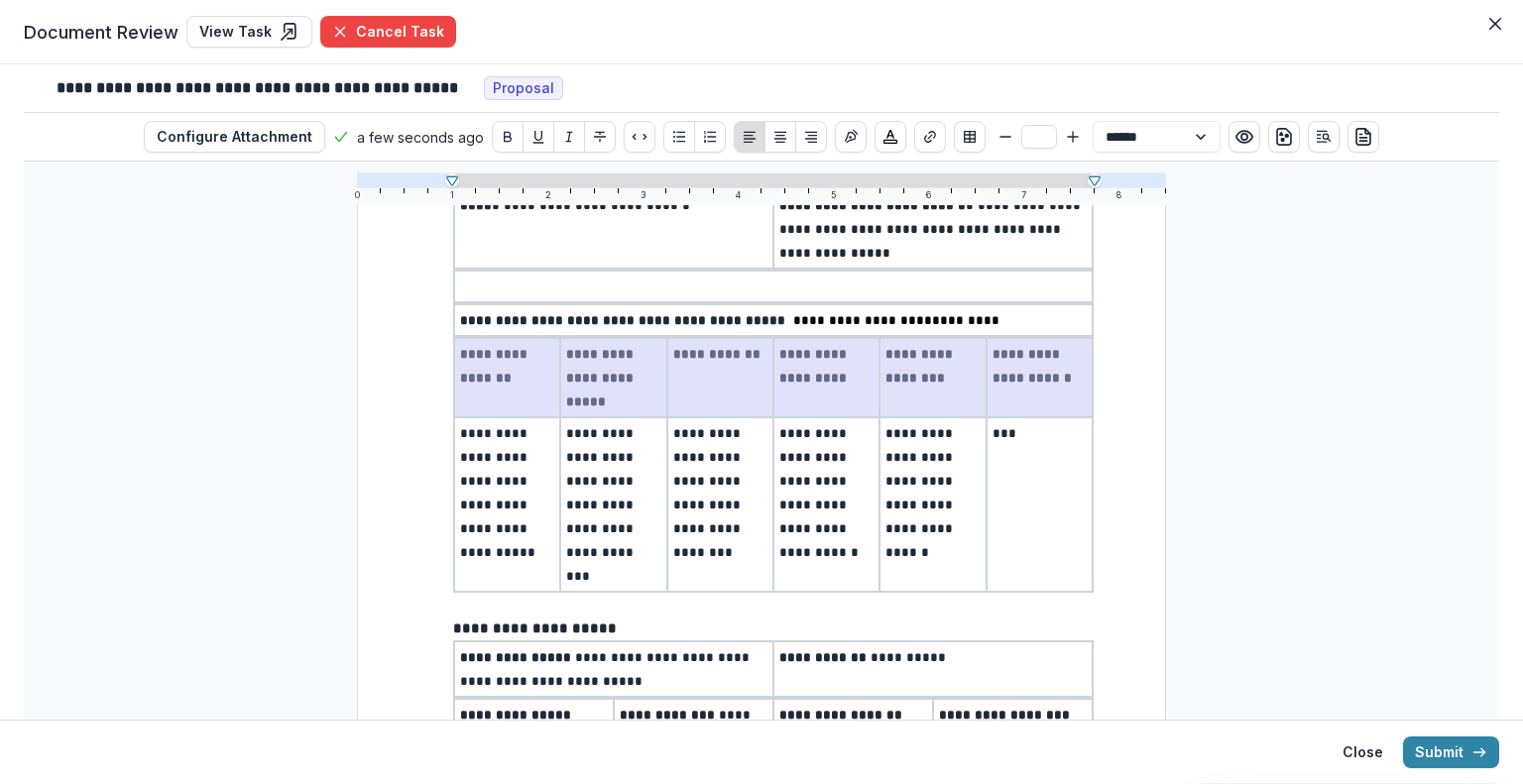 click on "**********" at bounding box center [773, 378] 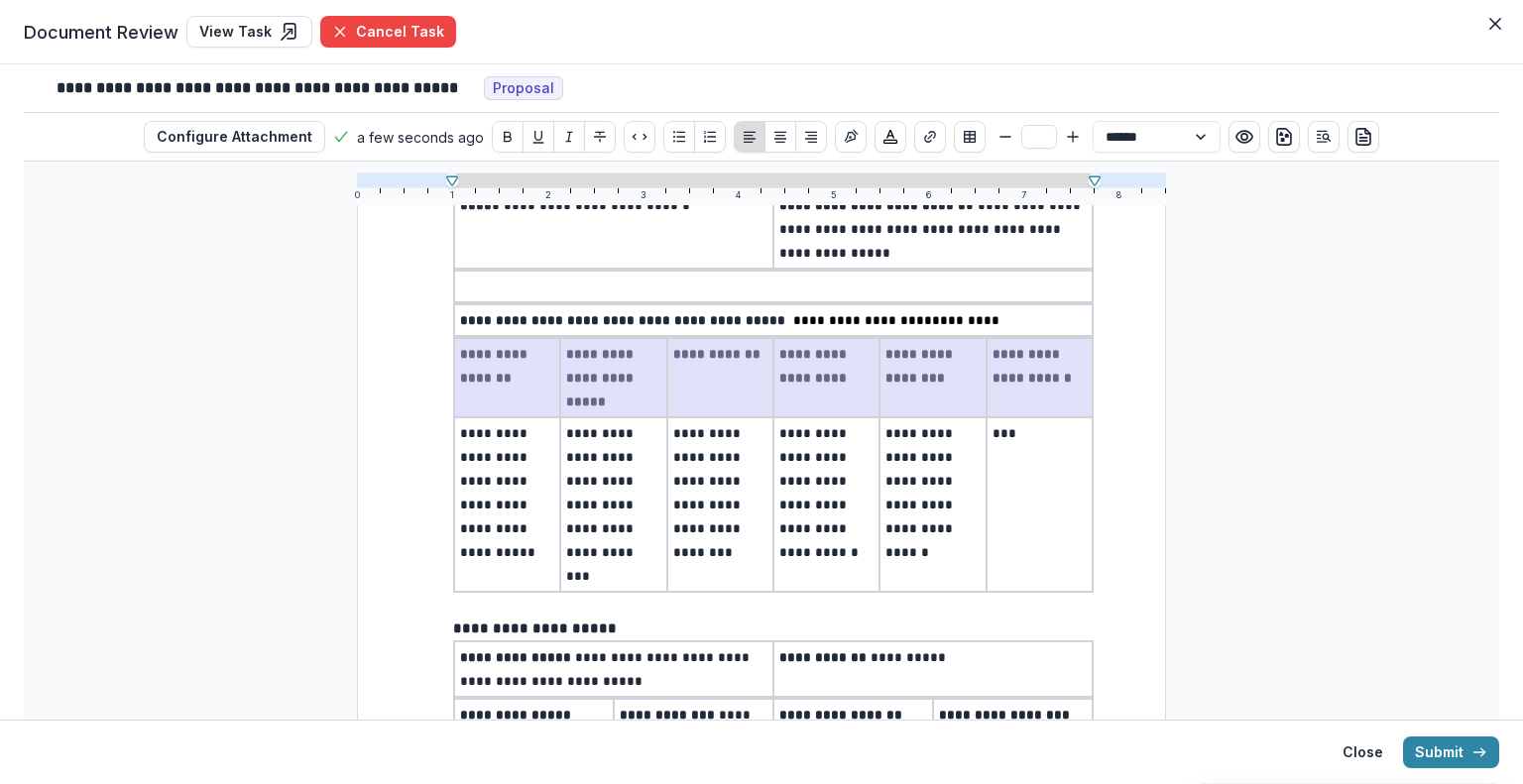 type on "**" 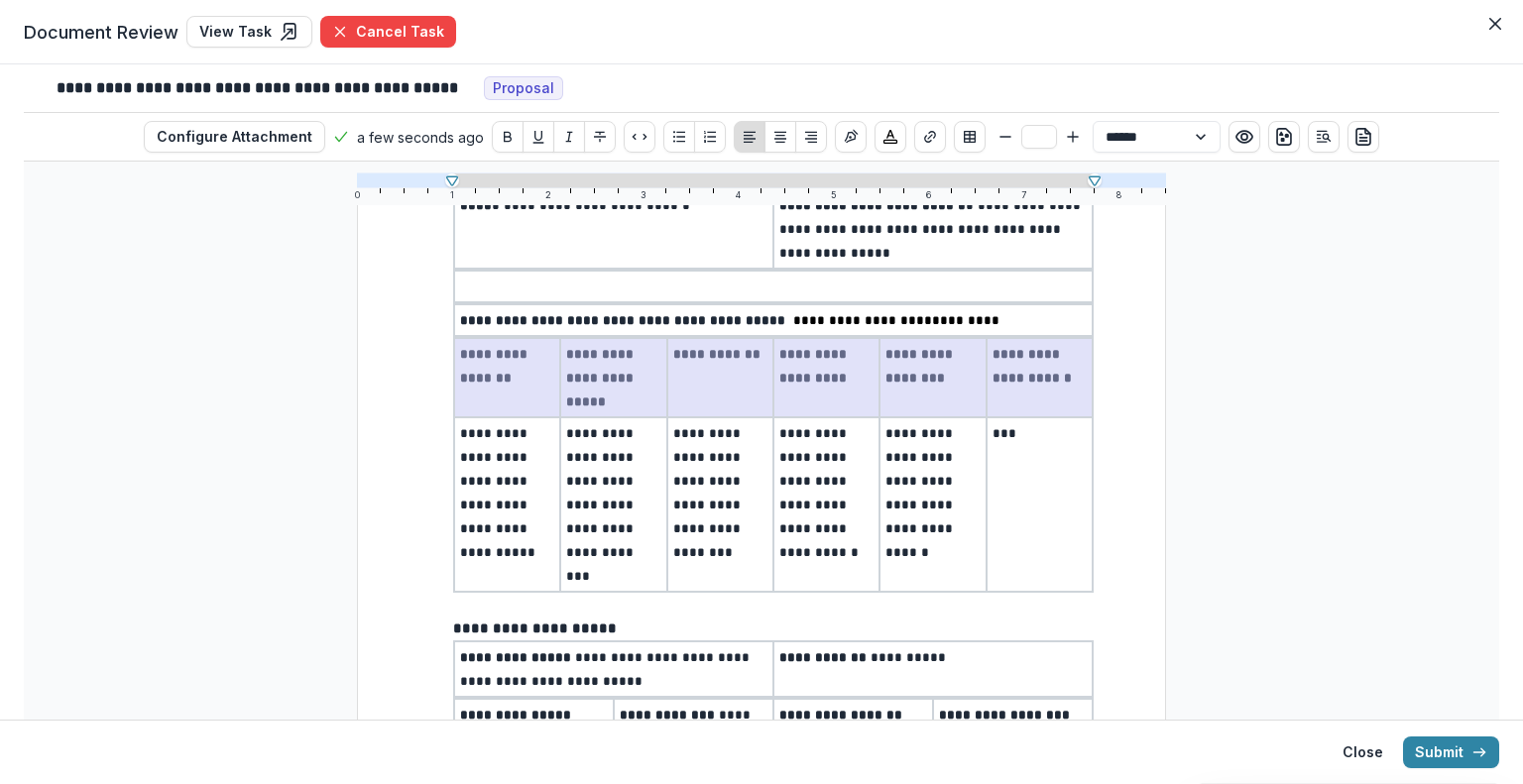 select on "**********" 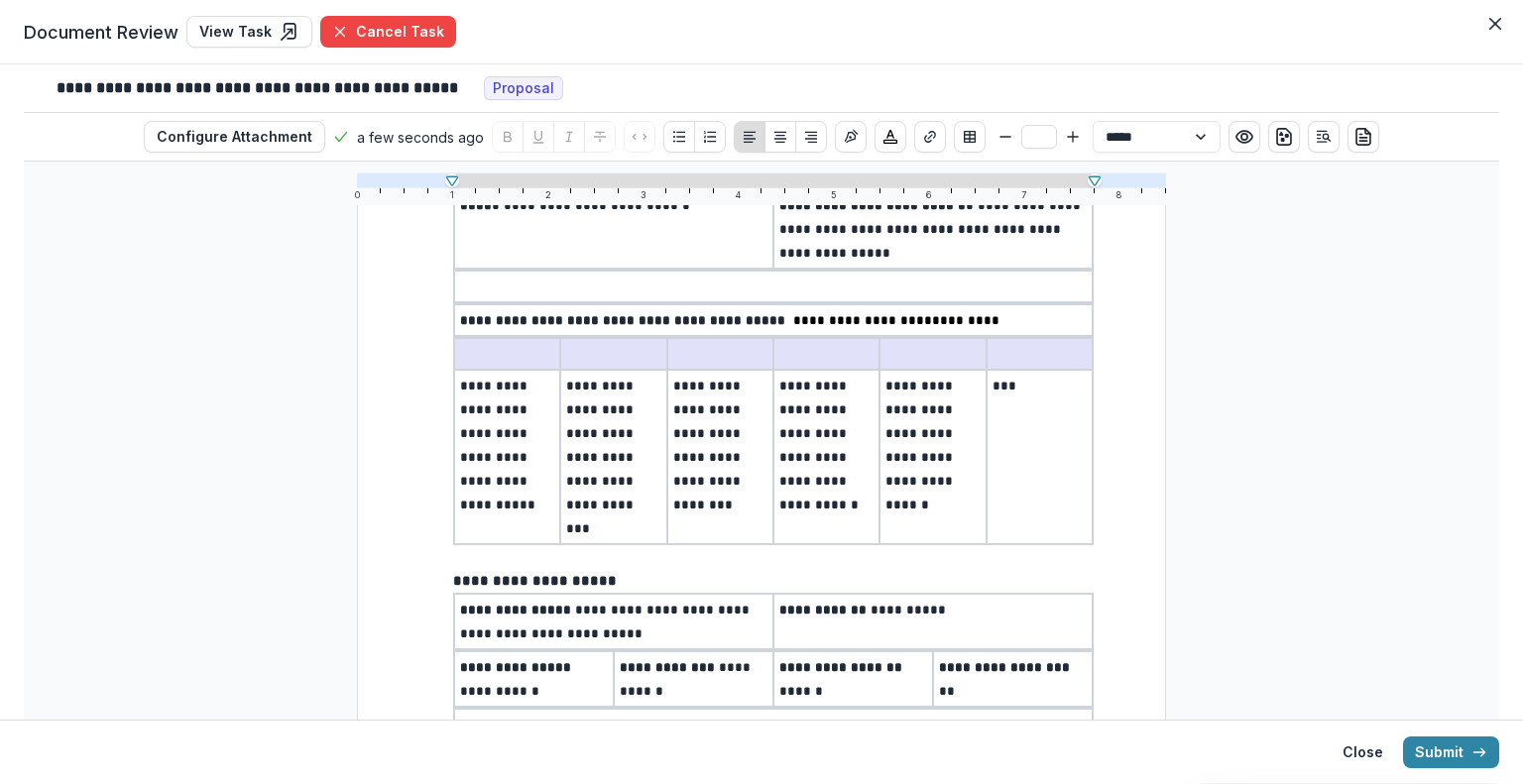 type on "**" 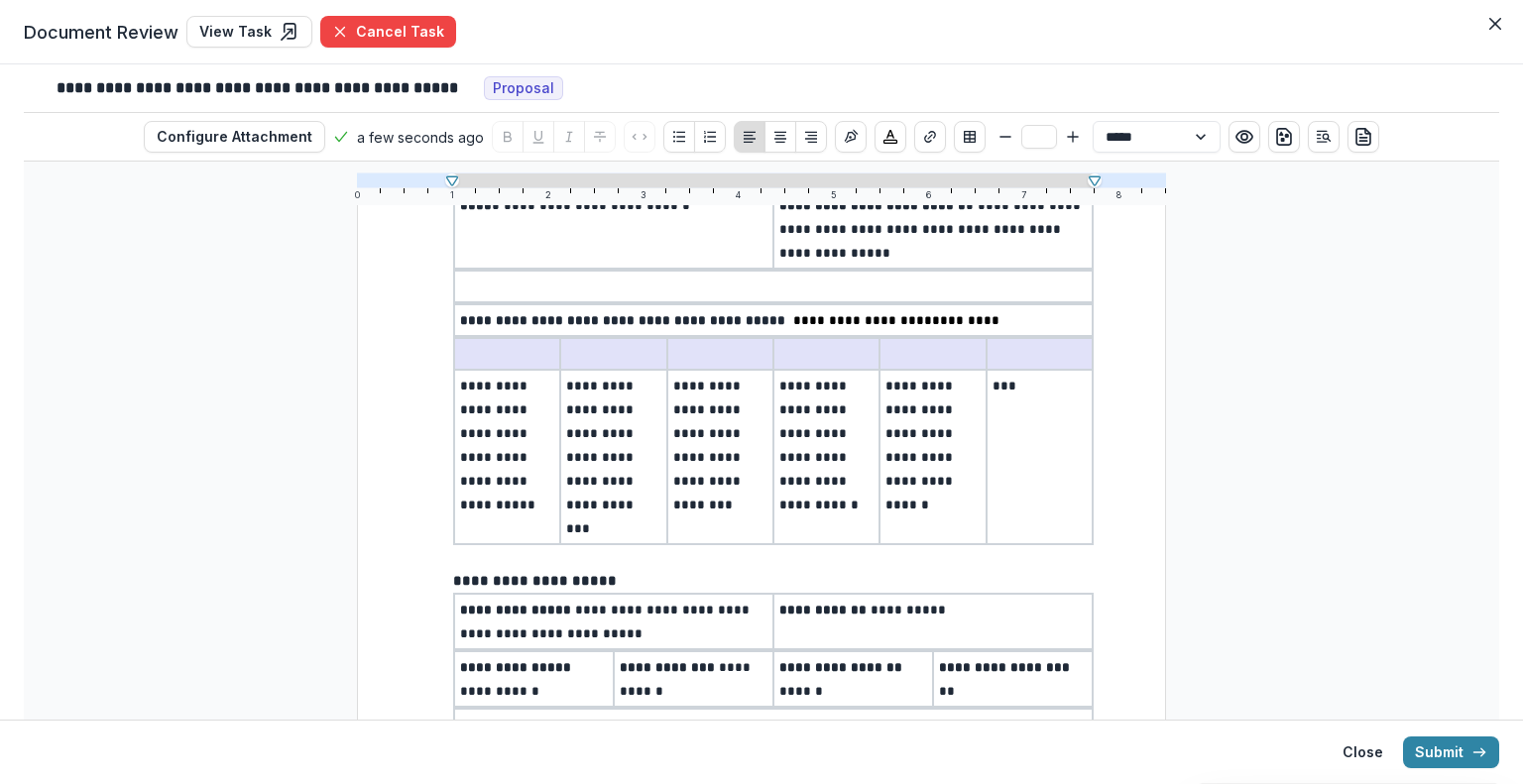 select on "**********" 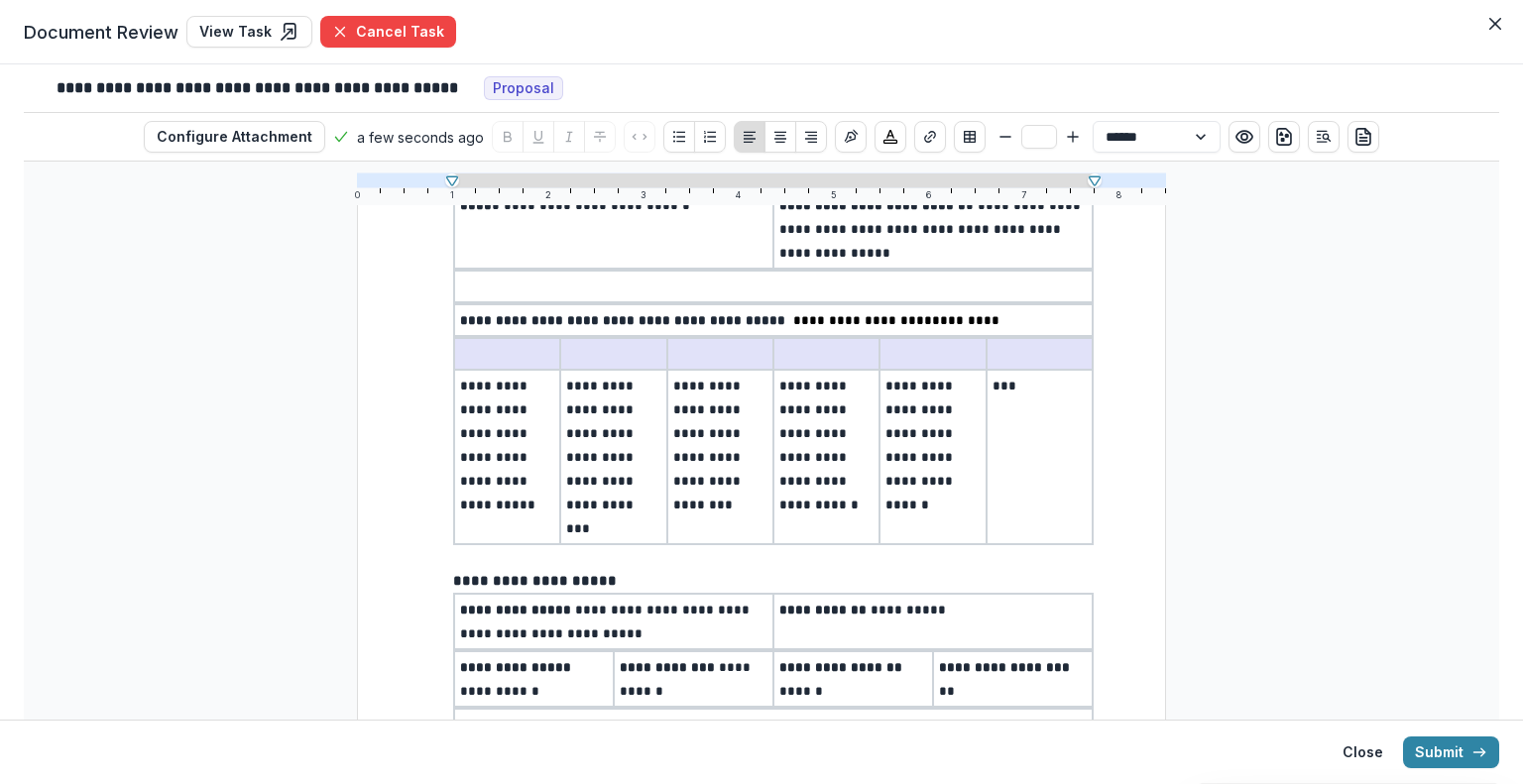 click on "**********" at bounding box center (507, 445) 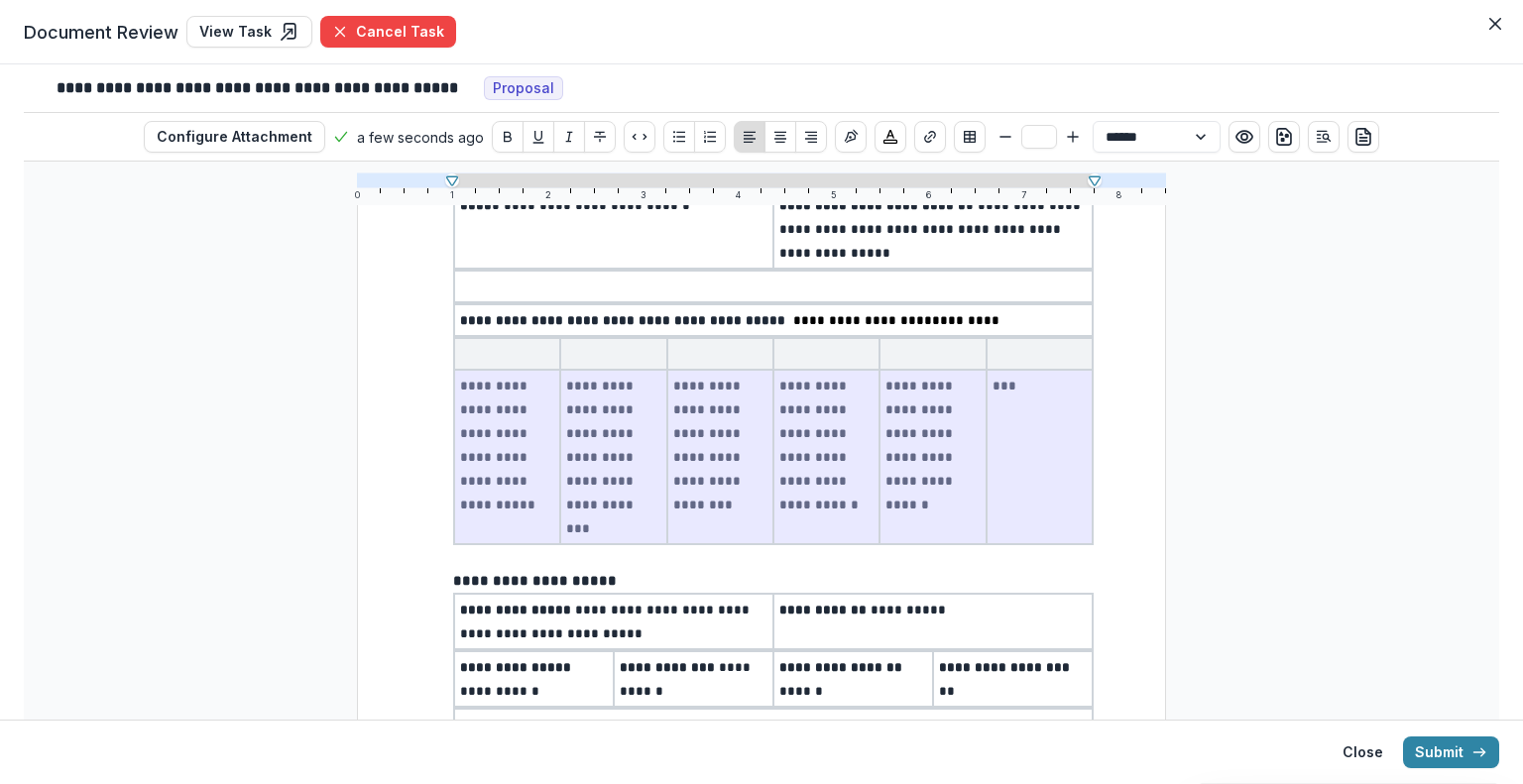 drag, startPoint x: 456, startPoint y: 353, endPoint x: 1011, endPoint y: 395, distance: 556.58692 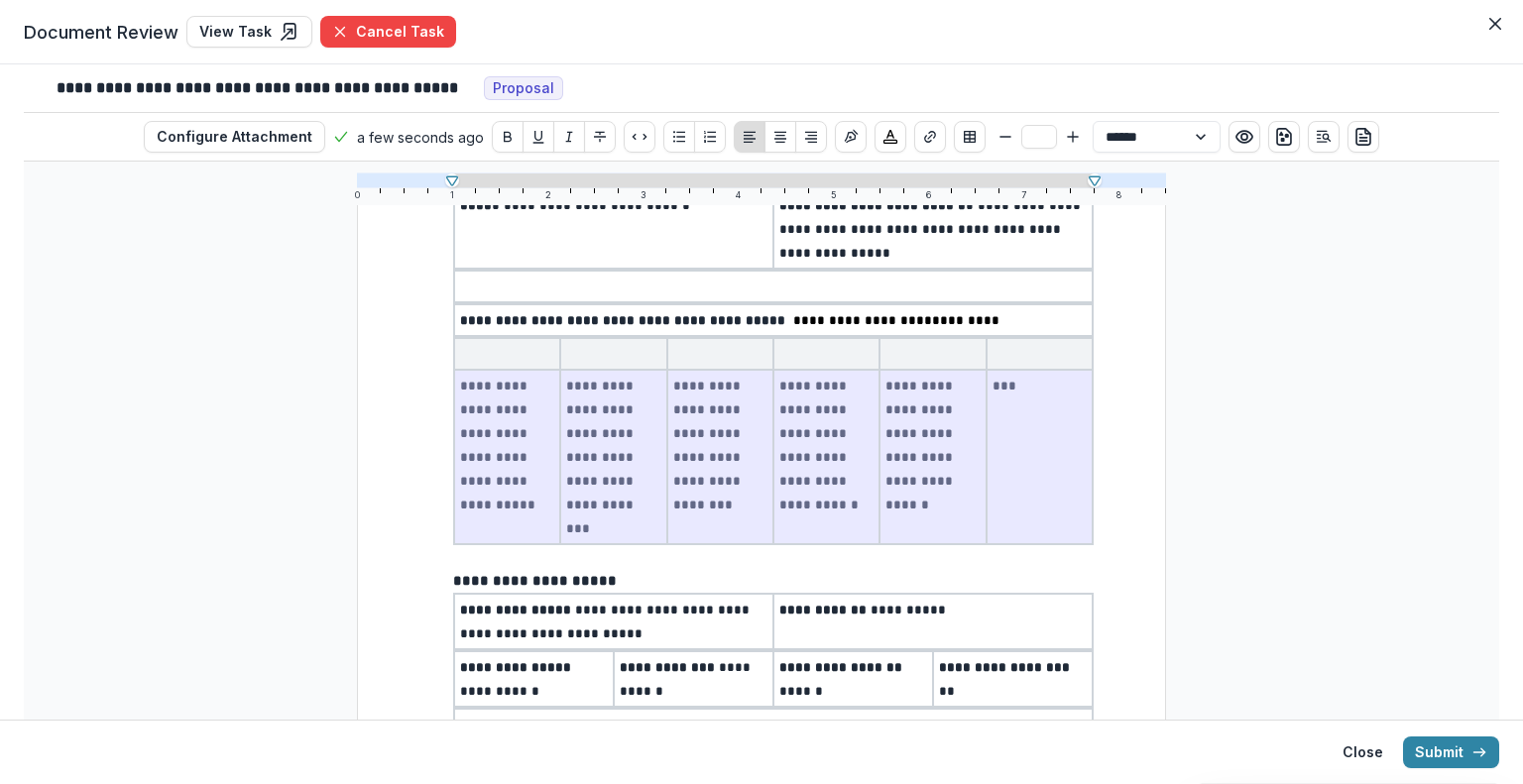 click on "**********" at bounding box center (773, 457) 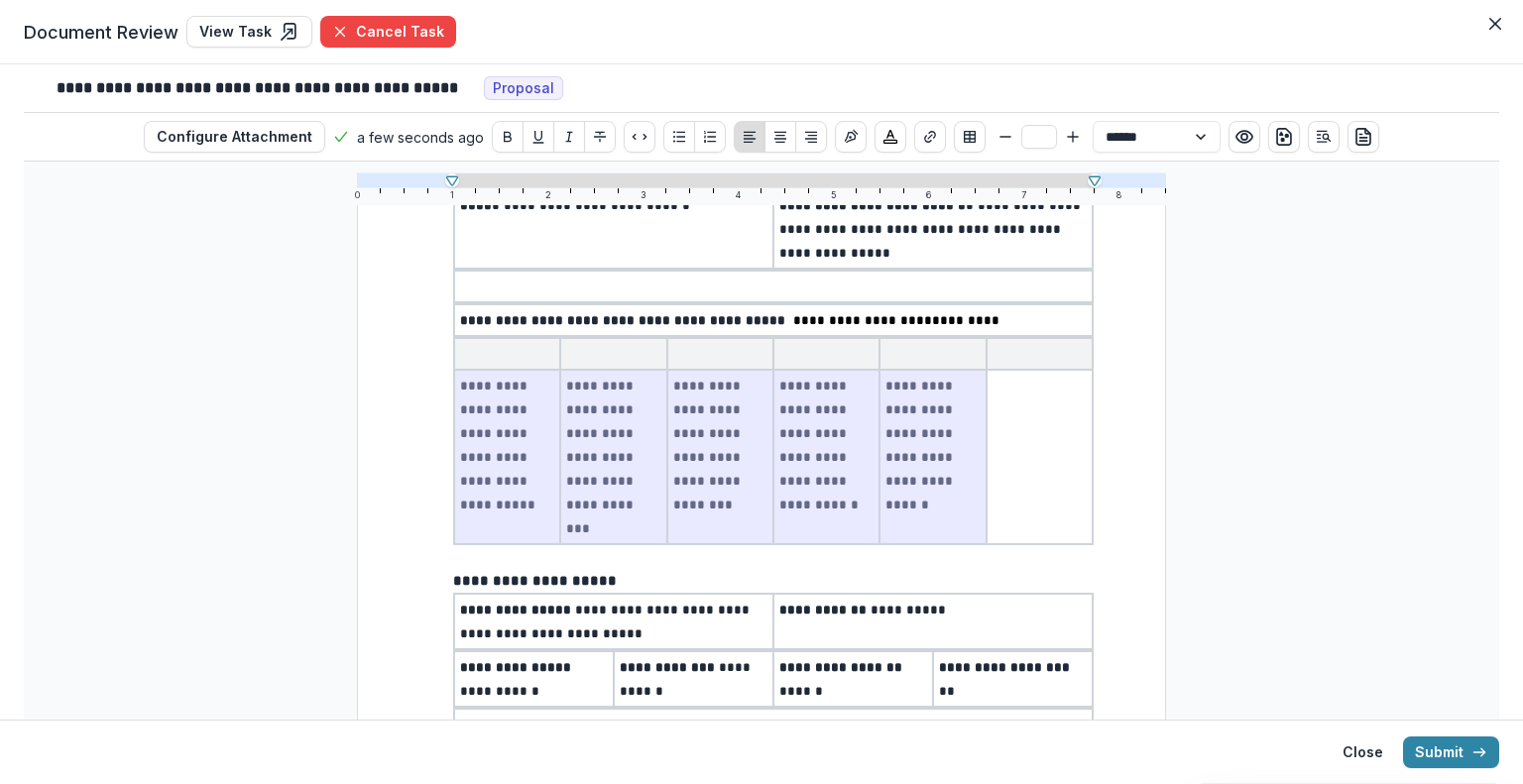 drag, startPoint x: 973, startPoint y: 454, endPoint x: 446, endPoint y: 377, distance: 532.59553 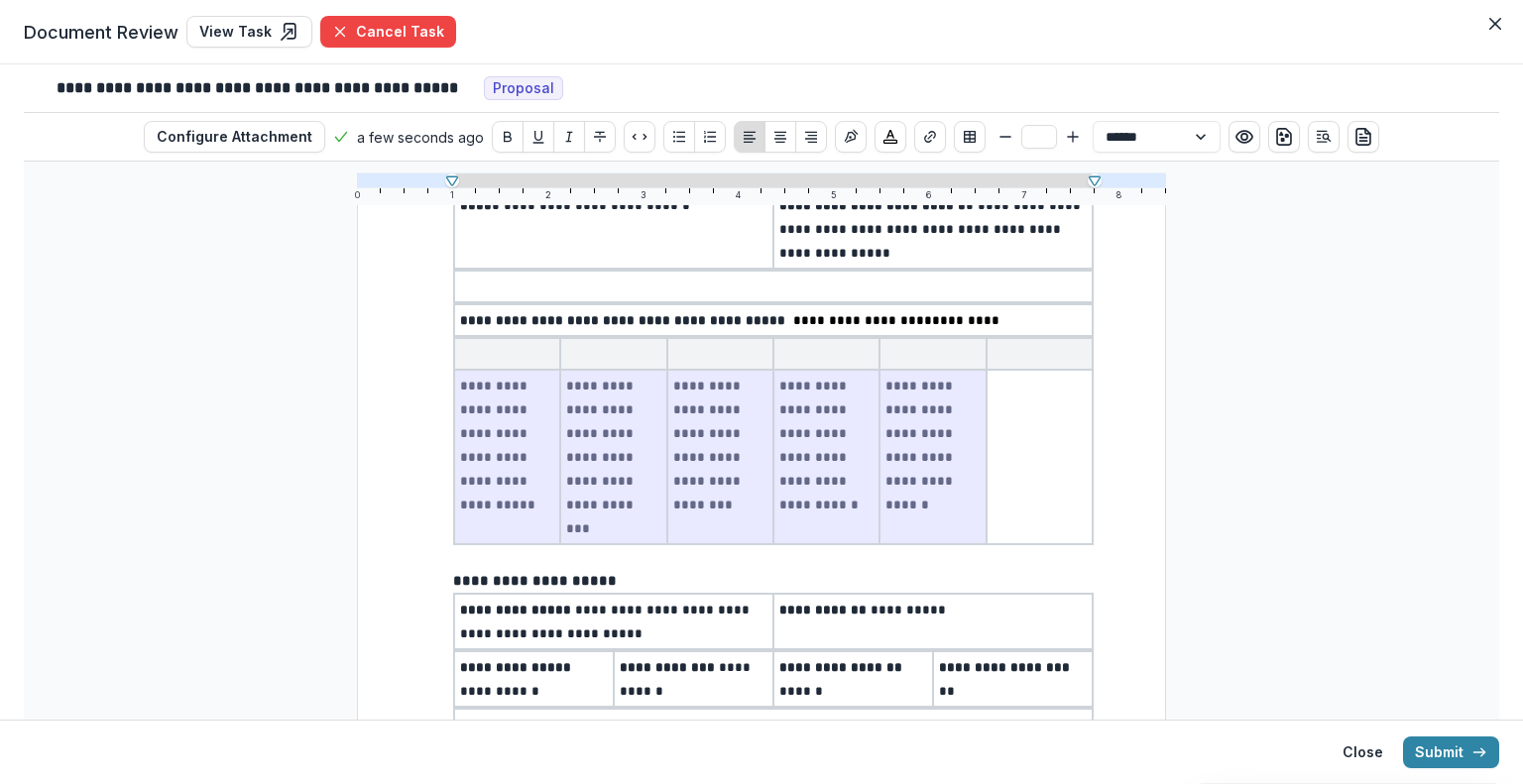 click on "**********" at bounding box center [762, 624] 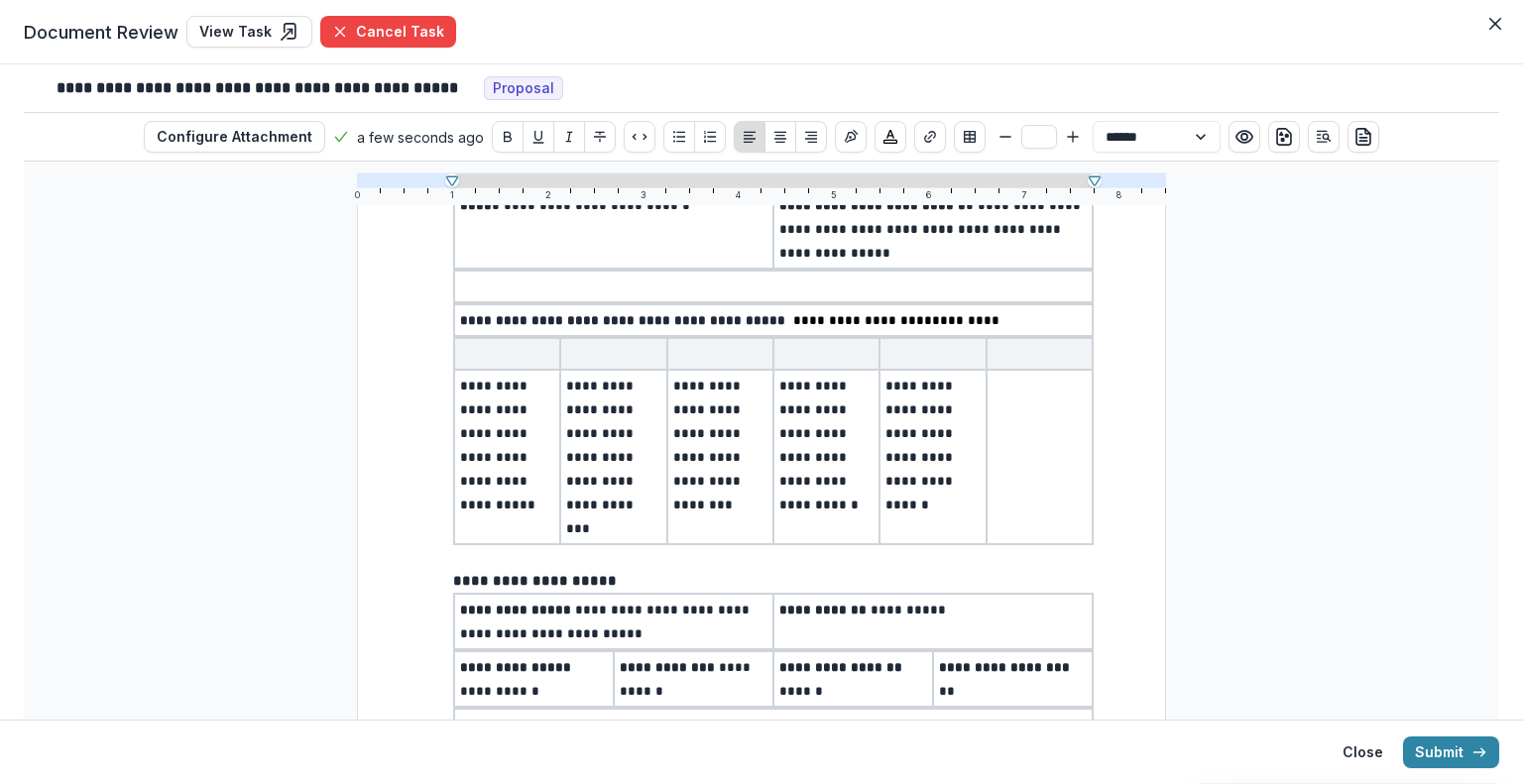 type on "**" 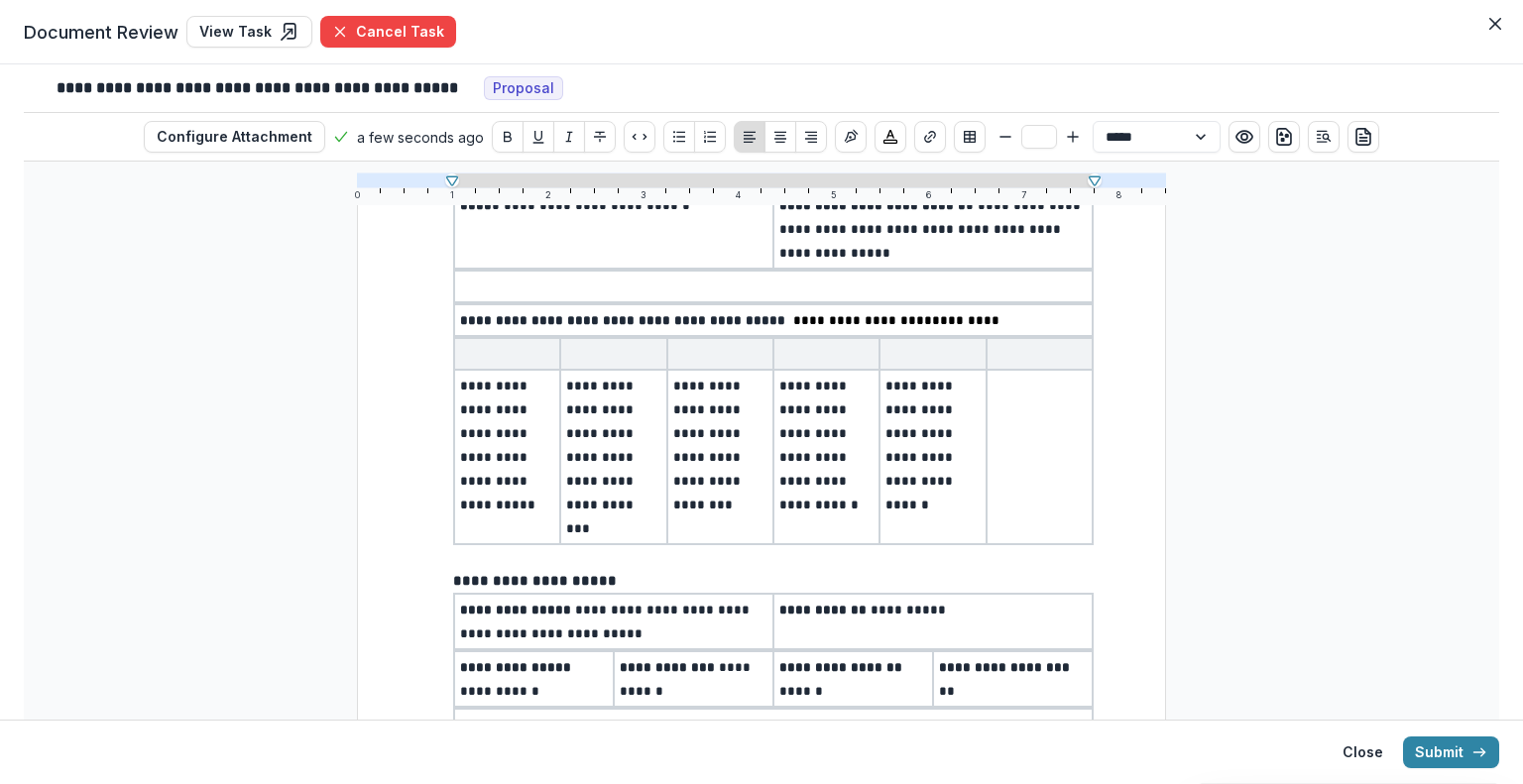type on "**" 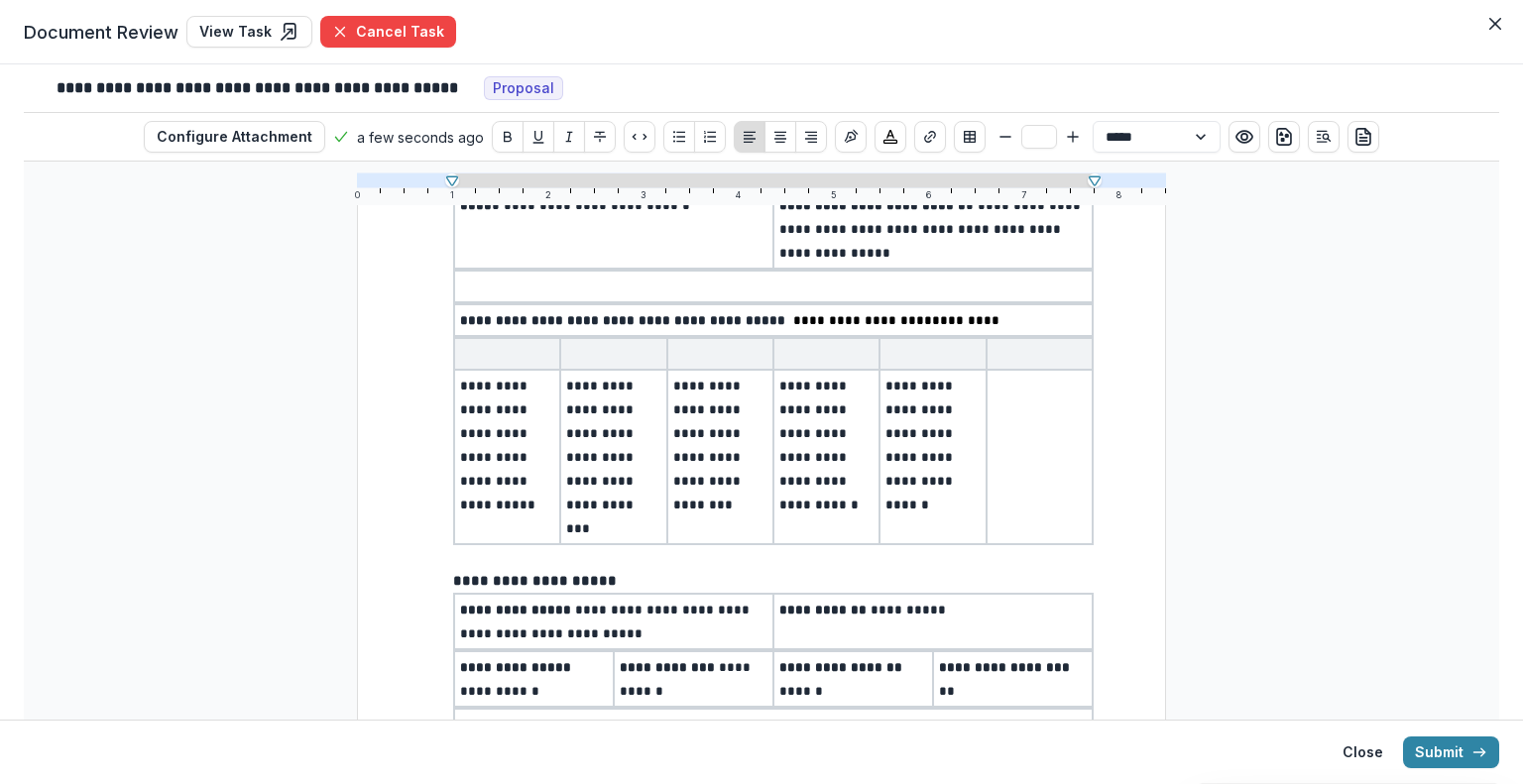 select on "**********" 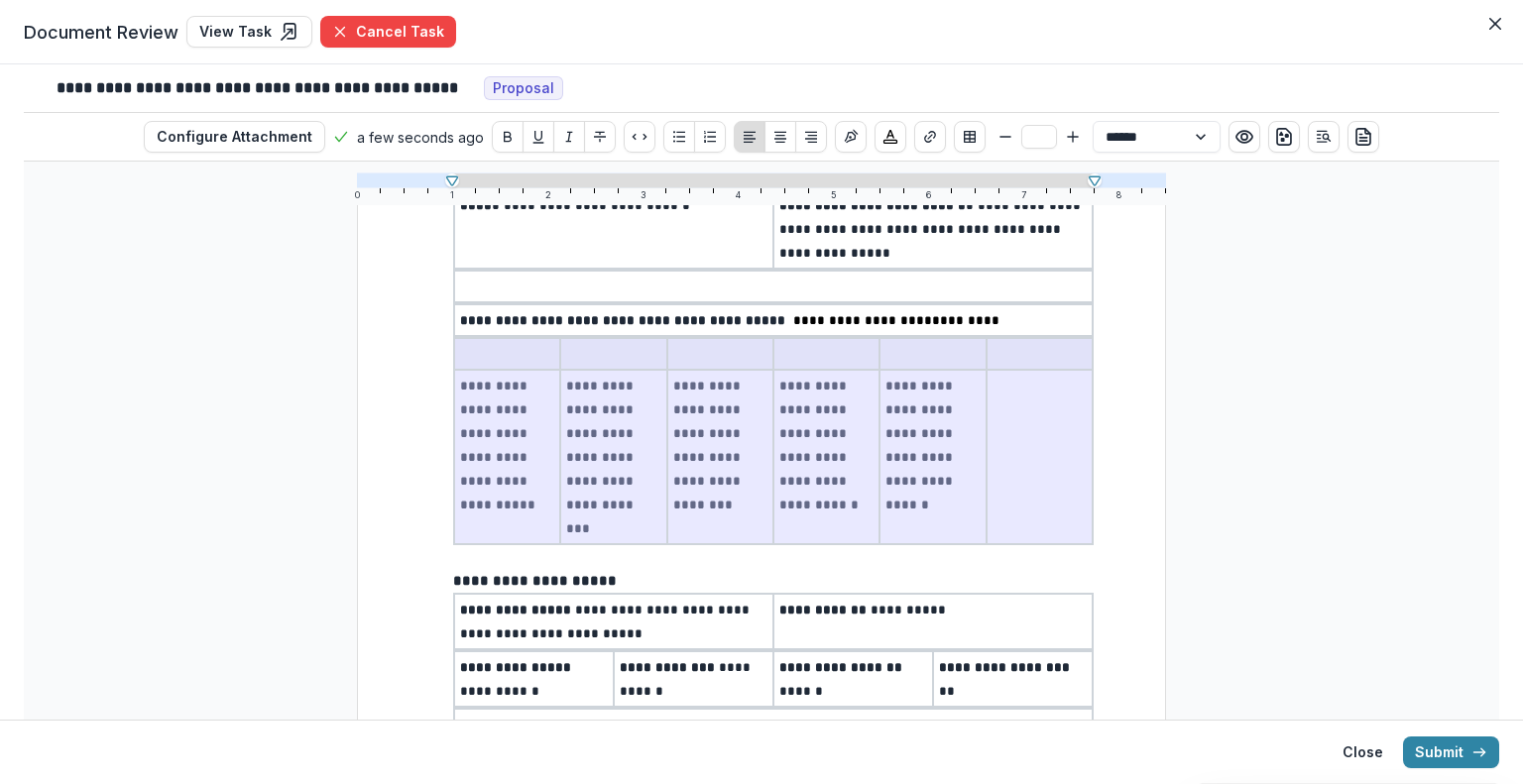drag, startPoint x: 465, startPoint y: 328, endPoint x: 1049, endPoint y: 494, distance: 607.1343 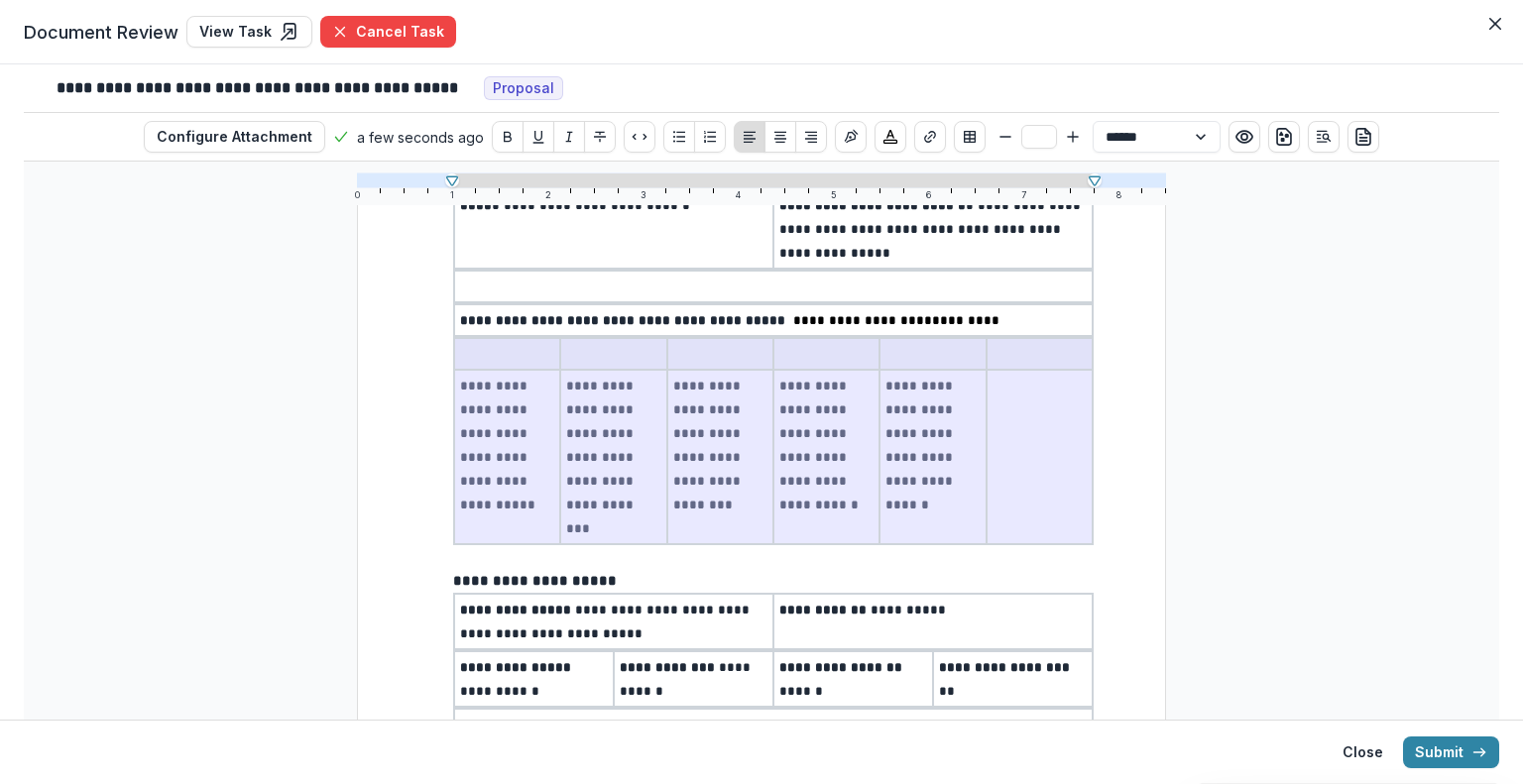 type on "**" 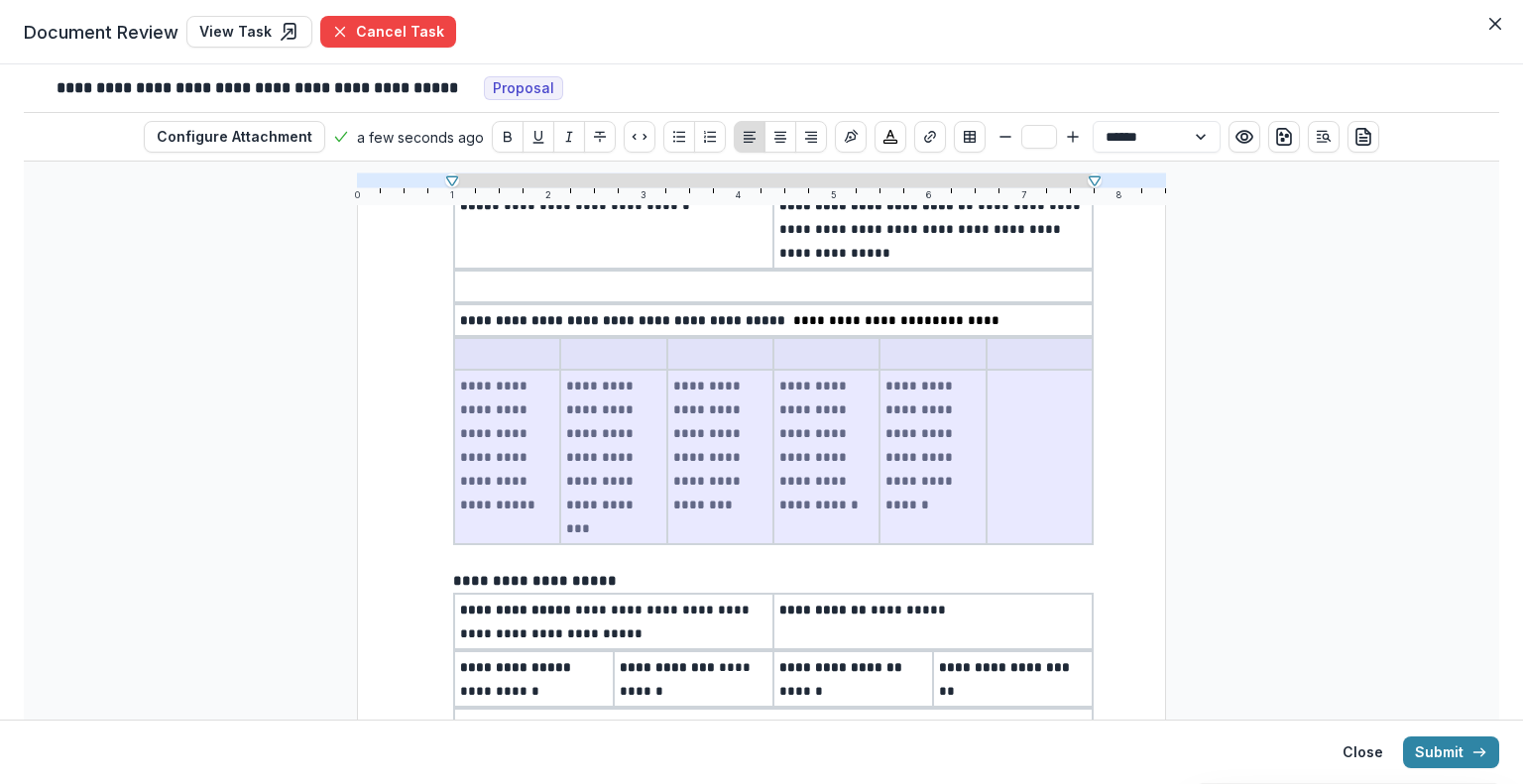 select on "**********" 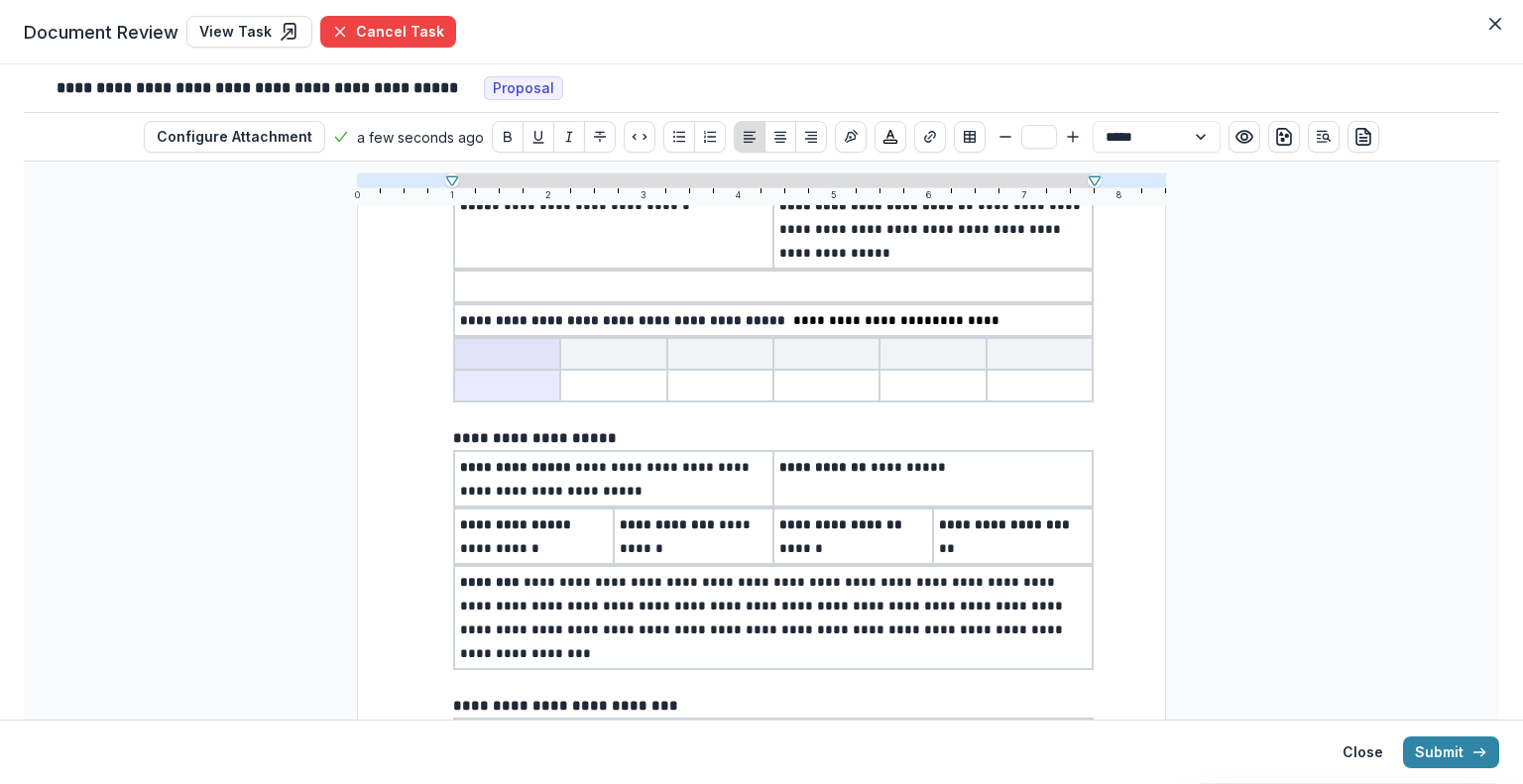 drag, startPoint x: 508, startPoint y: 331, endPoint x: 520, endPoint y: 366, distance: 37 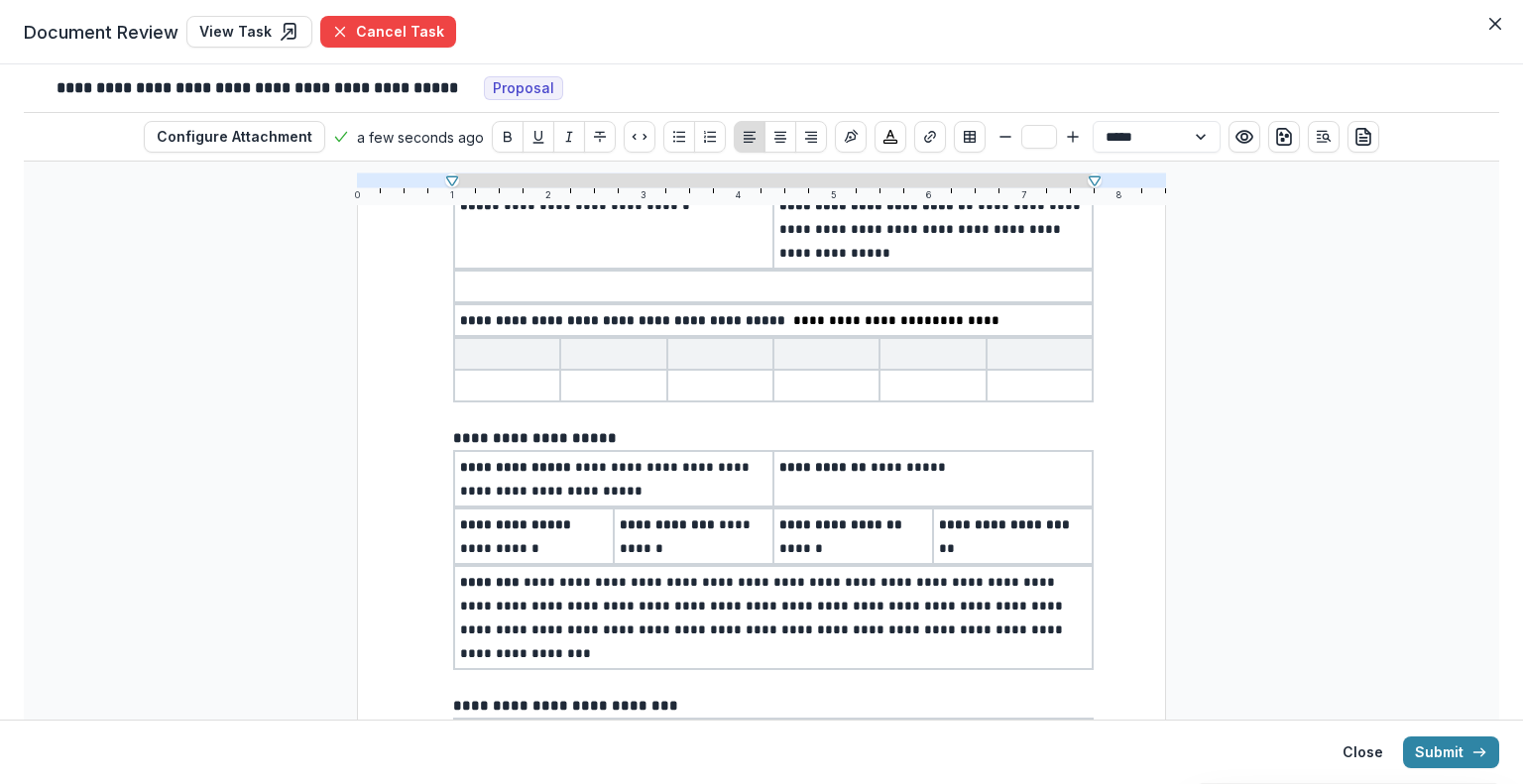 drag, startPoint x: 517, startPoint y: 357, endPoint x: 1032, endPoint y: 391, distance: 516.12111 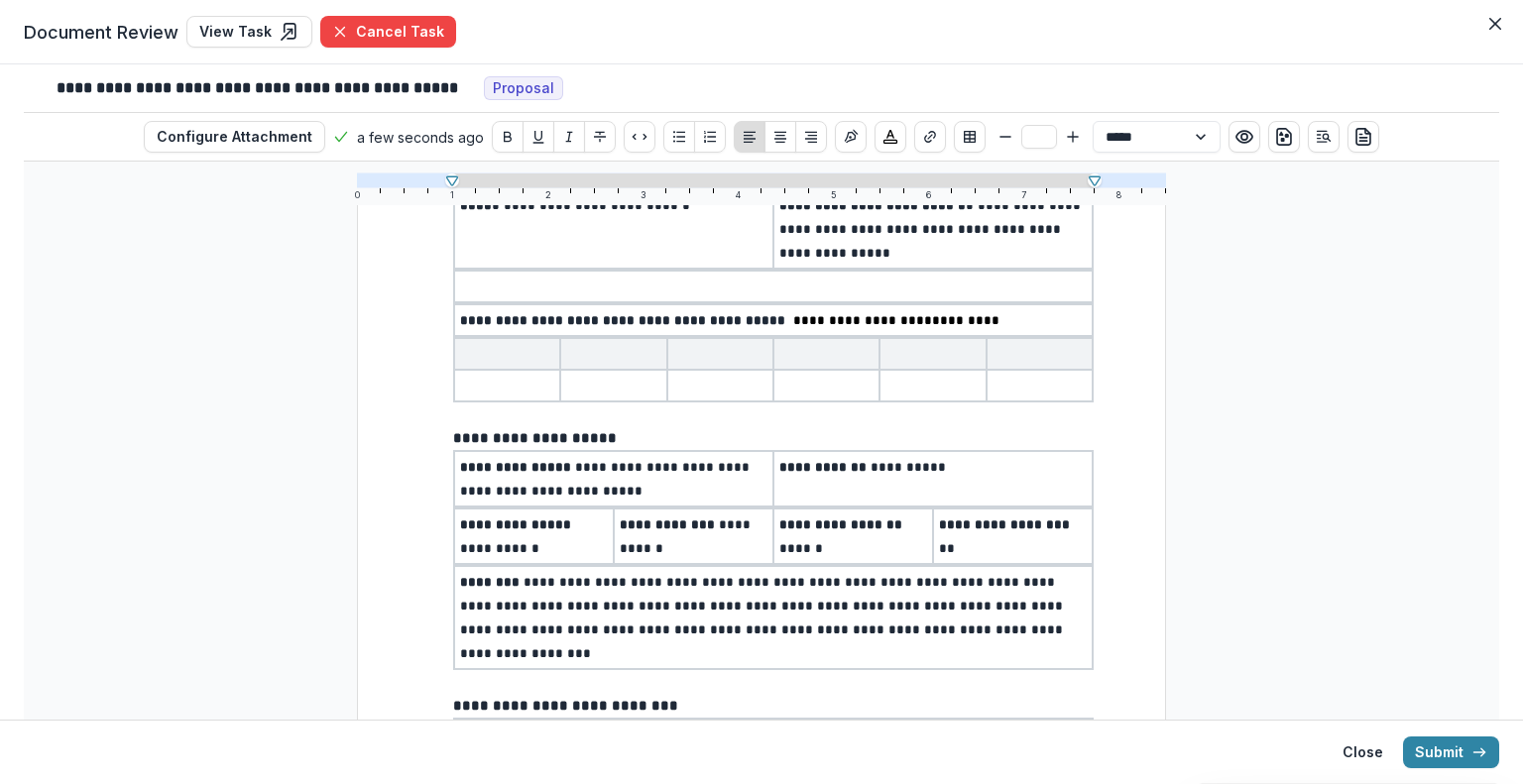 click at bounding box center (773, 414) 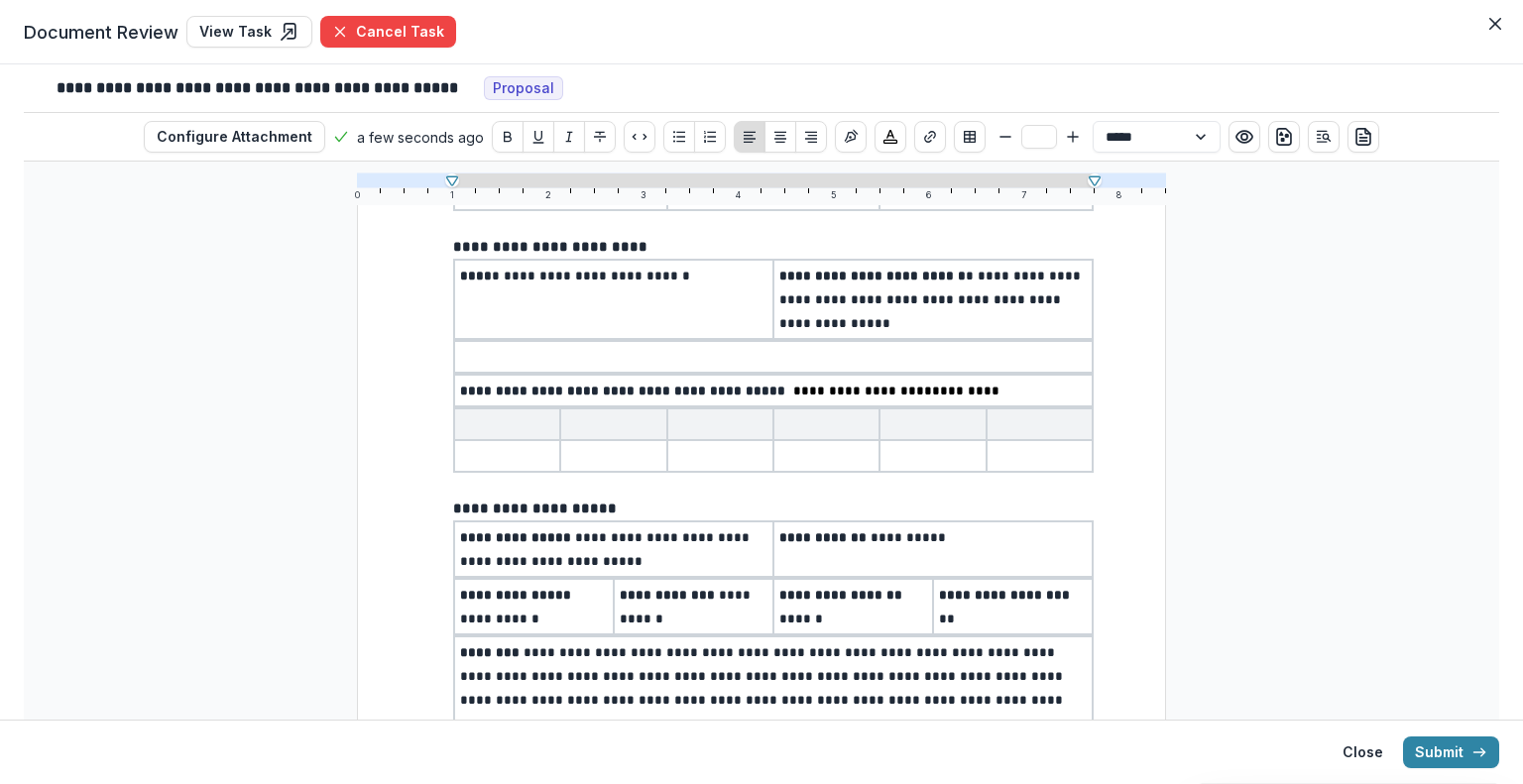 scroll, scrollTop: 198, scrollLeft: 0, axis: vertical 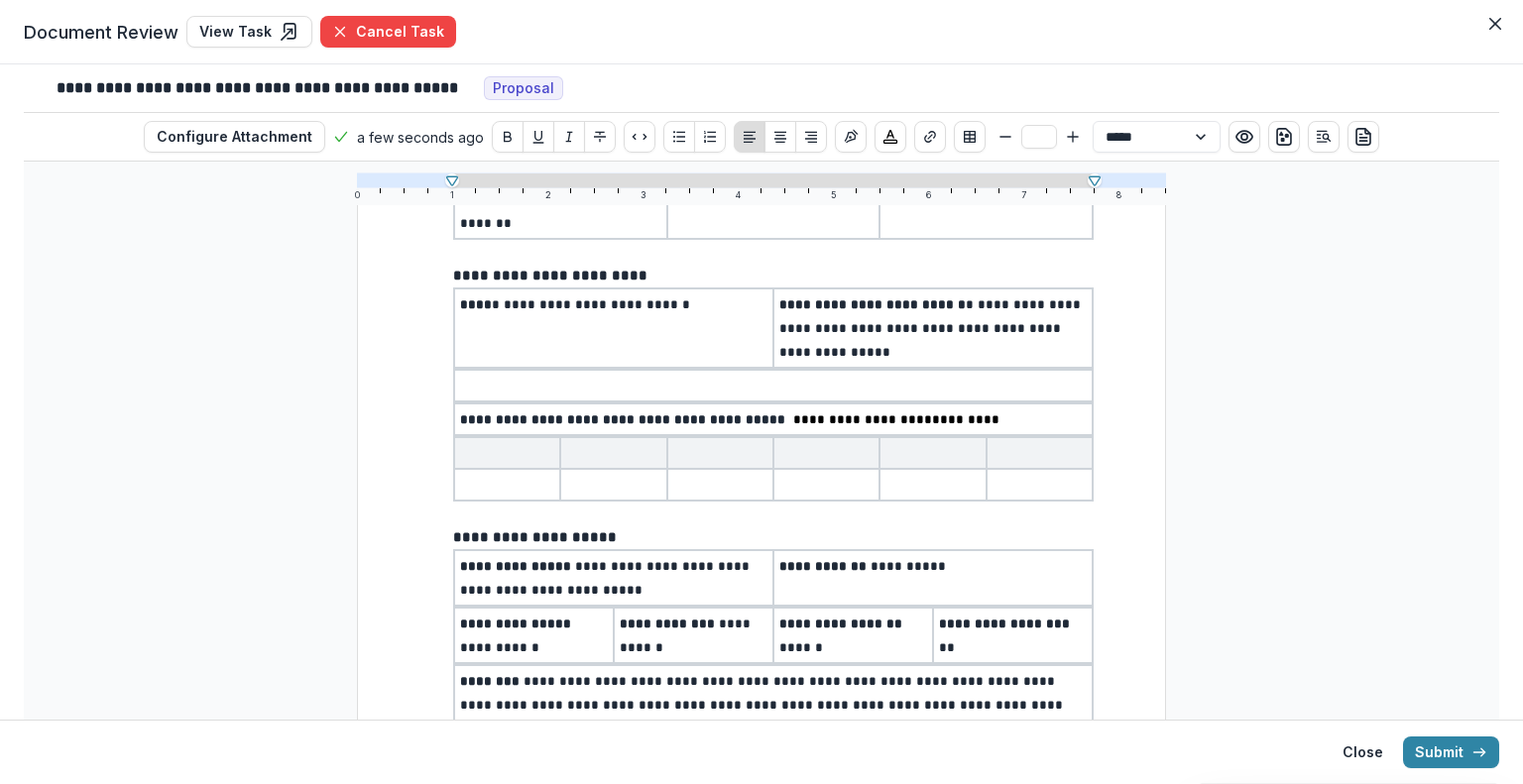 type on "**" 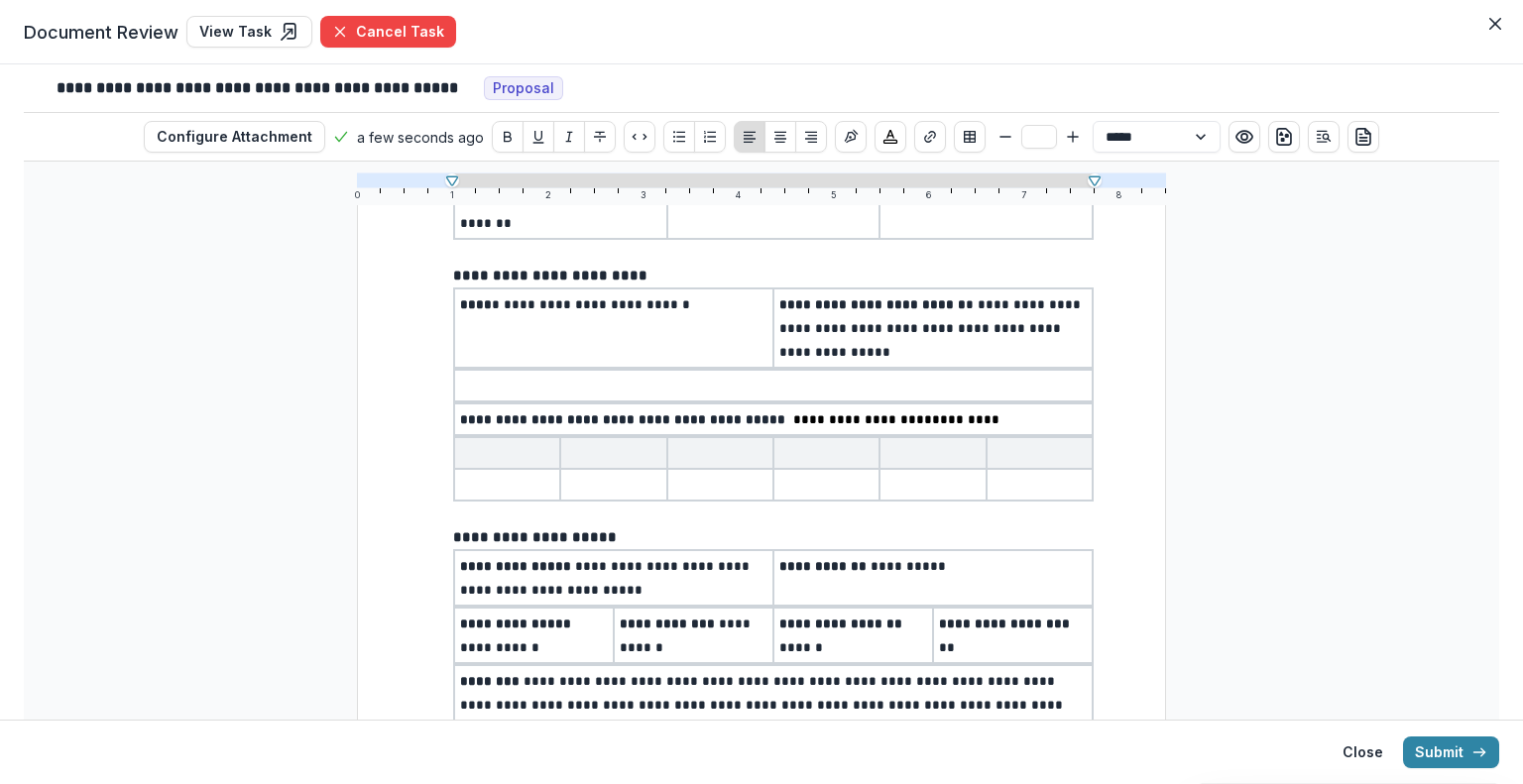 select on "**********" 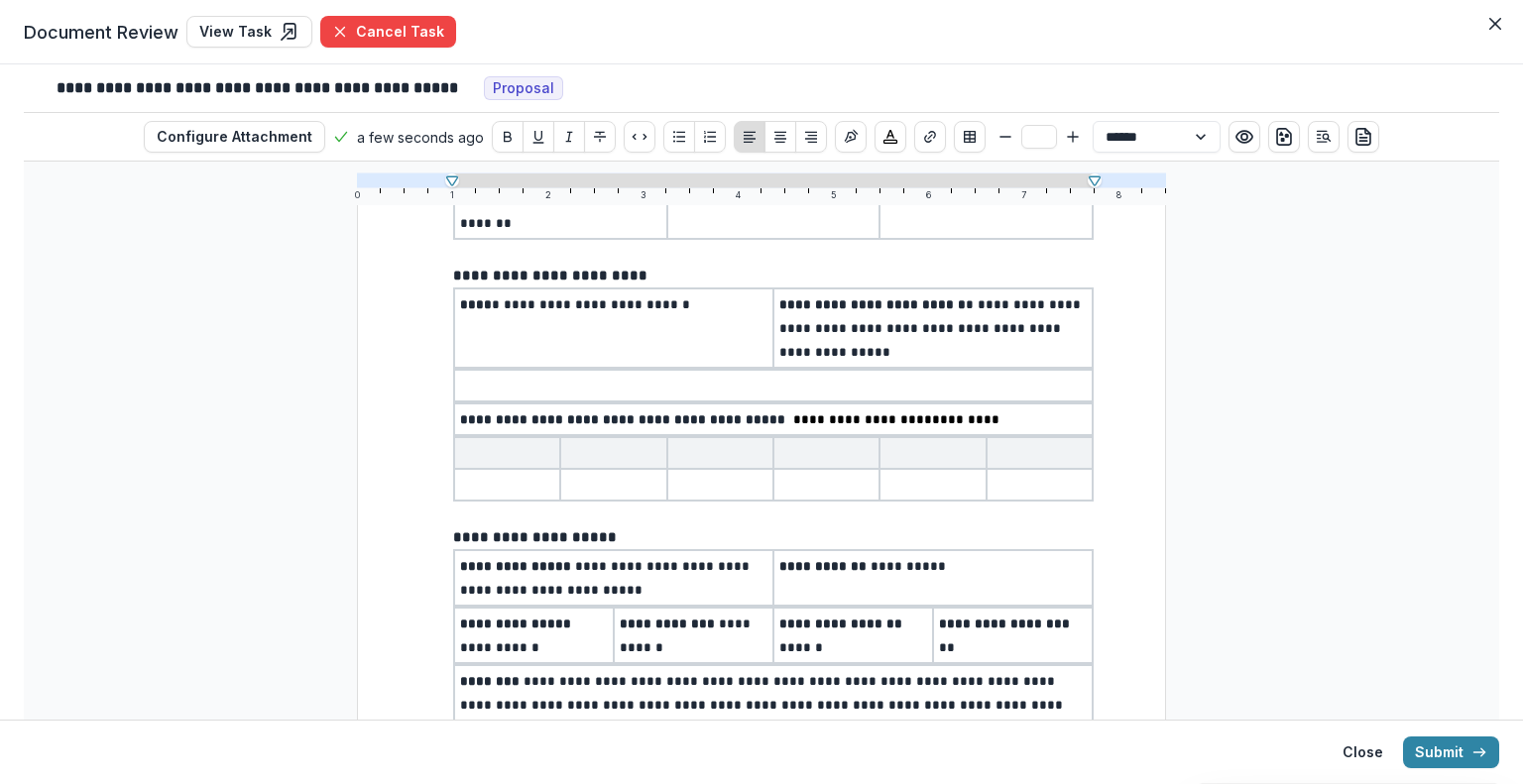 click on "**********" at bounding box center [773, 419] 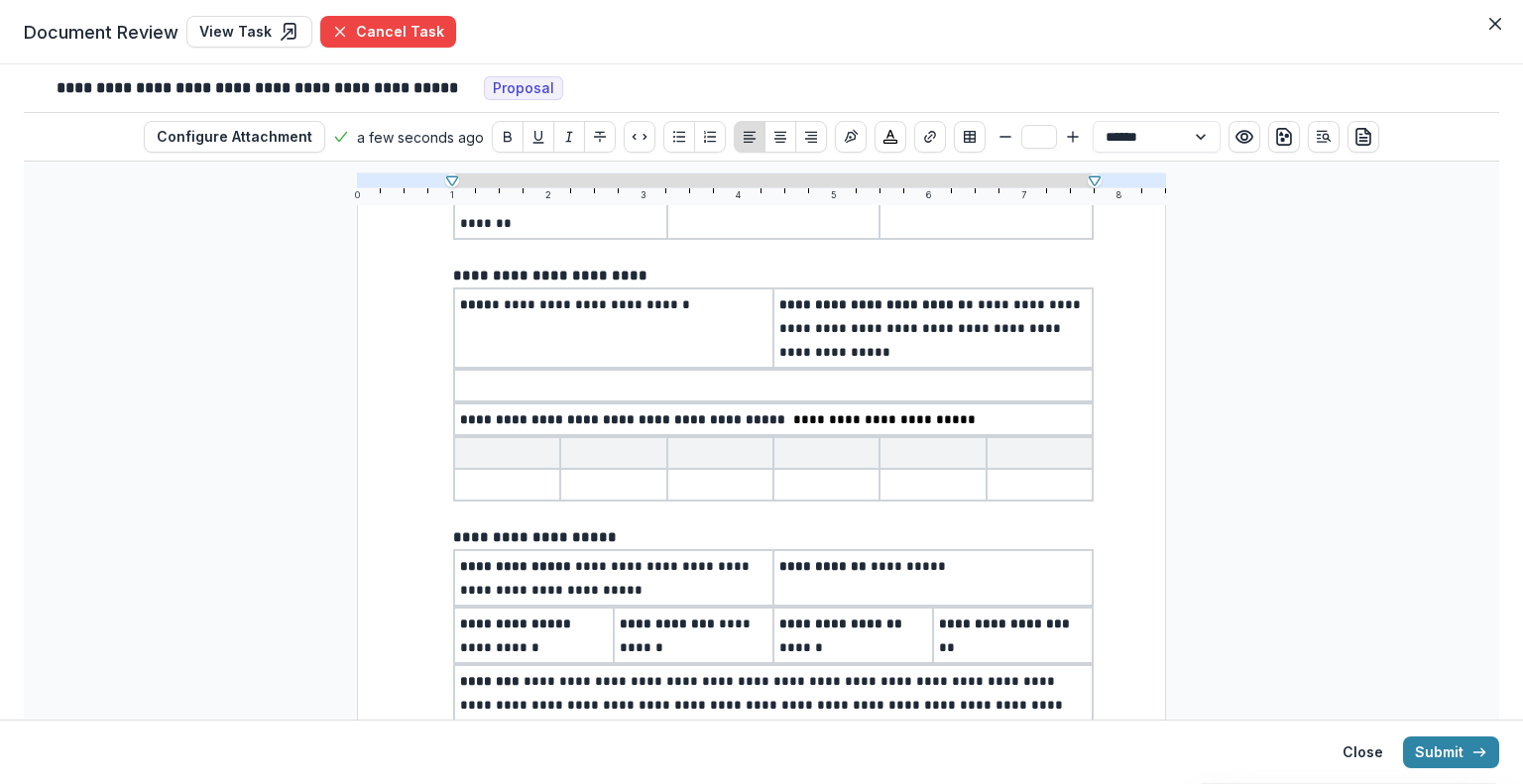 click on "**********" at bounding box center (884, 419) 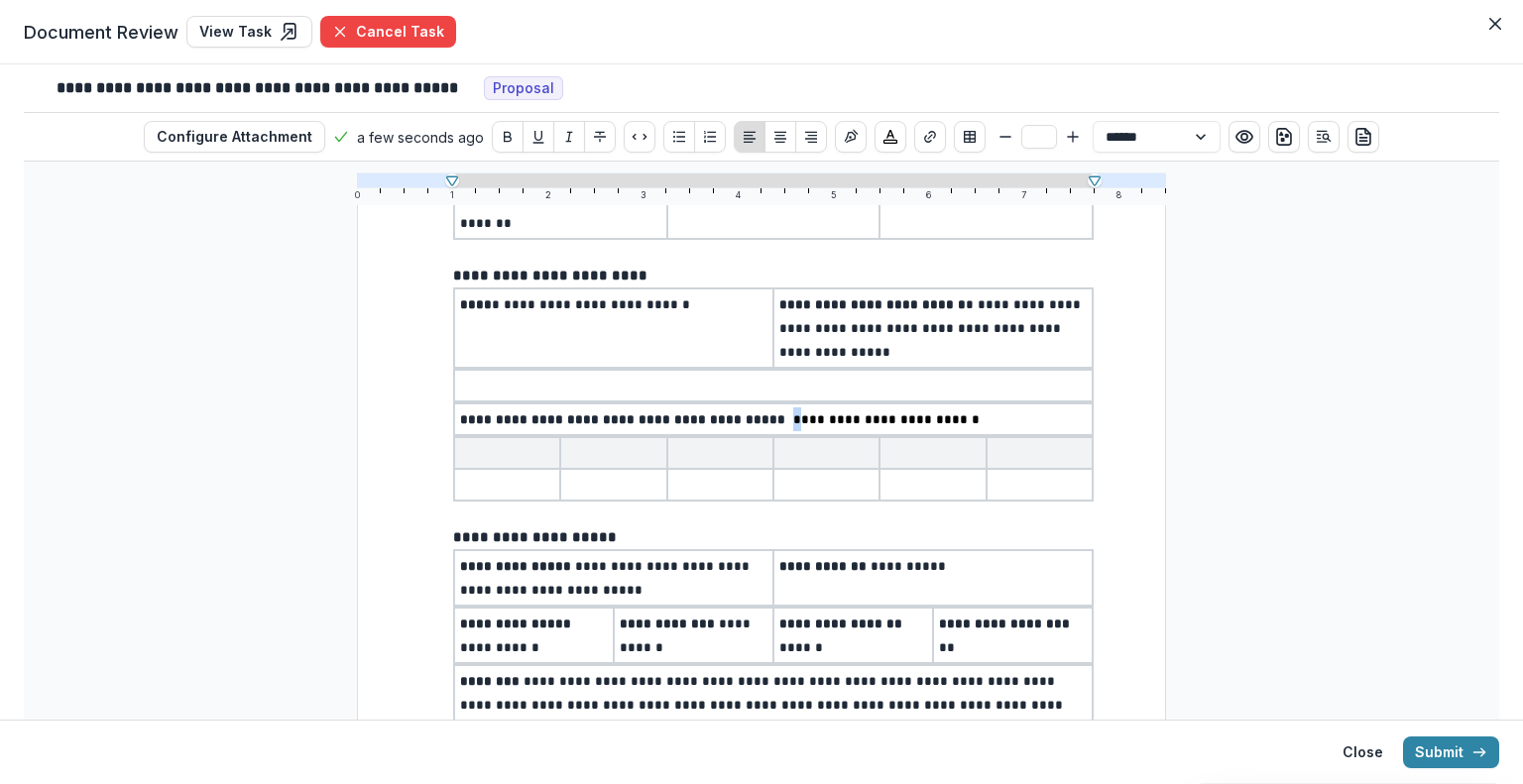 click on "**********" at bounding box center [886, 419] 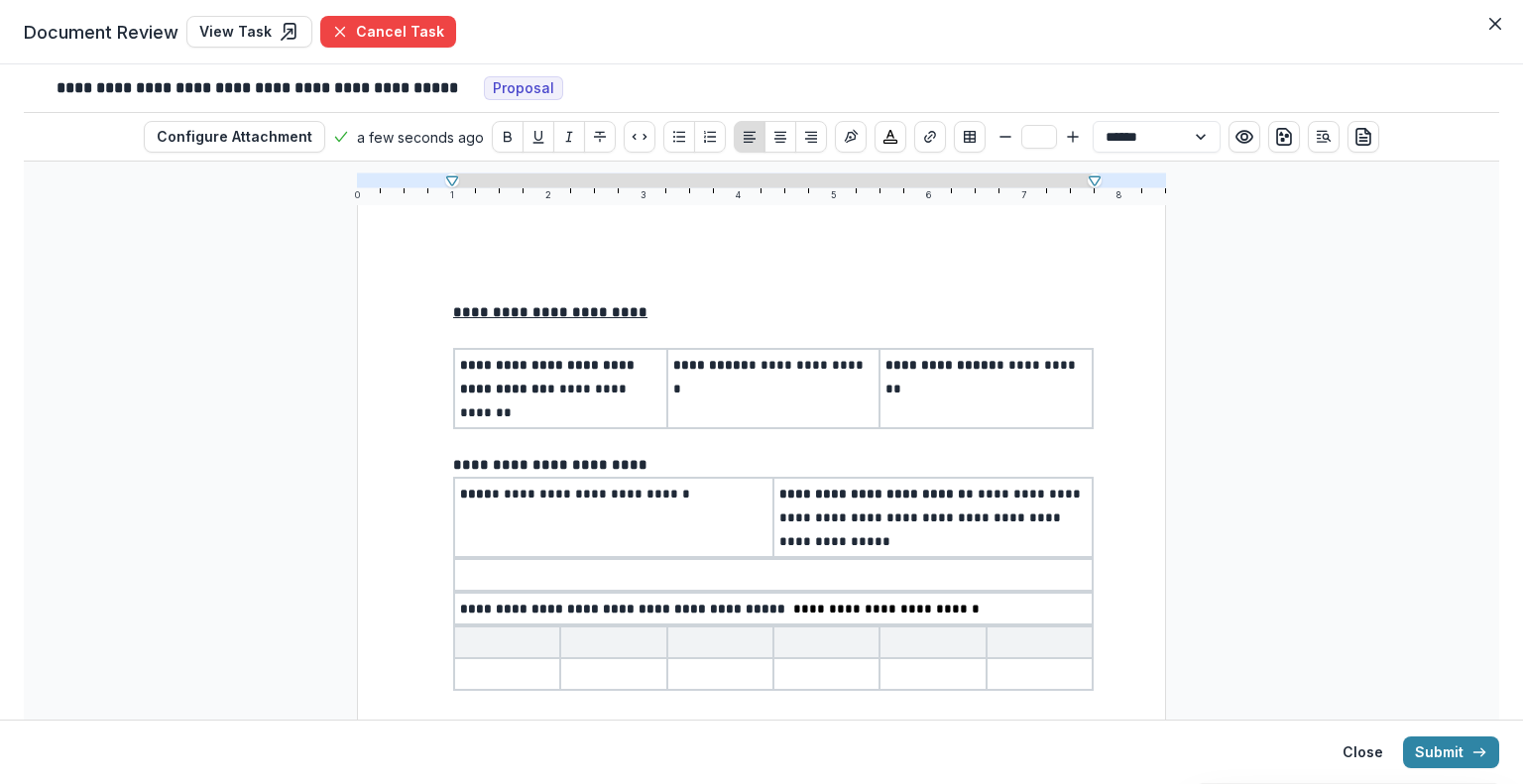 scroll, scrollTop: 0, scrollLeft: 0, axis: both 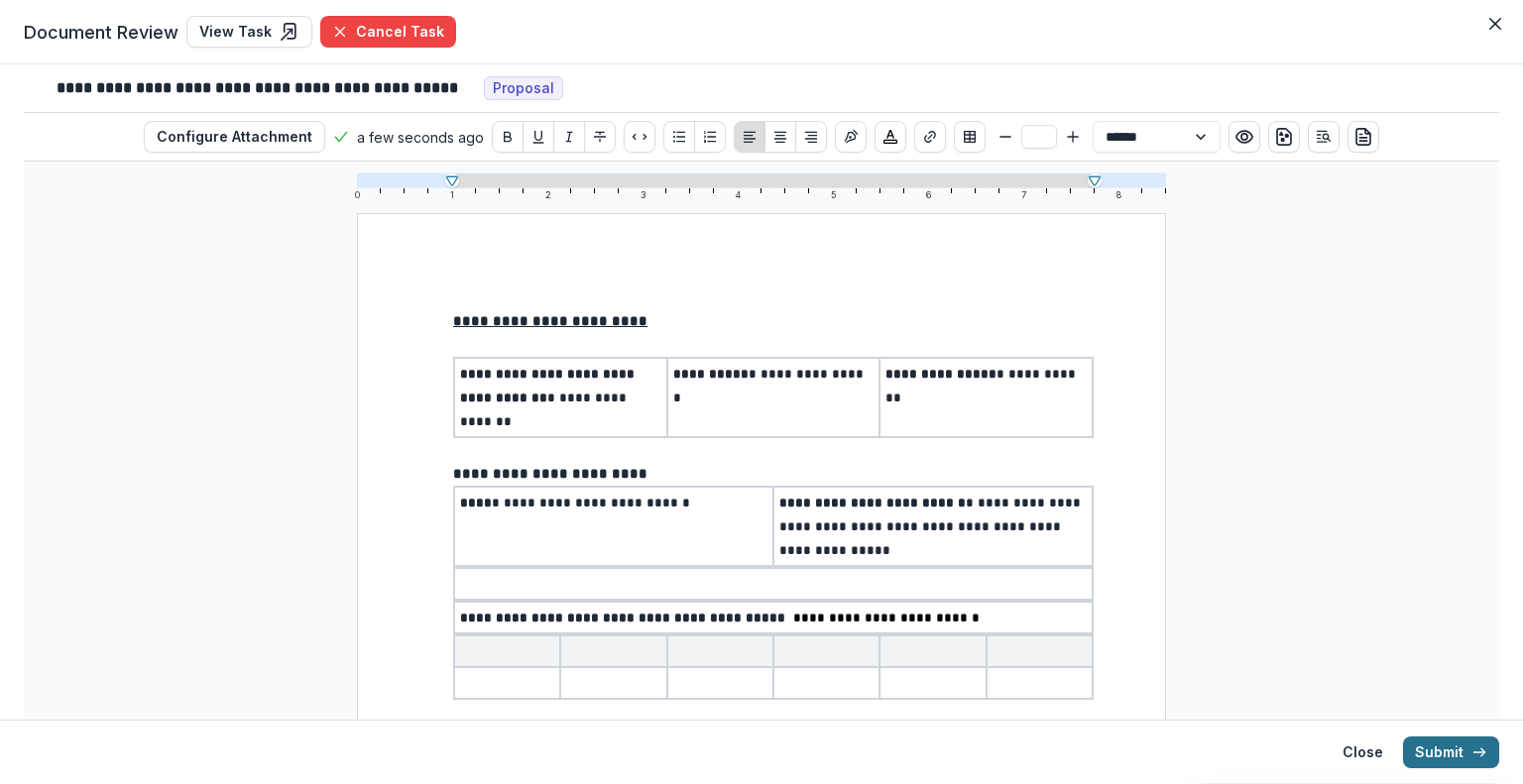 click on "Submit" at bounding box center [1451, 752] 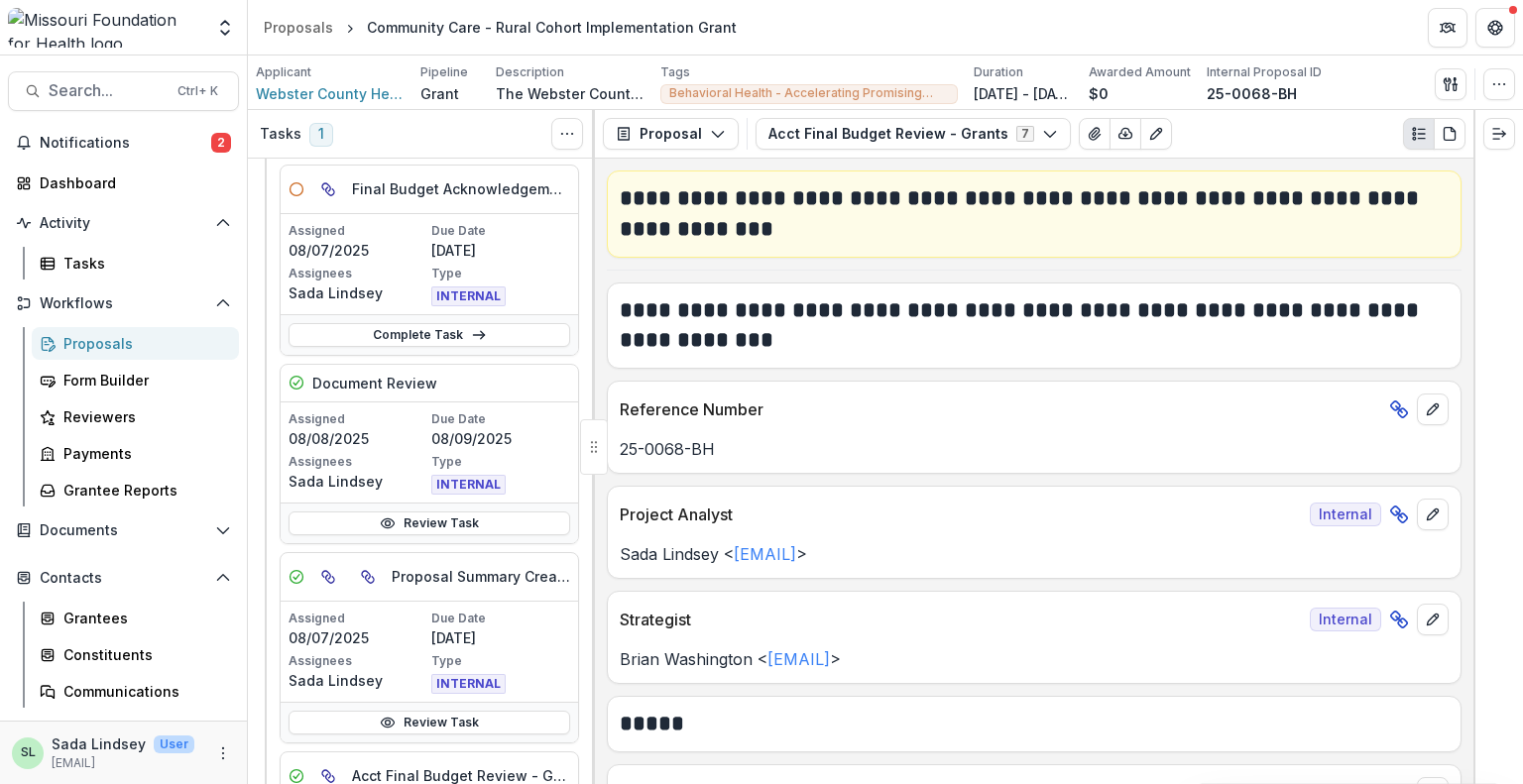 scroll, scrollTop: 0, scrollLeft: 0, axis: both 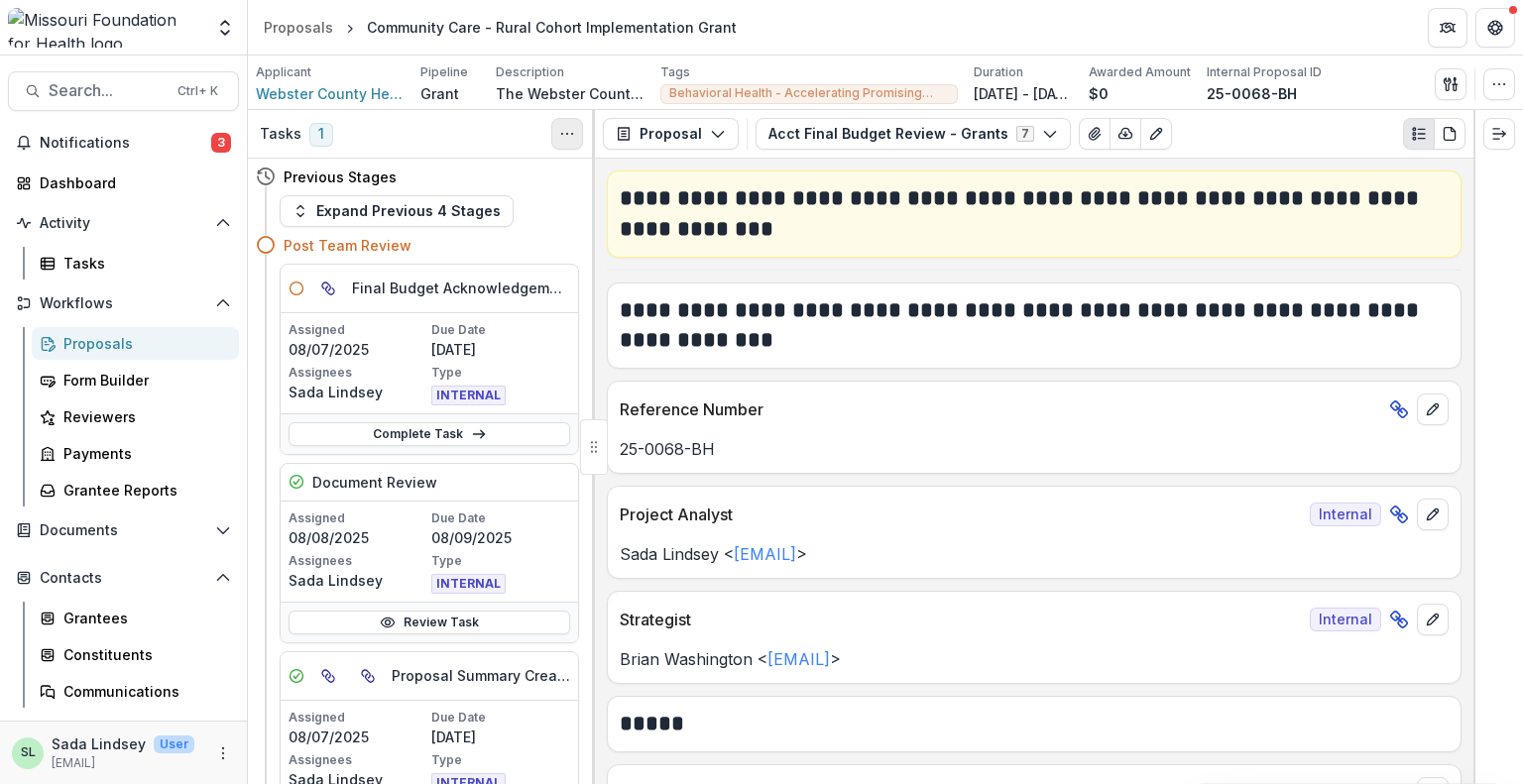 click 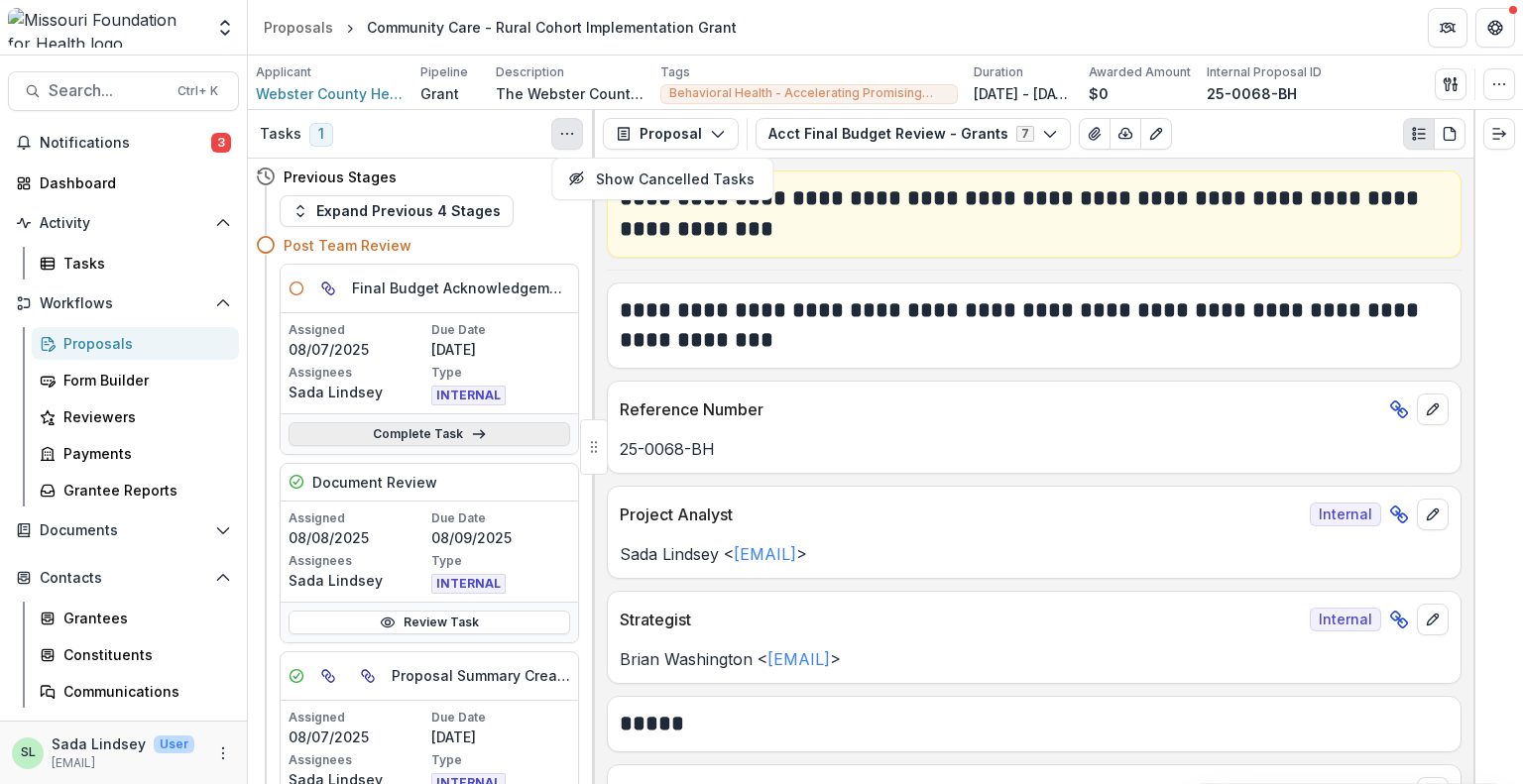 click on "Complete Task" at bounding box center (429, 434) 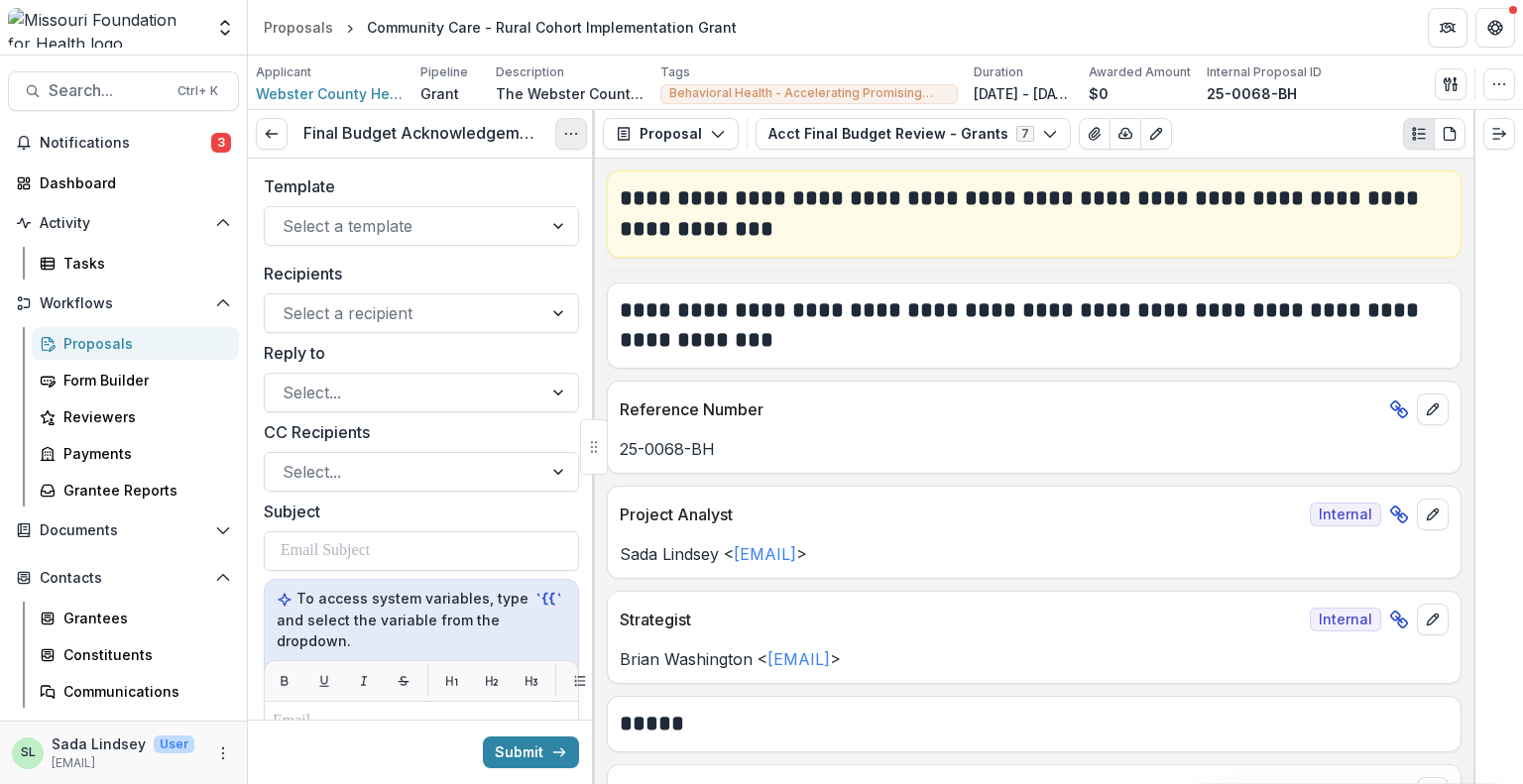 click 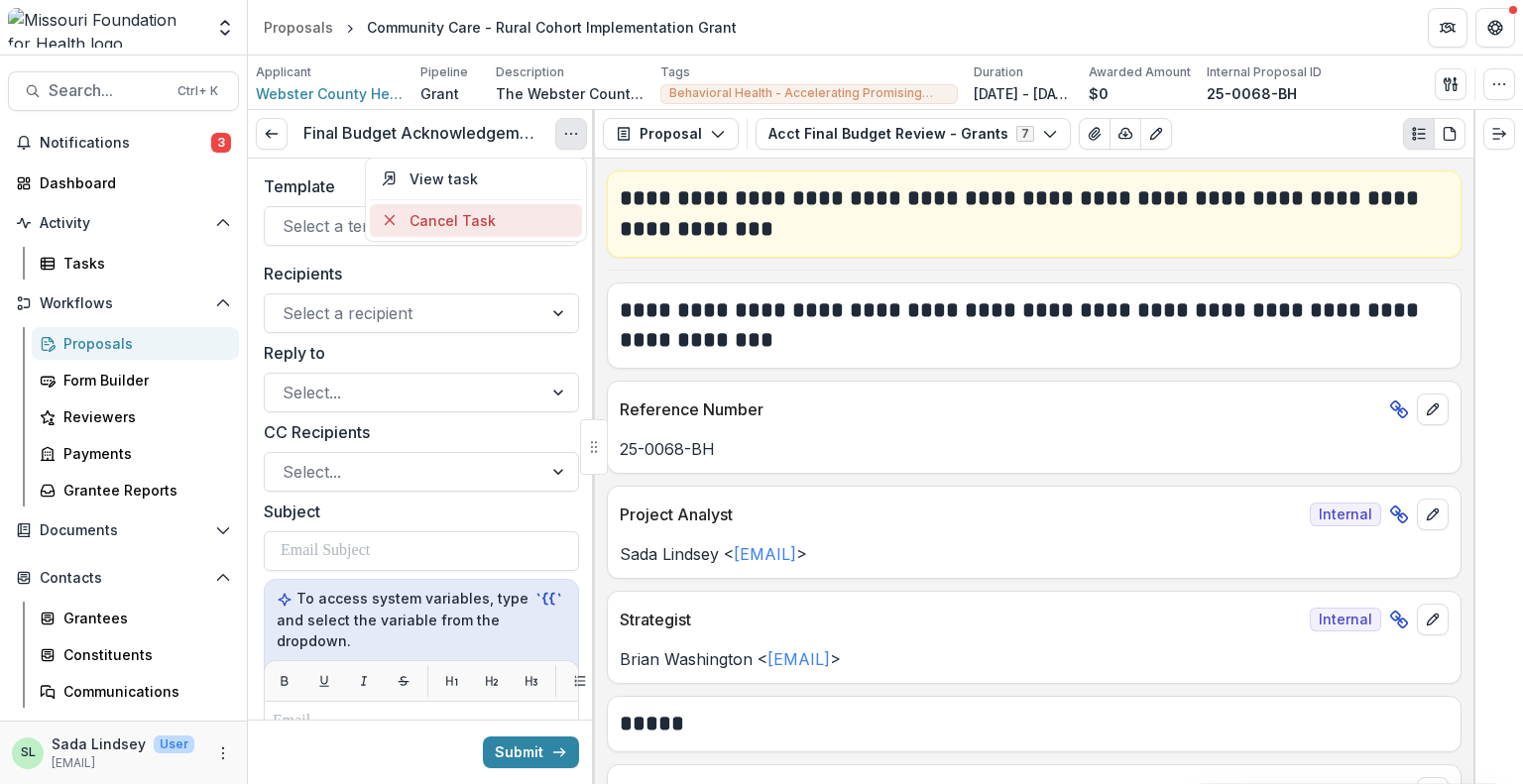 click on "Cancel Task" at bounding box center [476, 220] 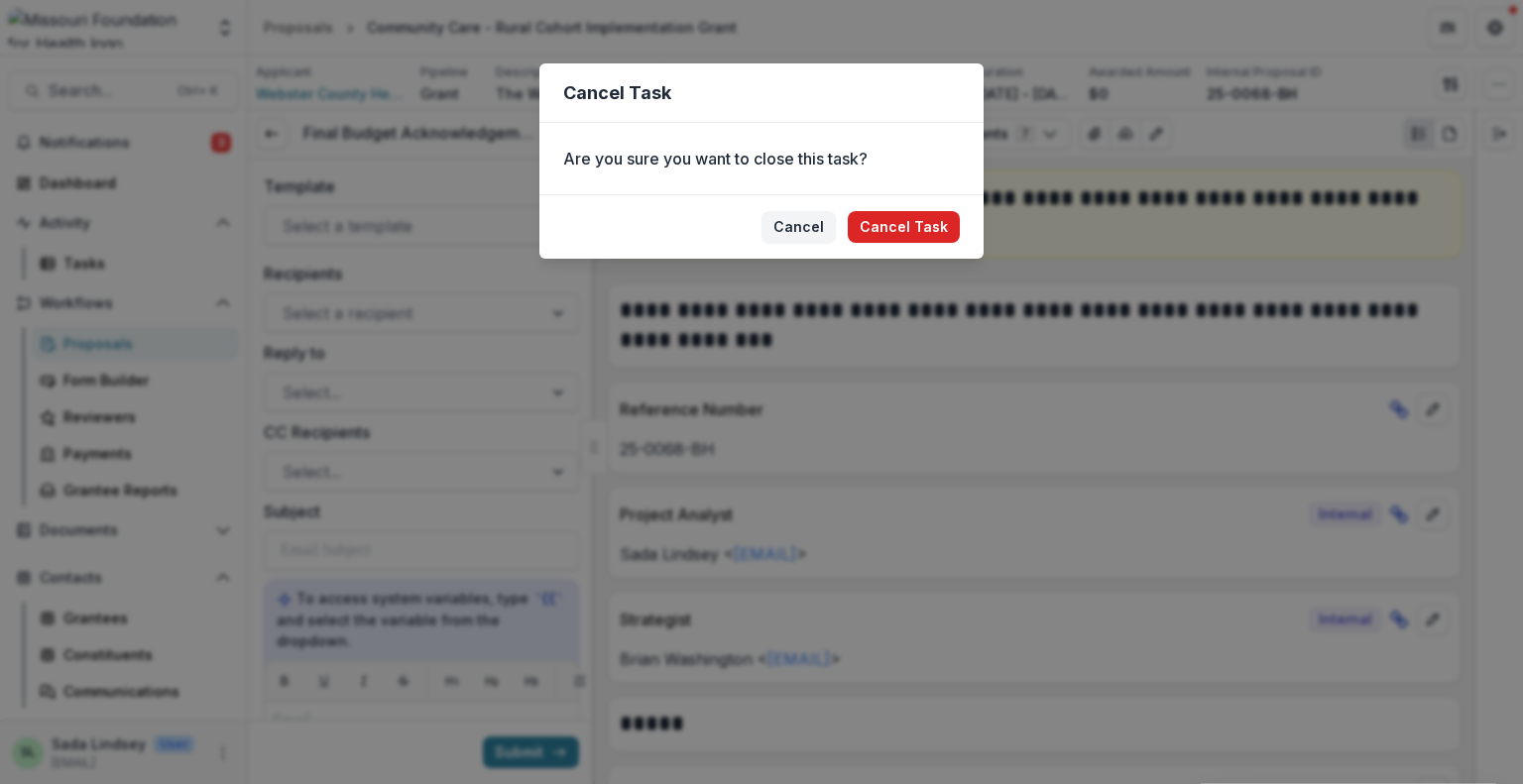 click on "Cancel Task" at bounding box center [903, 227] 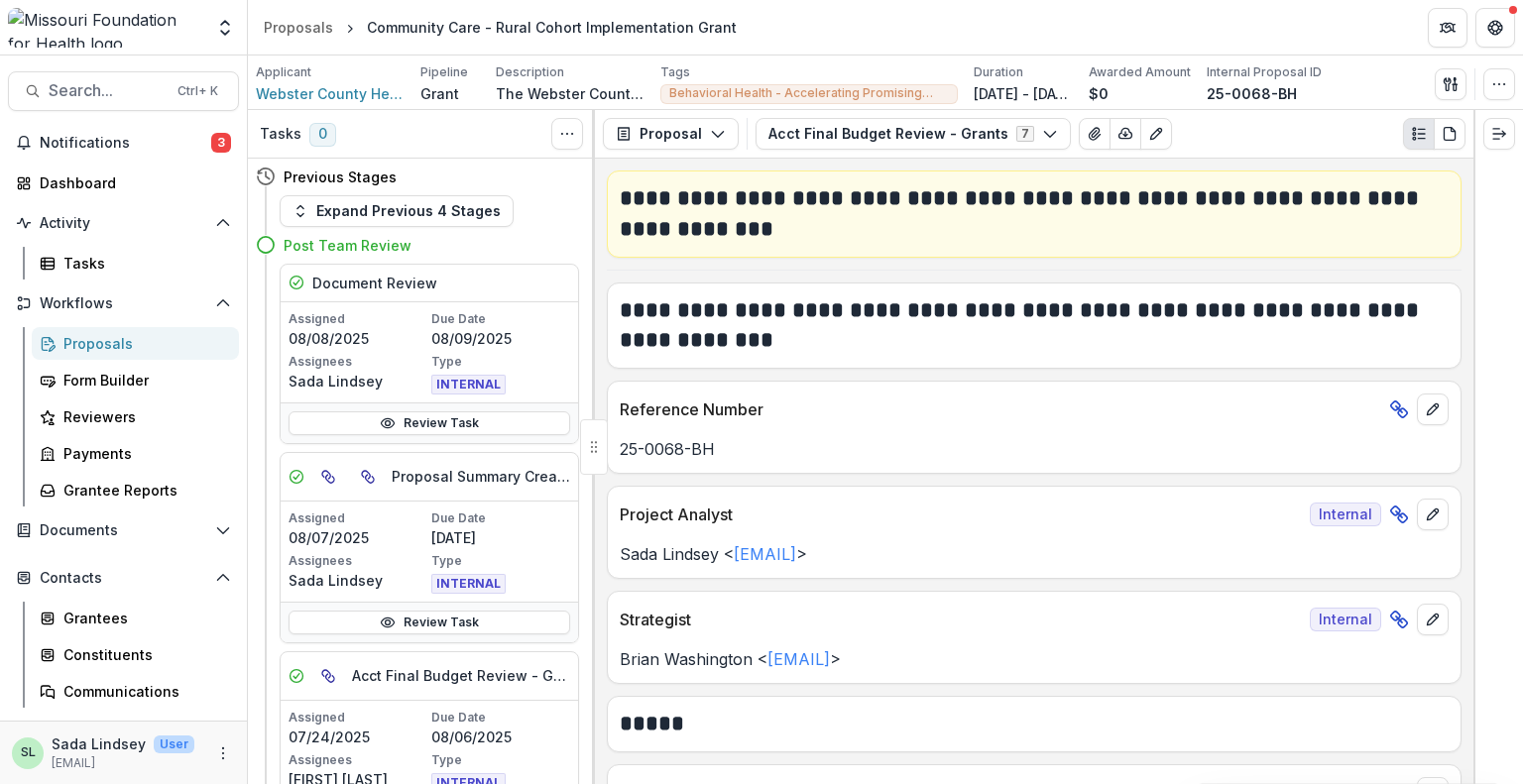 click on "Proposals" at bounding box center [143, 343] 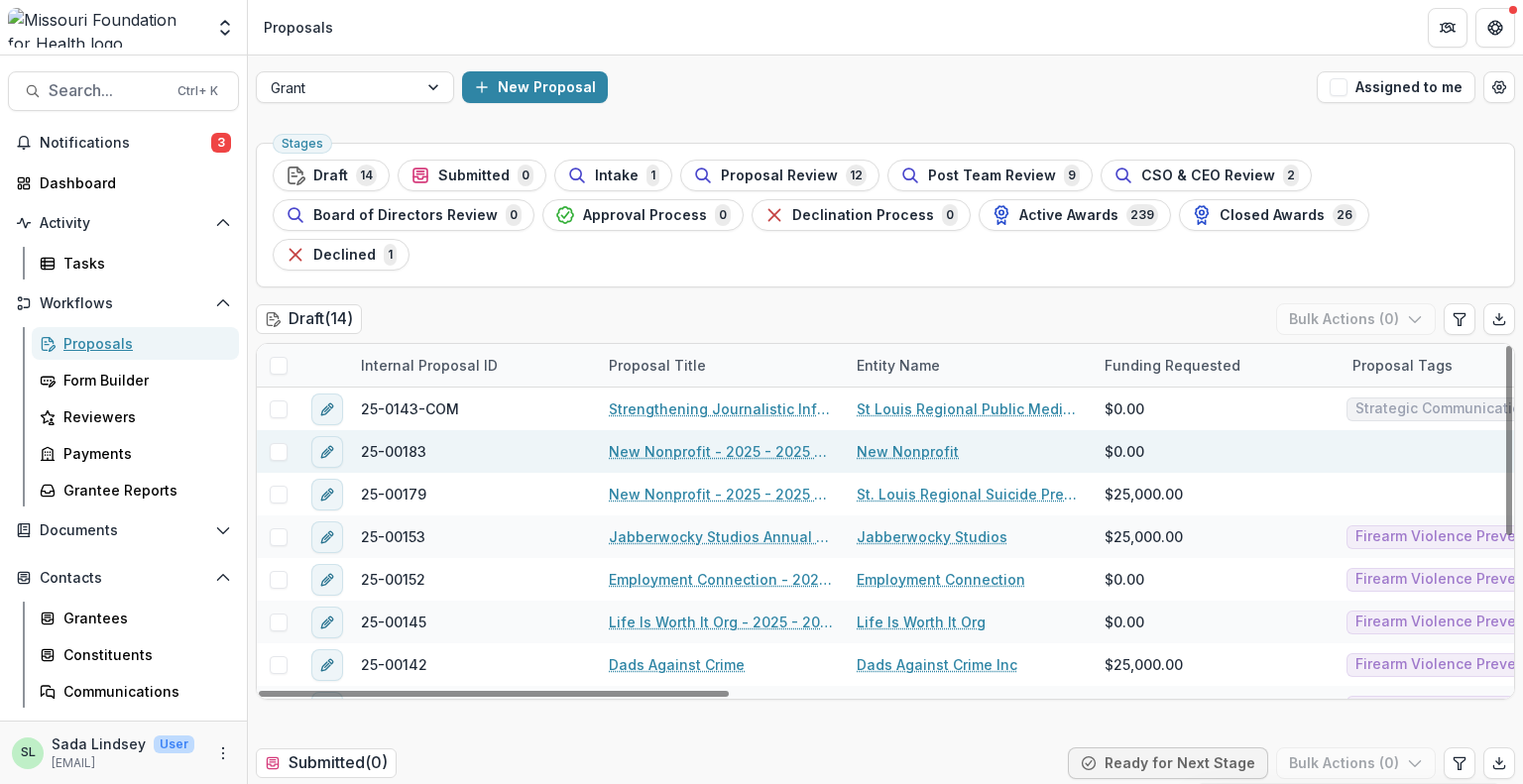 scroll, scrollTop: 284, scrollLeft: 0, axis: vertical 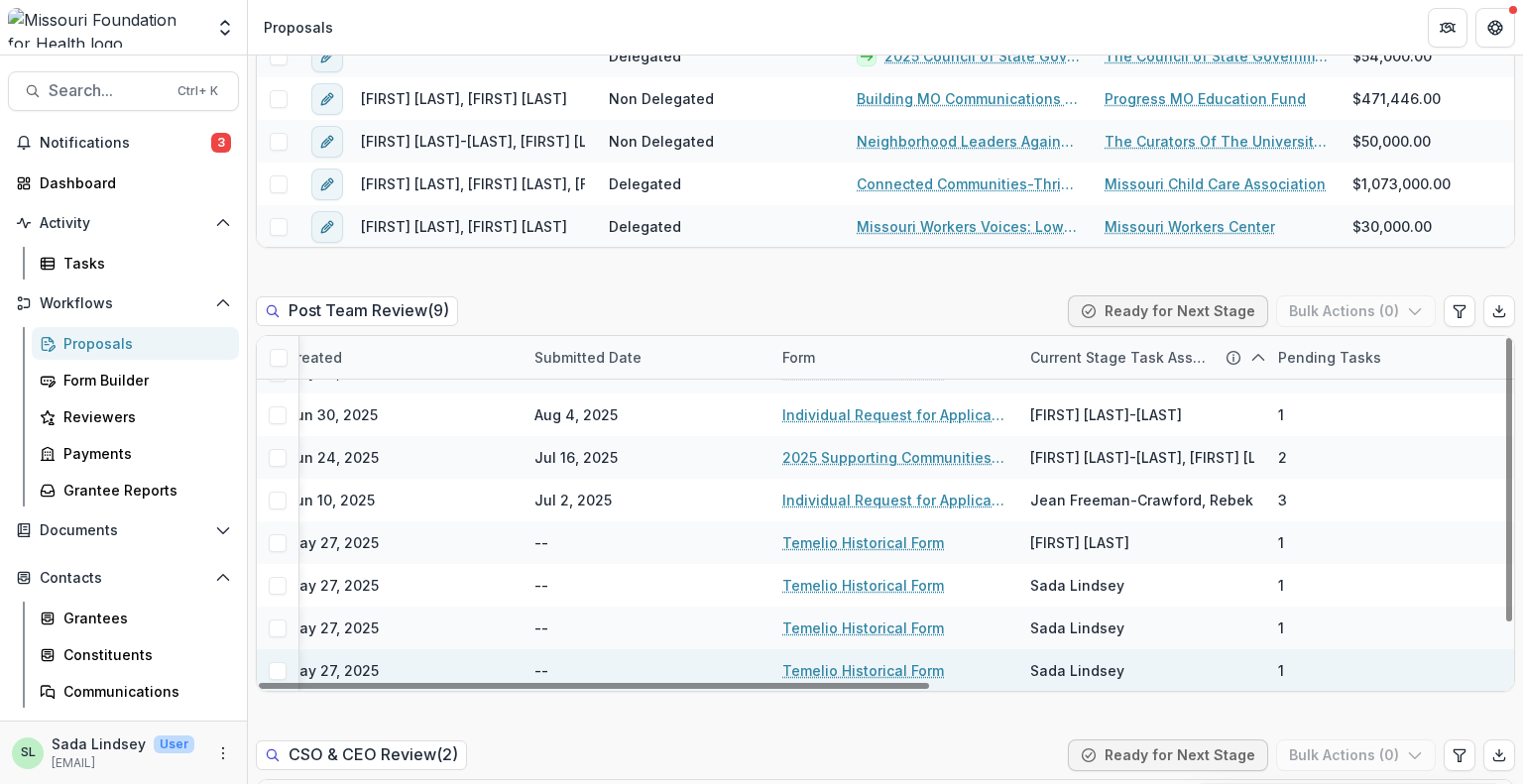 drag, startPoint x: 718, startPoint y: 644, endPoint x: 1275, endPoint y: 635, distance: 557.0727 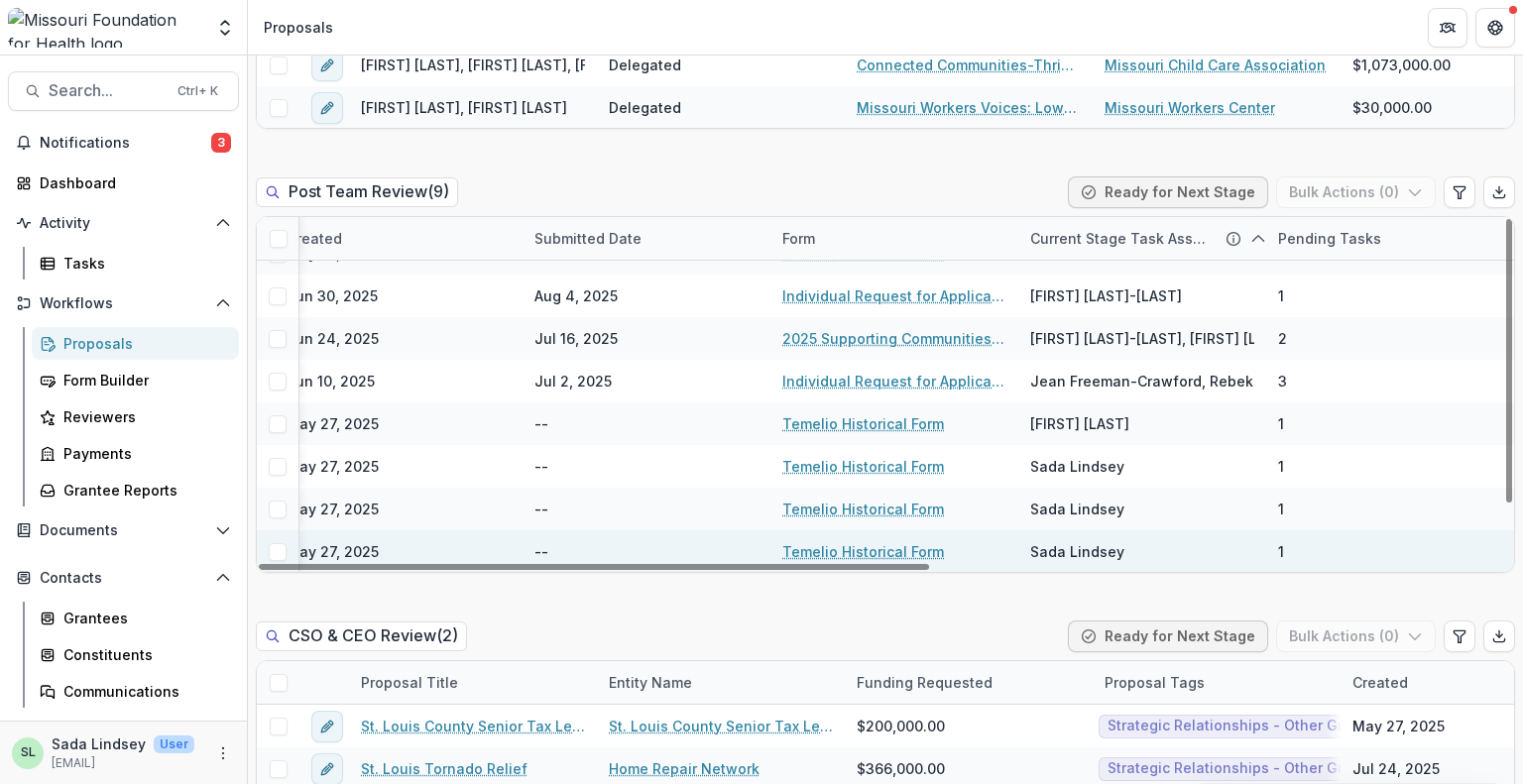 scroll, scrollTop: 1982, scrollLeft: 0, axis: vertical 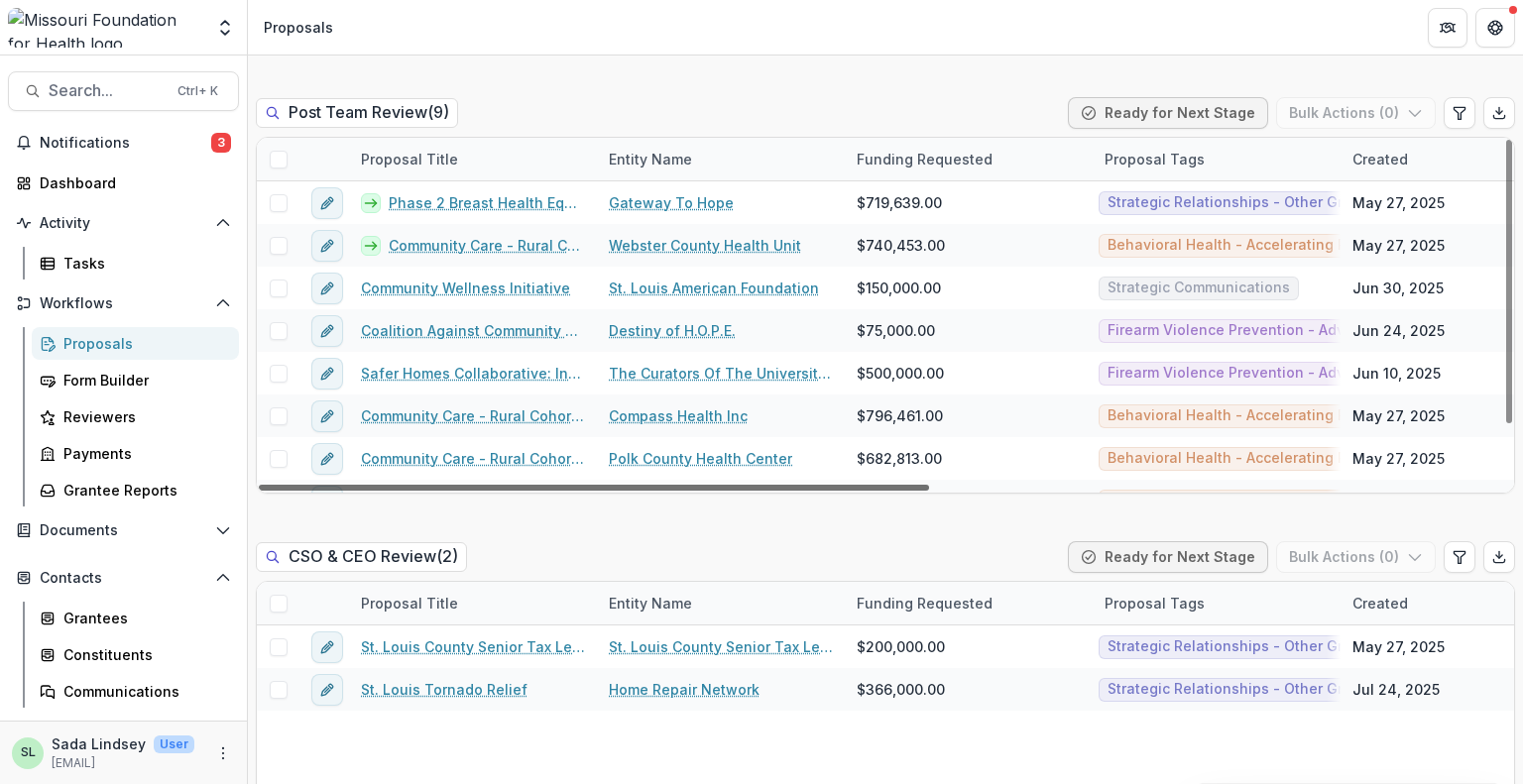 drag, startPoint x: 1002, startPoint y: 445, endPoint x: 326, endPoint y: 434, distance: 676.0895 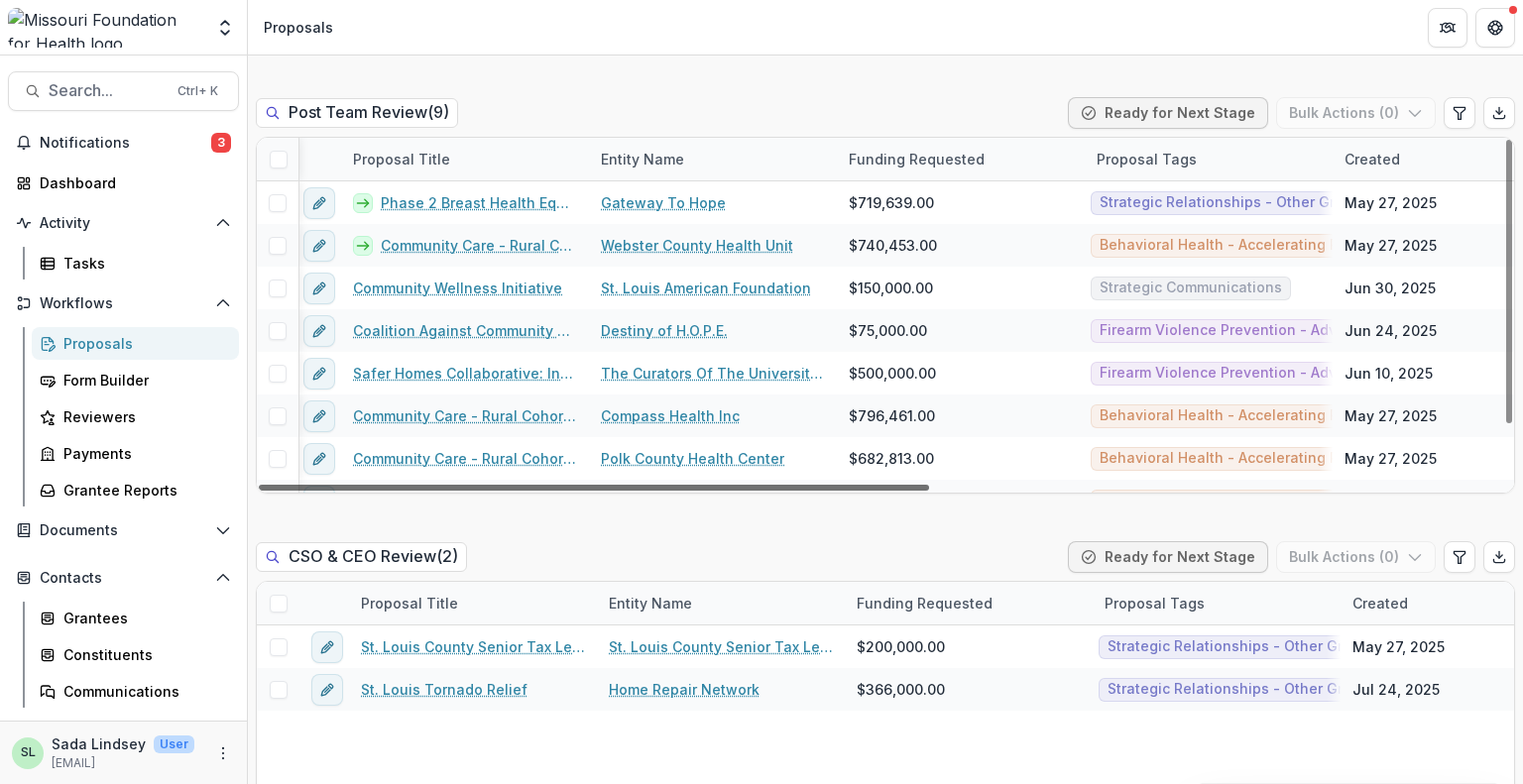 scroll, scrollTop: 0, scrollLeft: 0, axis: both 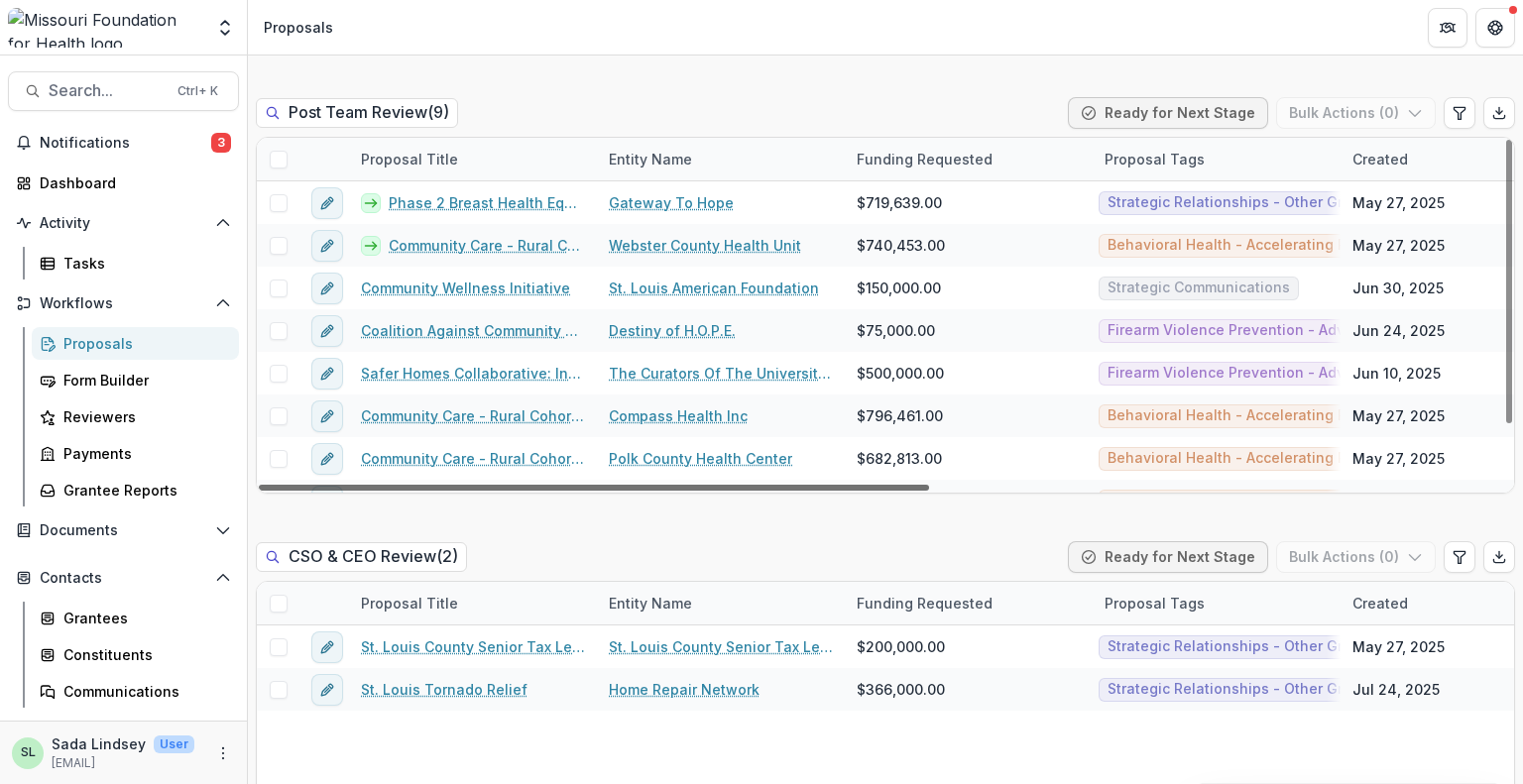 drag, startPoint x: 525, startPoint y: 445, endPoint x: 426, endPoint y: 443, distance: 99.0202 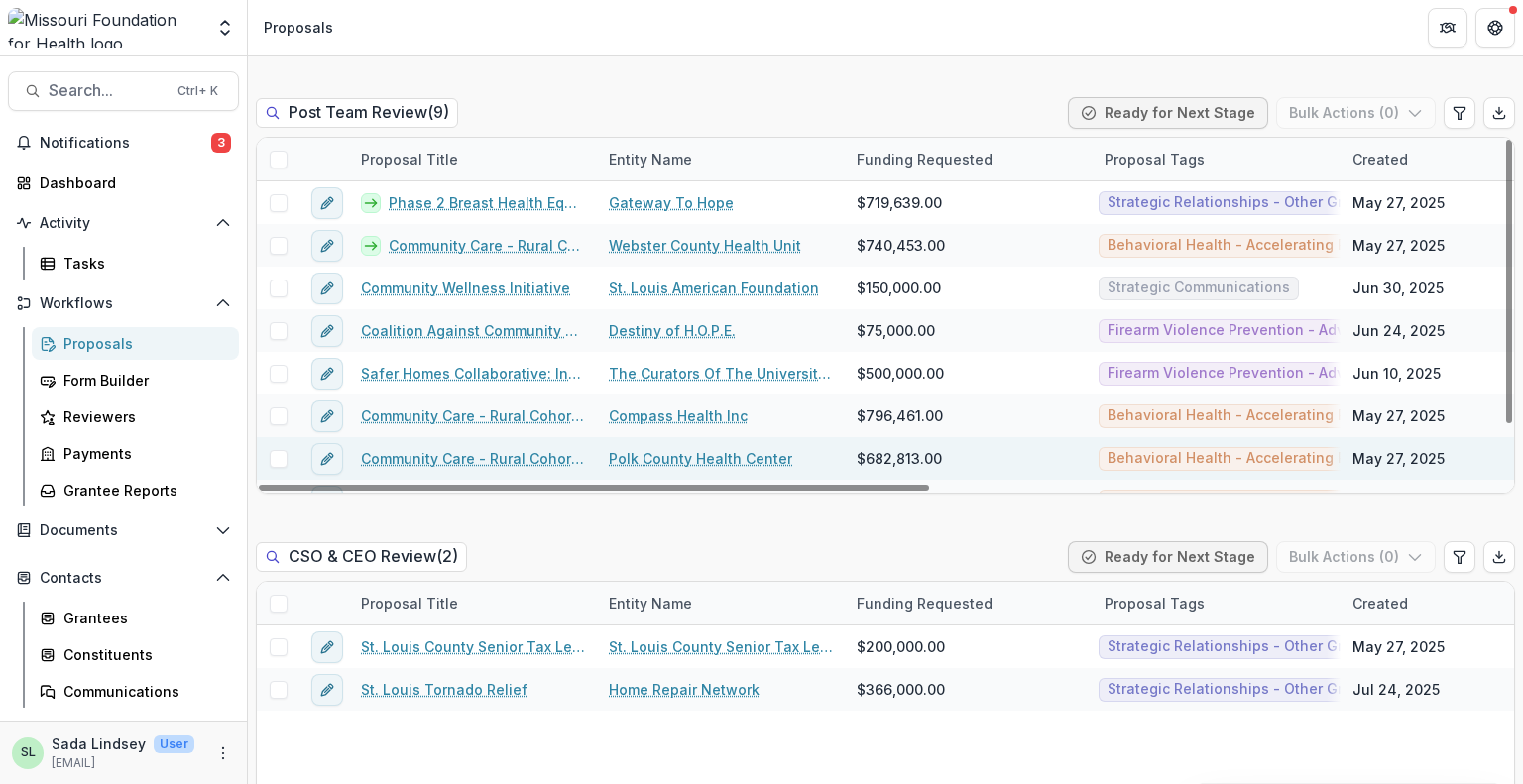 click on "Community Care - Rural Cohort Implementation Grant" at bounding box center [473, 458] 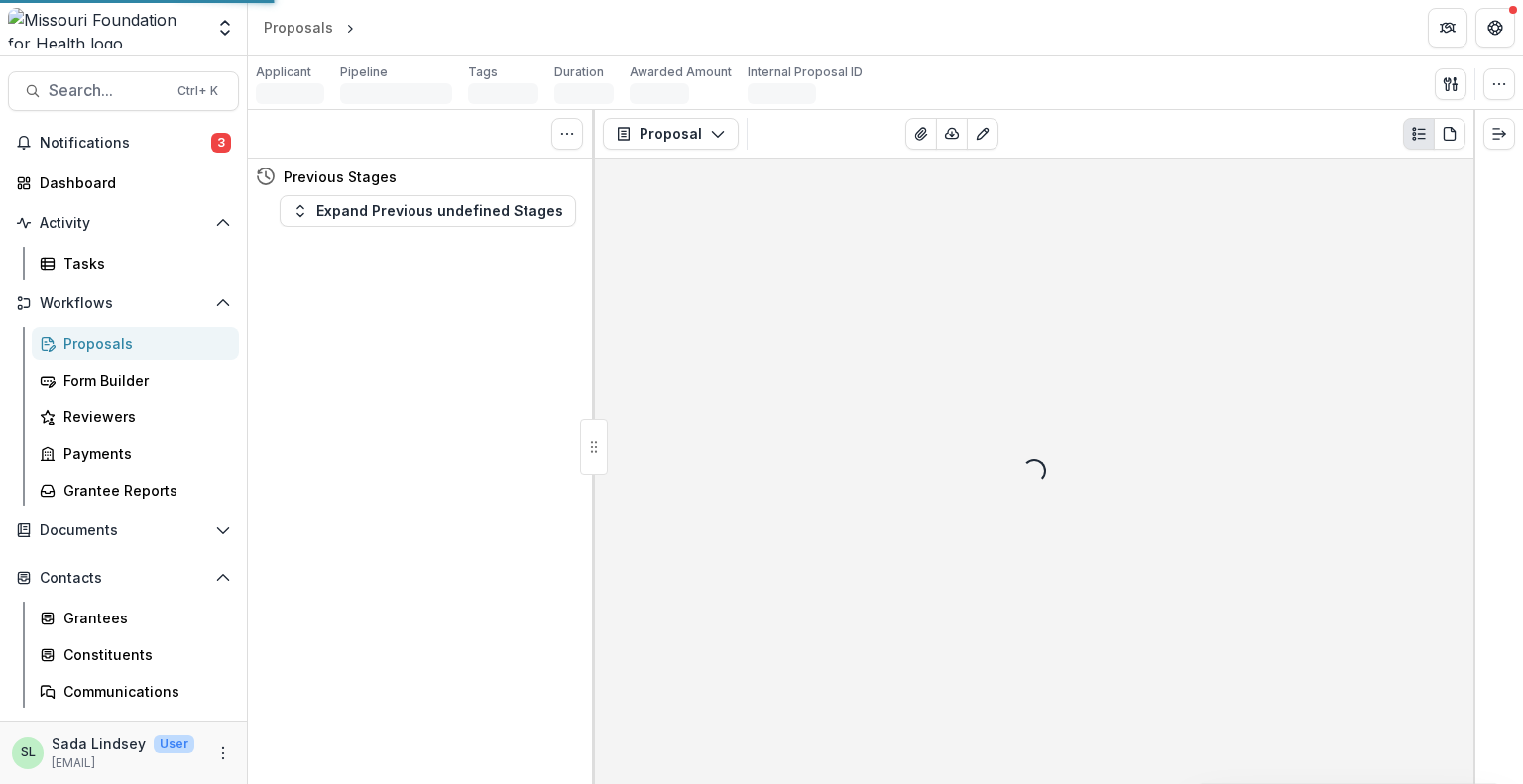 scroll, scrollTop: 0, scrollLeft: 0, axis: both 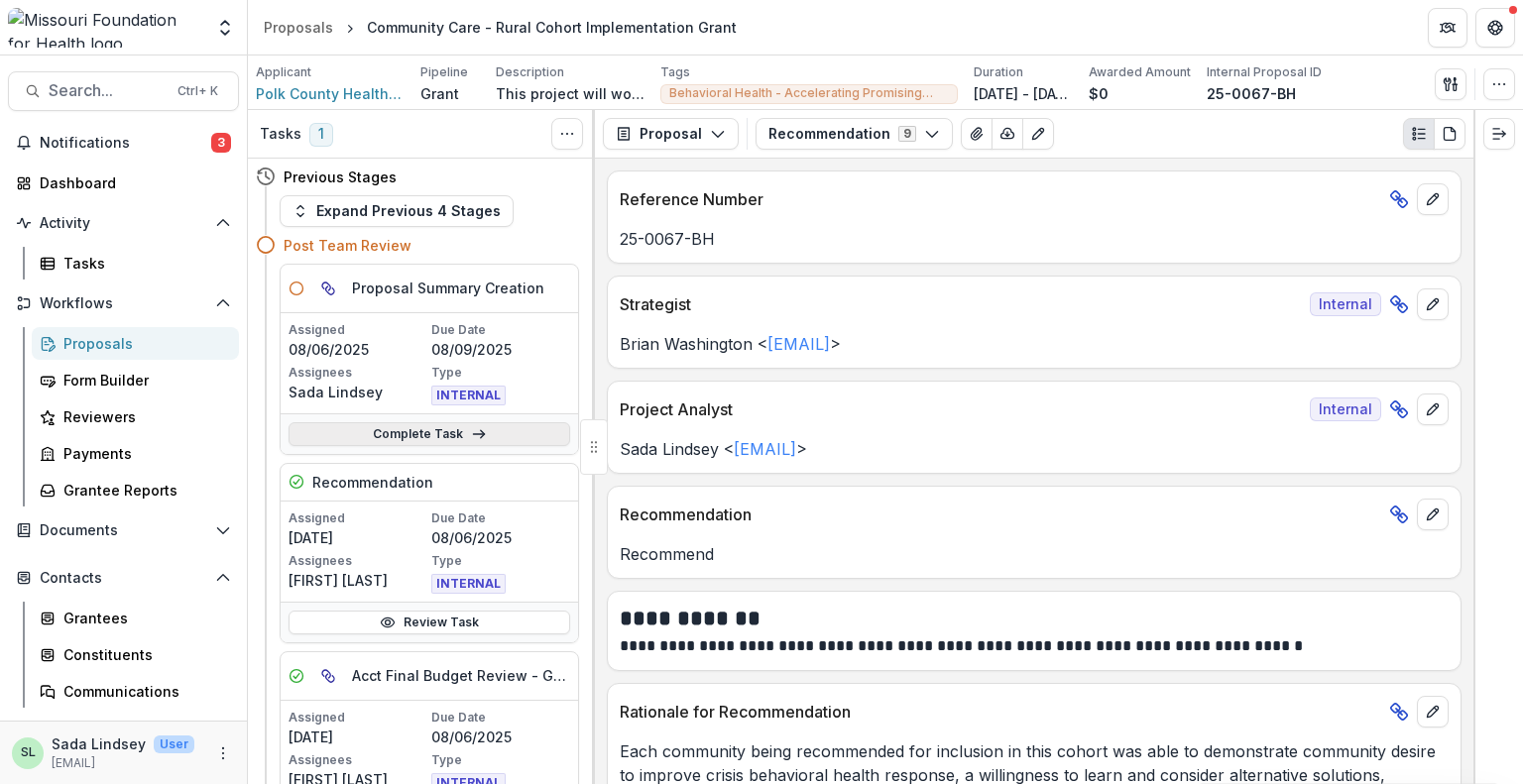 click on "Complete Task" at bounding box center [429, 434] 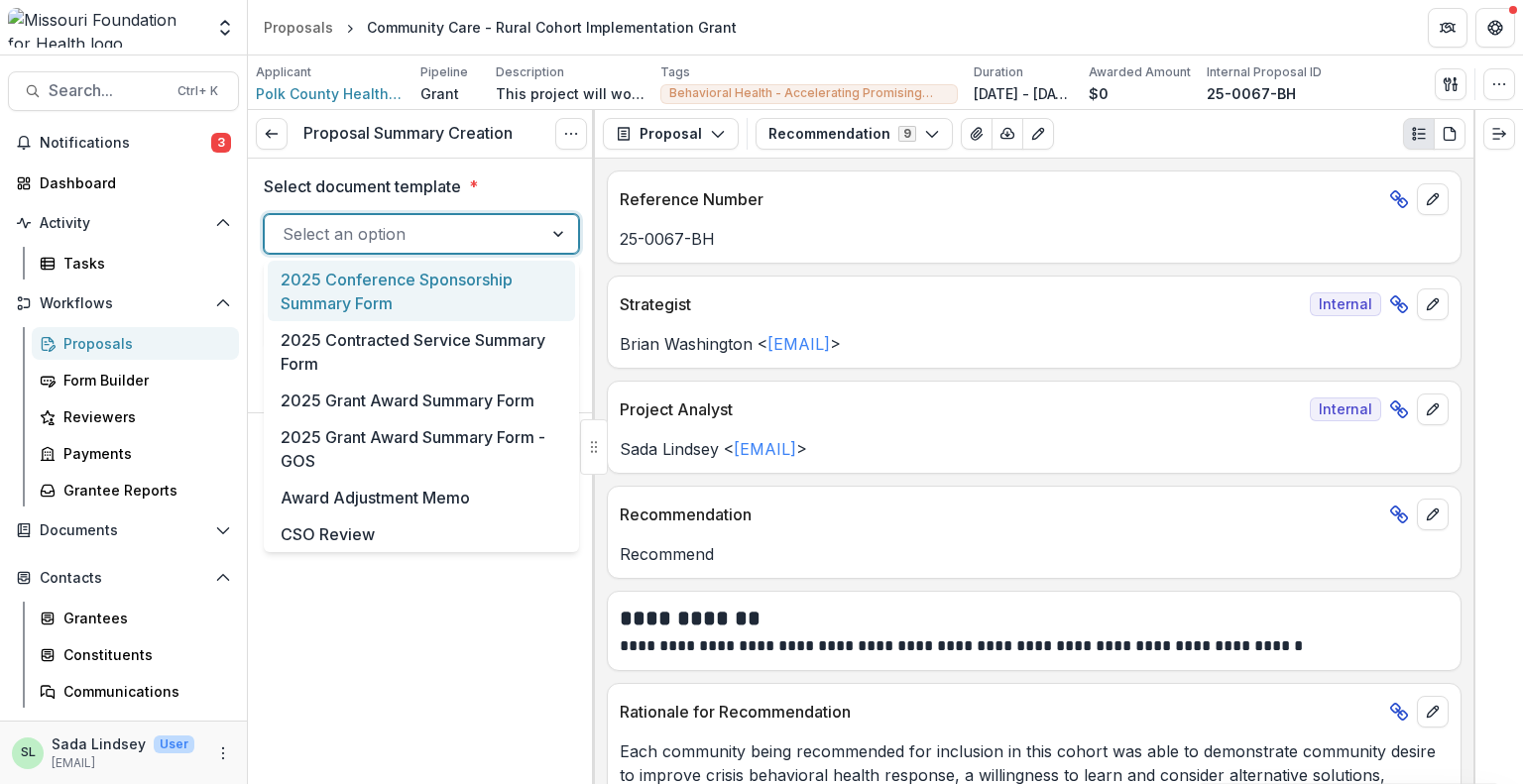 click on "Select an option" at bounding box center [421, 234] 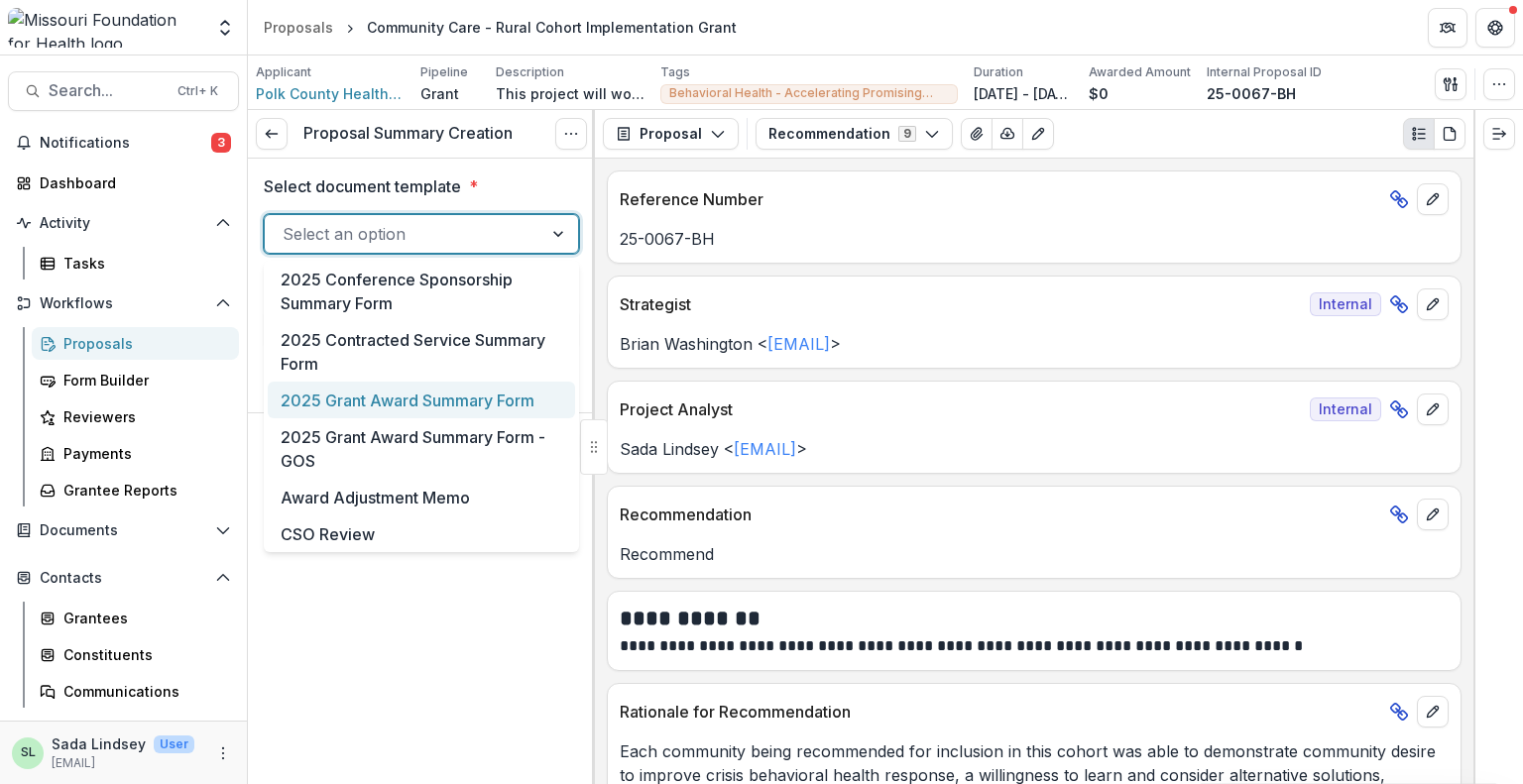 click on "2025 Grant Award Summary Form" at bounding box center (421, 399) 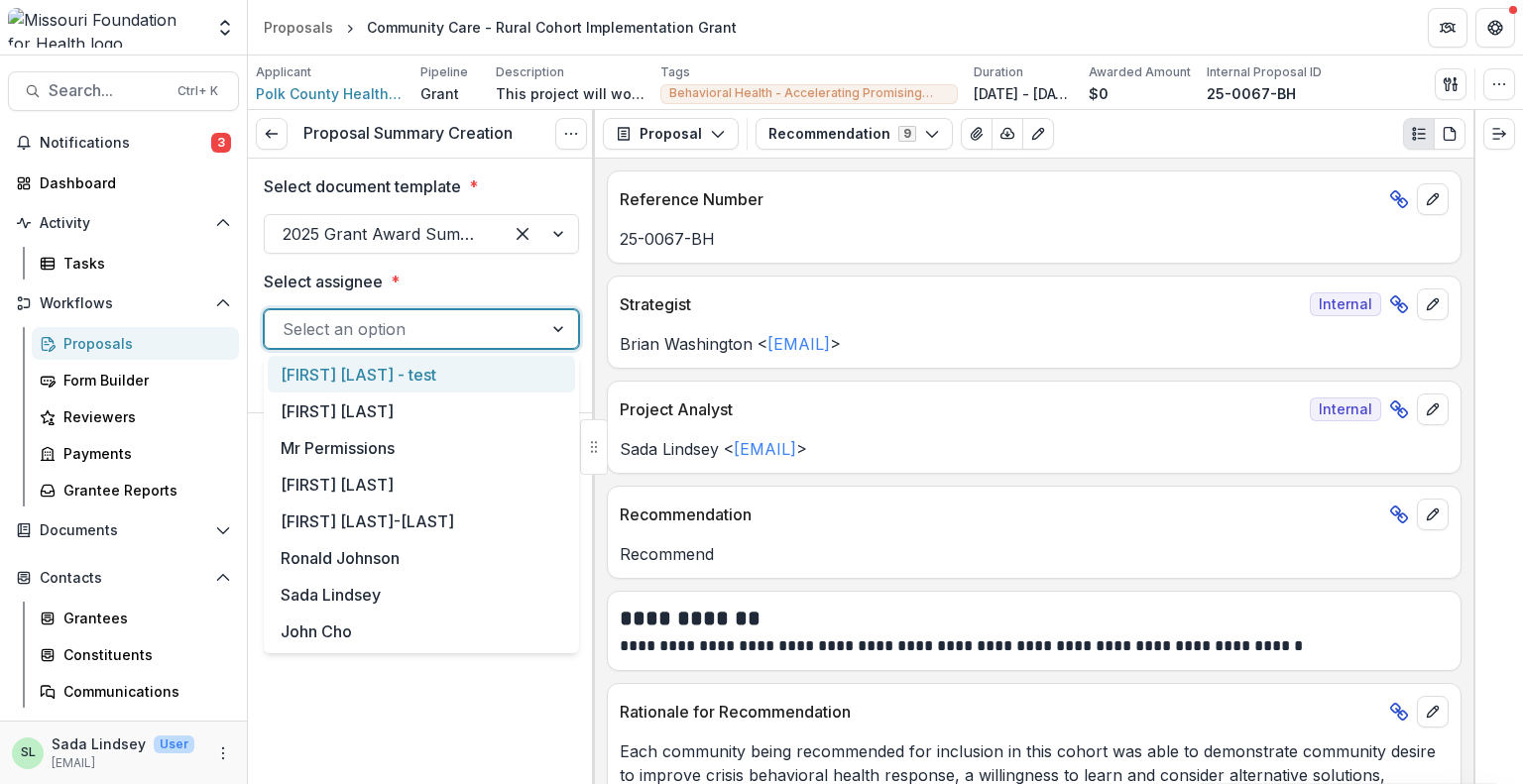 click at bounding box center (404, 329) 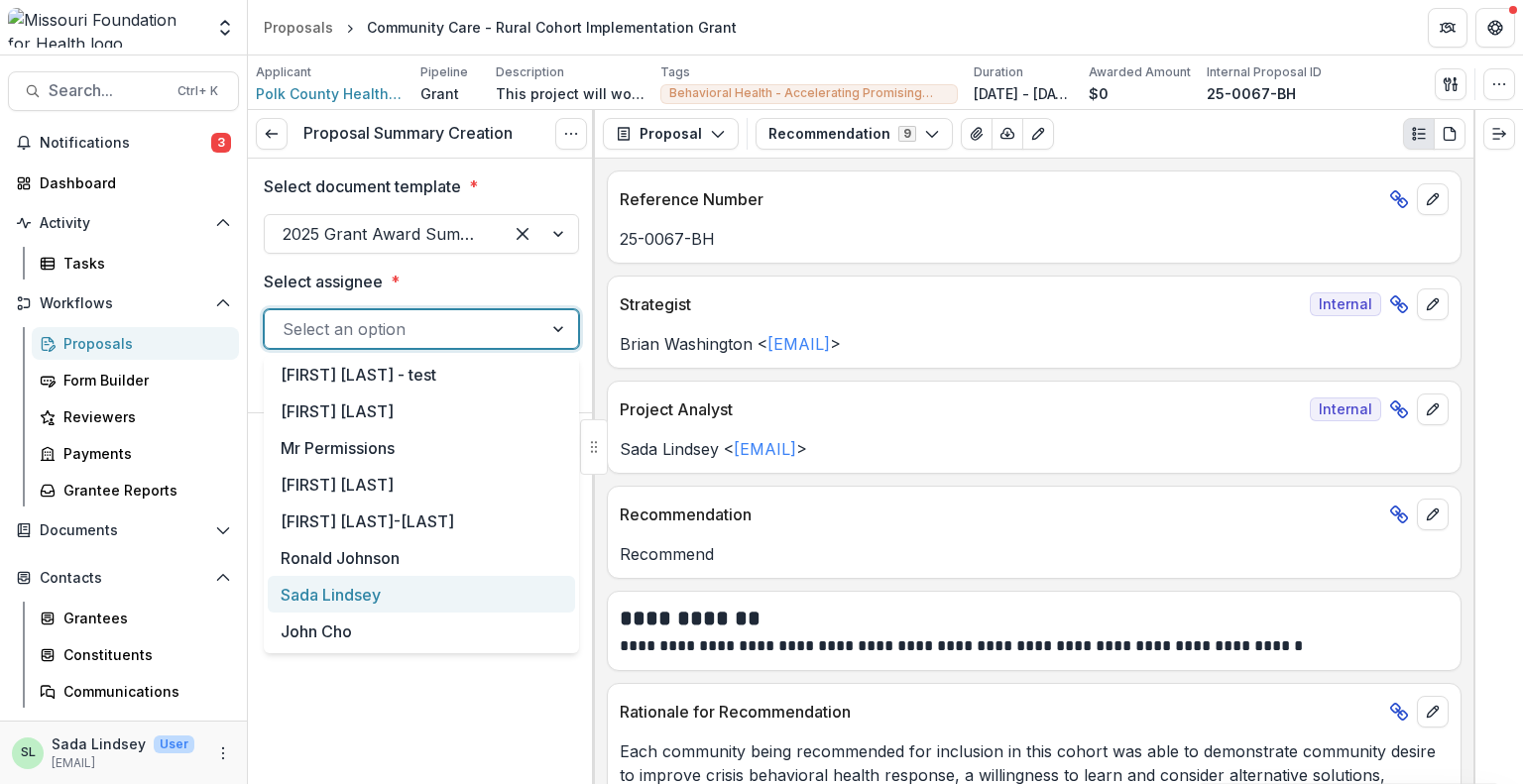 click on "Sada Lindsey" at bounding box center [421, 594] 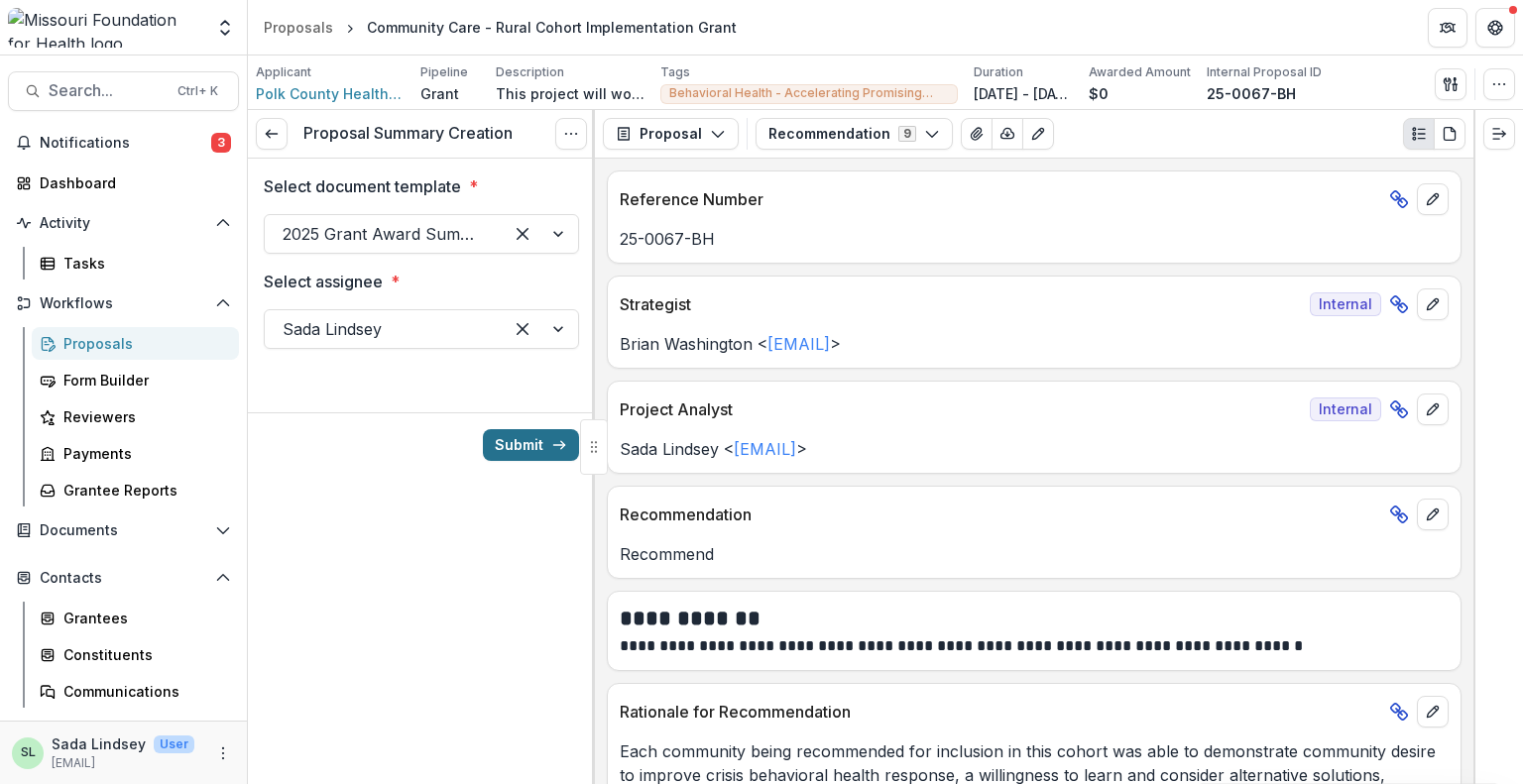 click on "Submit" at bounding box center (530, 445) 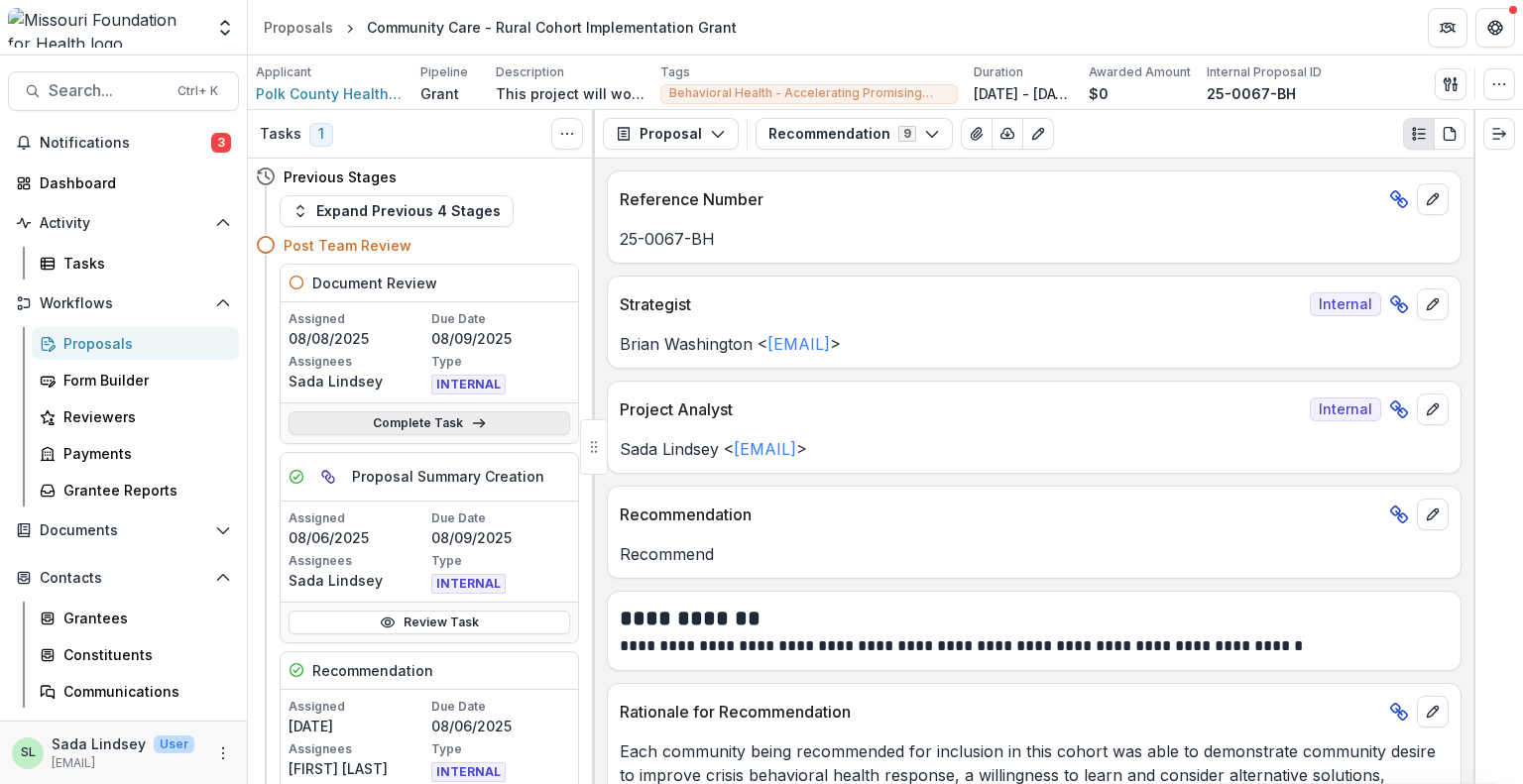 click on "Complete Task" at bounding box center [429, 423] 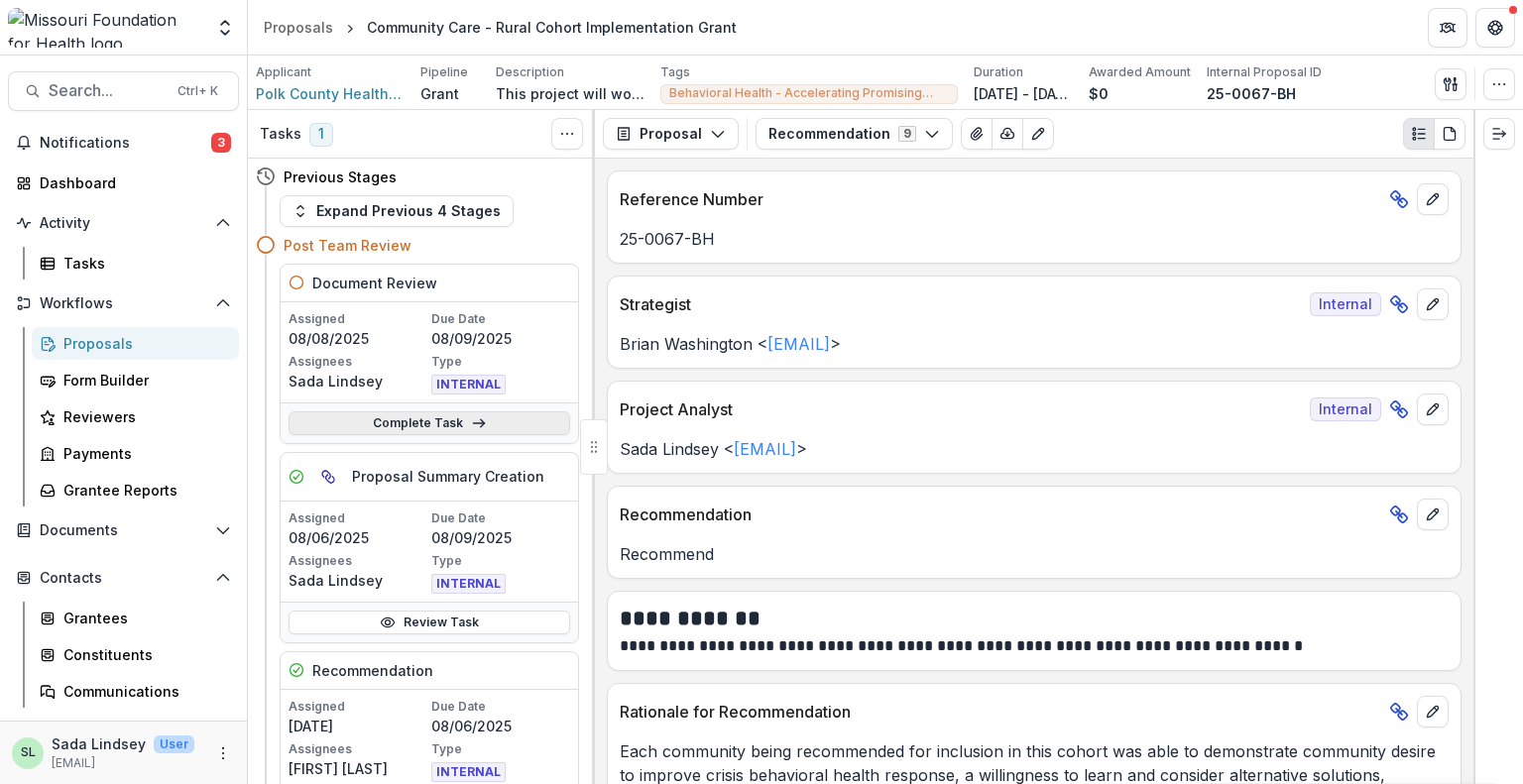select on "**********" 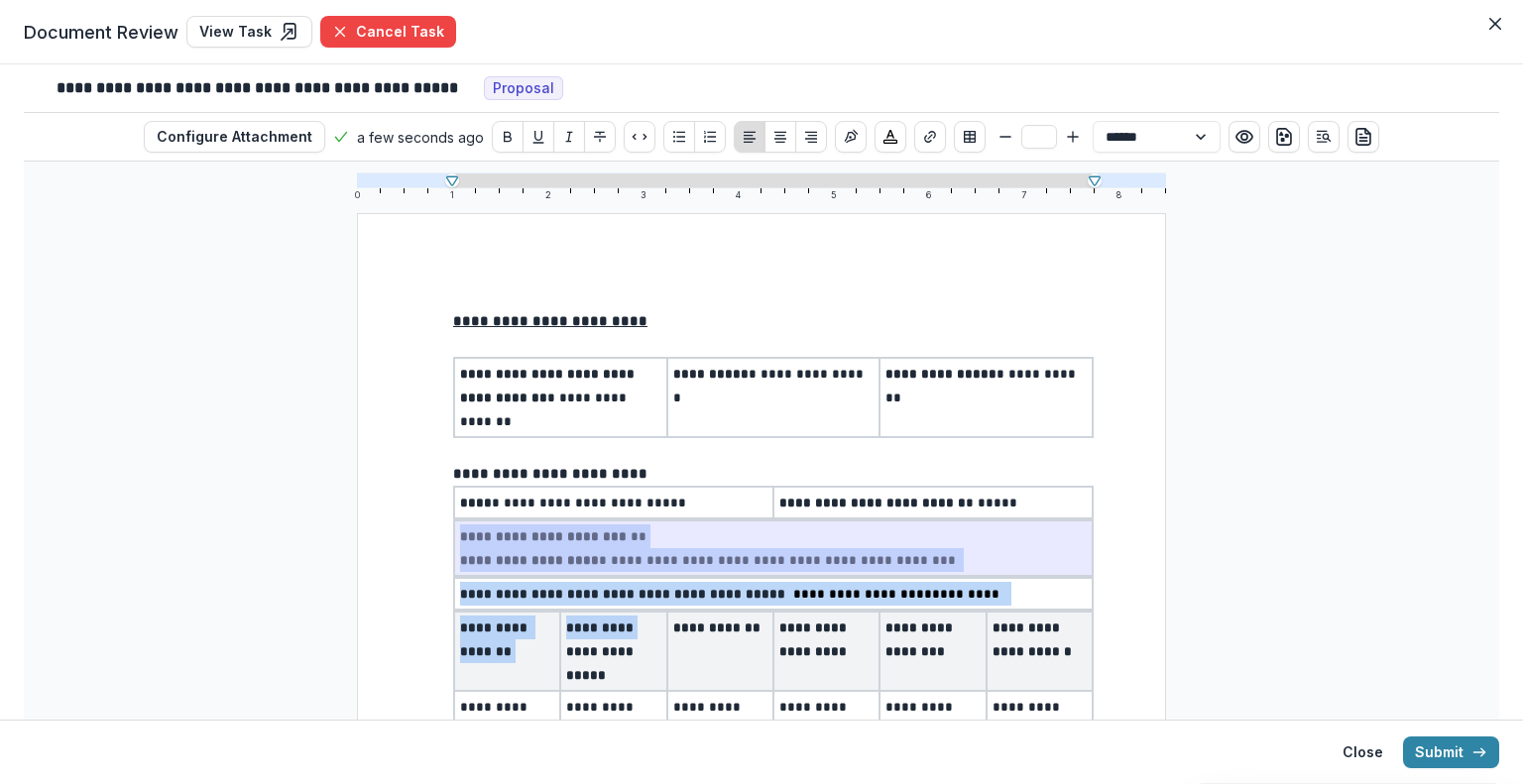 scroll, scrollTop: 99, scrollLeft: 0, axis: vertical 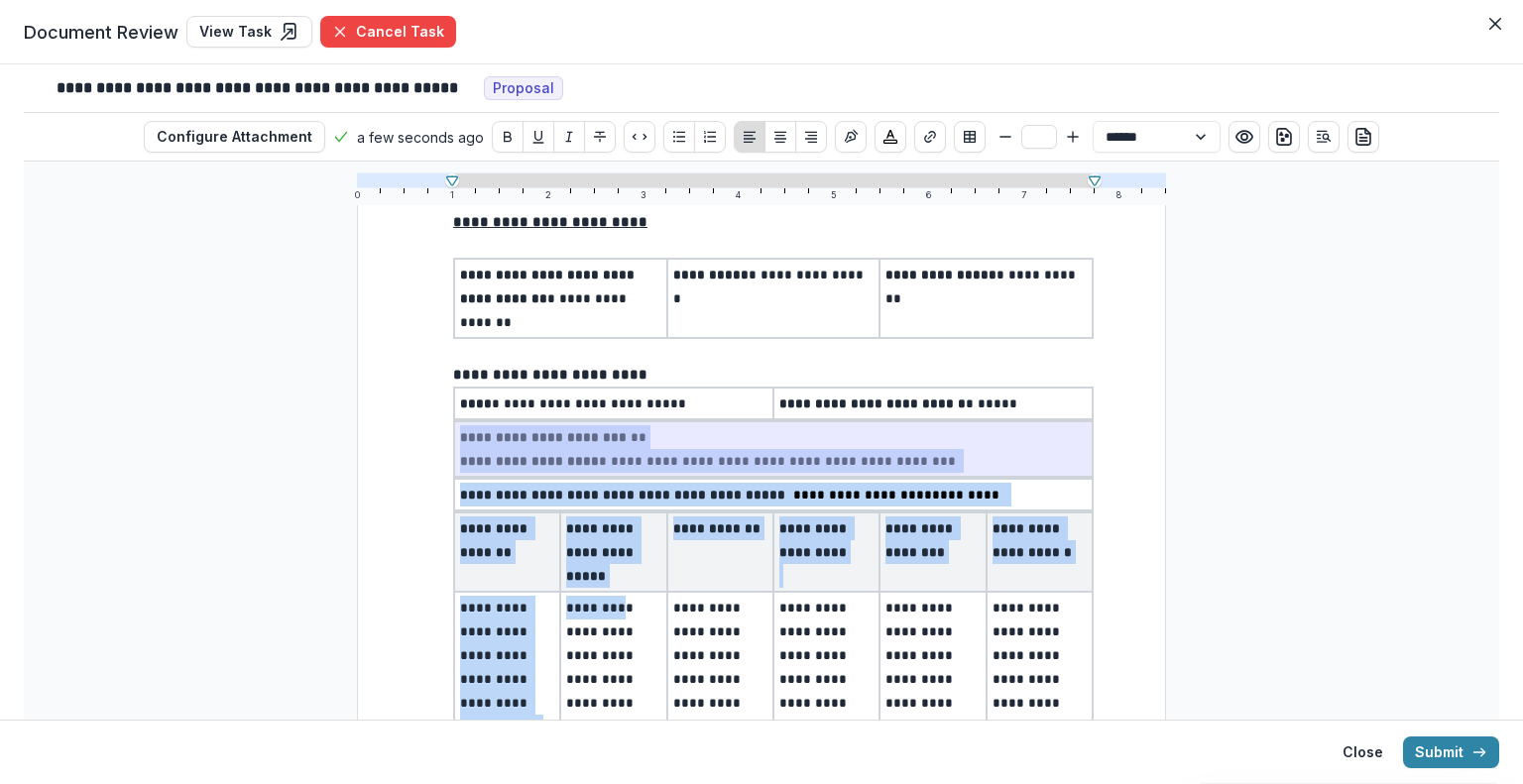 drag, startPoint x: 460, startPoint y: 503, endPoint x: 629, endPoint y: 588, distance: 189.17188 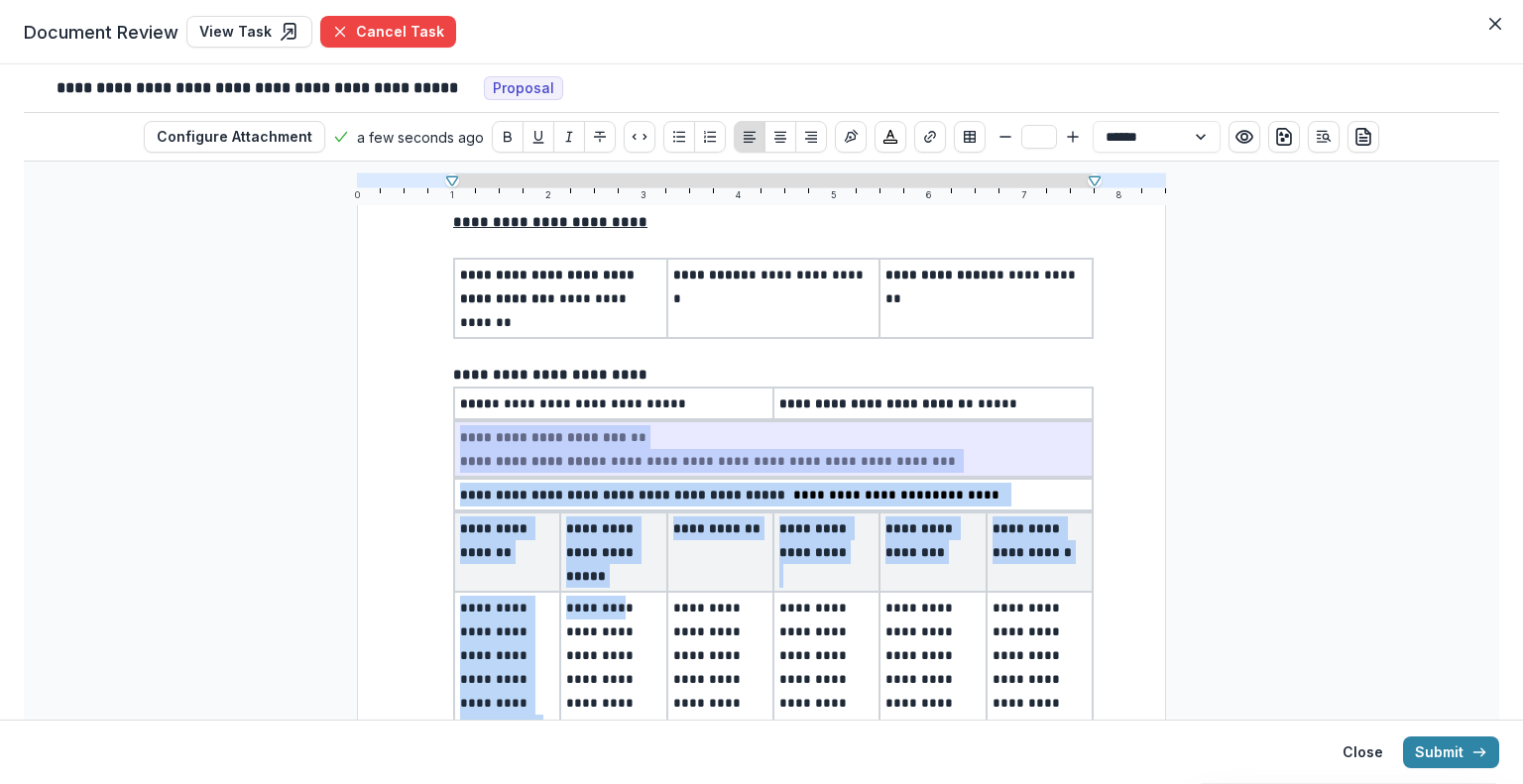click on "**********" at bounding box center [773, 835] 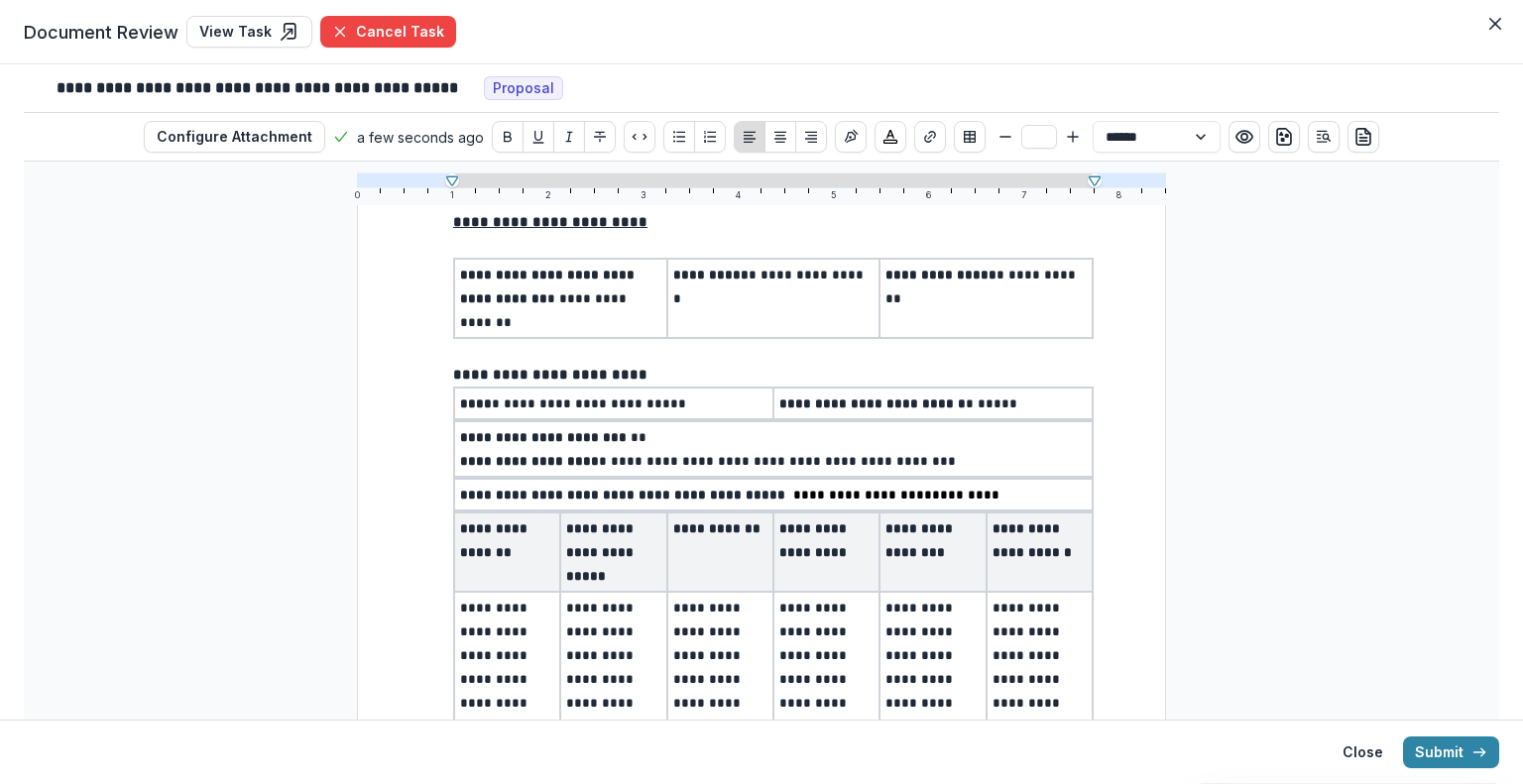 click on "**********" at bounding box center [720, 552] 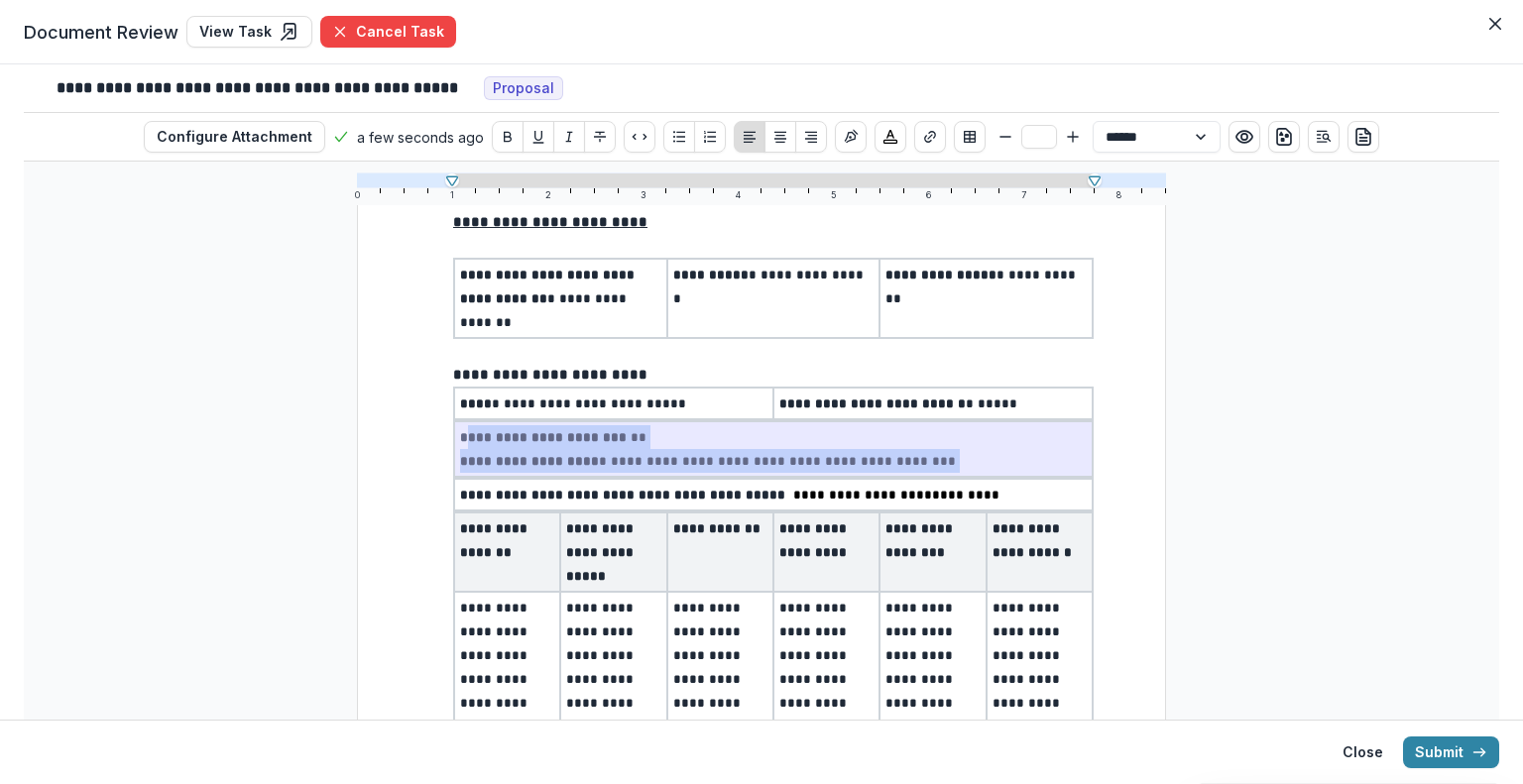 drag, startPoint x: 461, startPoint y: 405, endPoint x: 1063, endPoint y: 437, distance: 602.8499 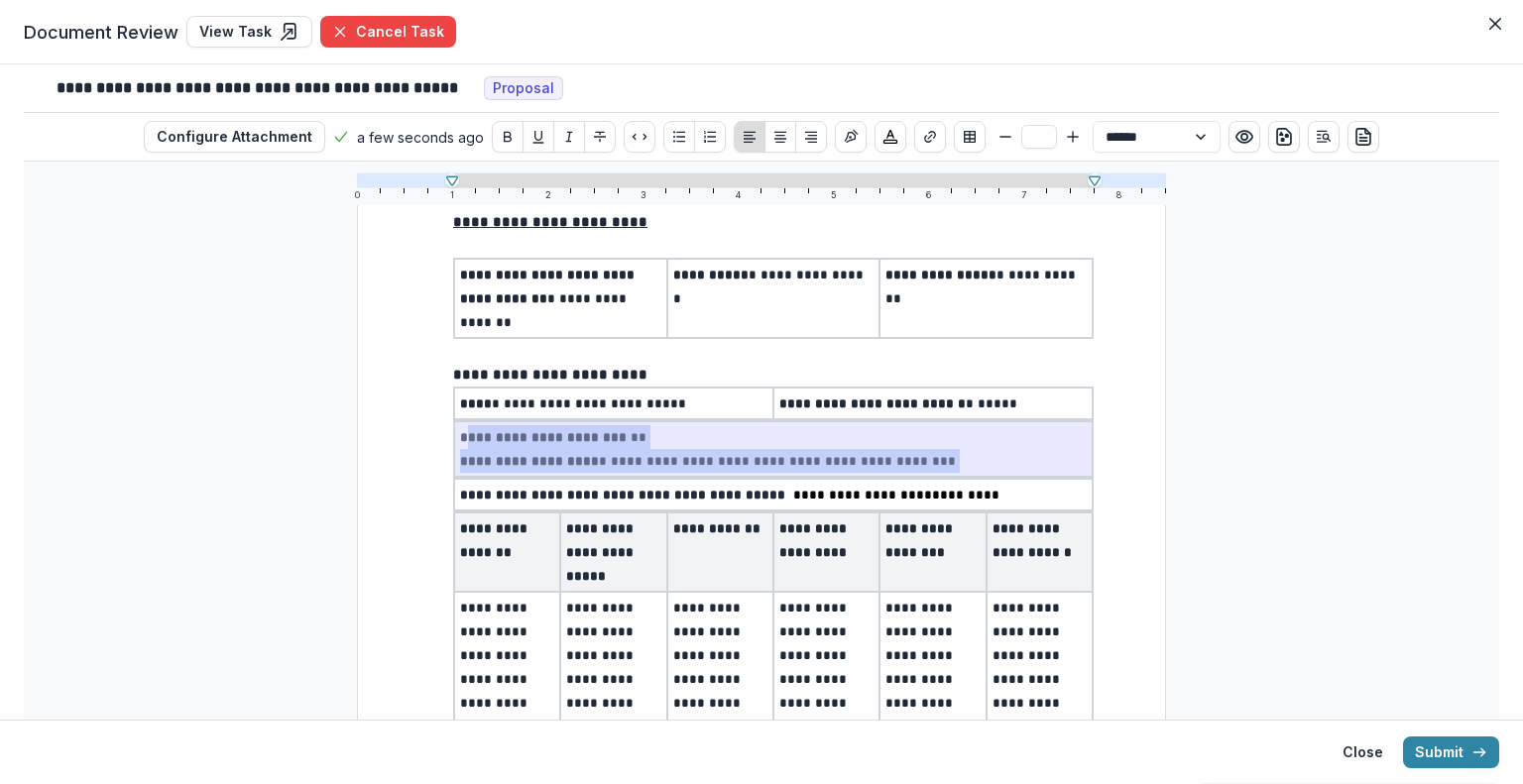 click on "**********" at bounding box center [773, 449] 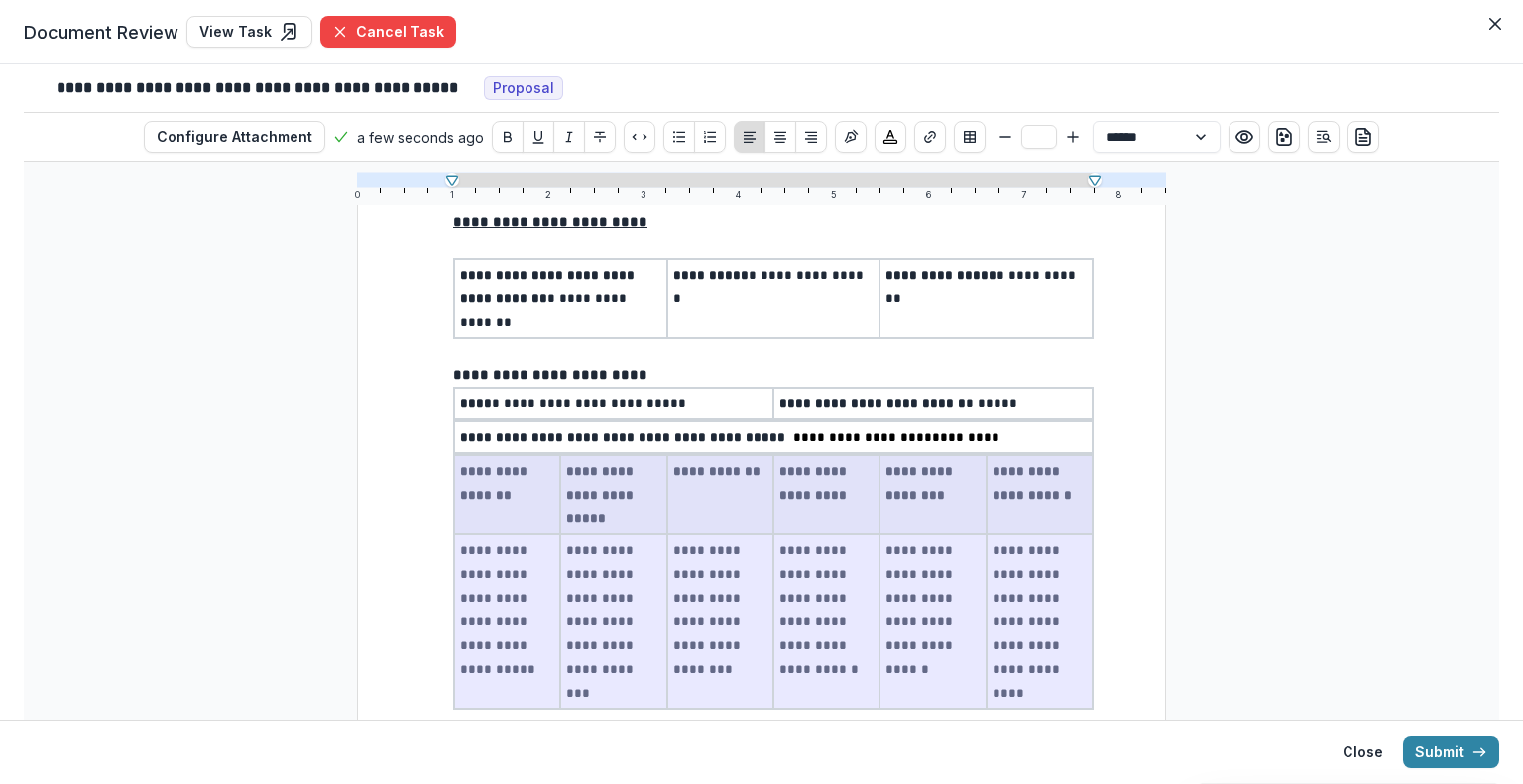 drag, startPoint x: 458, startPoint y: 441, endPoint x: 1011, endPoint y: 602, distance: 575.96007 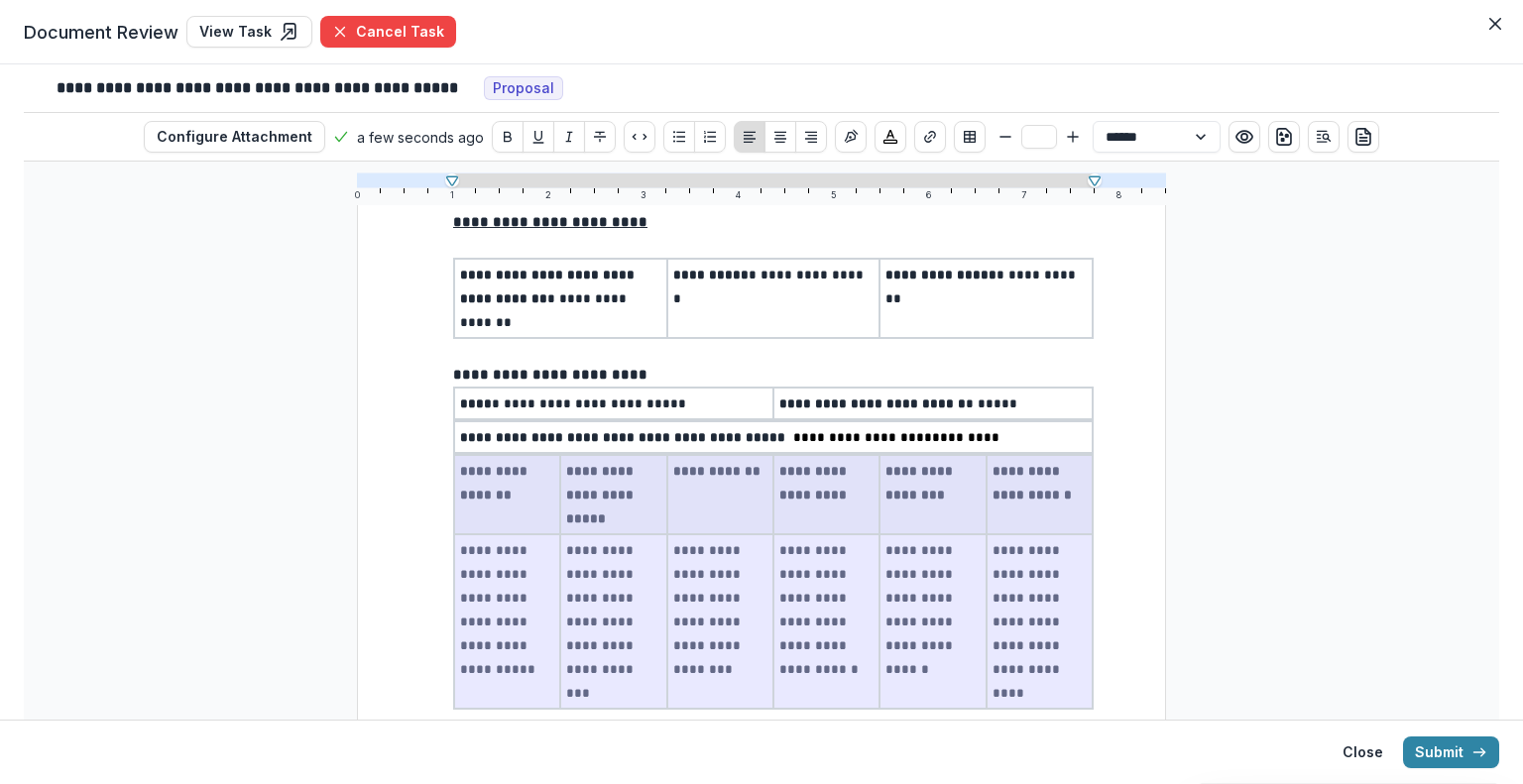 drag, startPoint x: 1078, startPoint y: 641, endPoint x: 508, endPoint y: 479, distance: 592.574 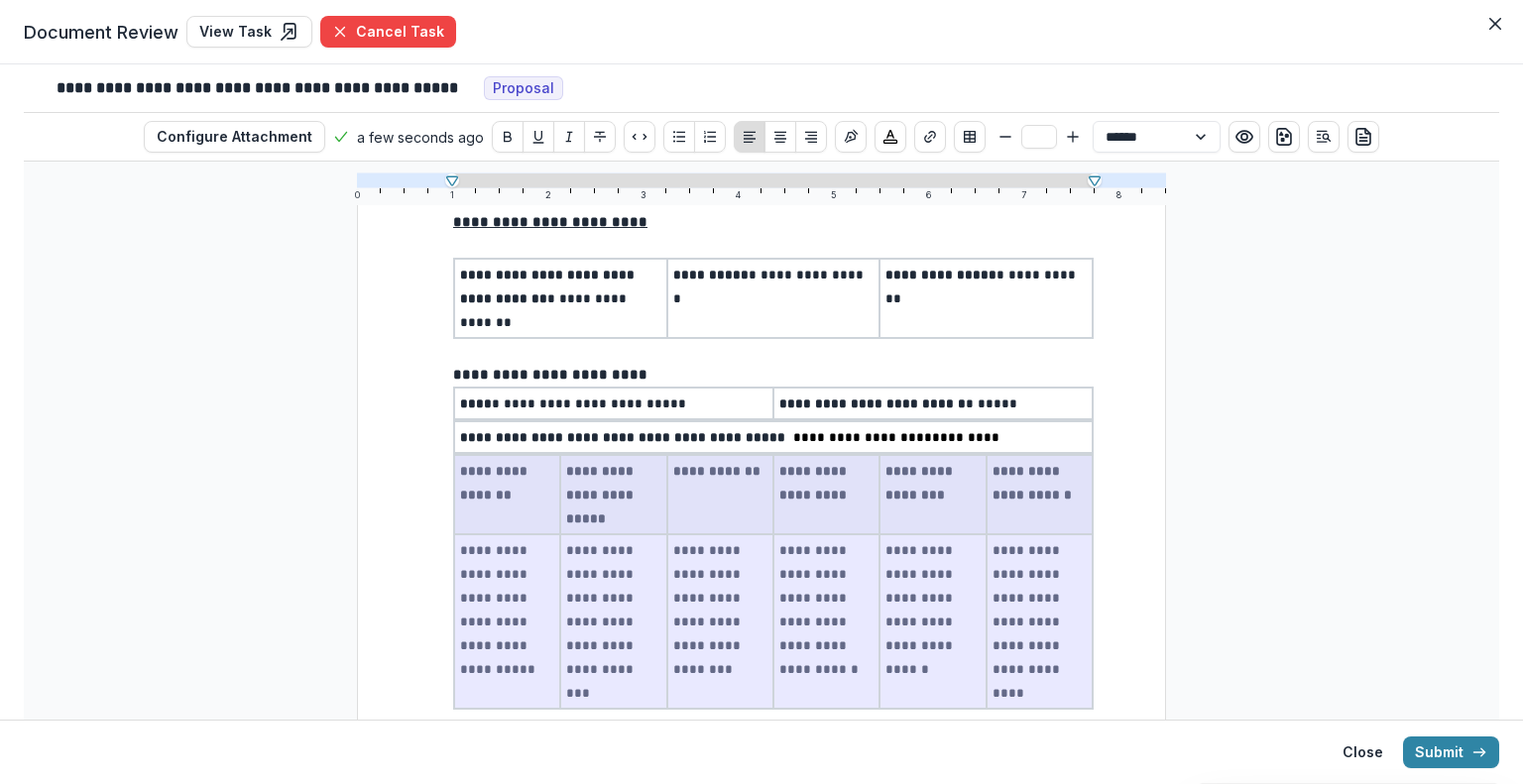 click on "**********" at bounding box center [773, 582] 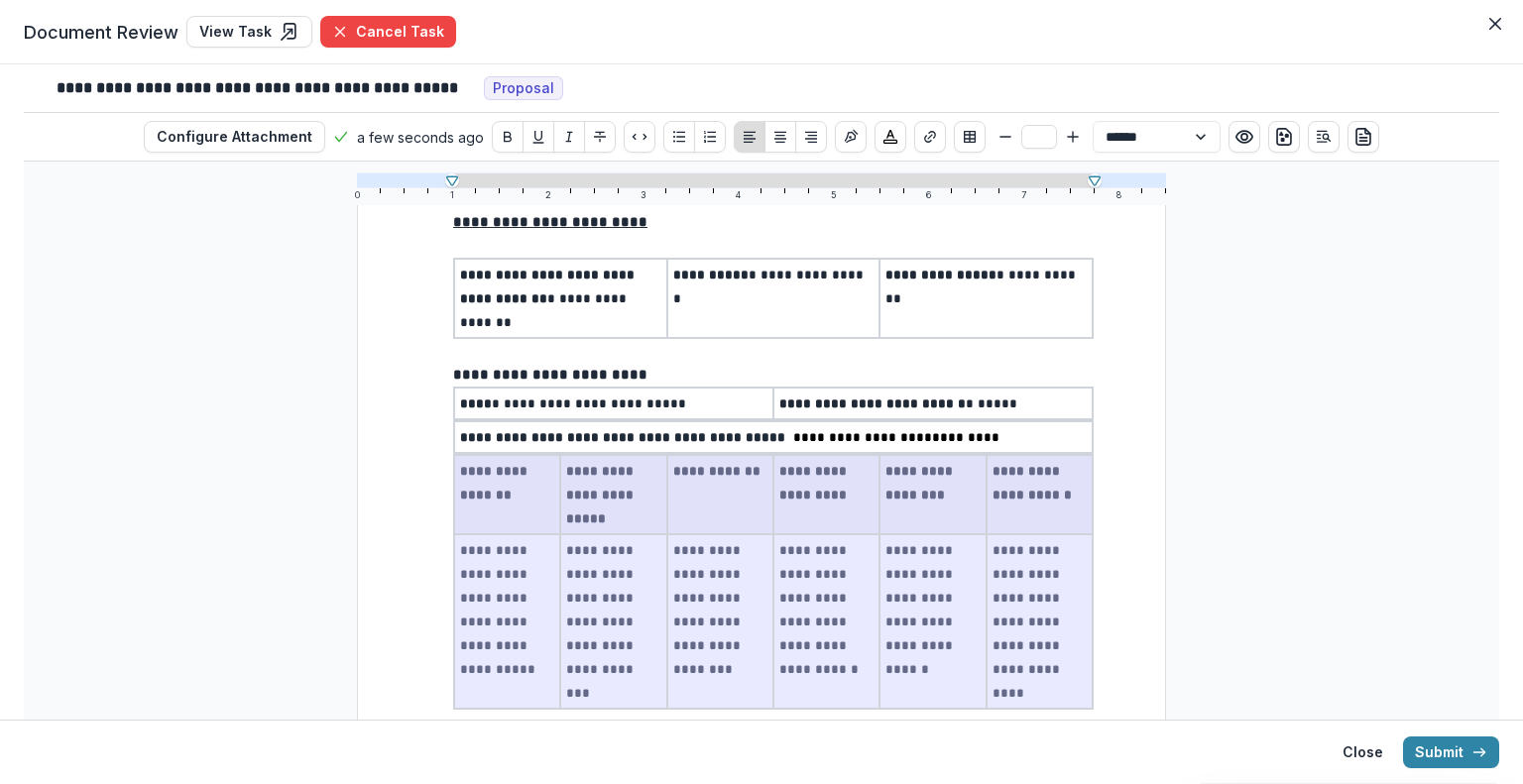 type on "**" 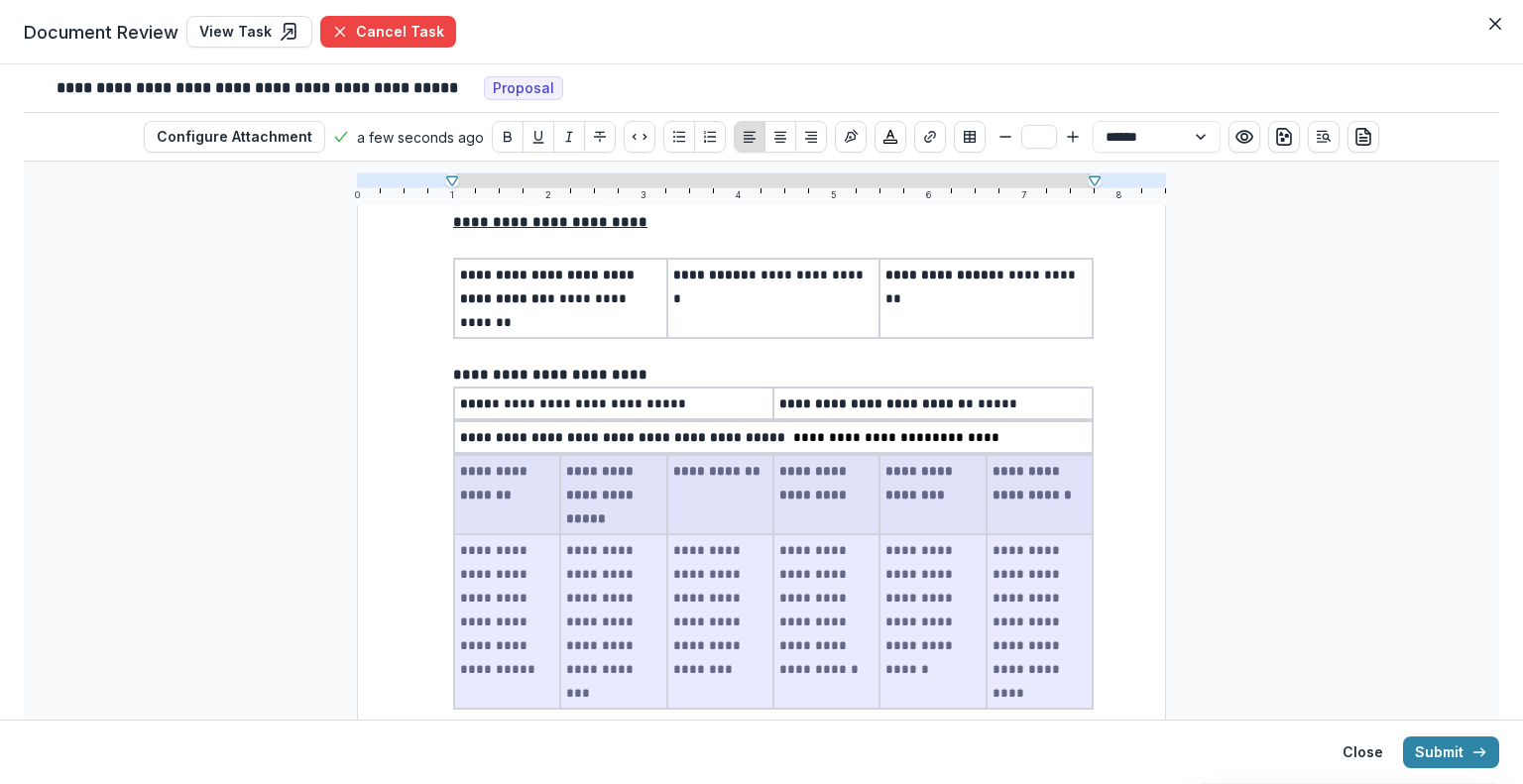 select on "**********" 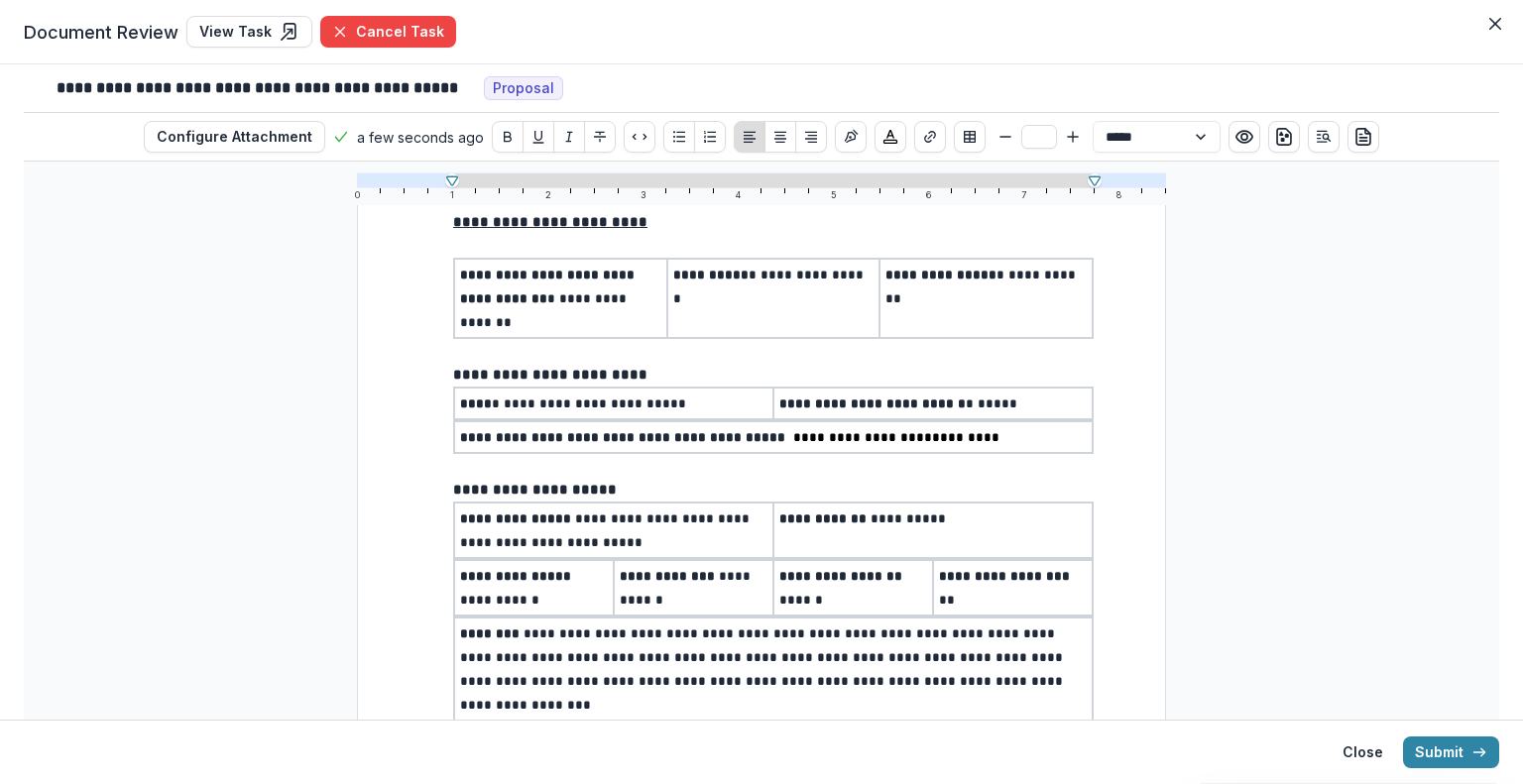 type on "**" 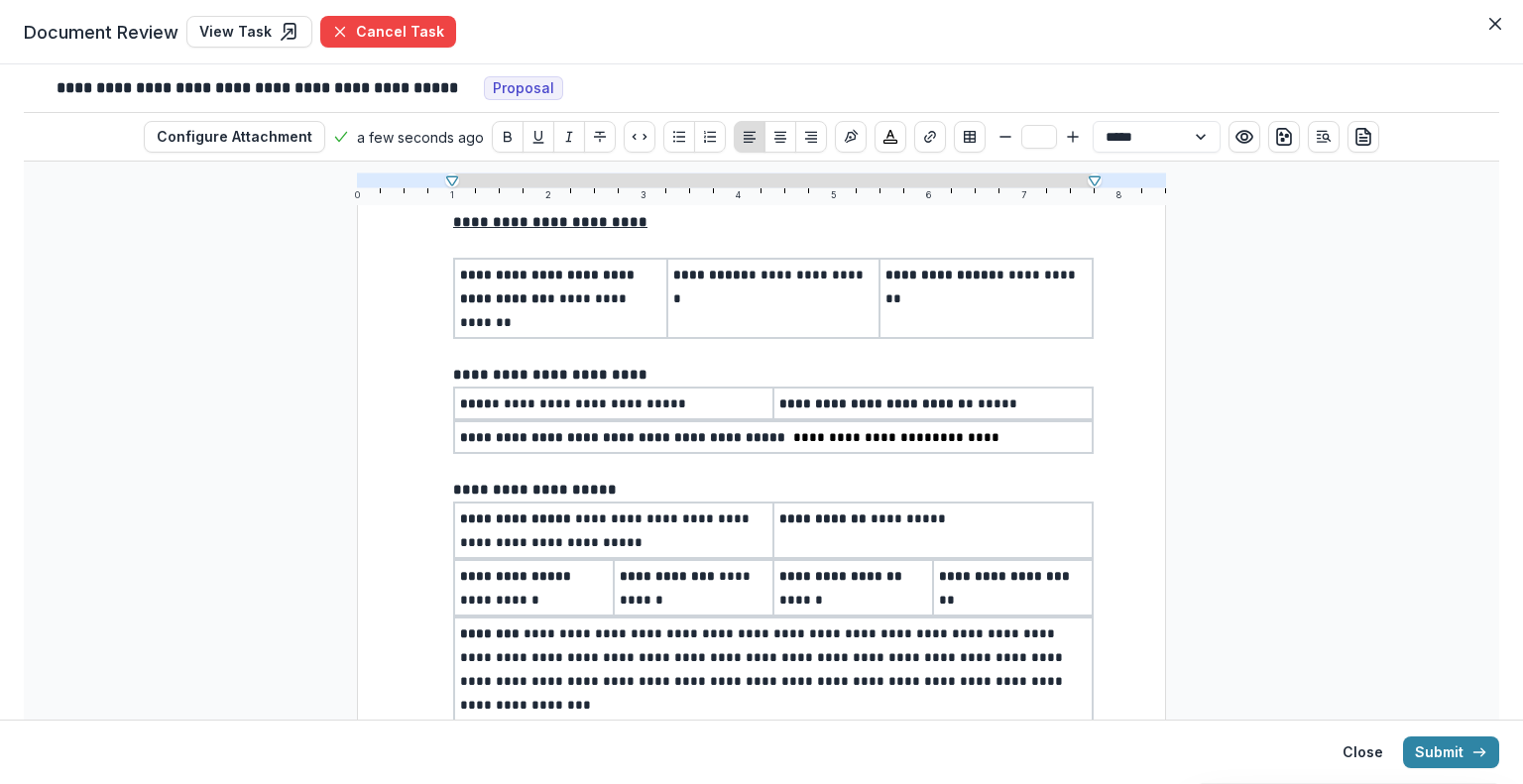 select on "**********" 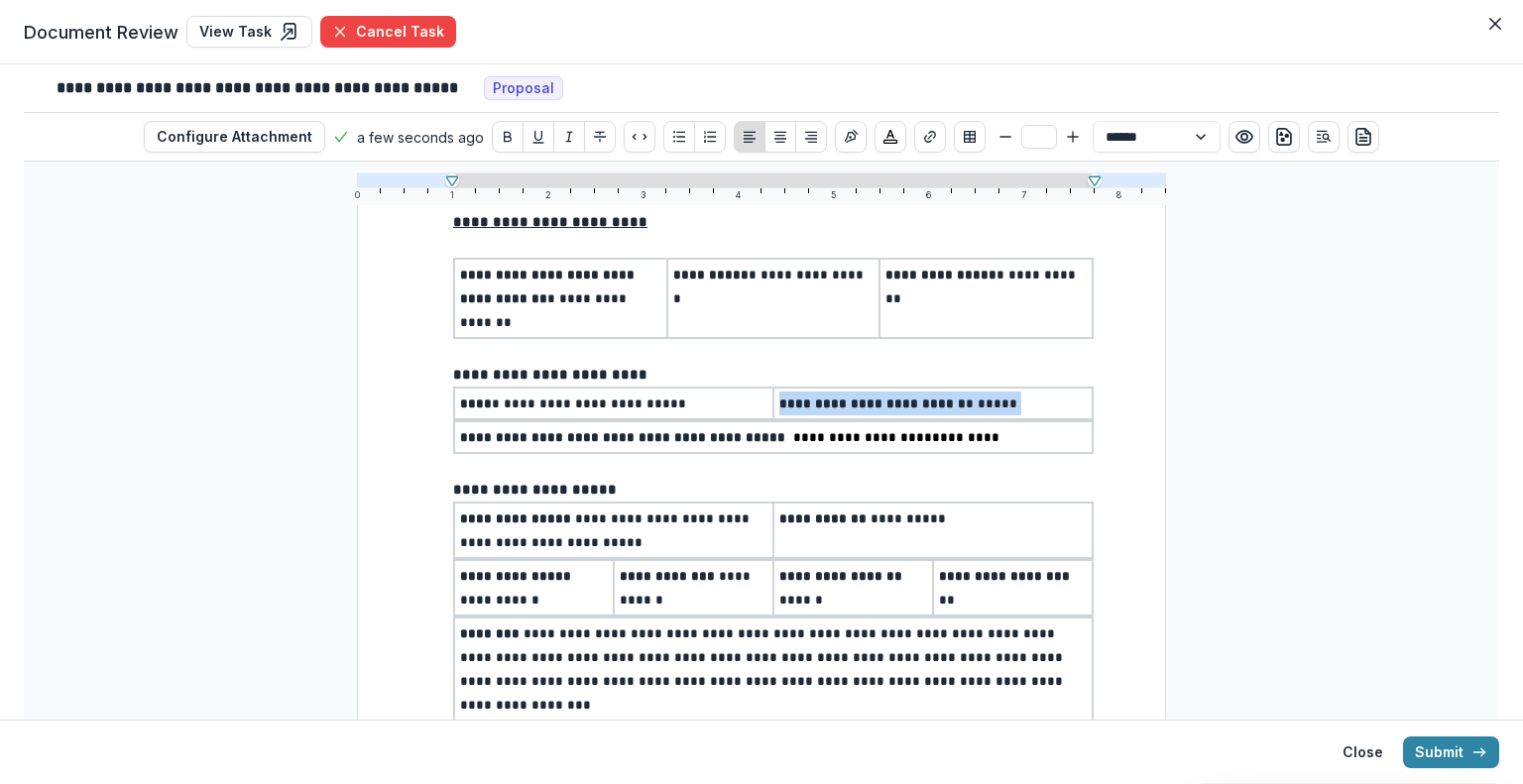 drag, startPoint x: 775, startPoint y: 371, endPoint x: 1039, endPoint y: 366, distance: 264.047 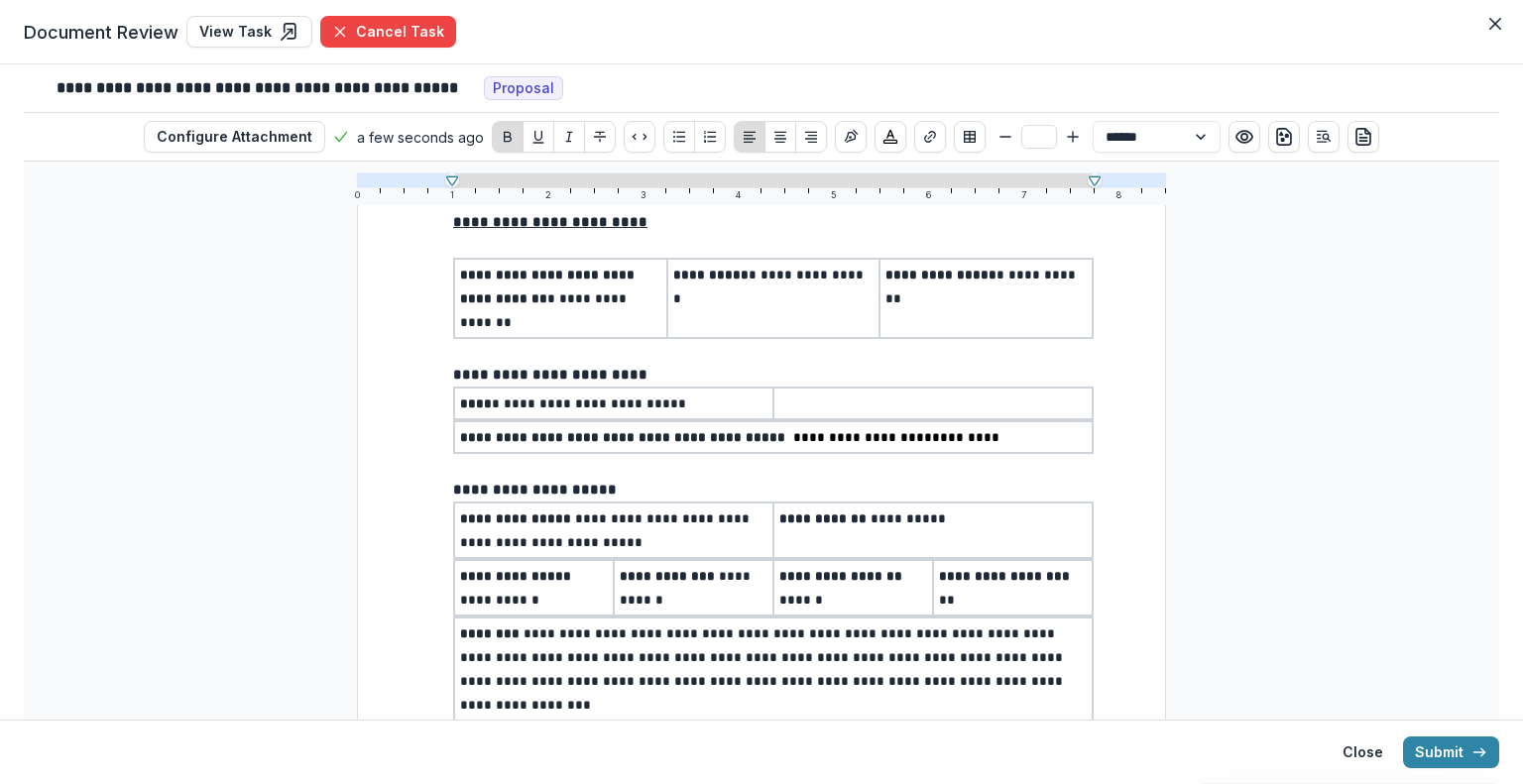 click on "**********" at bounding box center (773, 437) 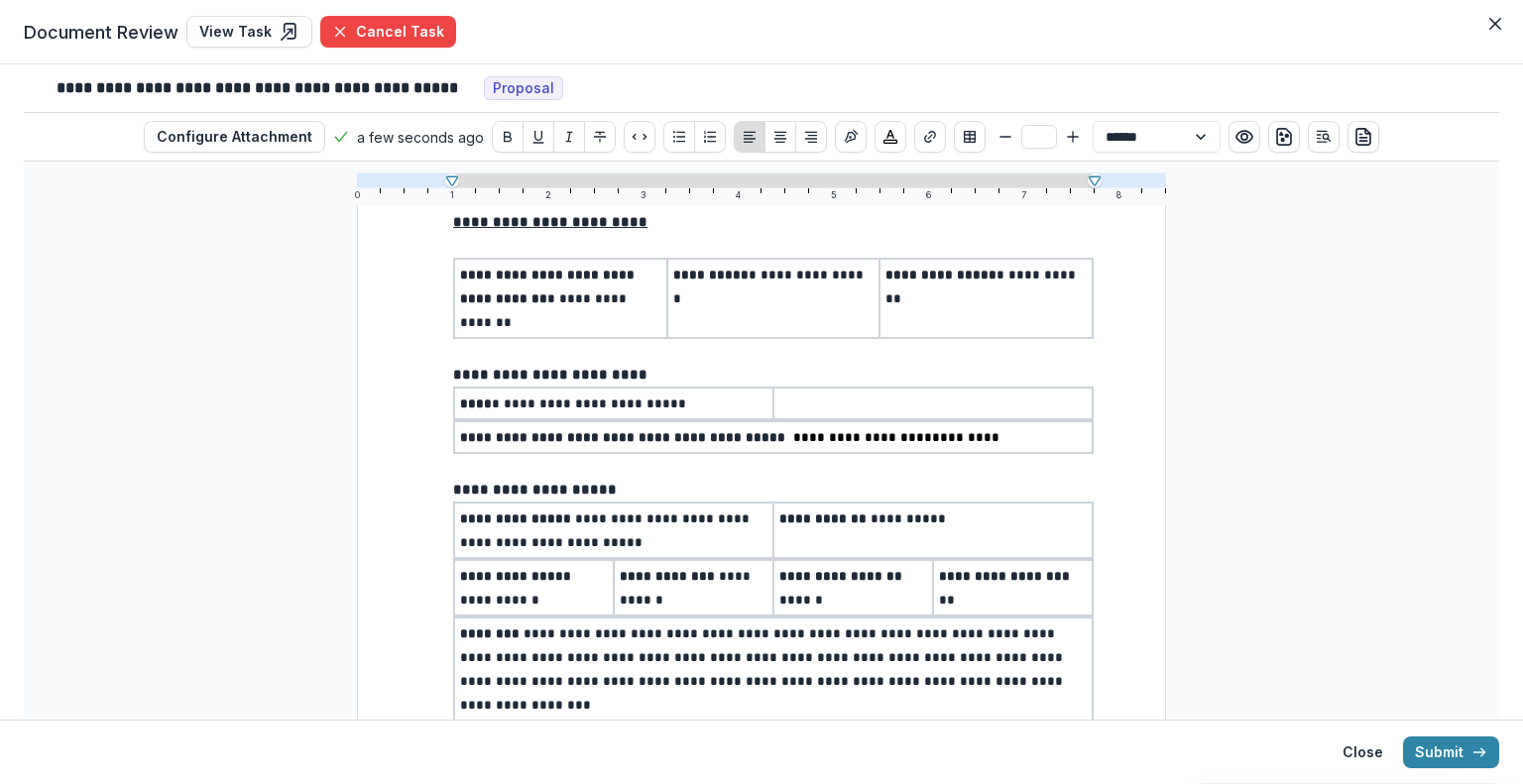 type 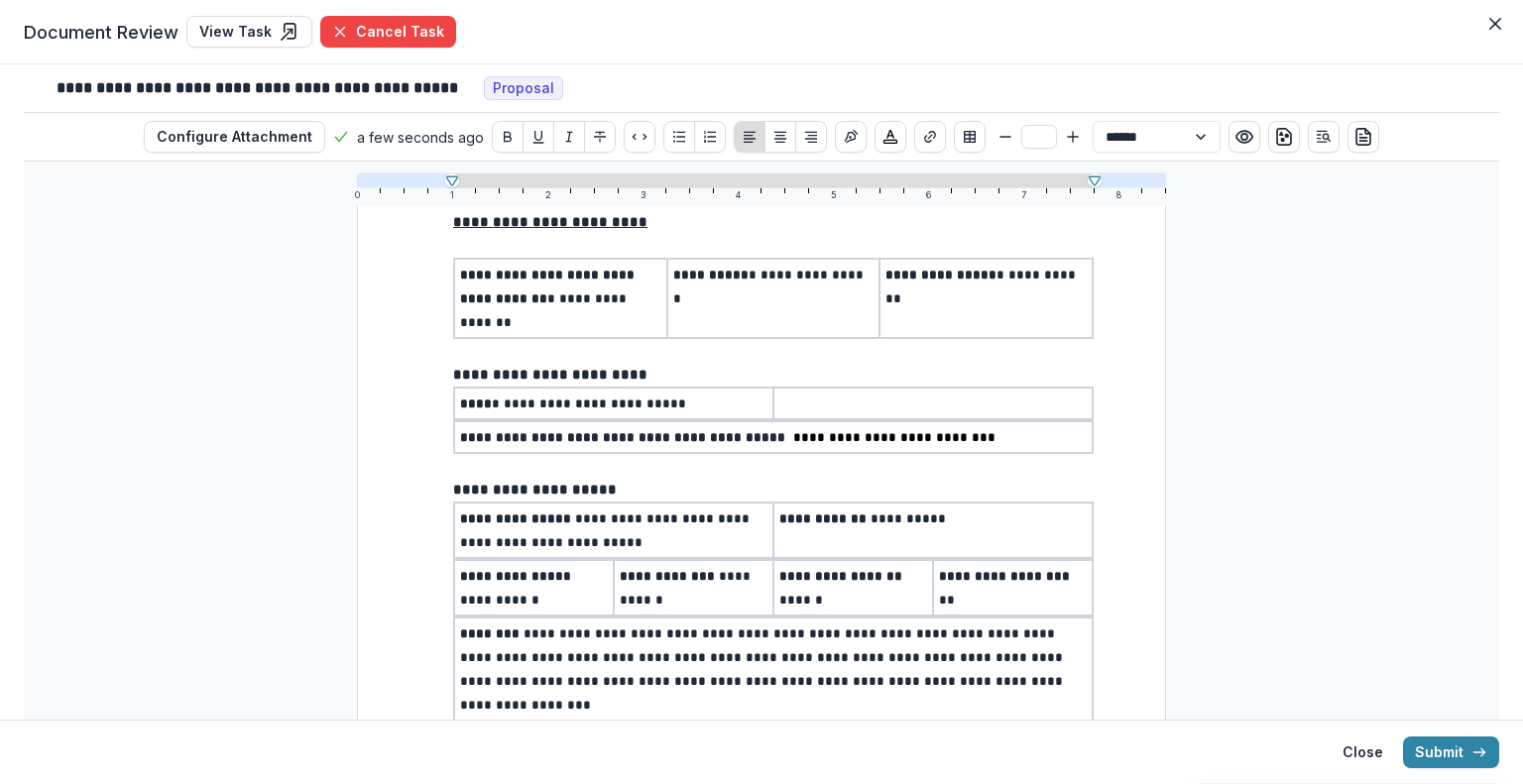 click on "**********" at bounding box center [894, 437] 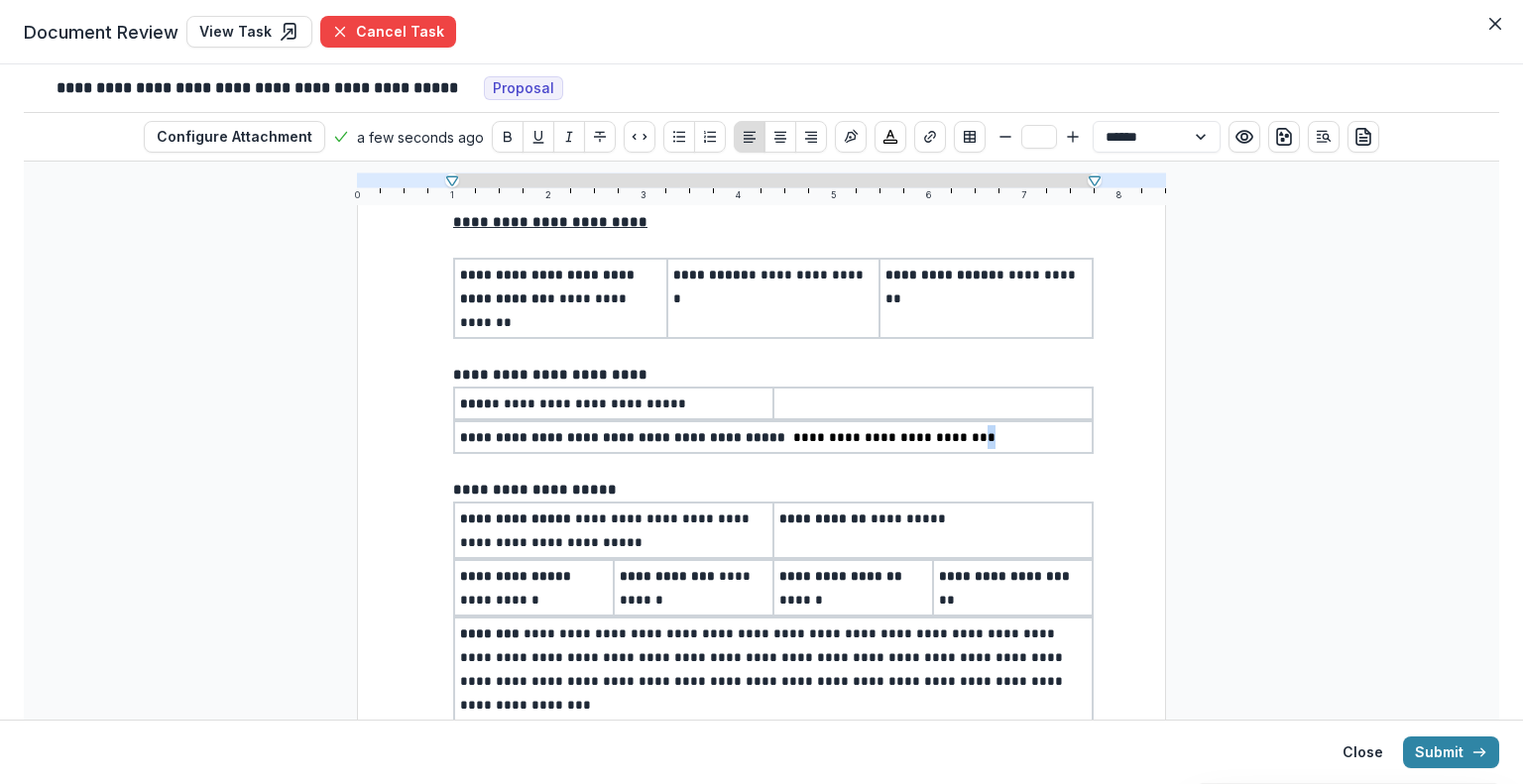 click on "**********" at bounding box center [773, 437] 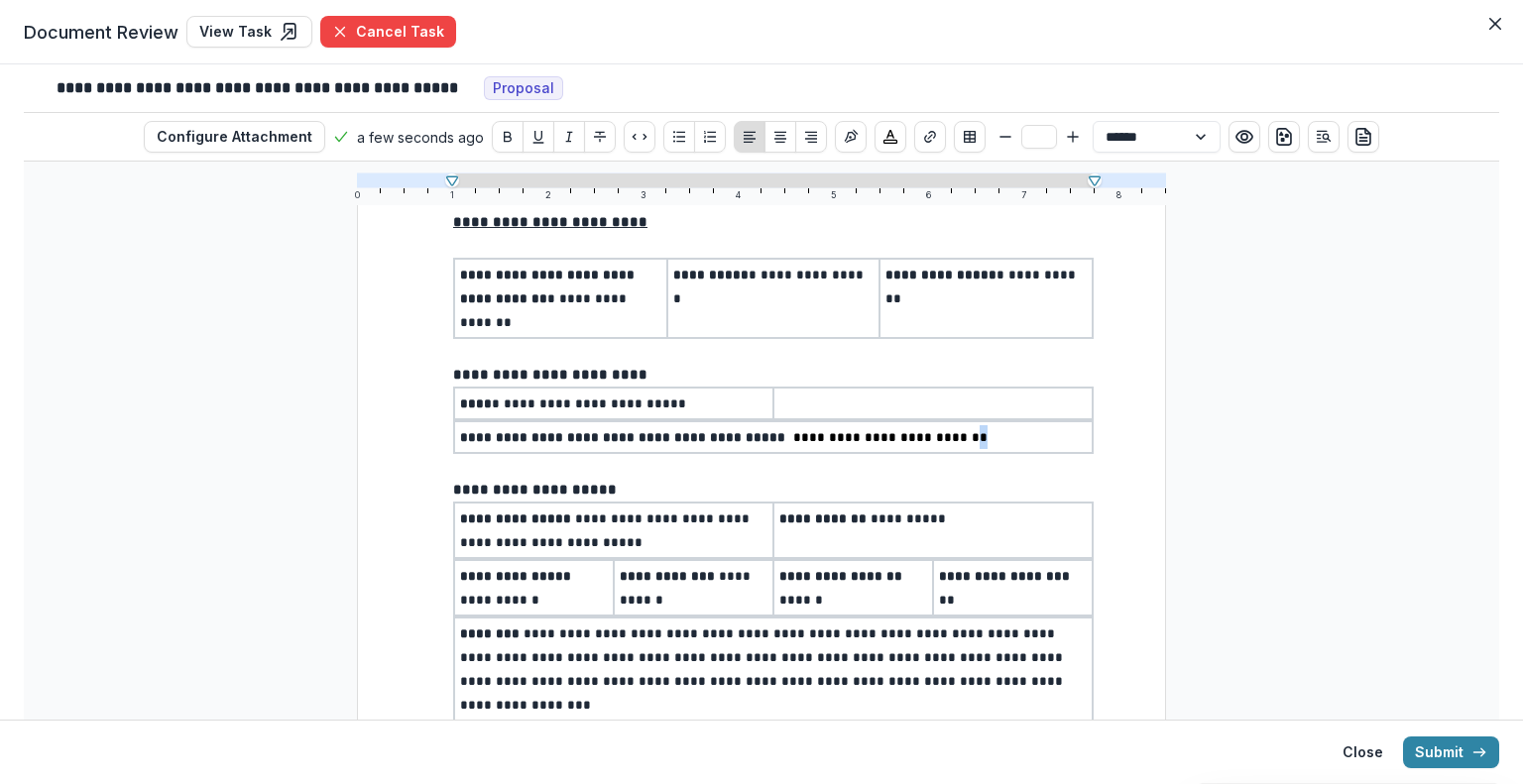 click on "**********" at bounding box center (773, 437) 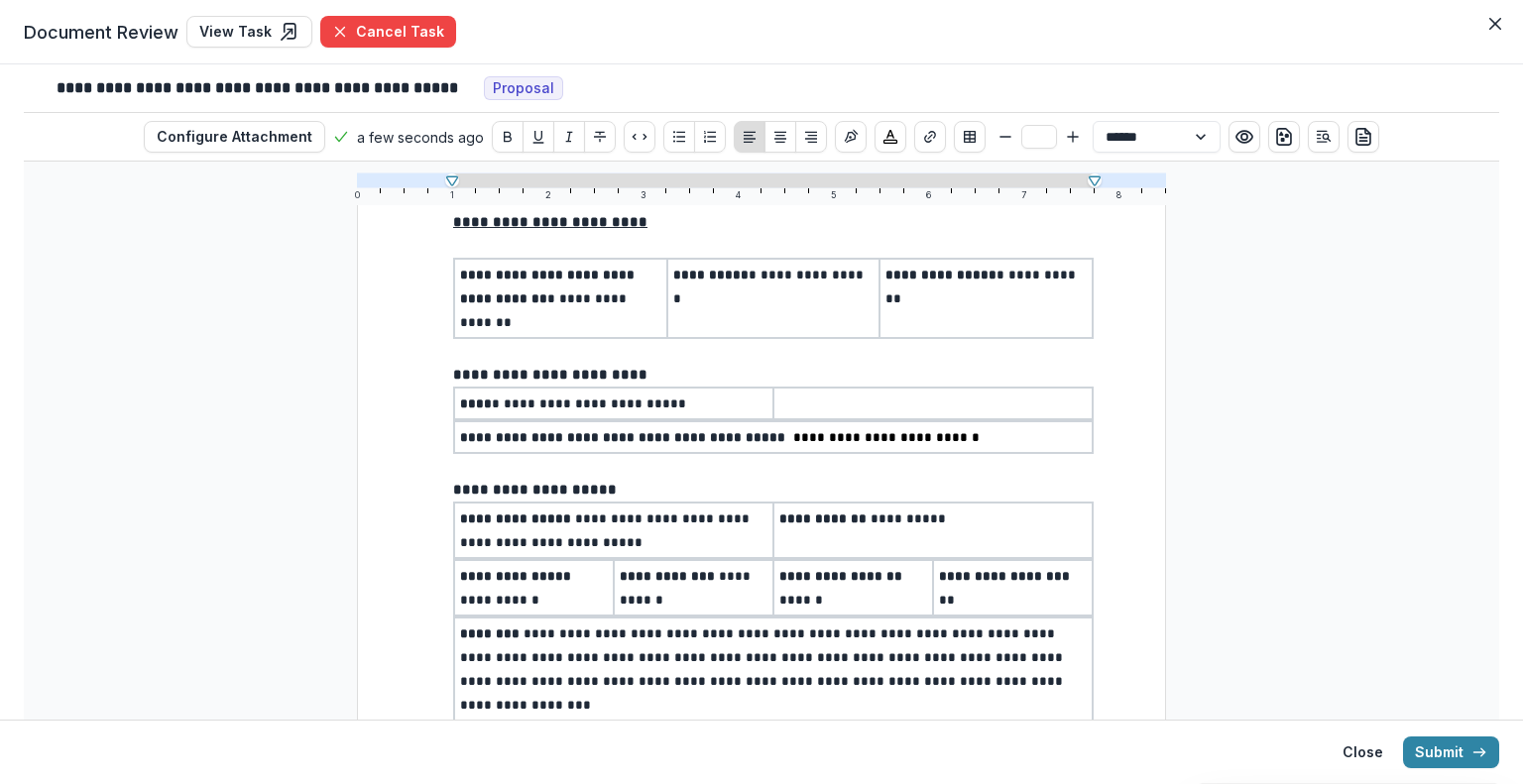 click on "**********" at bounding box center [886, 437] 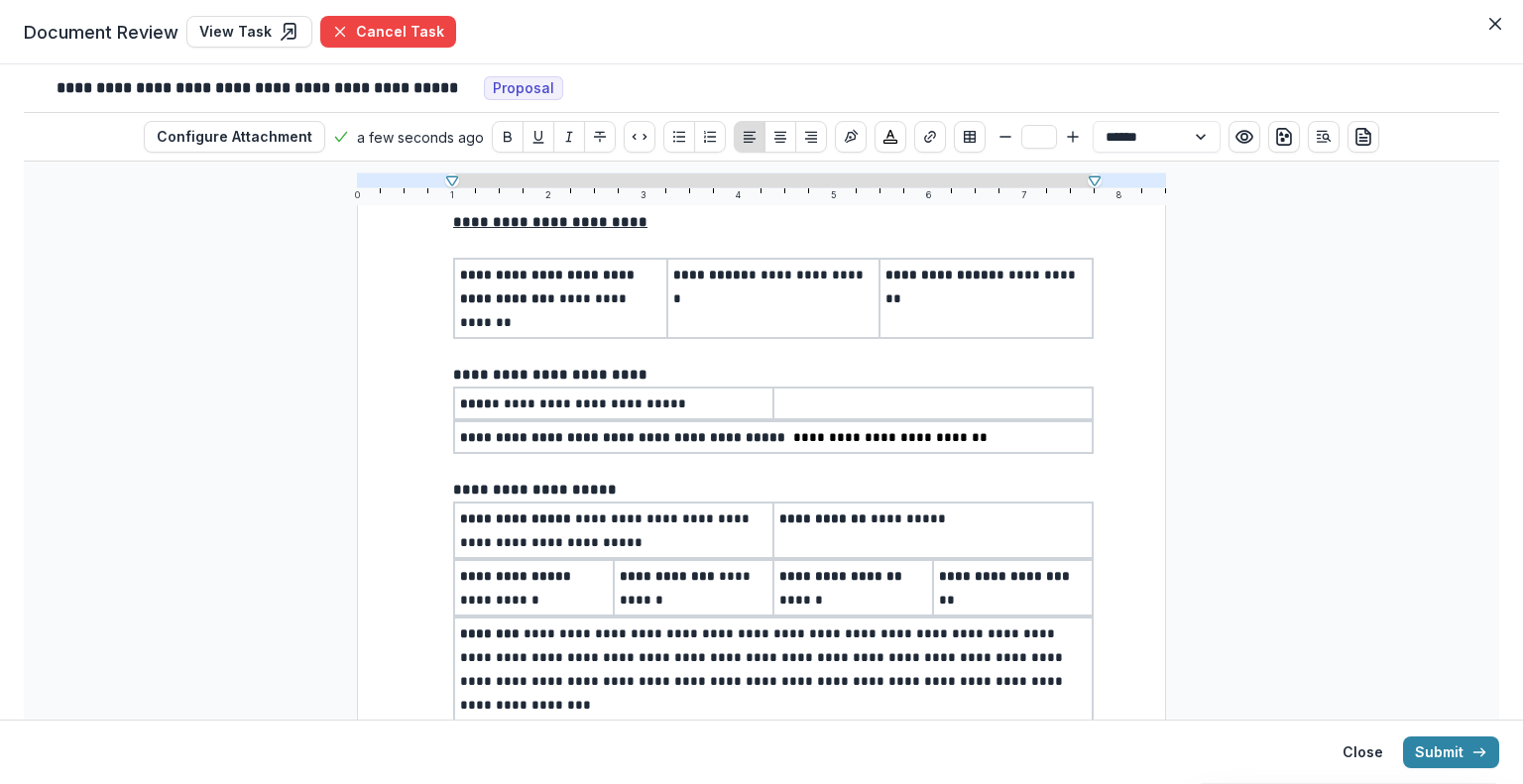 click on "**********" at bounding box center [890, 437] 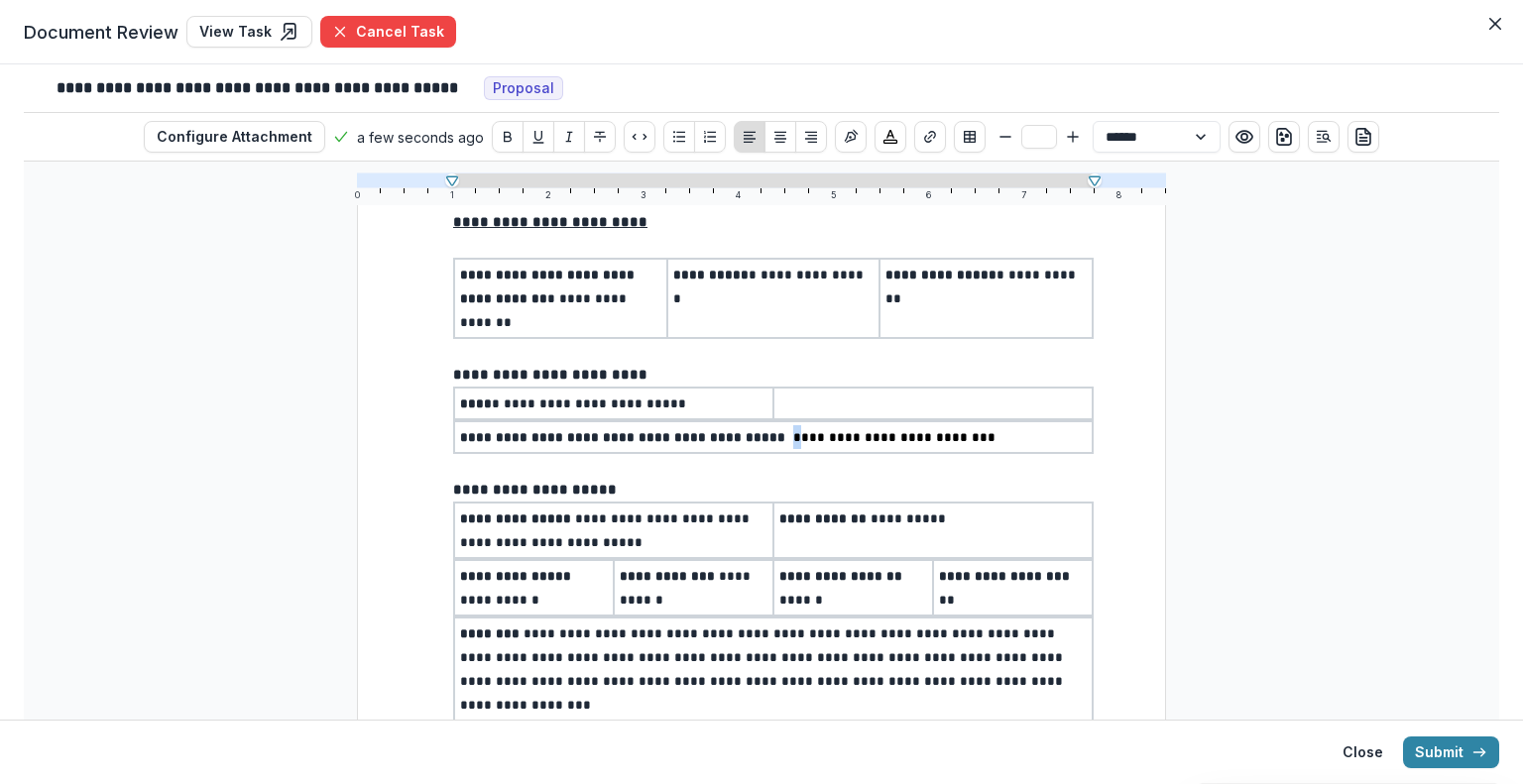 click on "**********" at bounding box center [894, 437] 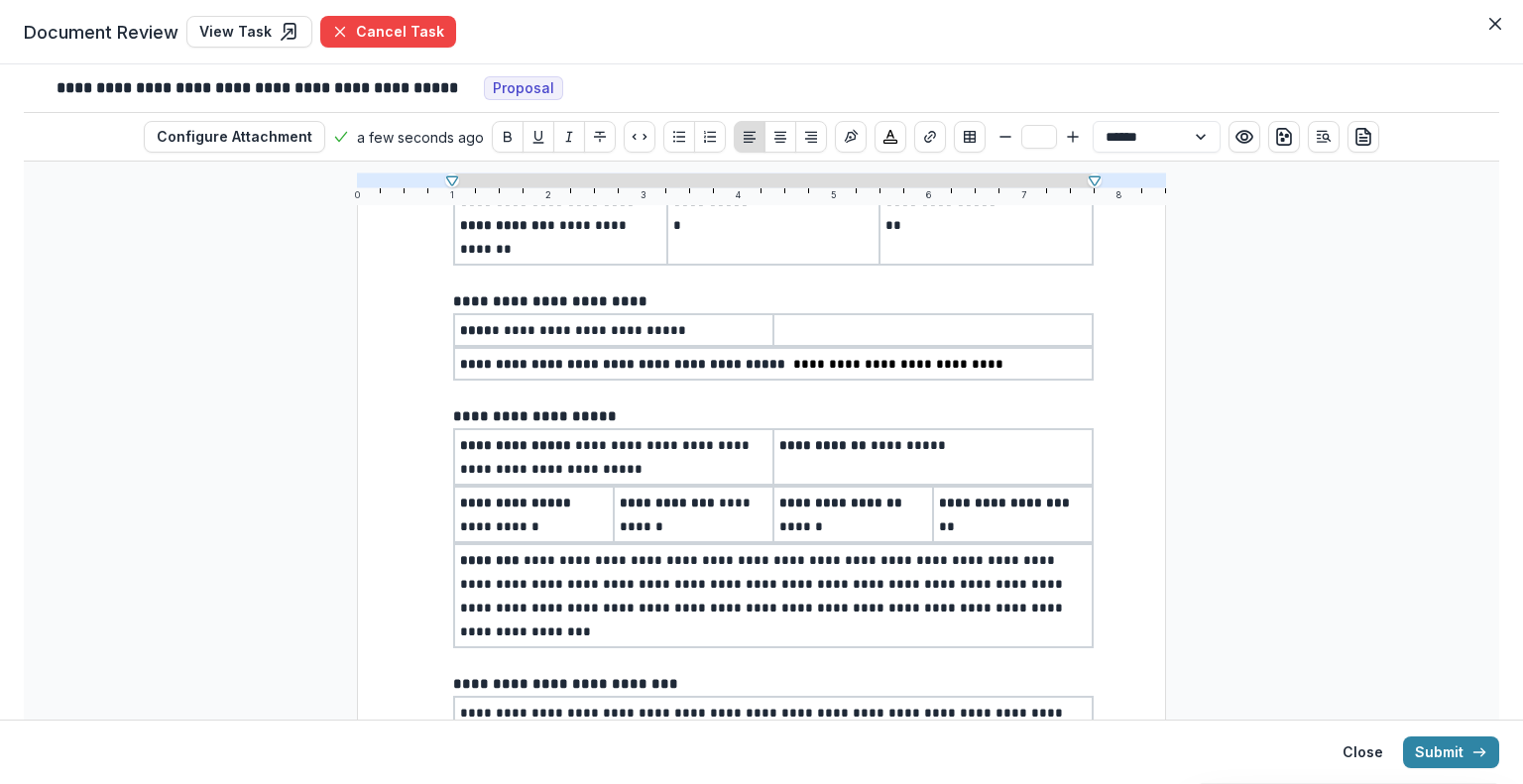 scroll, scrollTop: 297, scrollLeft: 0, axis: vertical 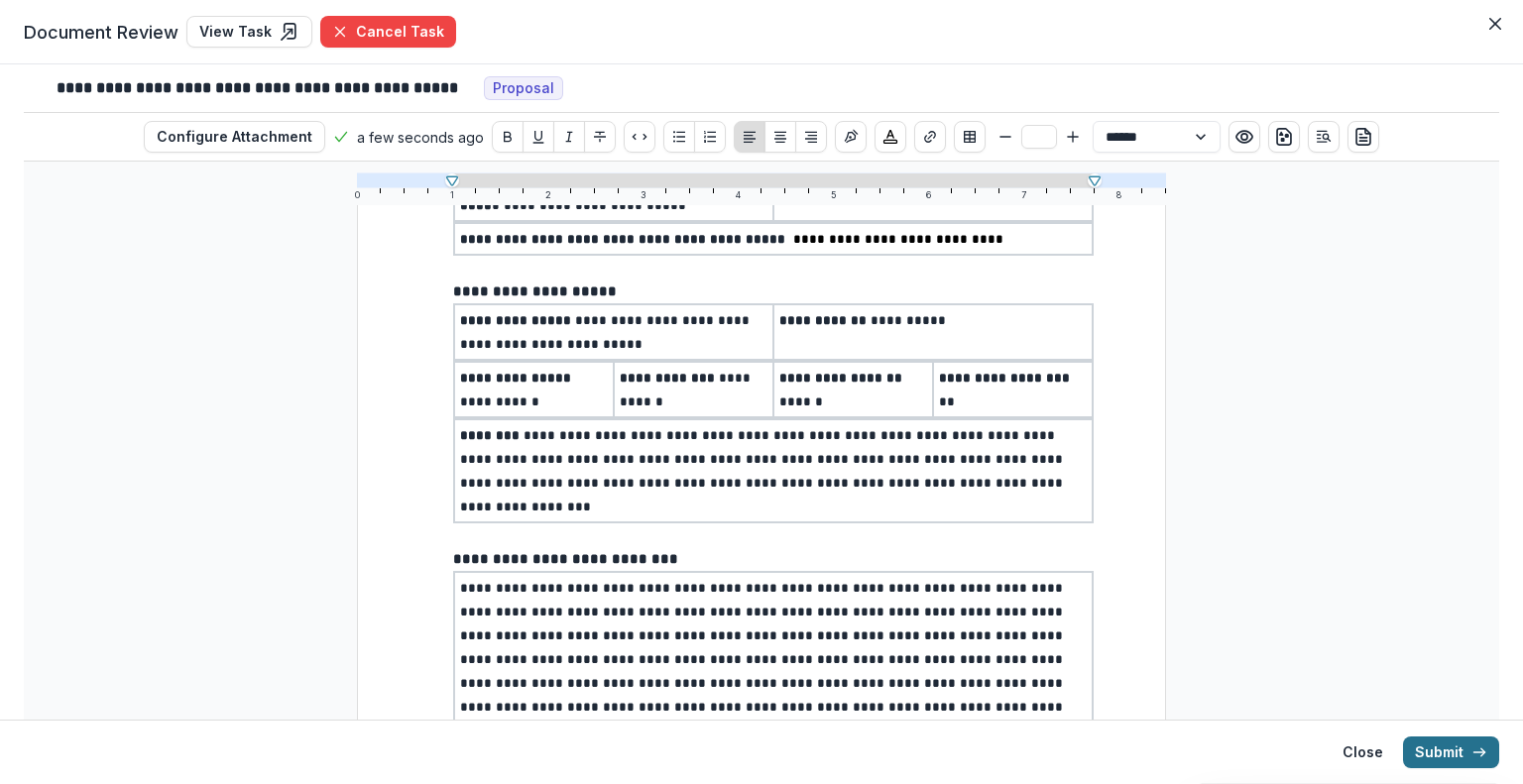 click on "Submit" at bounding box center (1451, 752) 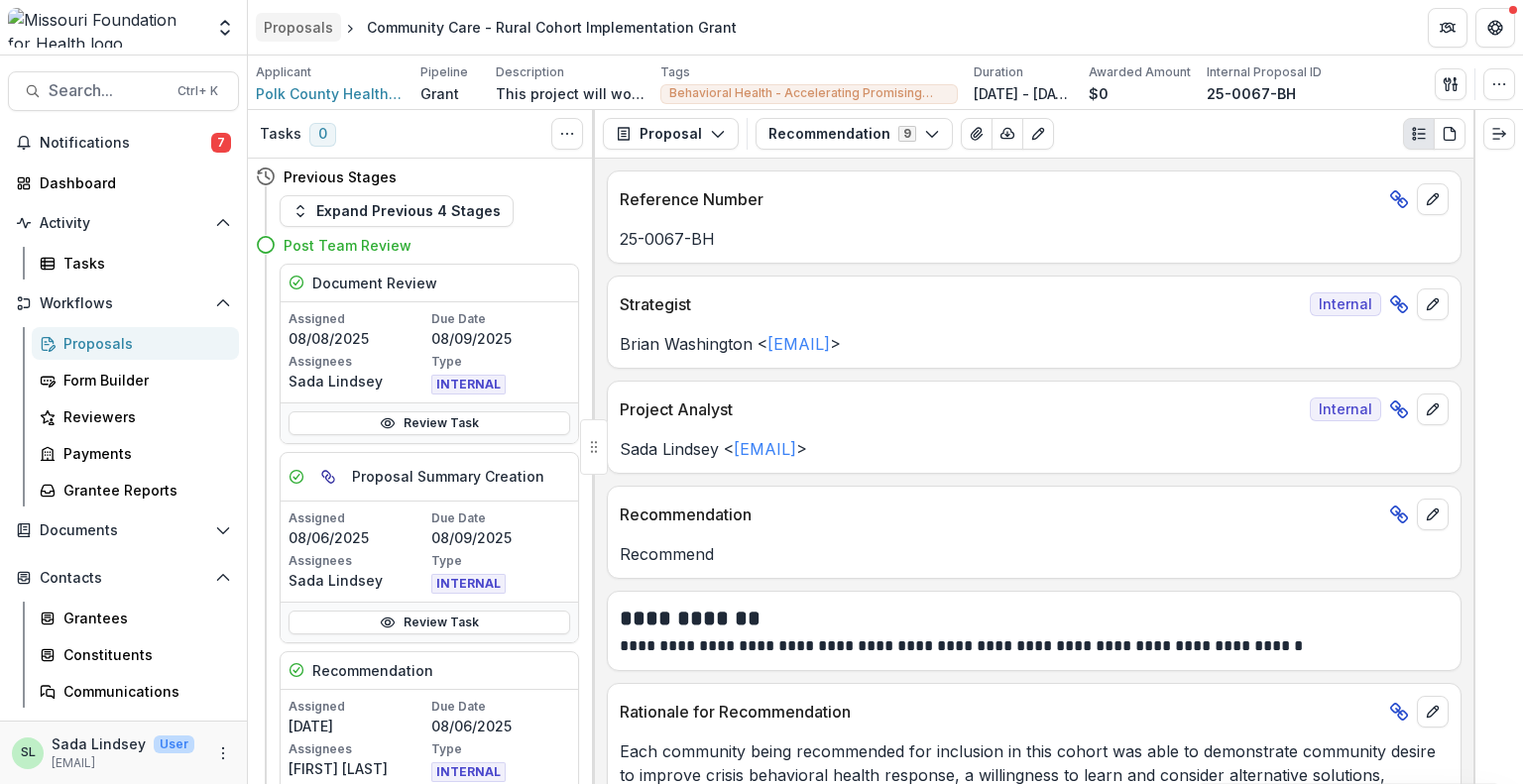 click on "Proposals" at bounding box center (298, 27) 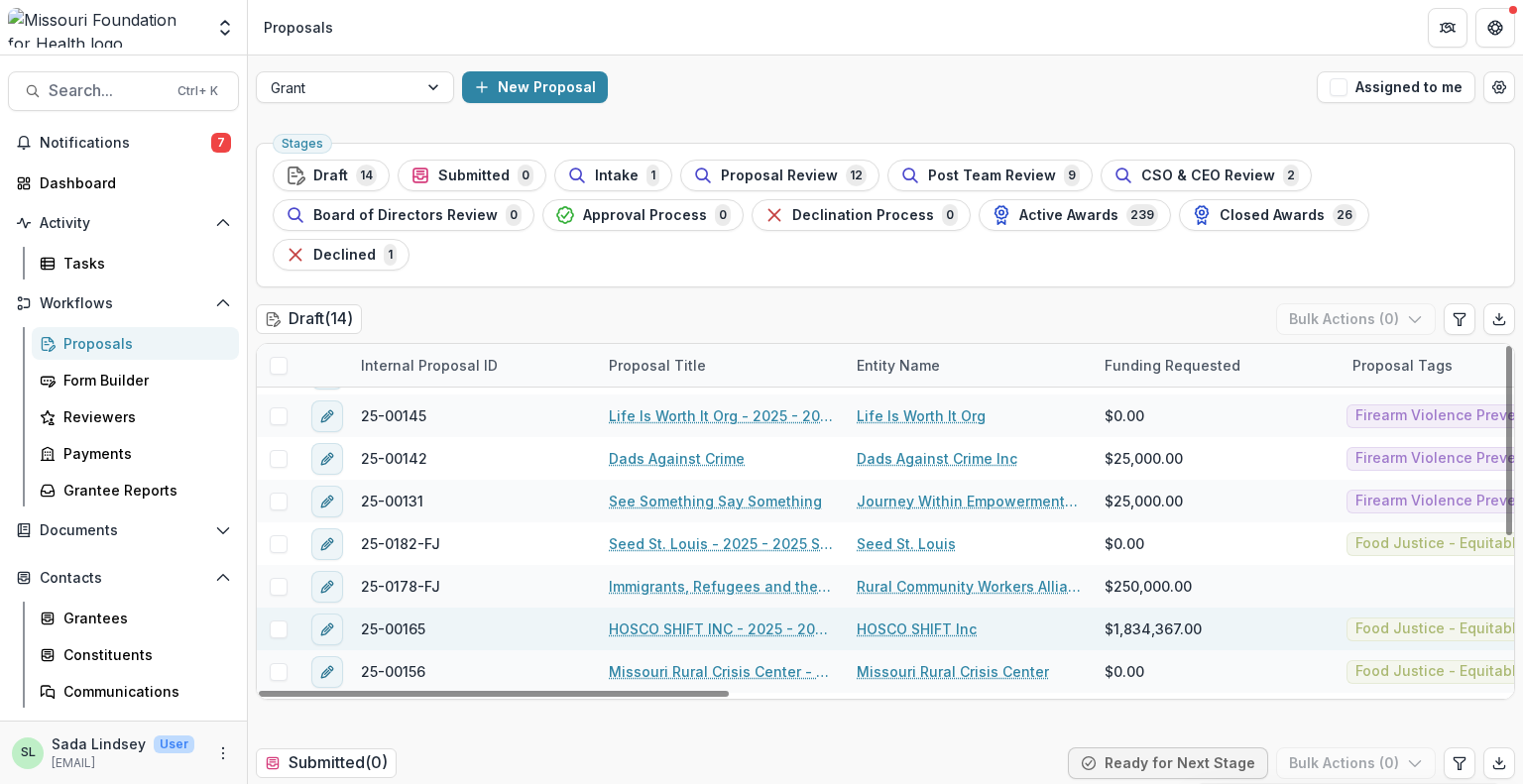 scroll, scrollTop: 284, scrollLeft: 0, axis: vertical 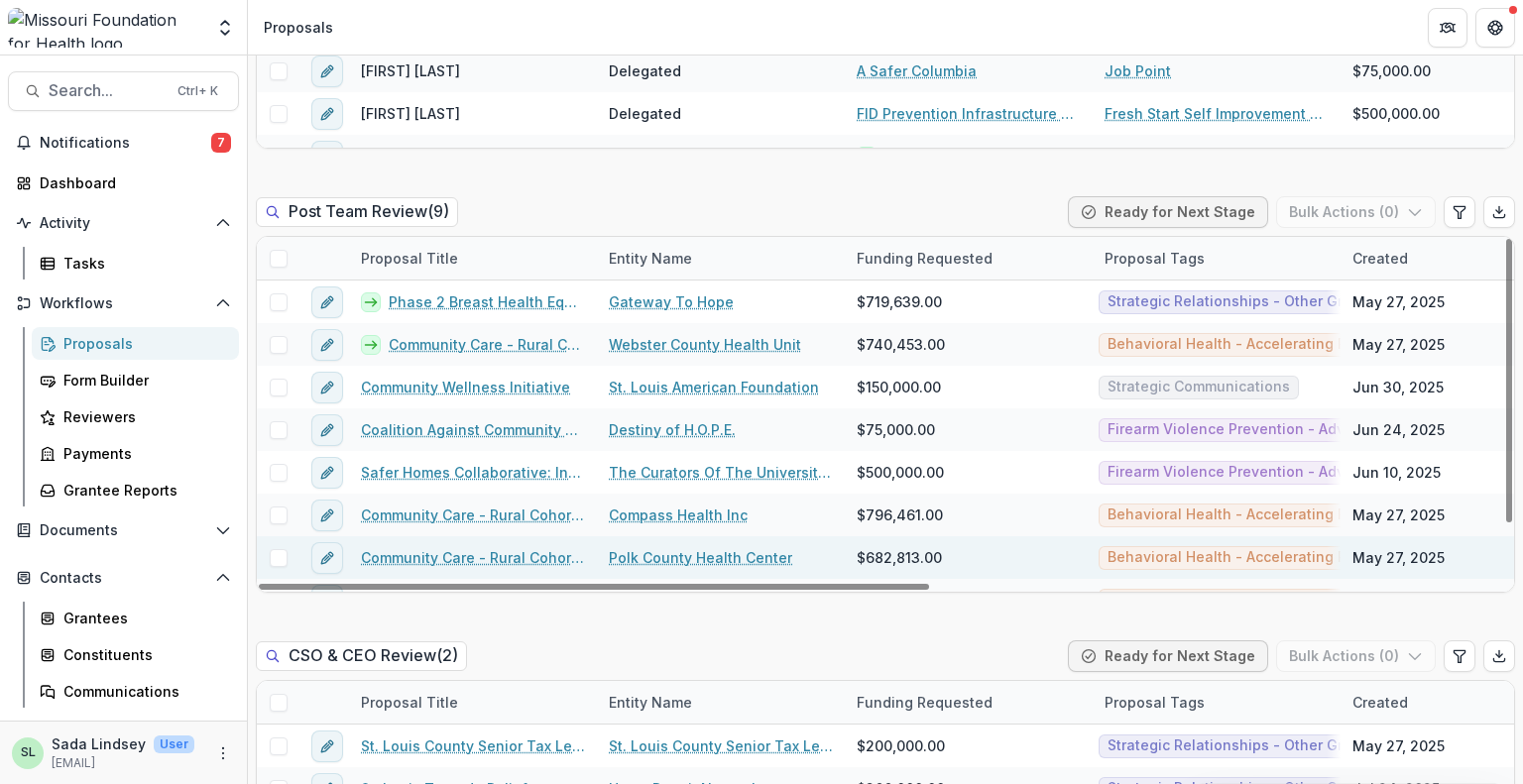 drag, startPoint x: 669, startPoint y: 557, endPoint x: 457, endPoint y: 531, distance: 213.58839 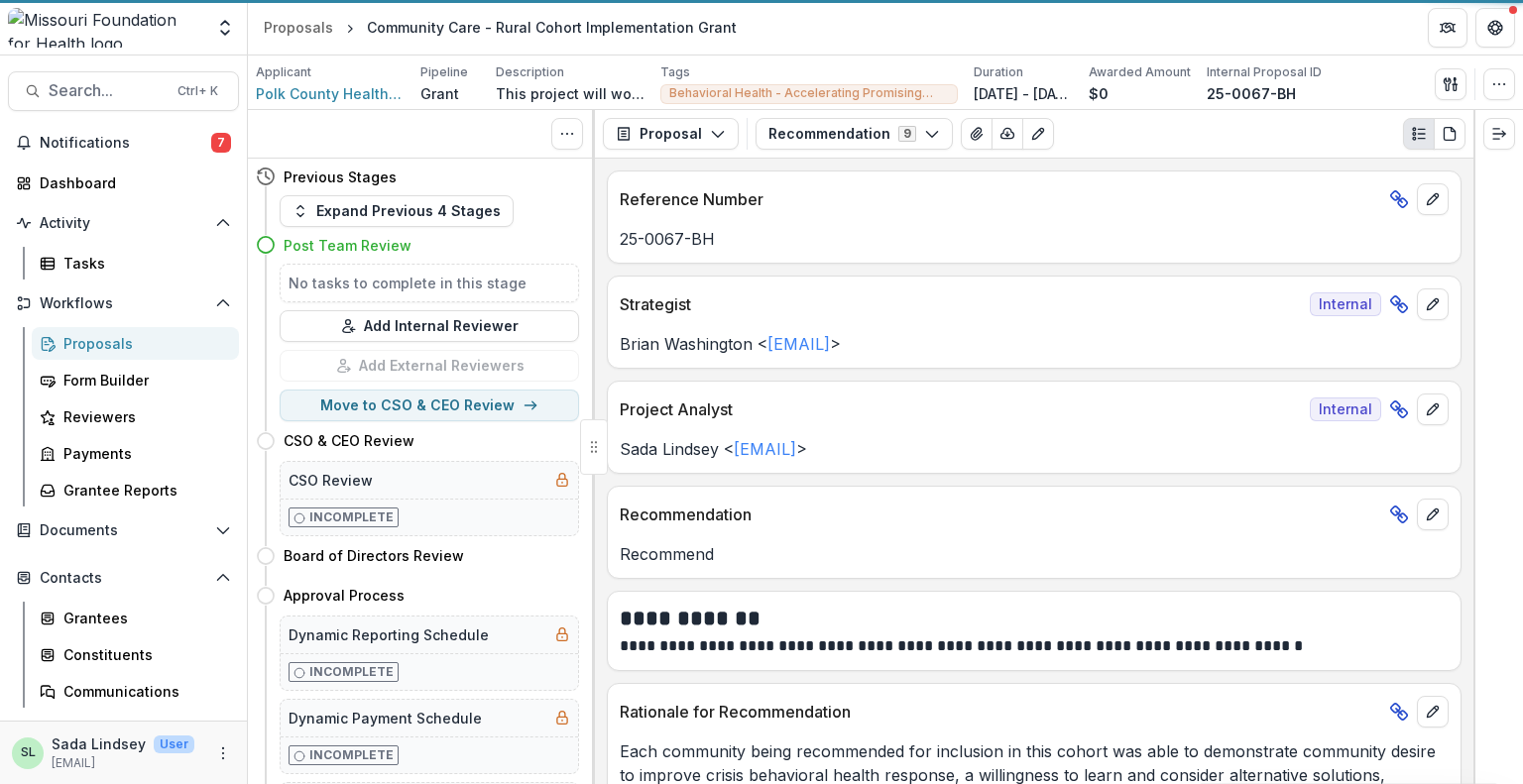 scroll, scrollTop: 0, scrollLeft: 0, axis: both 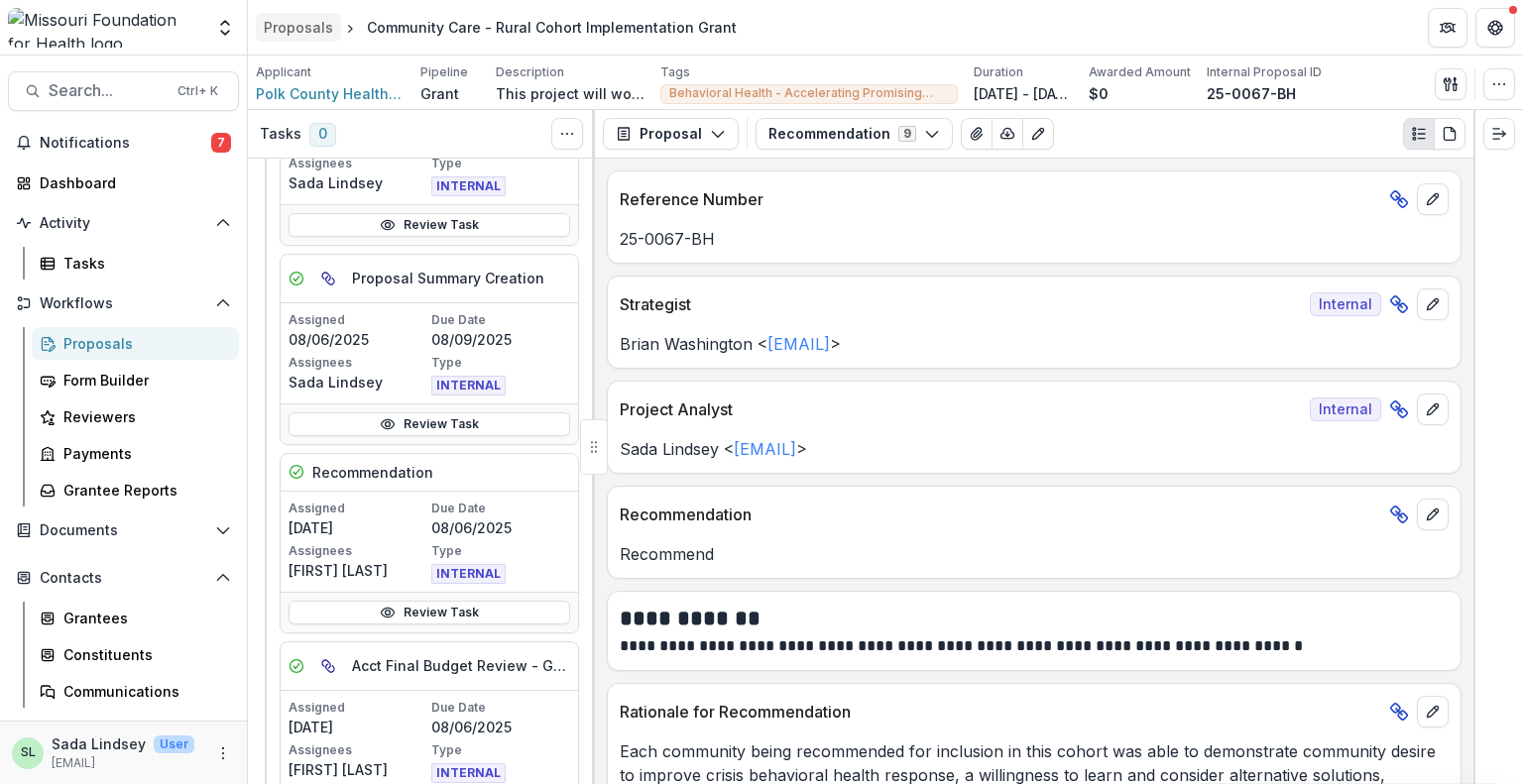 click on "Proposals" at bounding box center (298, 27) 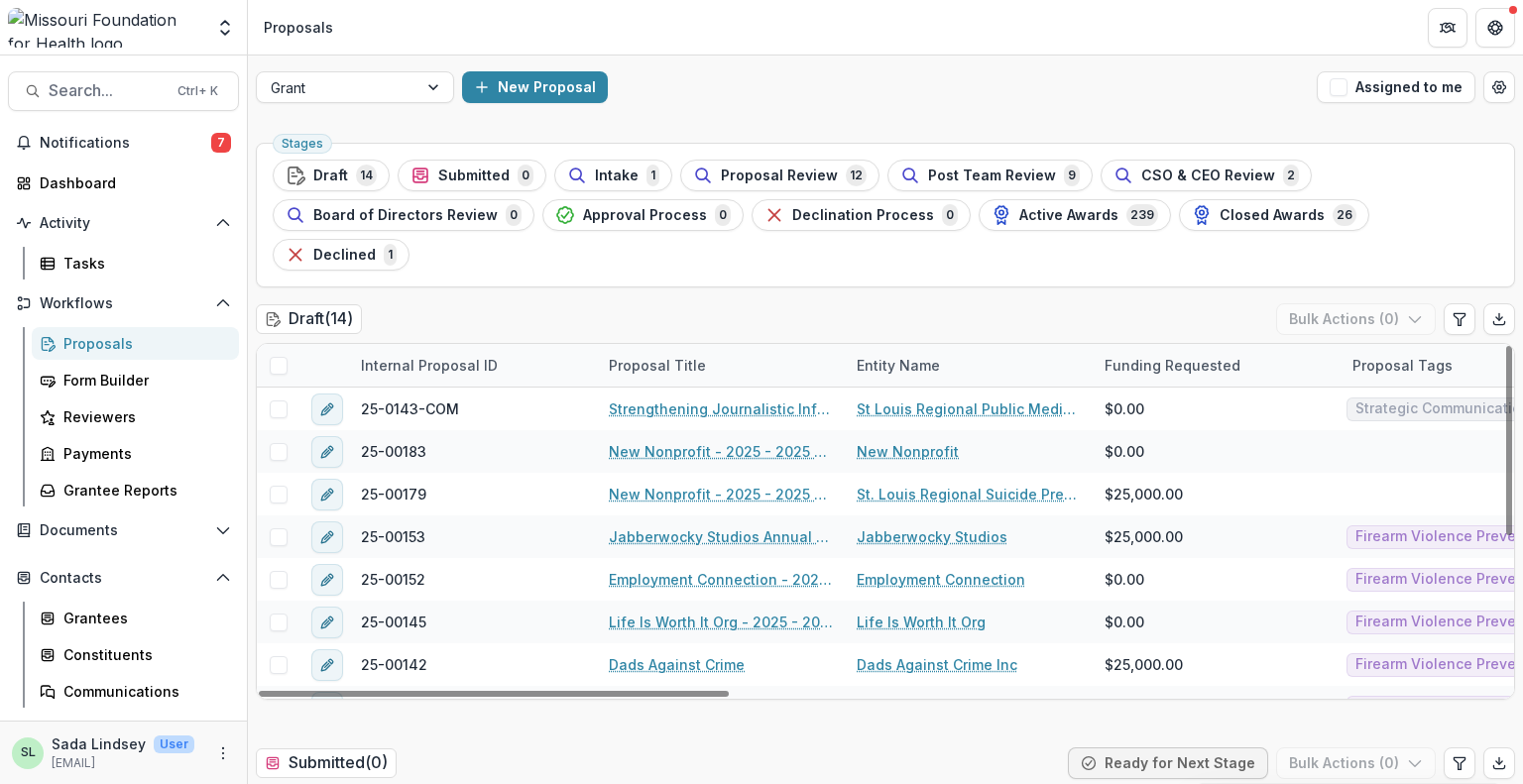 scroll, scrollTop: 284, scrollLeft: 0, axis: vertical 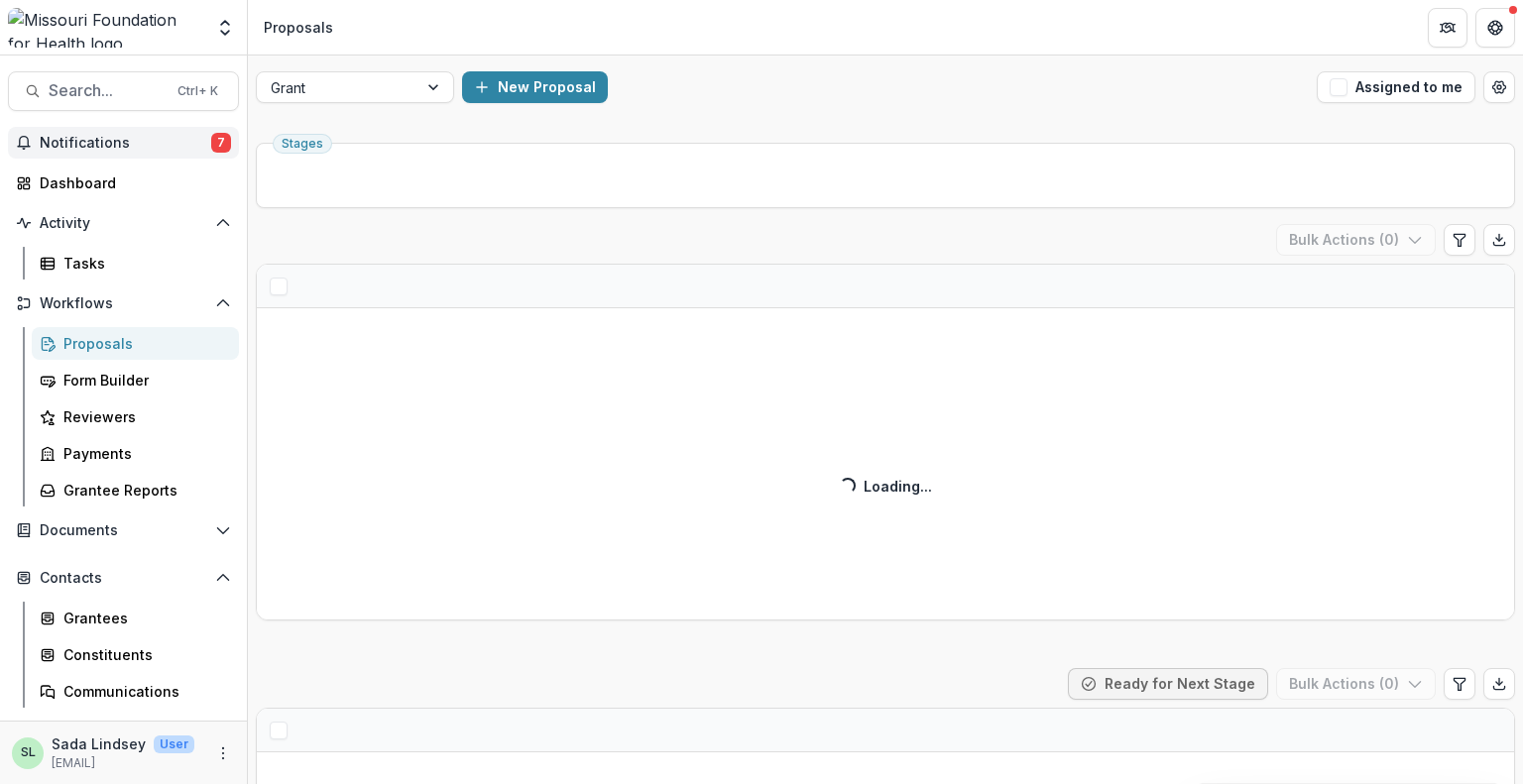 click on "Notifications" at bounding box center (125, 143) 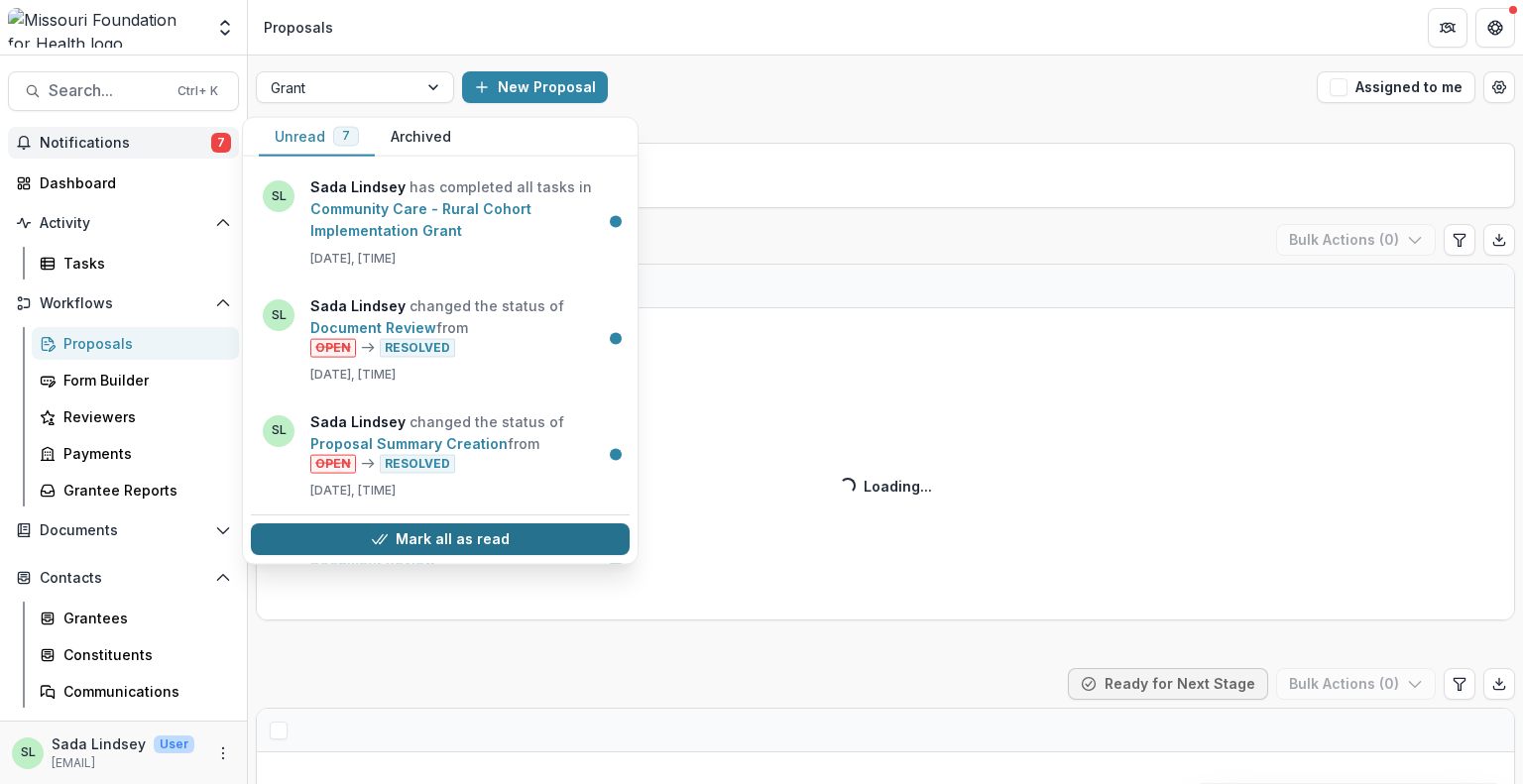 click on "Mark all as read" at bounding box center [440, 540] 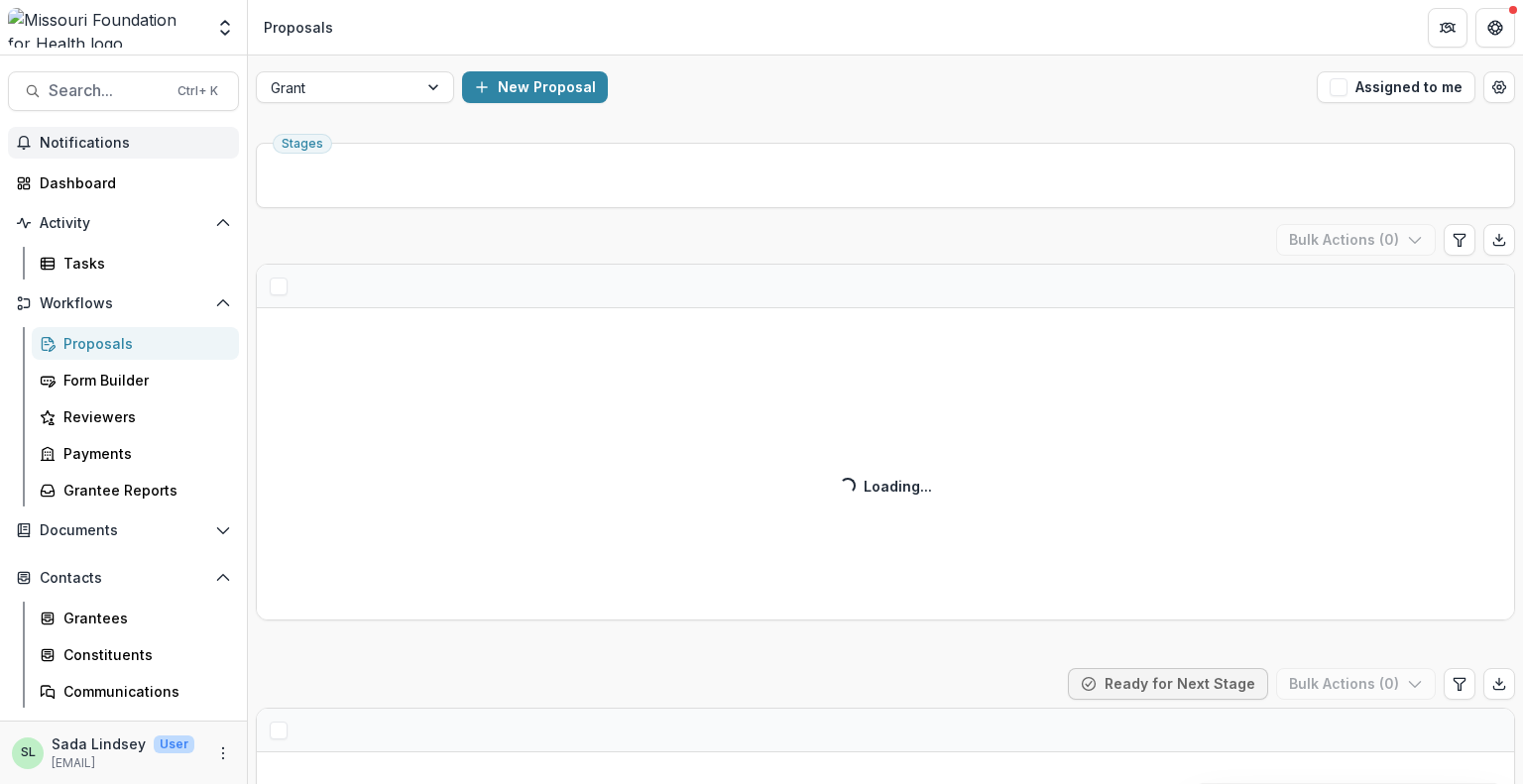 click on "New Proposal" at bounding box center [885, 87] 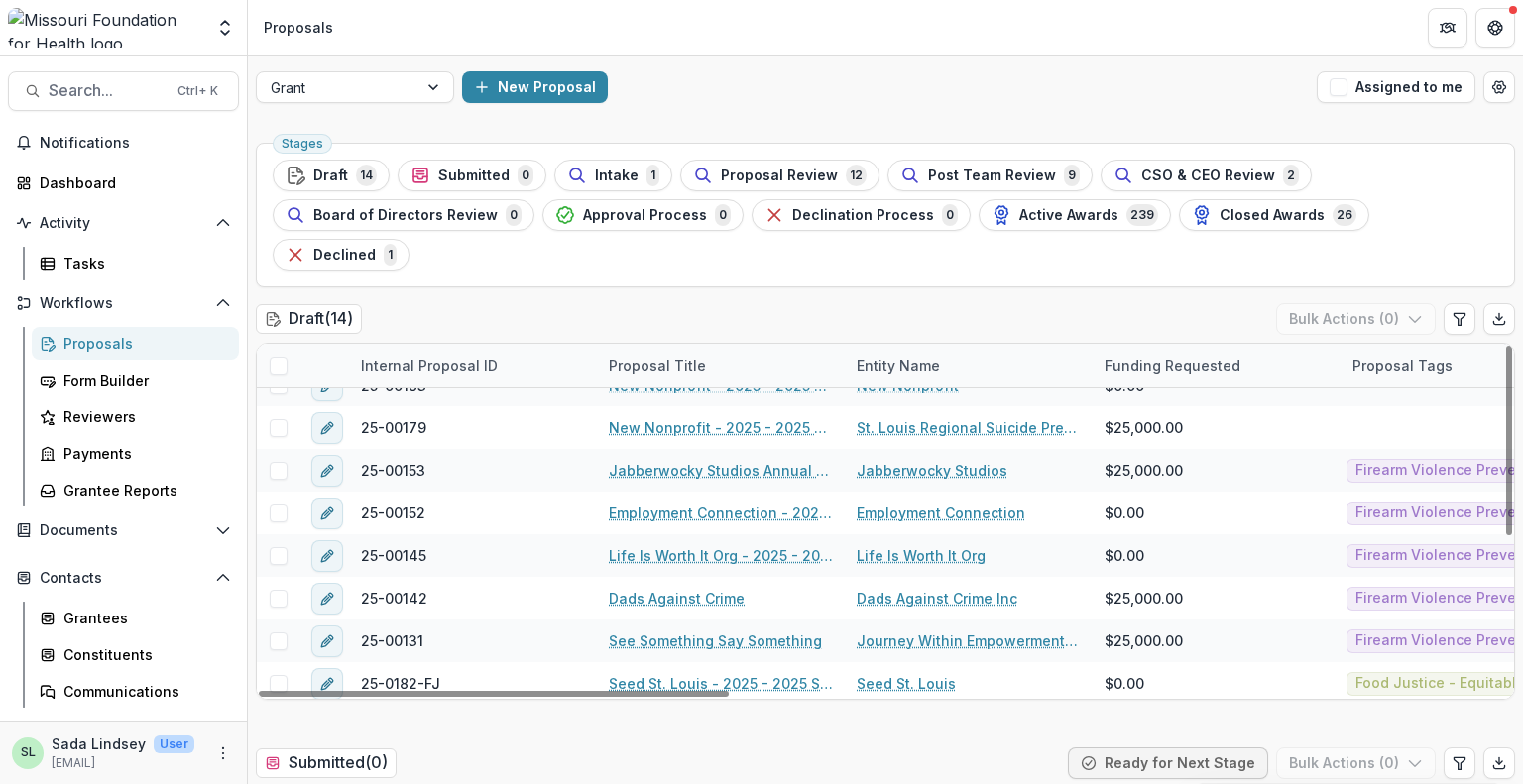 scroll, scrollTop: 284, scrollLeft: 0, axis: vertical 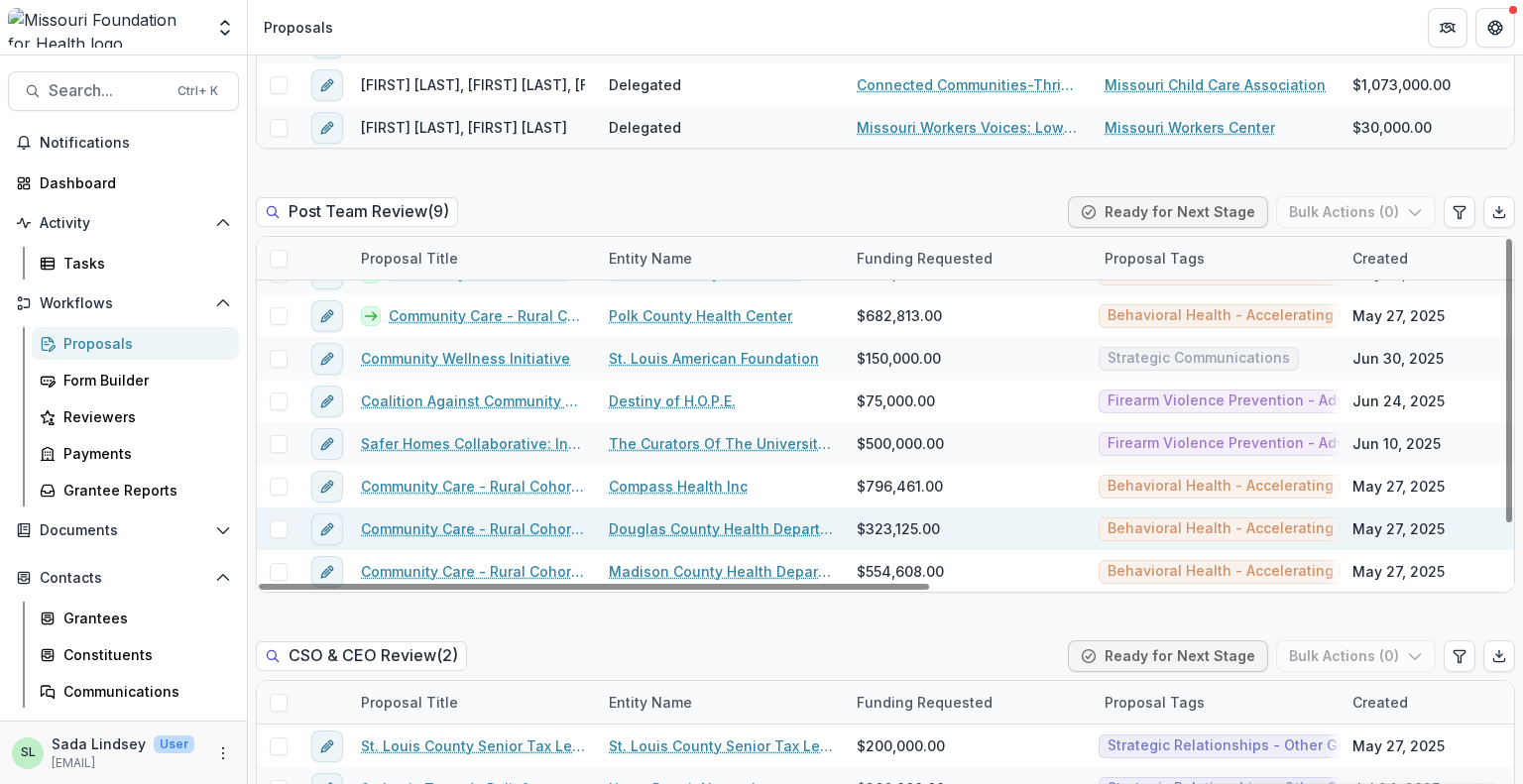 click on "Community Care - Rural Cohort Implementation Grant" at bounding box center [473, 528] 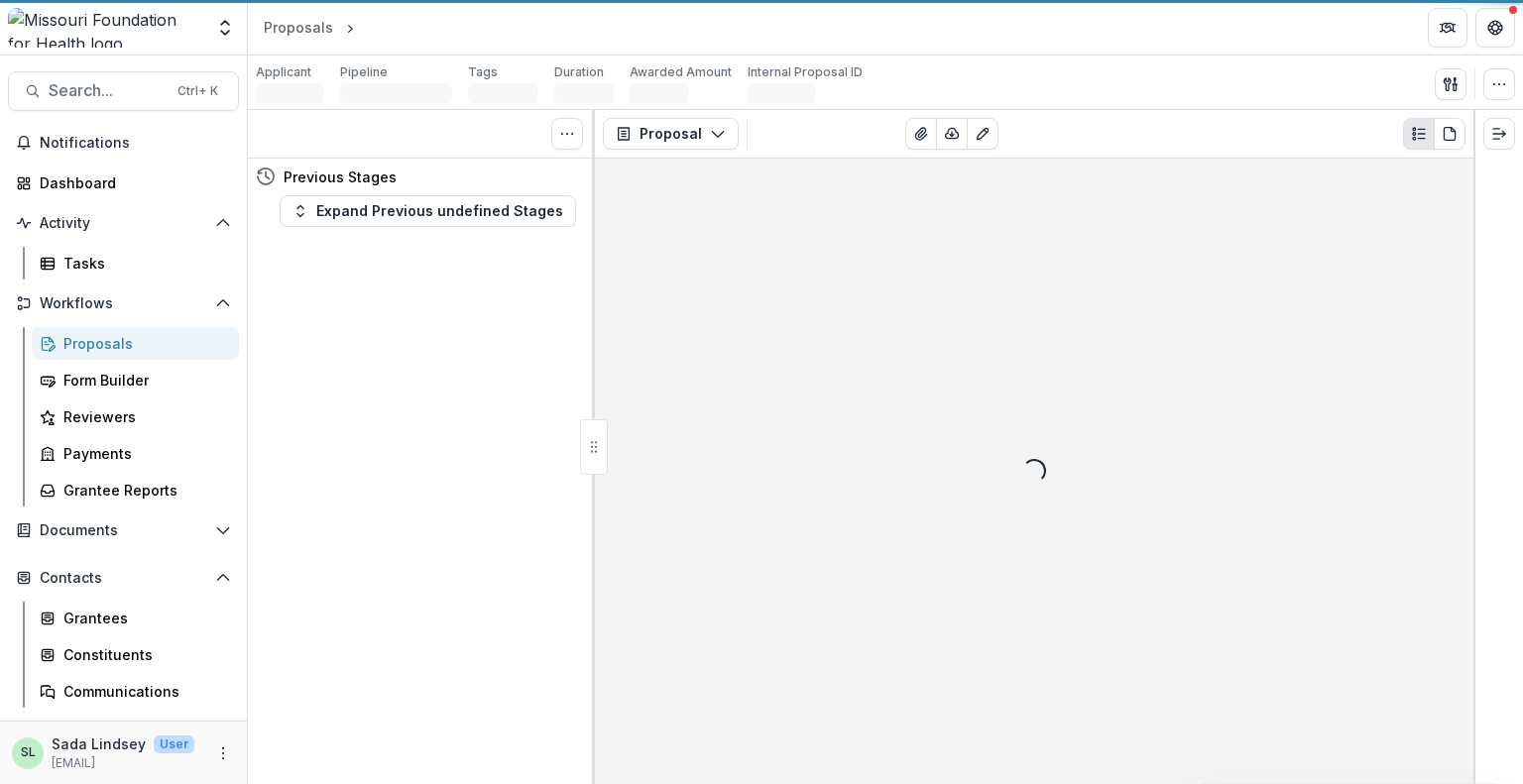 scroll, scrollTop: 0, scrollLeft: 0, axis: both 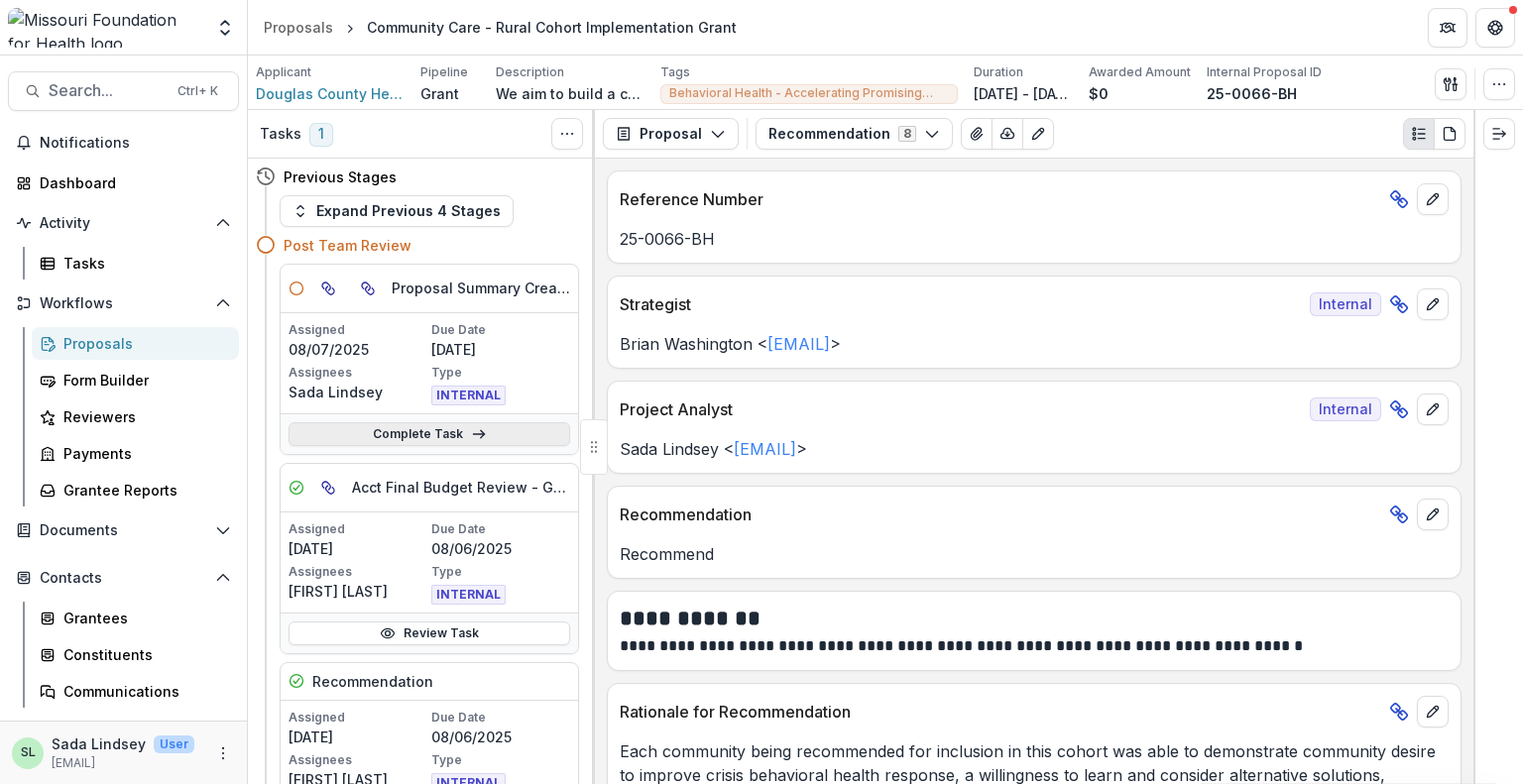 click on "Complete Task" at bounding box center [429, 434] 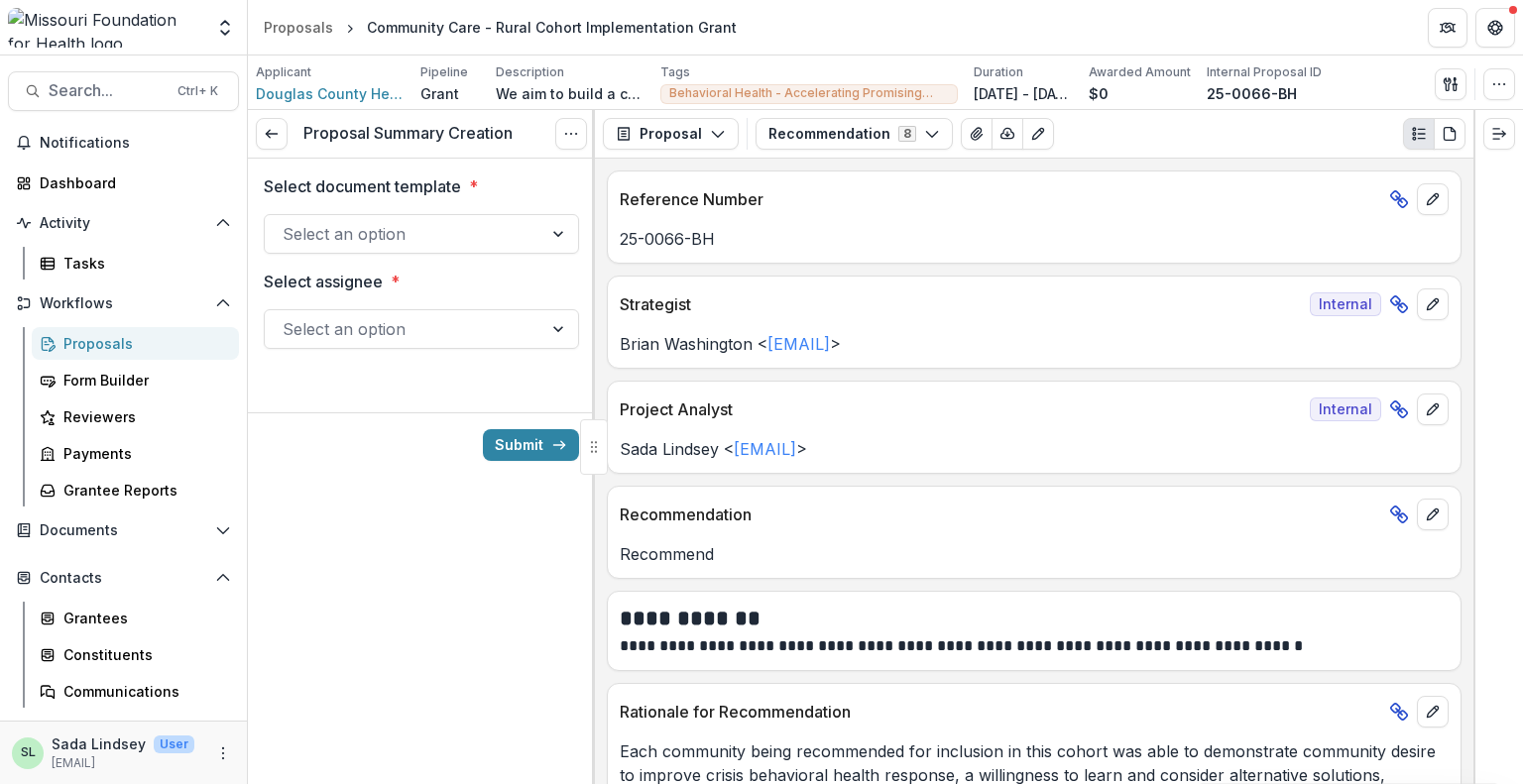 click at bounding box center (404, 234) 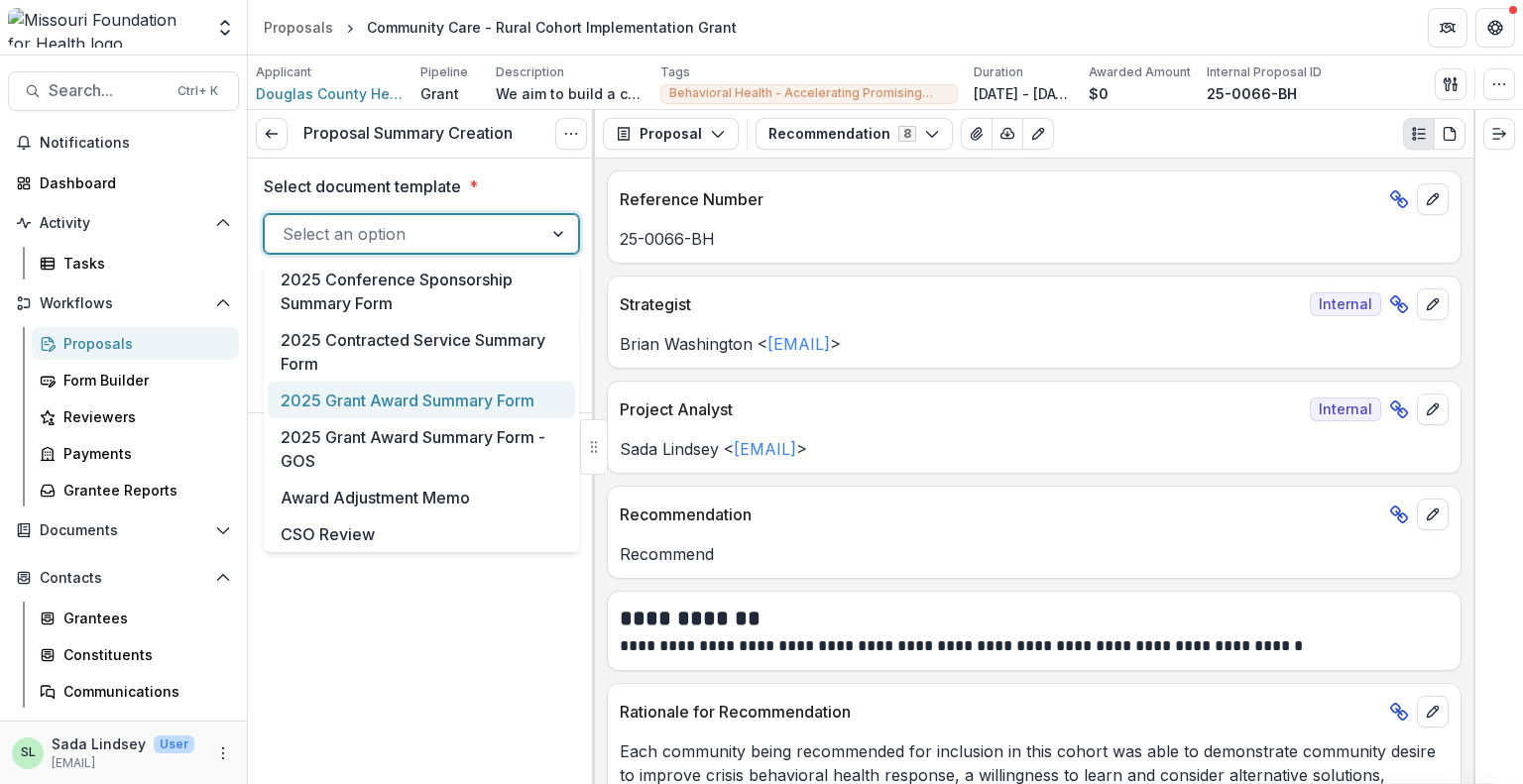 click on "2025 Grant Award Summary Form" at bounding box center [421, 399] 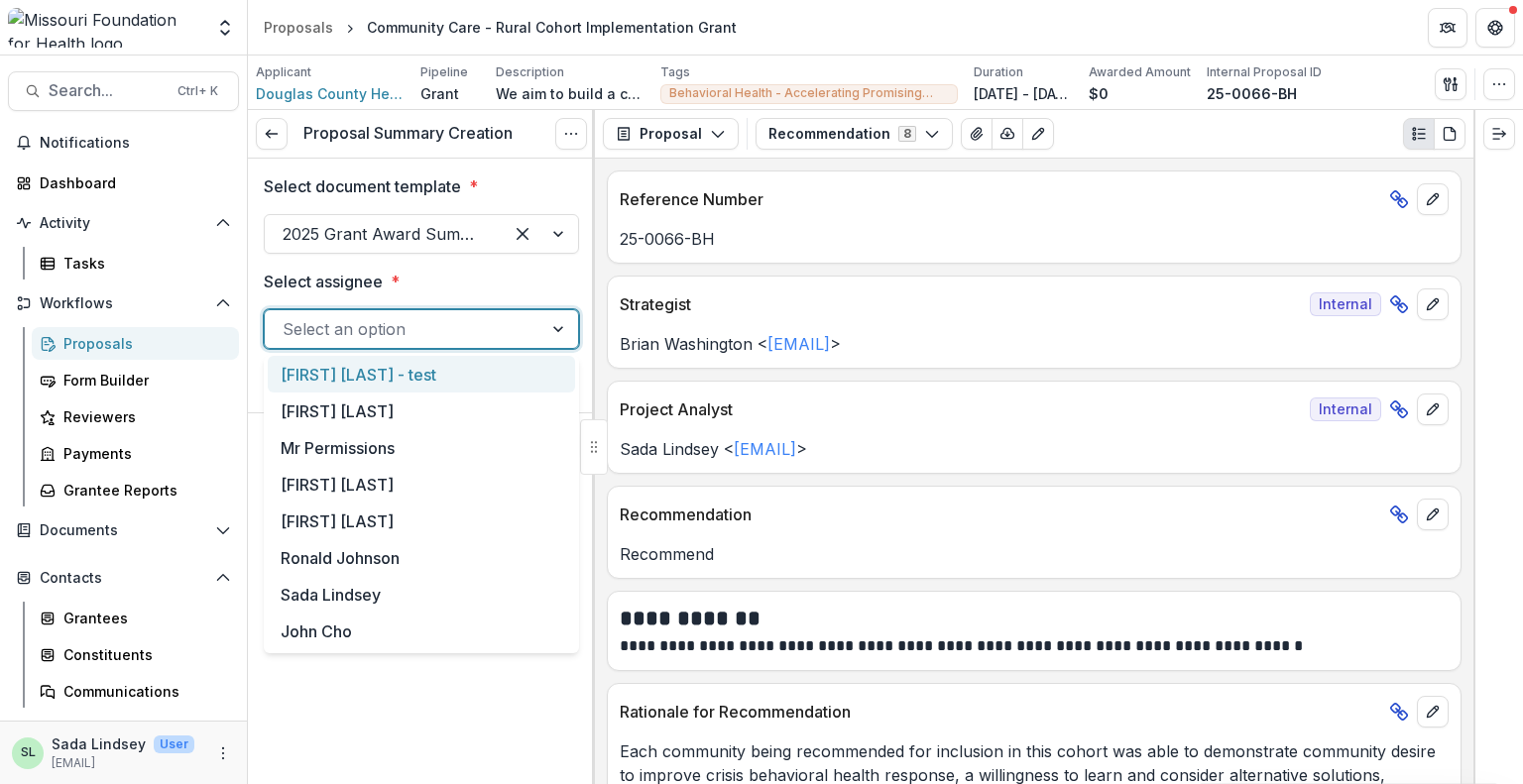 click on "Select an option" at bounding box center [421, 329] 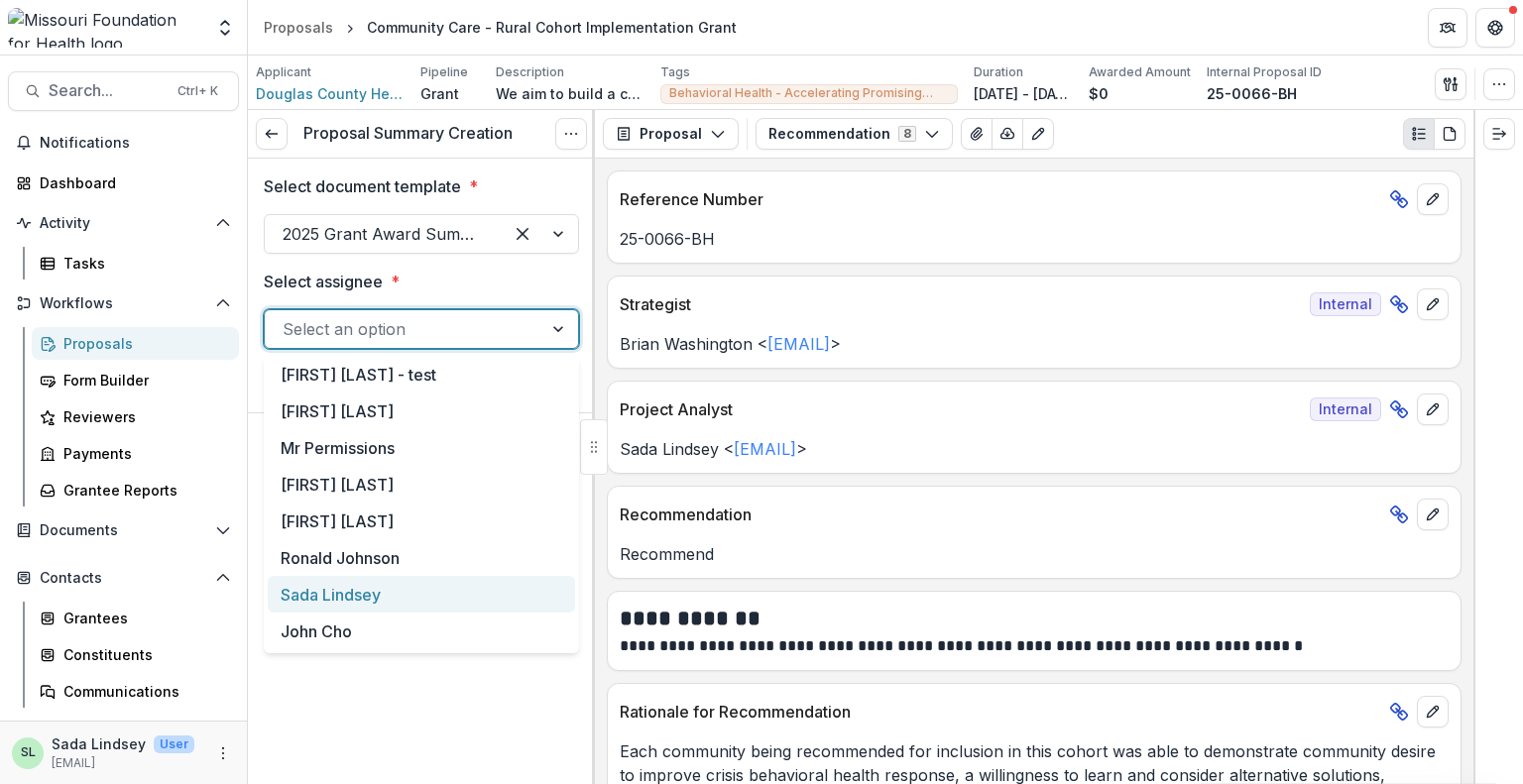 click on "Sada Lindsey" at bounding box center (421, 594) 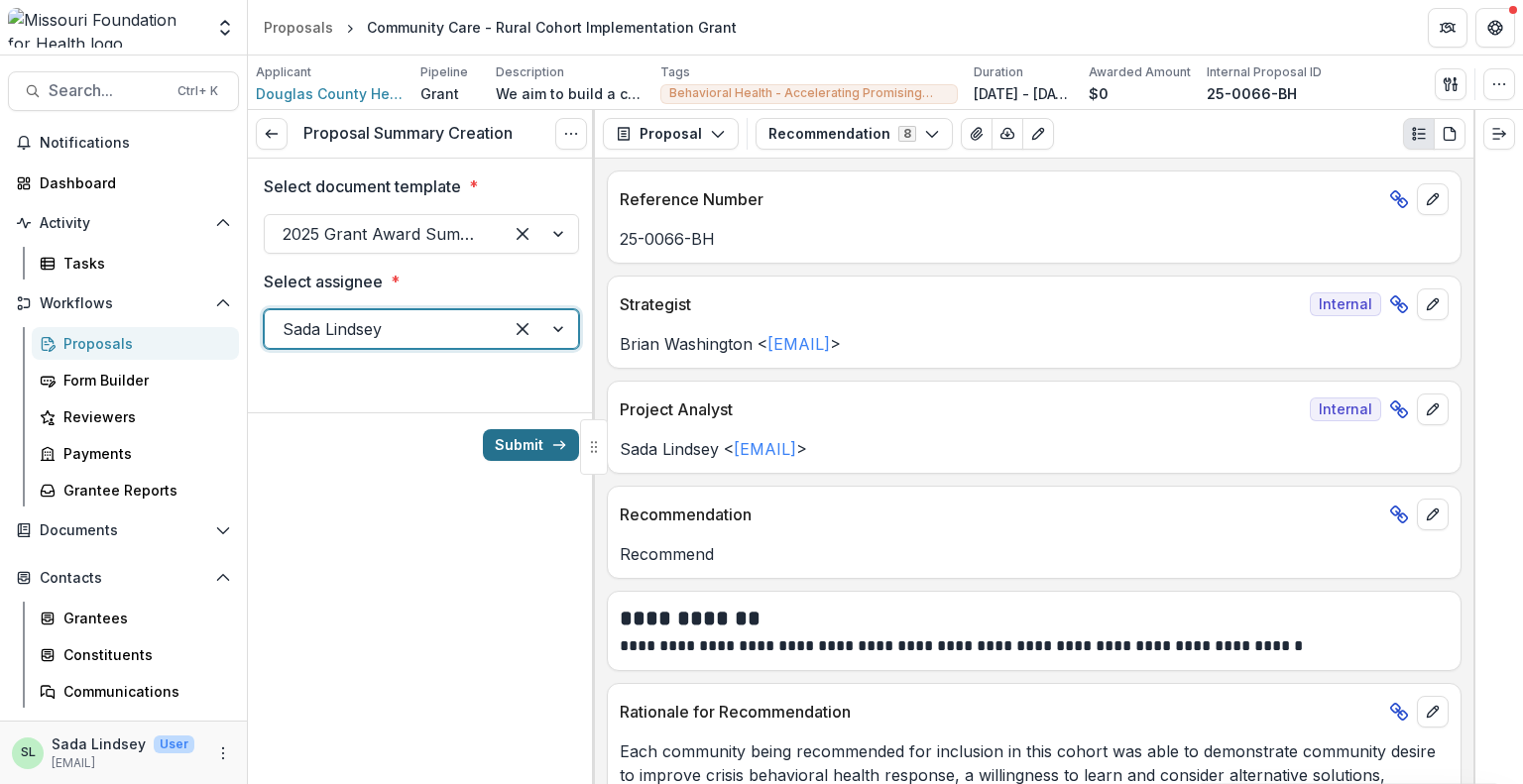 click on "Submit" at bounding box center (530, 445) 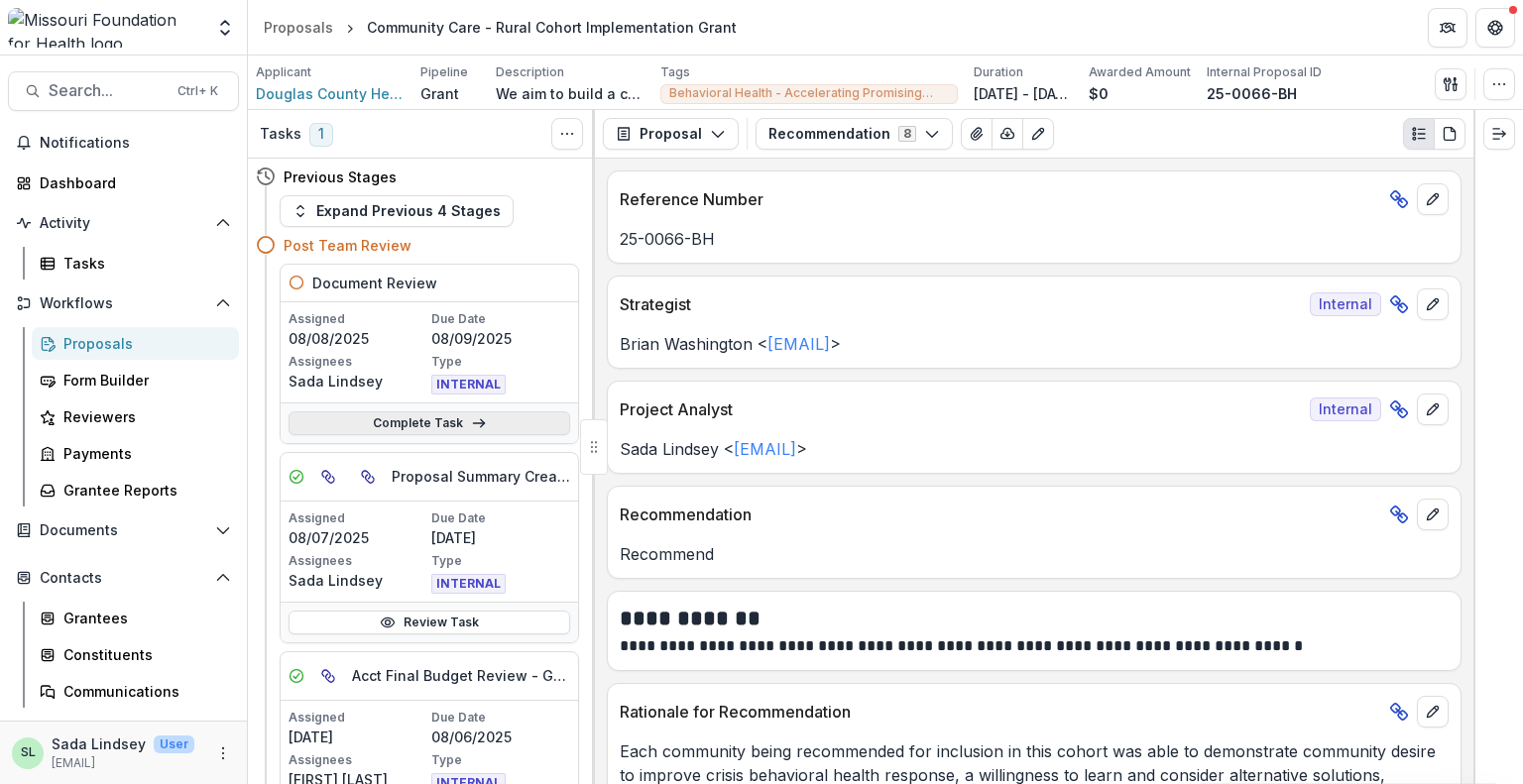 click on "Complete Task" at bounding box center (429, 423) 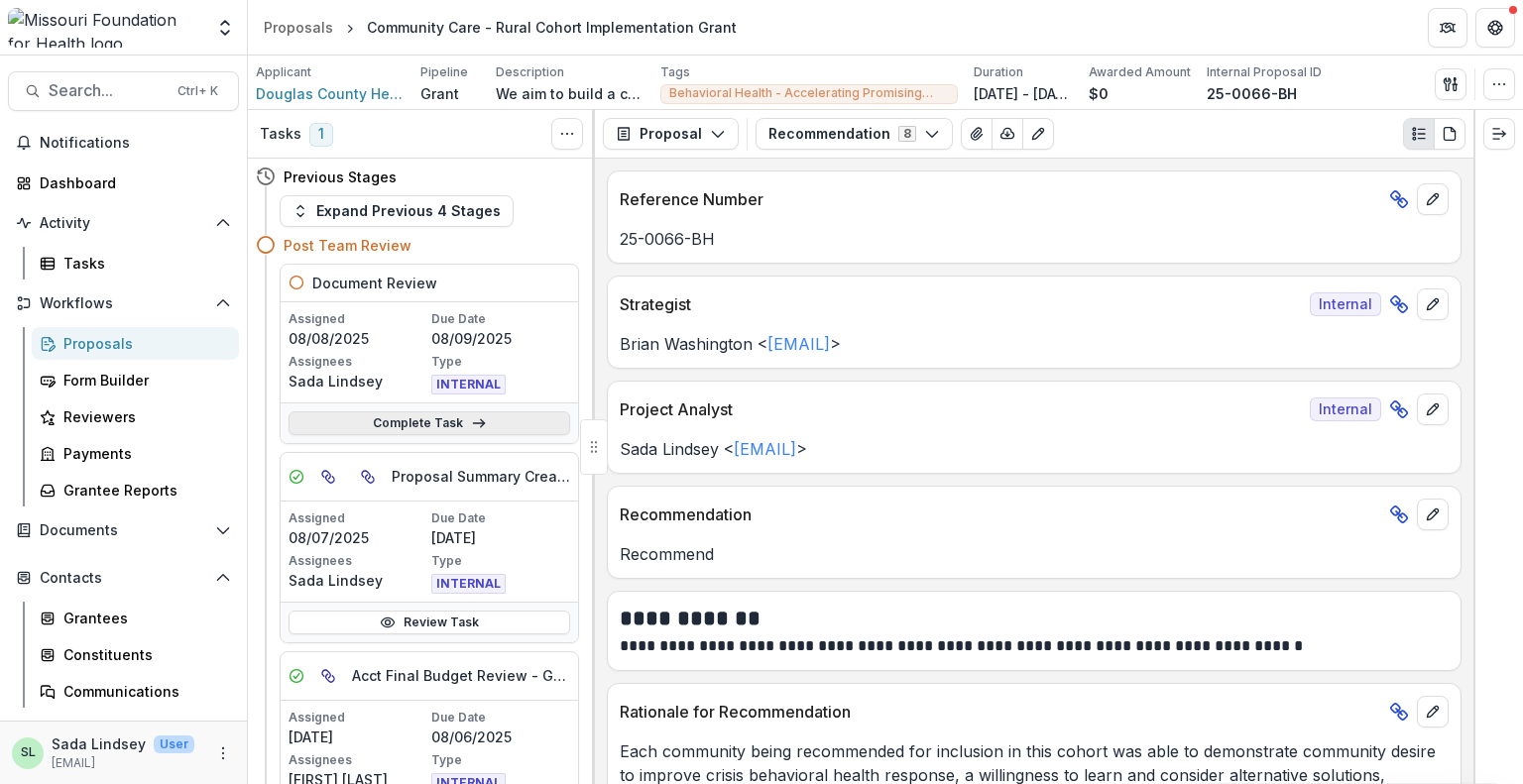 select on "**********" 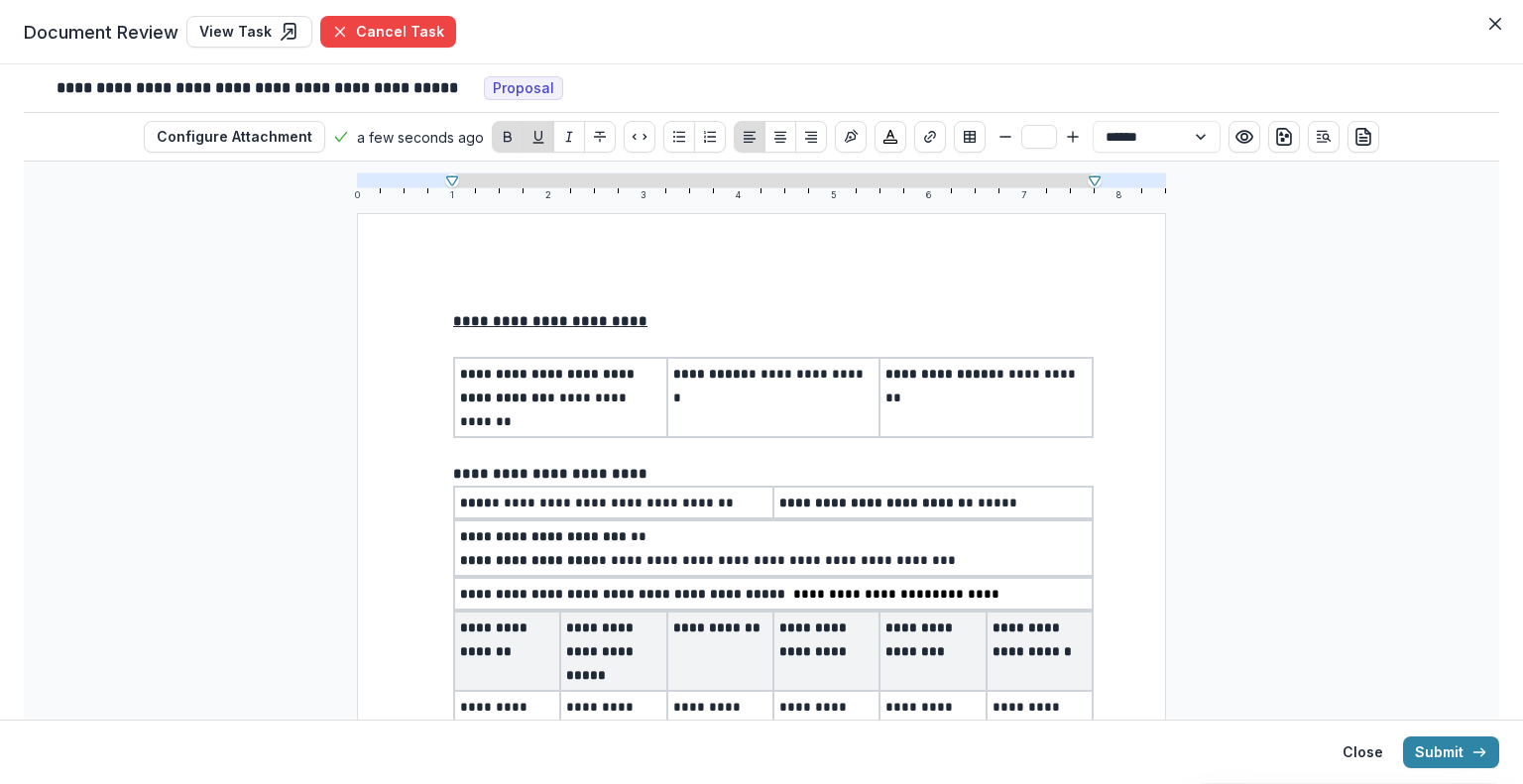 type on "**" 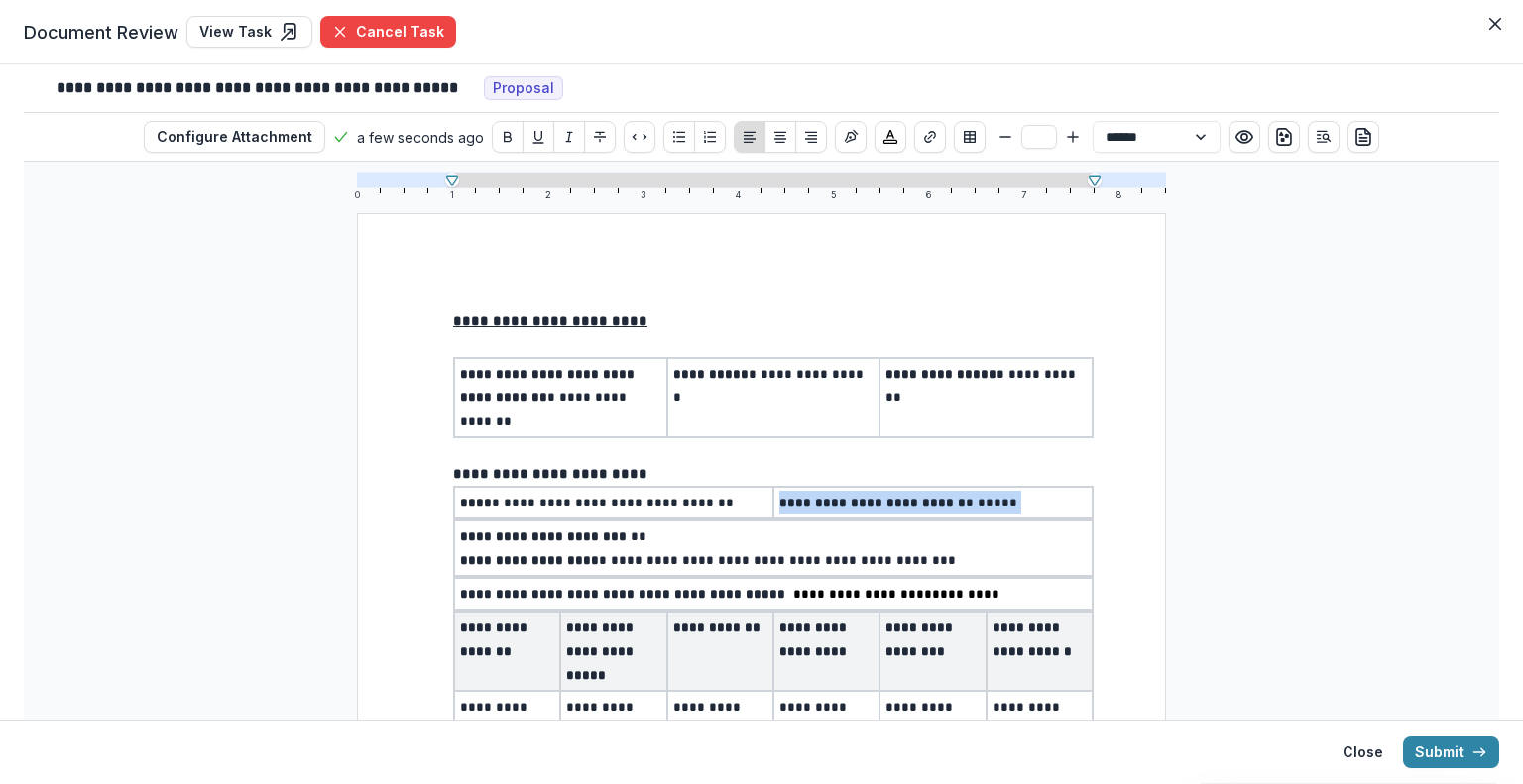 drag, startPoint x: 779, startPoint y: 475, endPoint x: 1024, endPoint y: 465, distance: 245.204 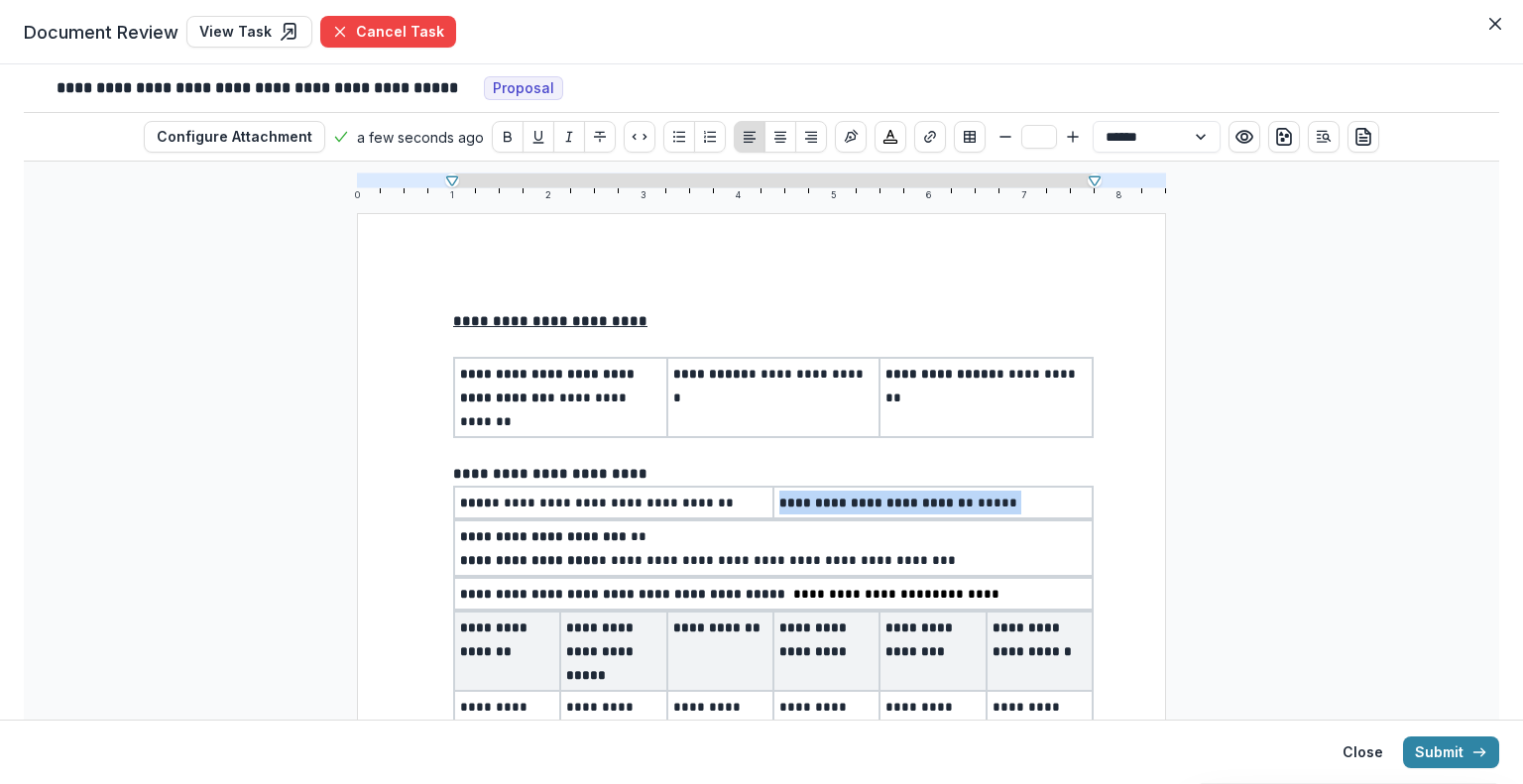 click on "**********" at bounding box center [933, 503] 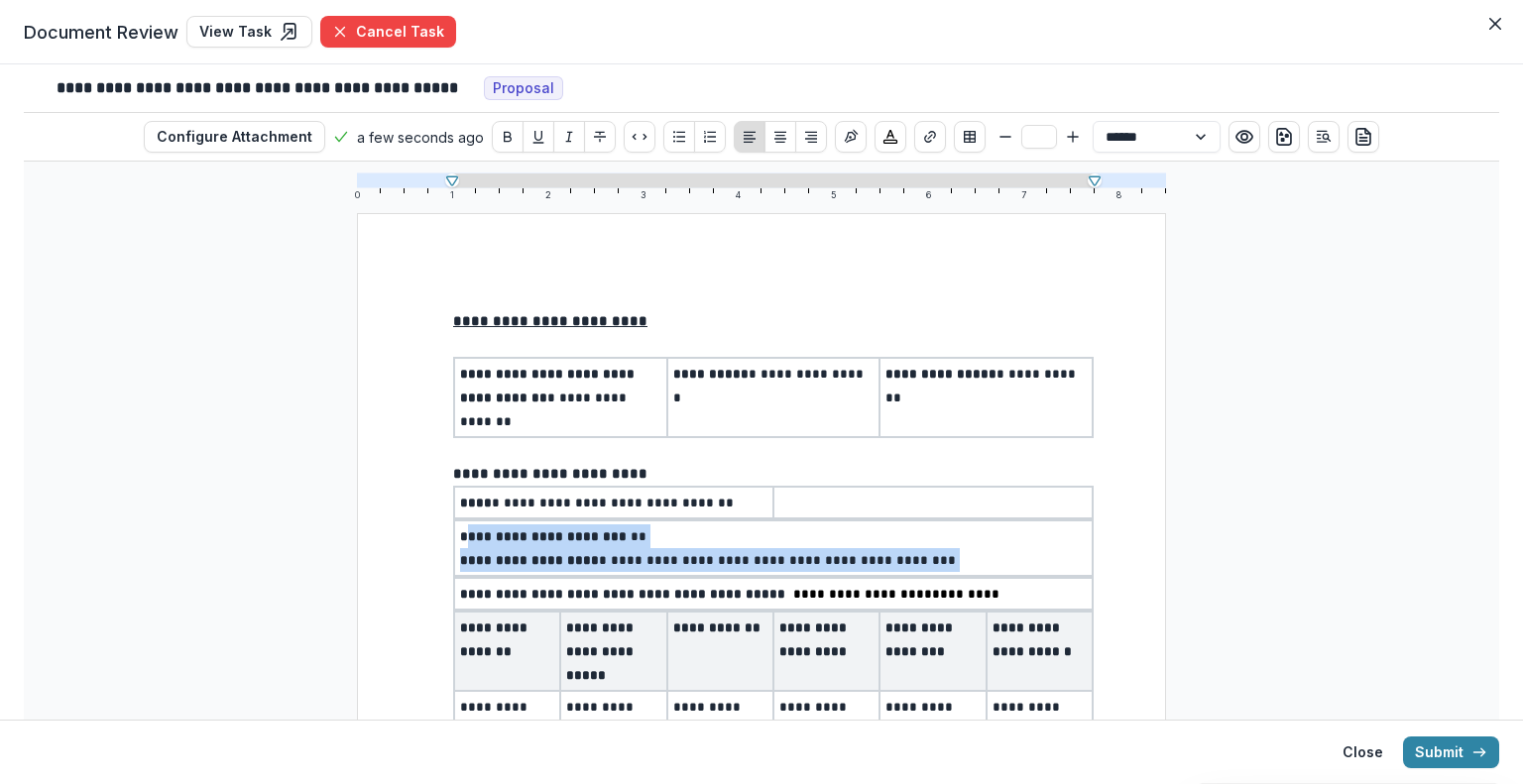 drag, startPoint x: 464, startPoint y: 506, endPoint x: 1031, endPoint y: 539, distance: 567.9595 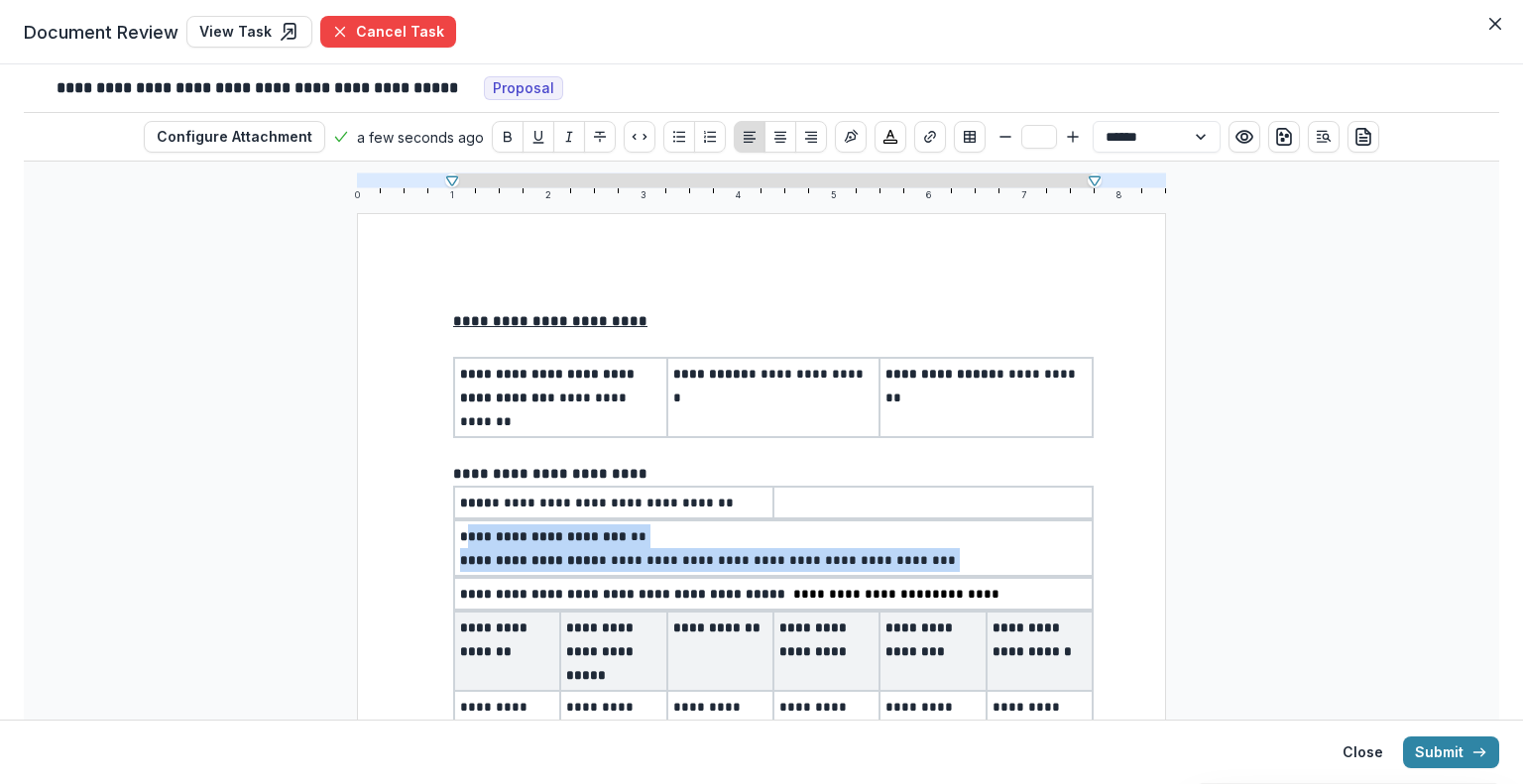 click on "**********" at bounding box center [773, 548] 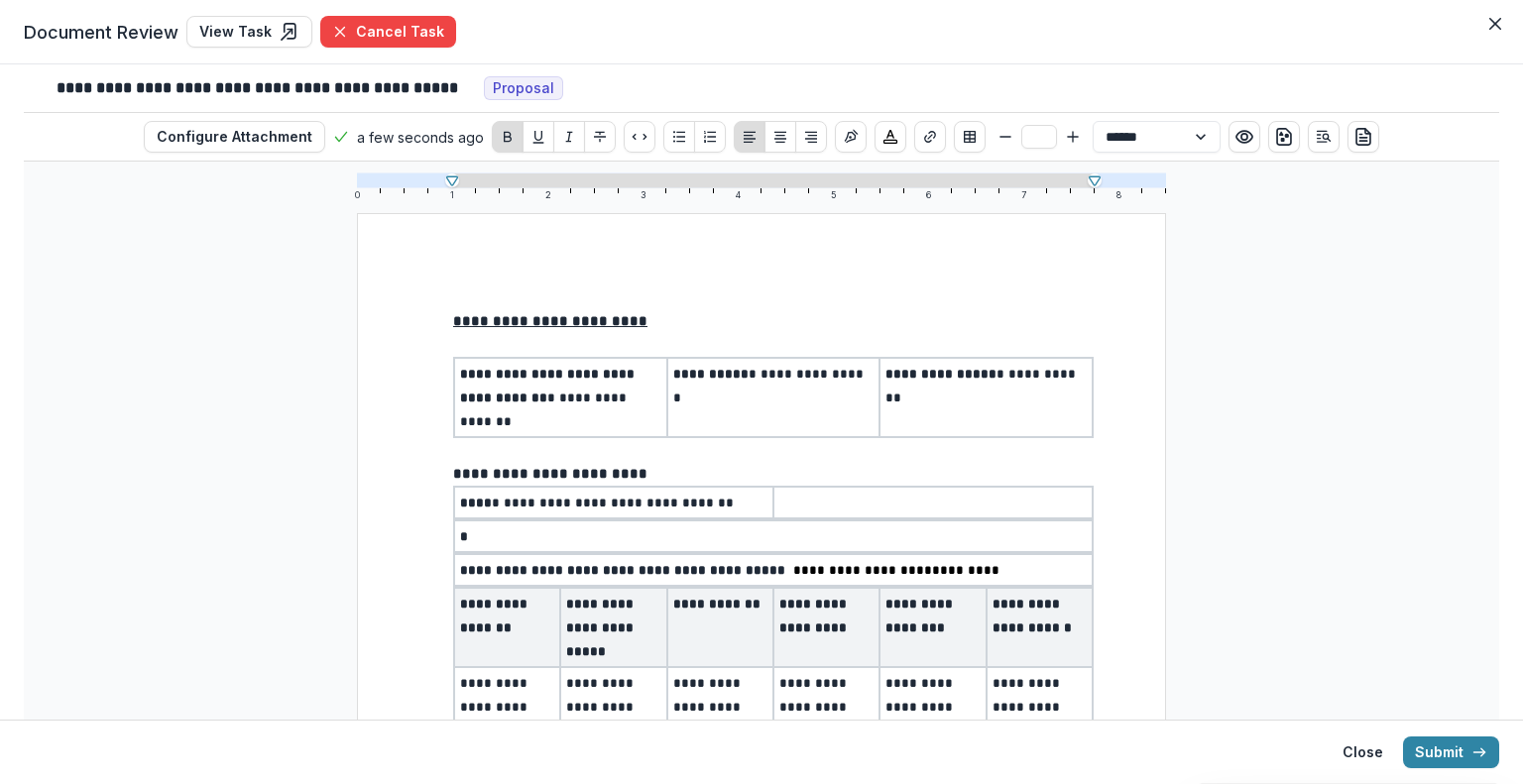 type 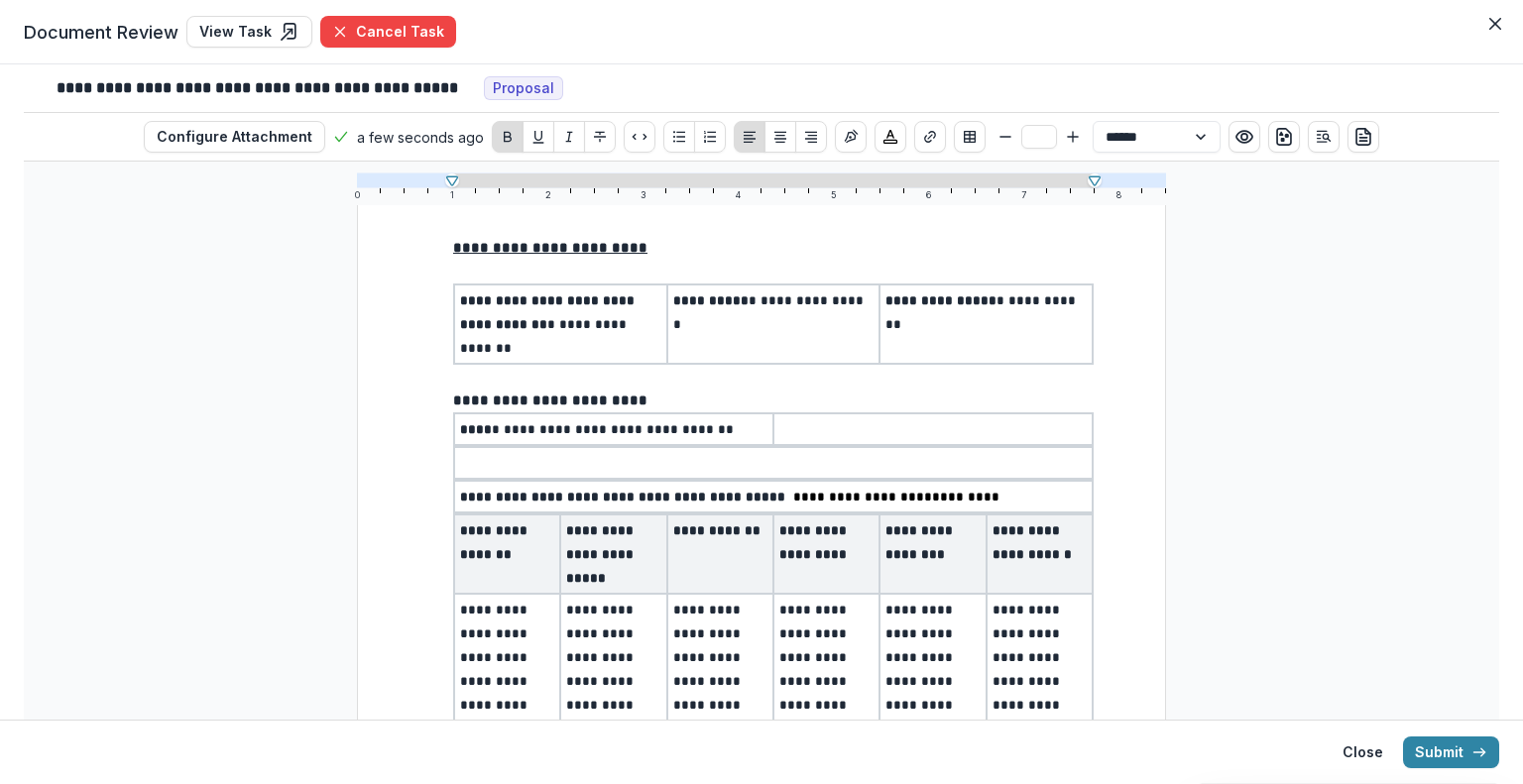 scroll, scrollTop: 99, scrollLeft: 0, axis: vertical 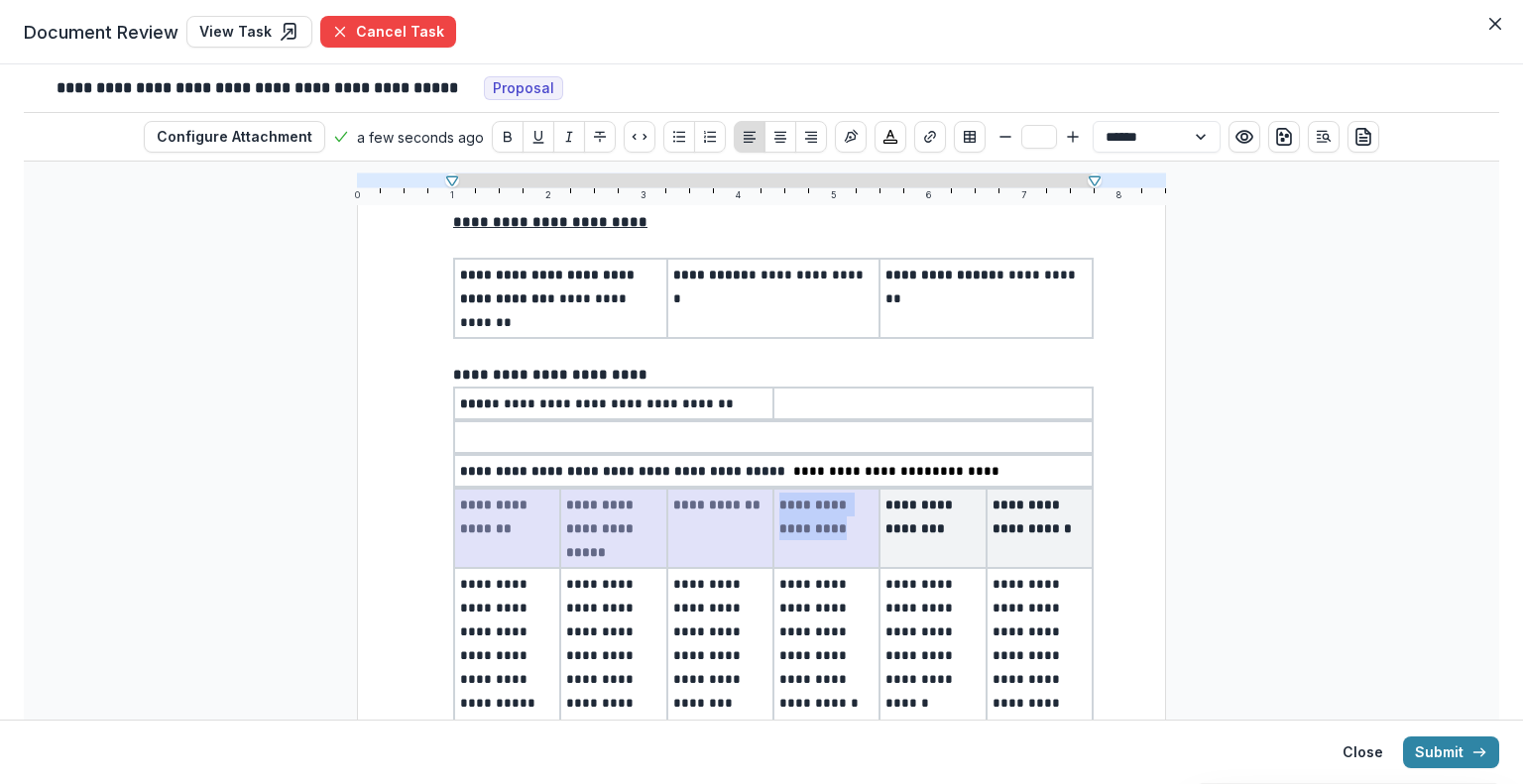 drag, startPoint x: 468, startPoint y: 472, endPoint x: 840, endPoint y: 497, distance: 372.8391 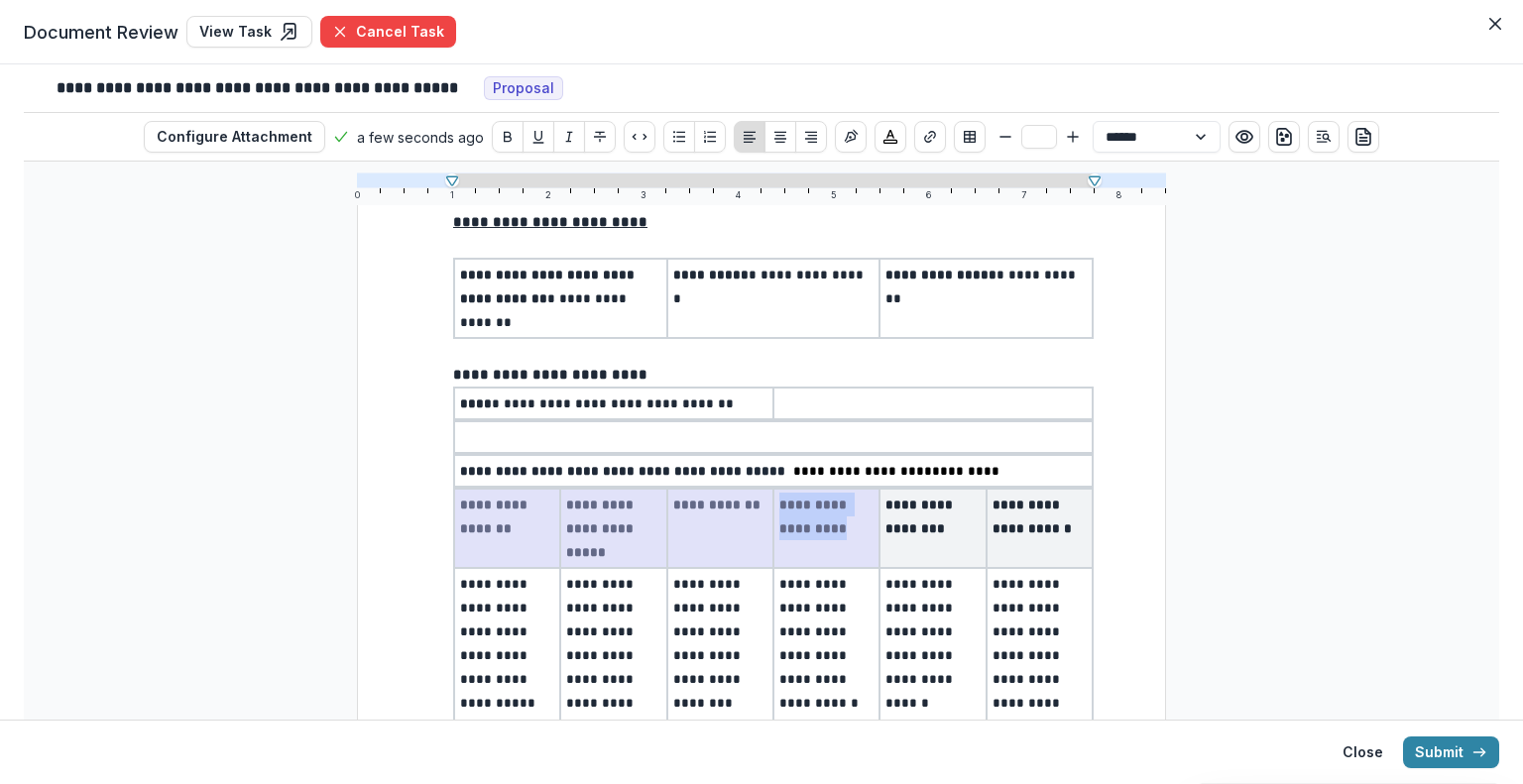 click on "**********" at bounding box center (773, 528) 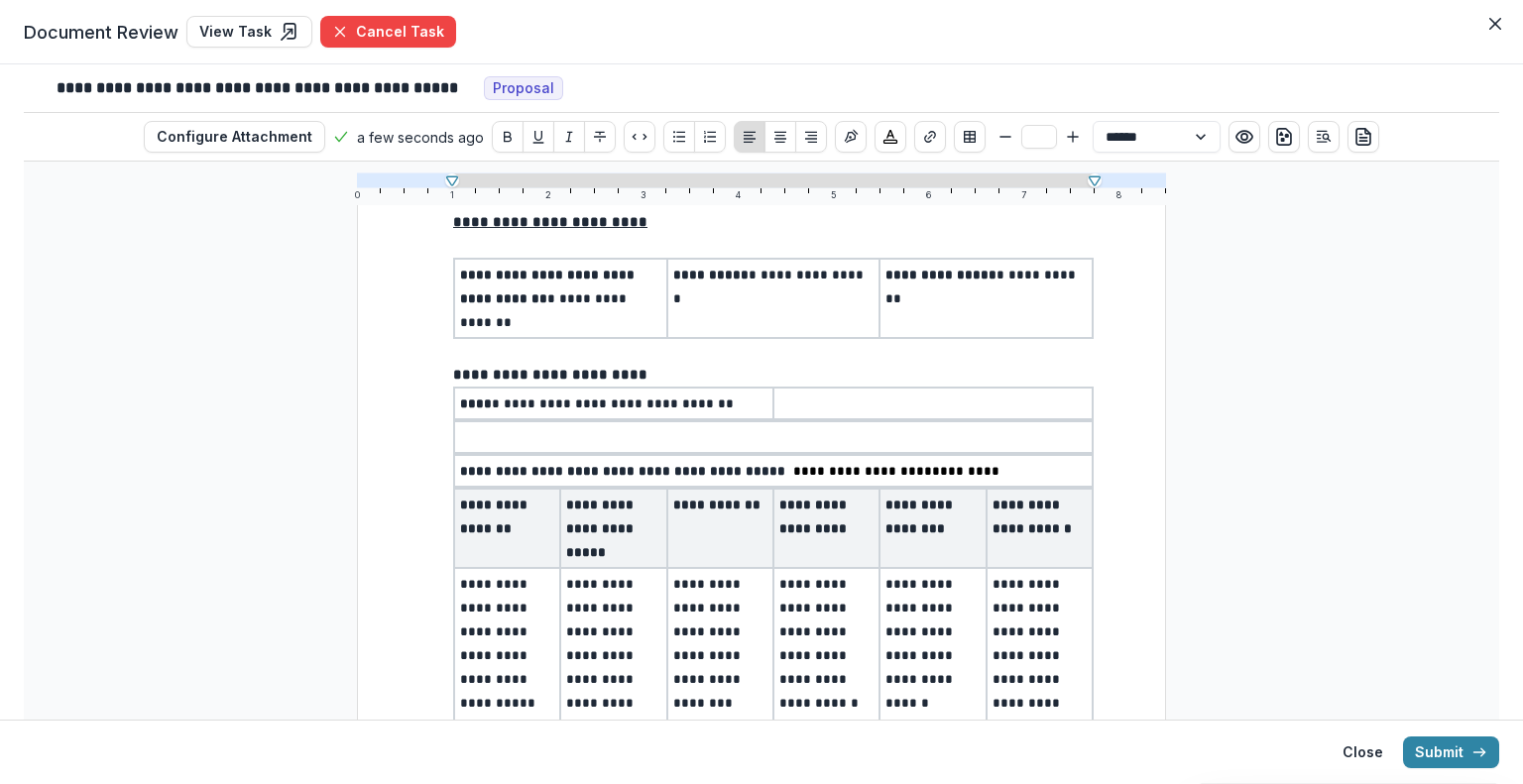 click on "**********" at bounding box center [720, 643] 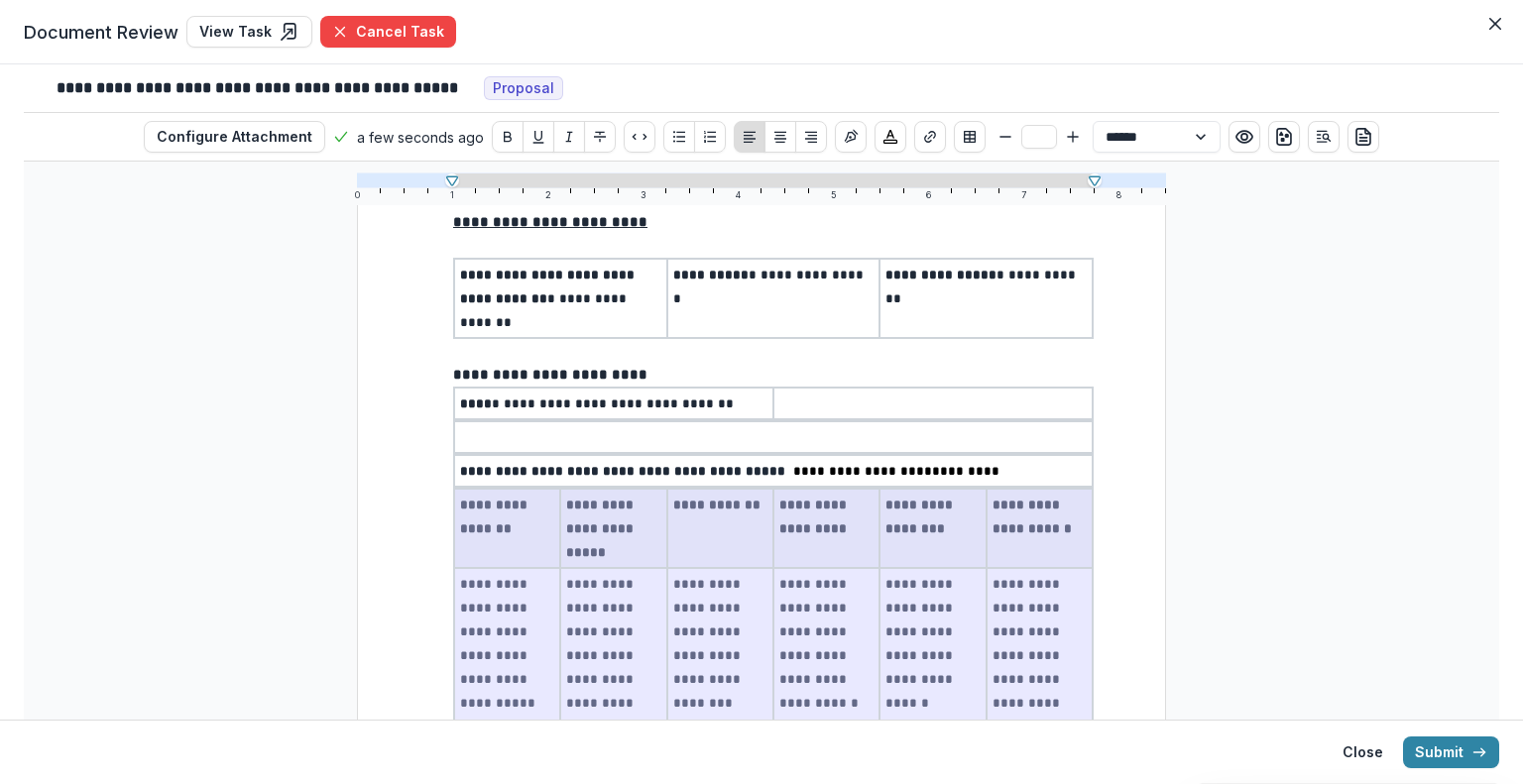 drag, startPoint x: 476, startPoint y: 482, endPoint x: 1059, endPoint y: 633, distance: 602.23749 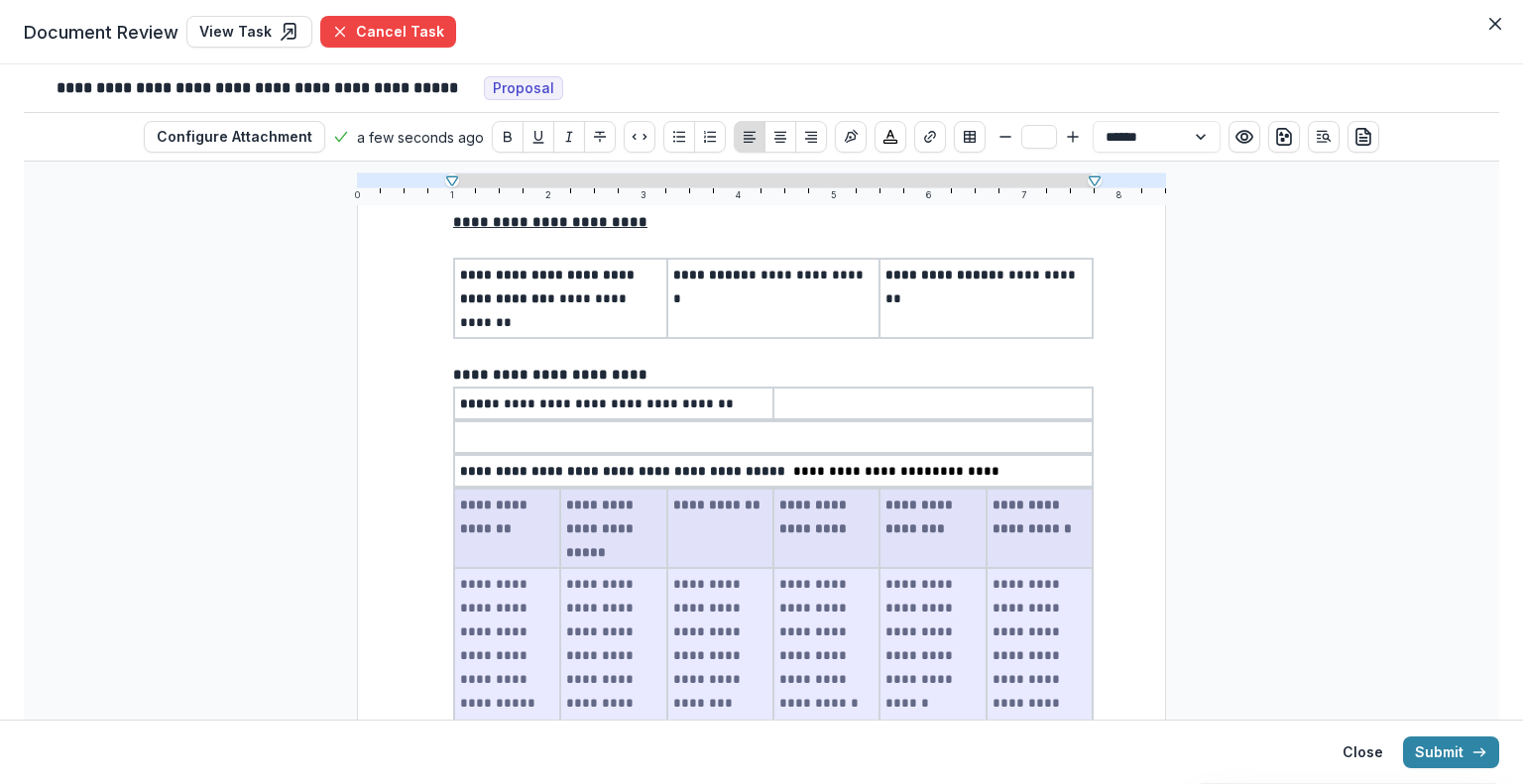 click on "**********" at bounding box center [773, 616] 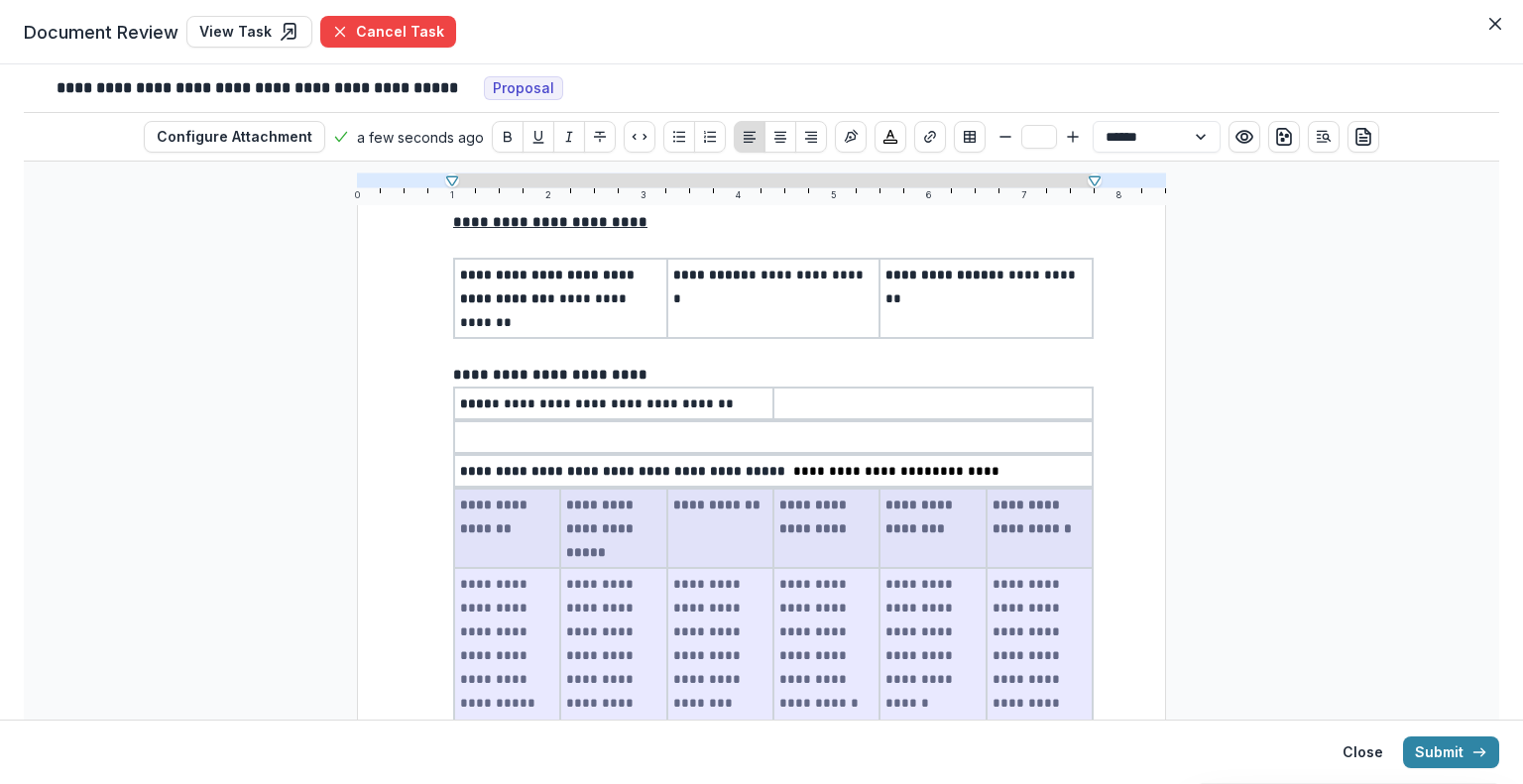 select on "**********" 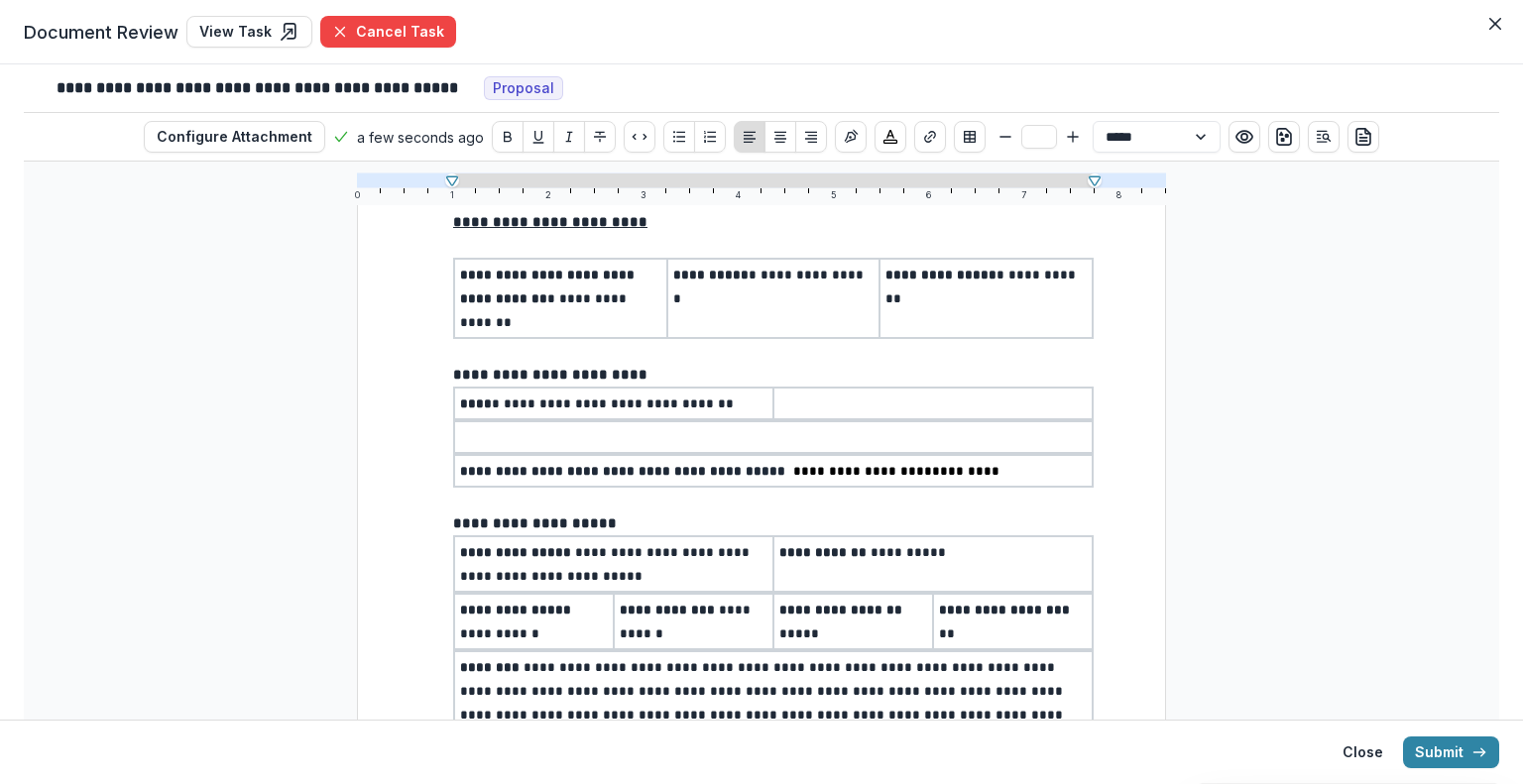 type on "**" 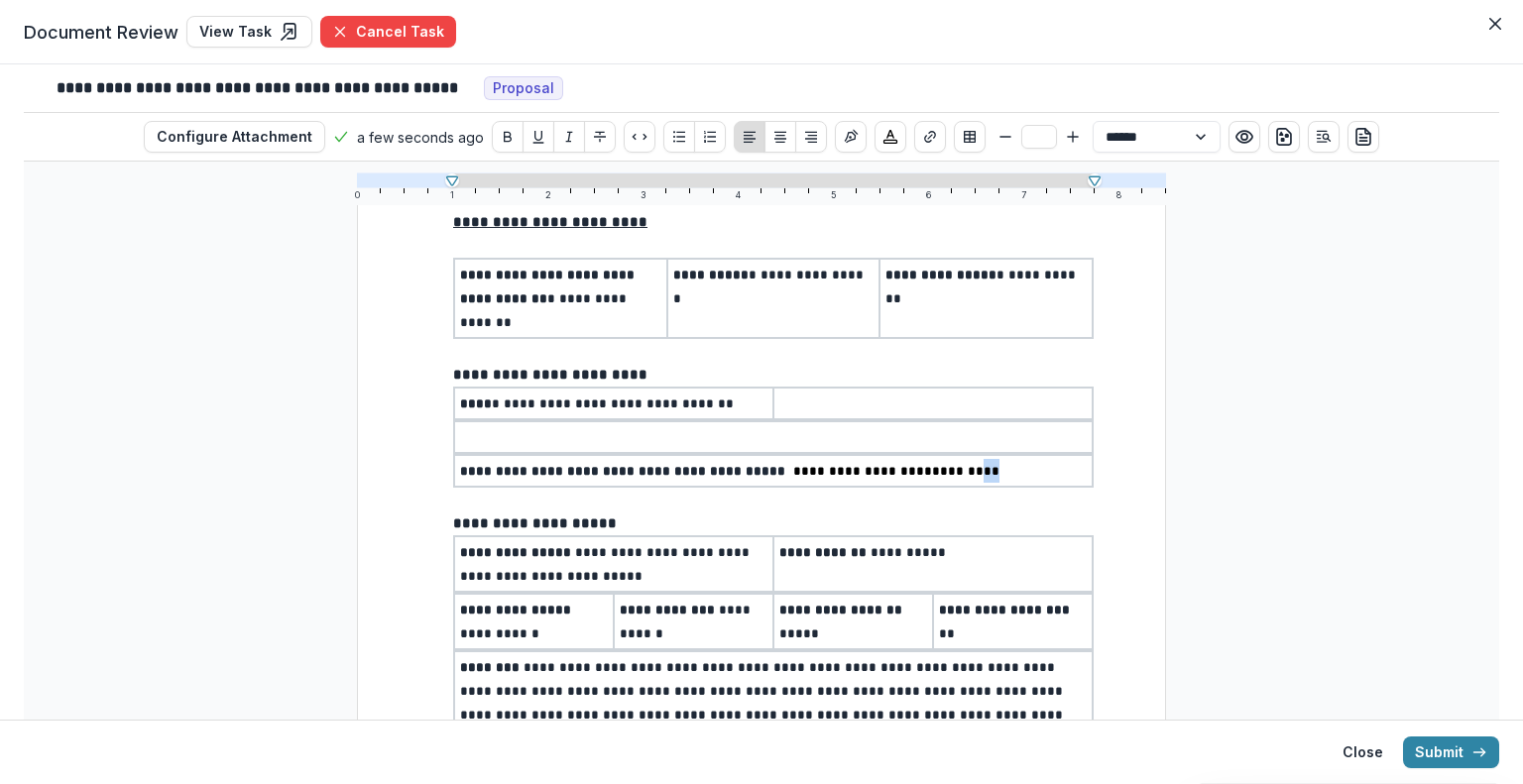 drag, startPoint x: 936, startPoint y: 441, endPoint x: 949, endPoint y: 441, distance: 13 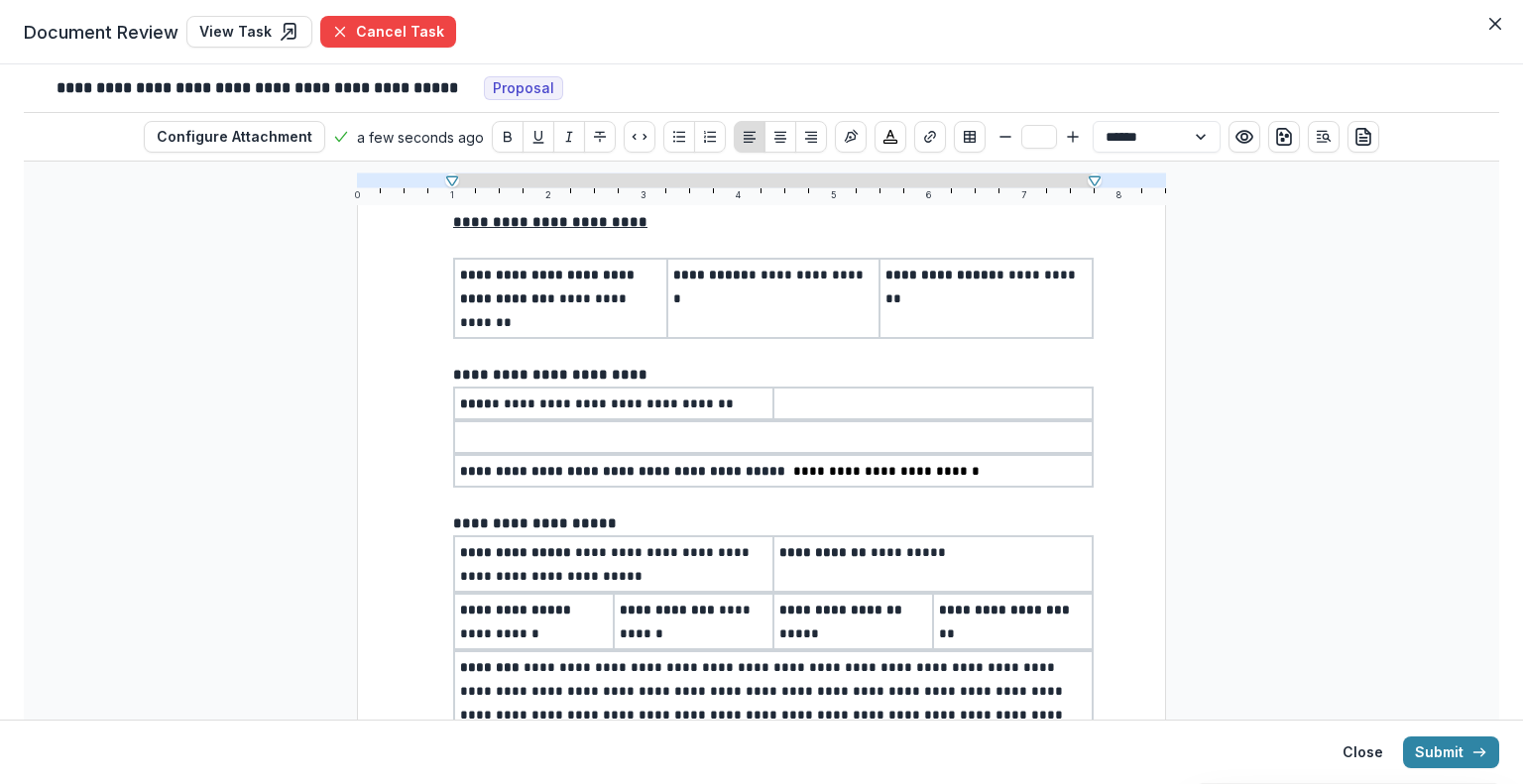 click on "**********" at bounding box center [886, 471] 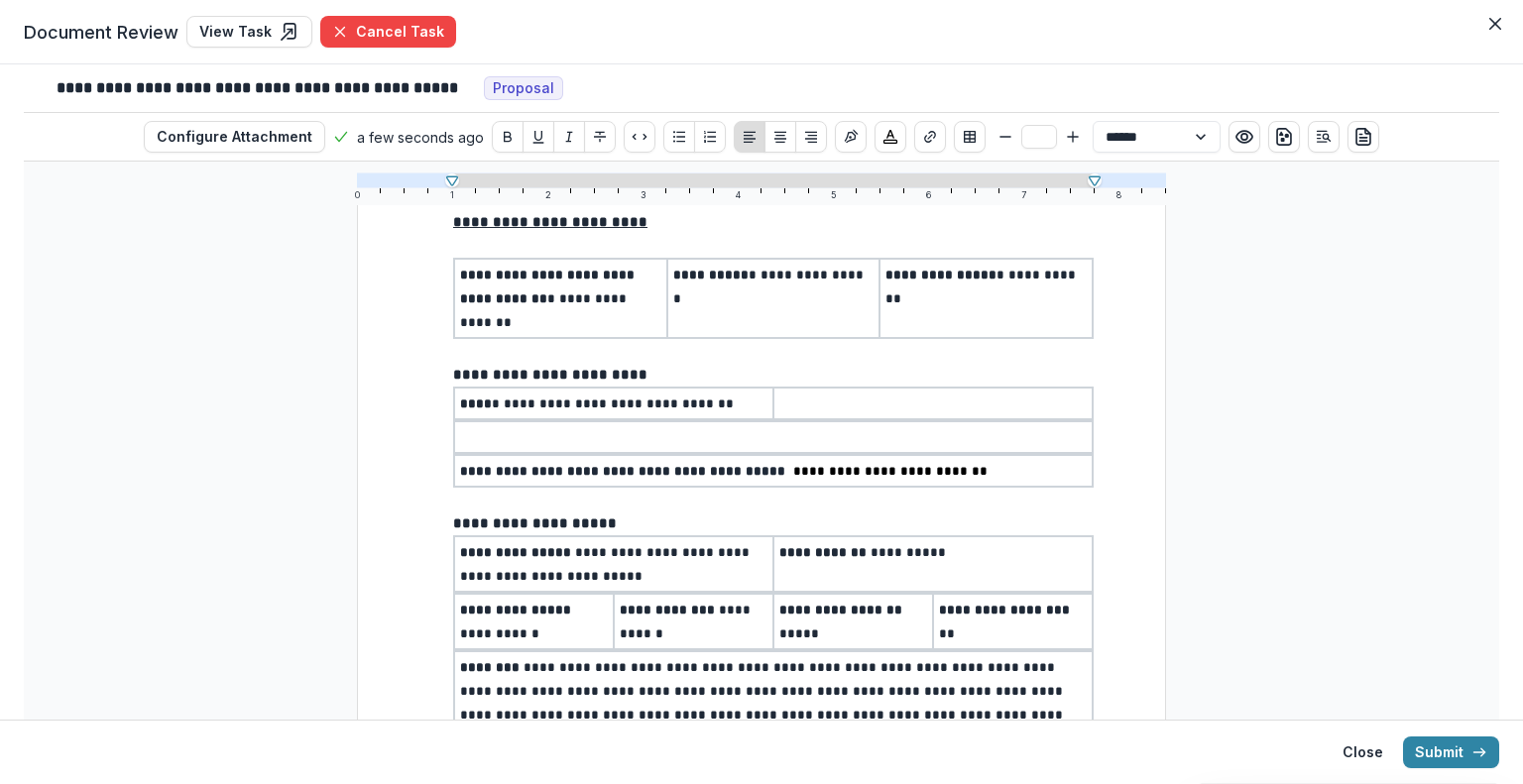 click on "**********" at bounding box center [890, 471] 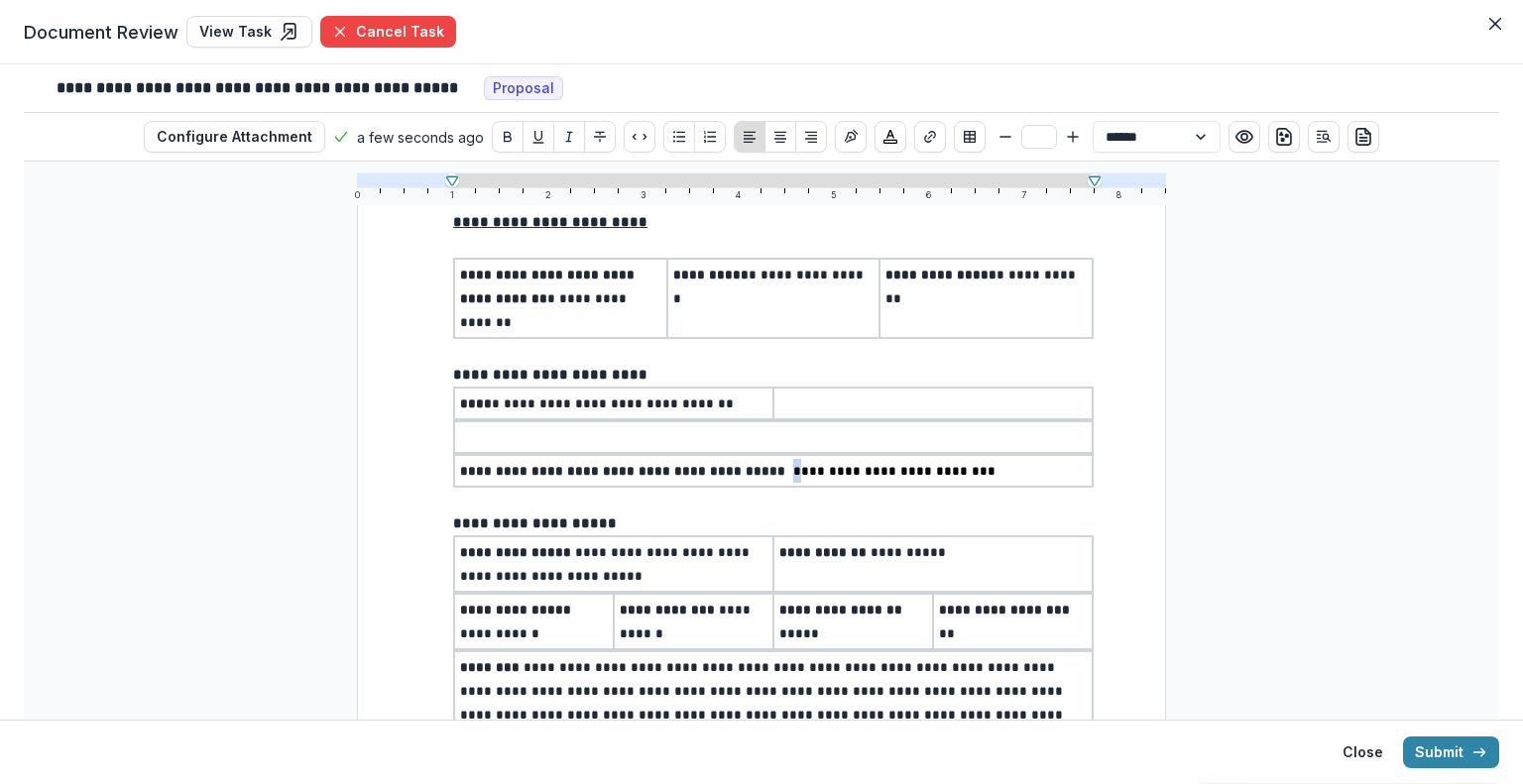 click on "**********" at bounding box center (894, 471) 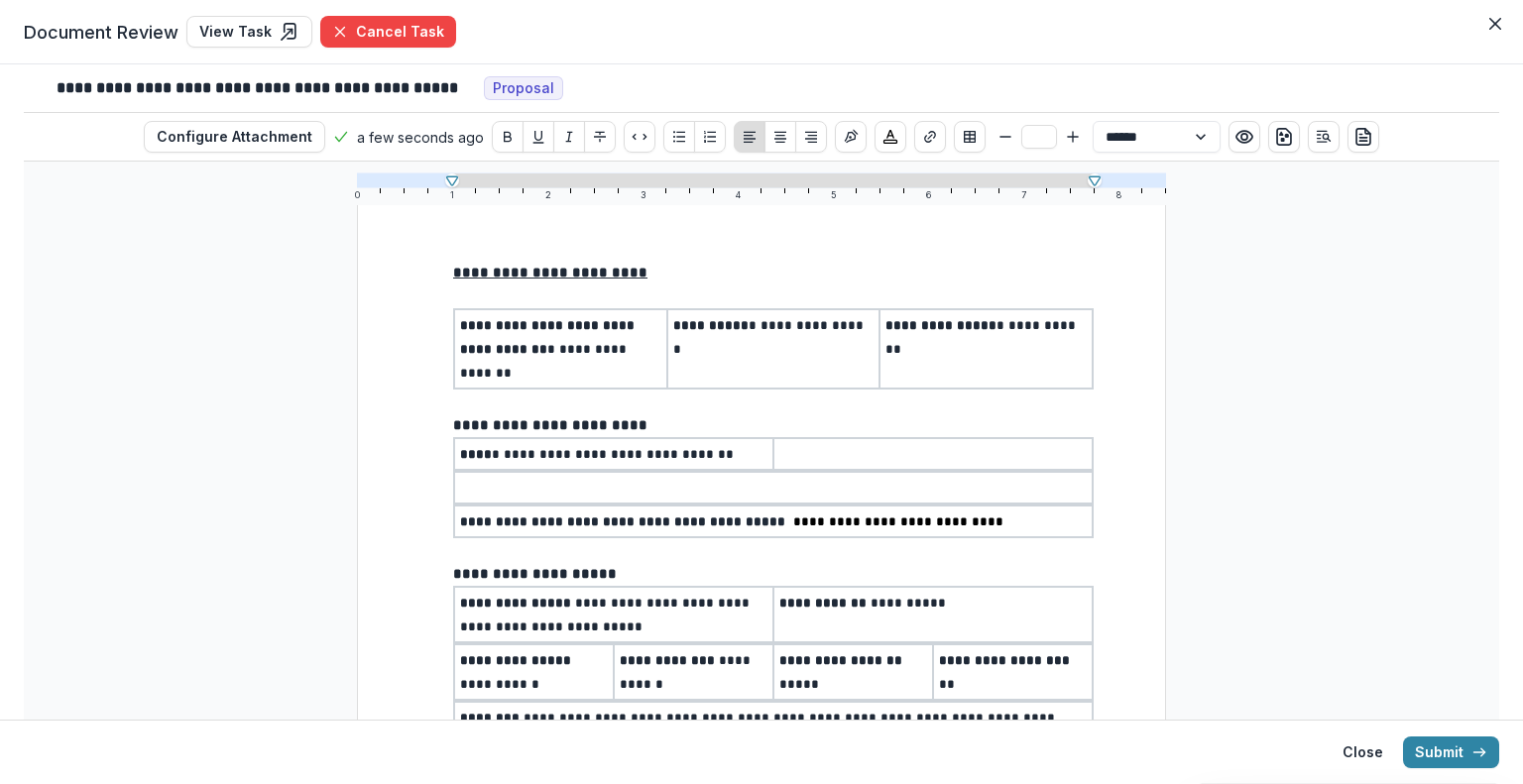 scroll, scrollTop: 0, scrollLeft: 0, axis: both 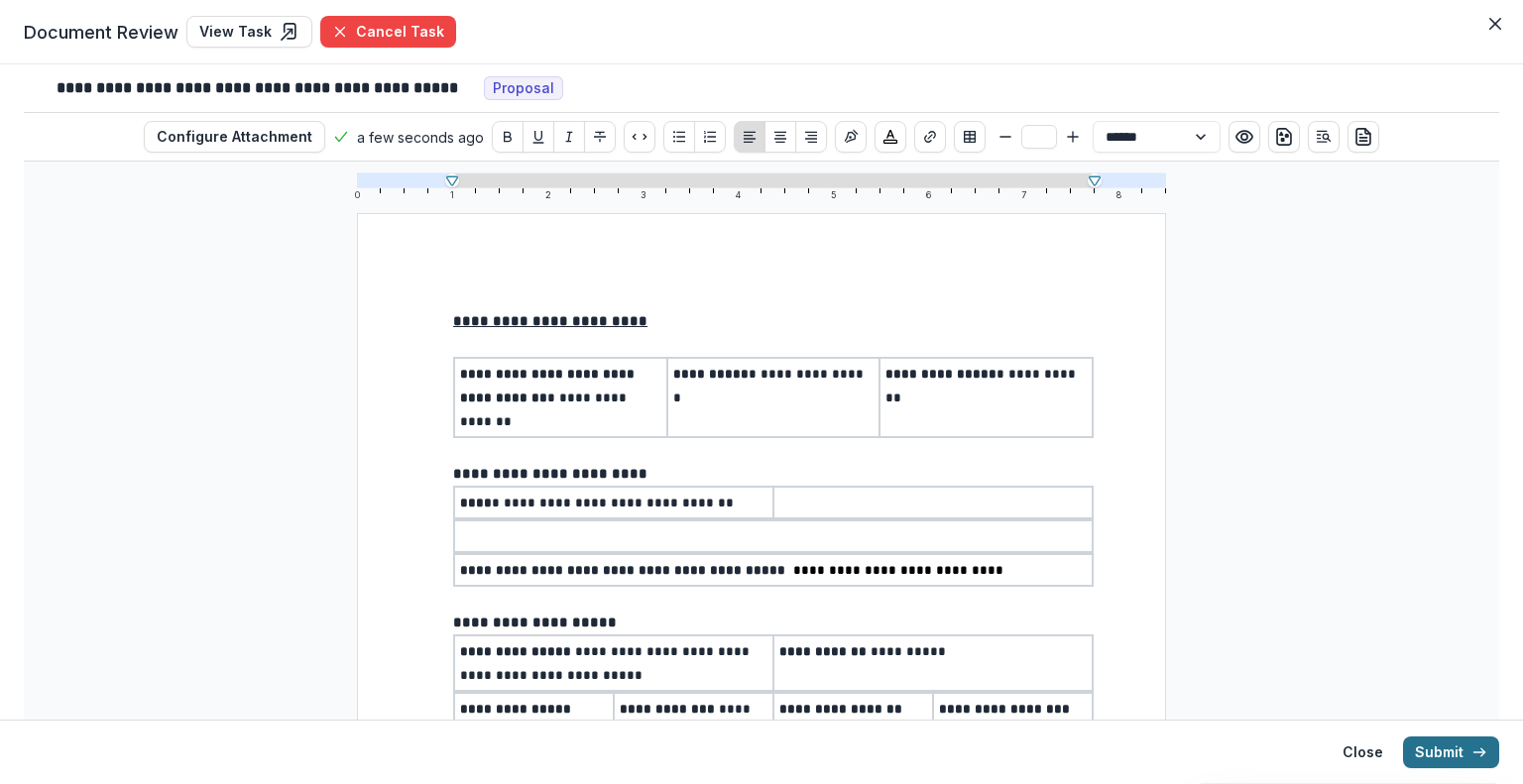 click on "Submit" at bounding box center (1451, 752) 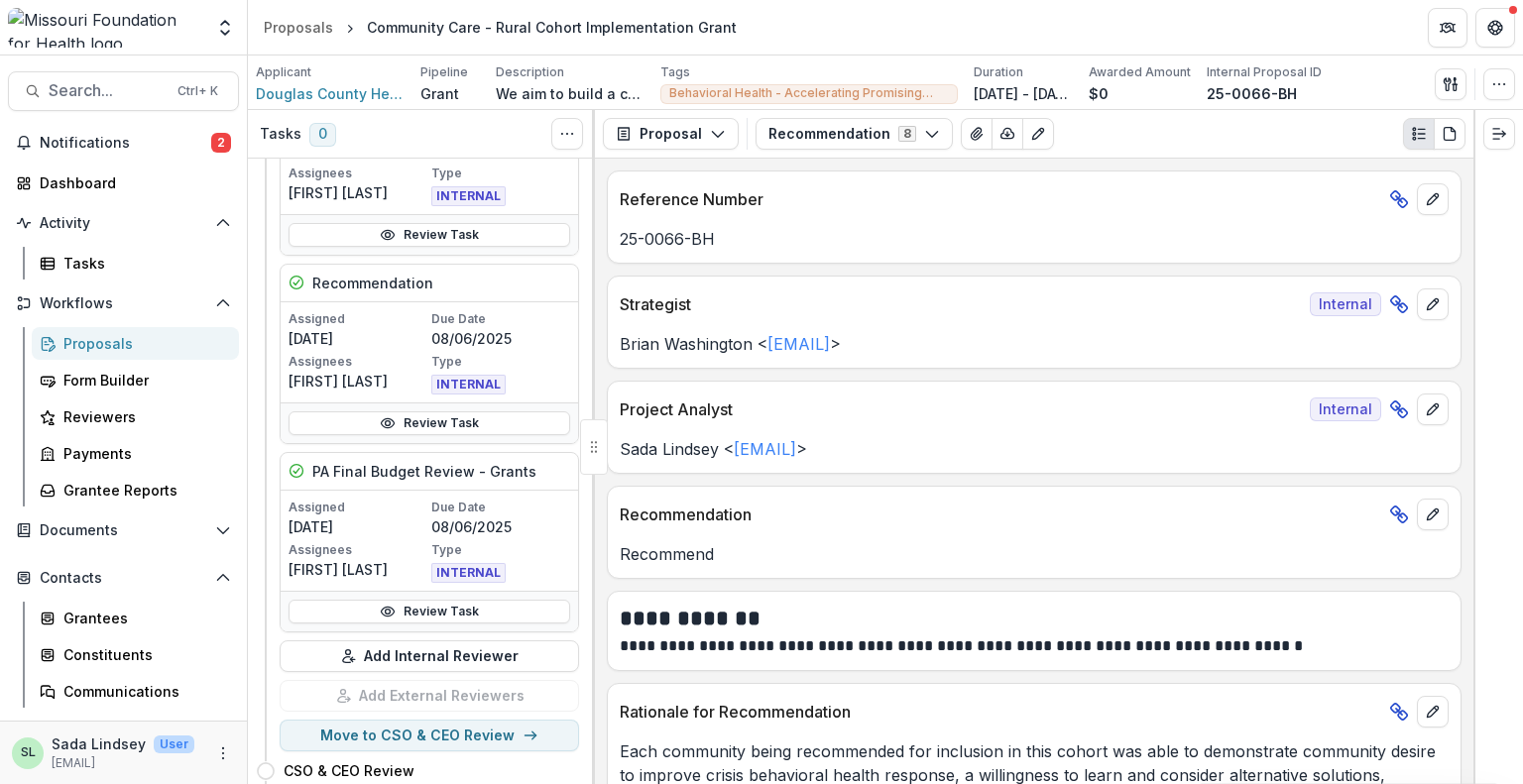 scroll, scrollTop: 694, scrollLeft: 0, axis: vertical 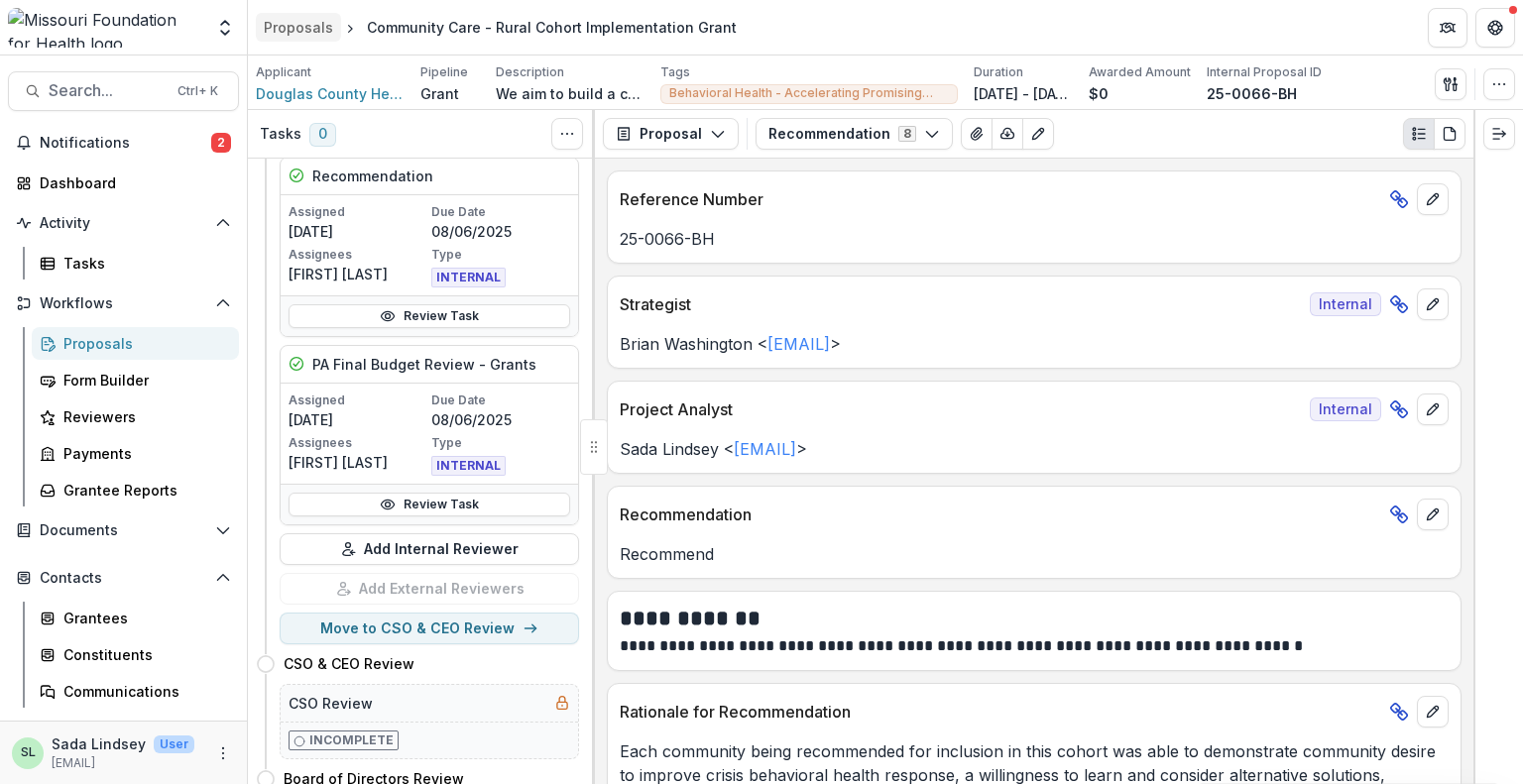 click on "Proposals" at bounding box center (298, 27) 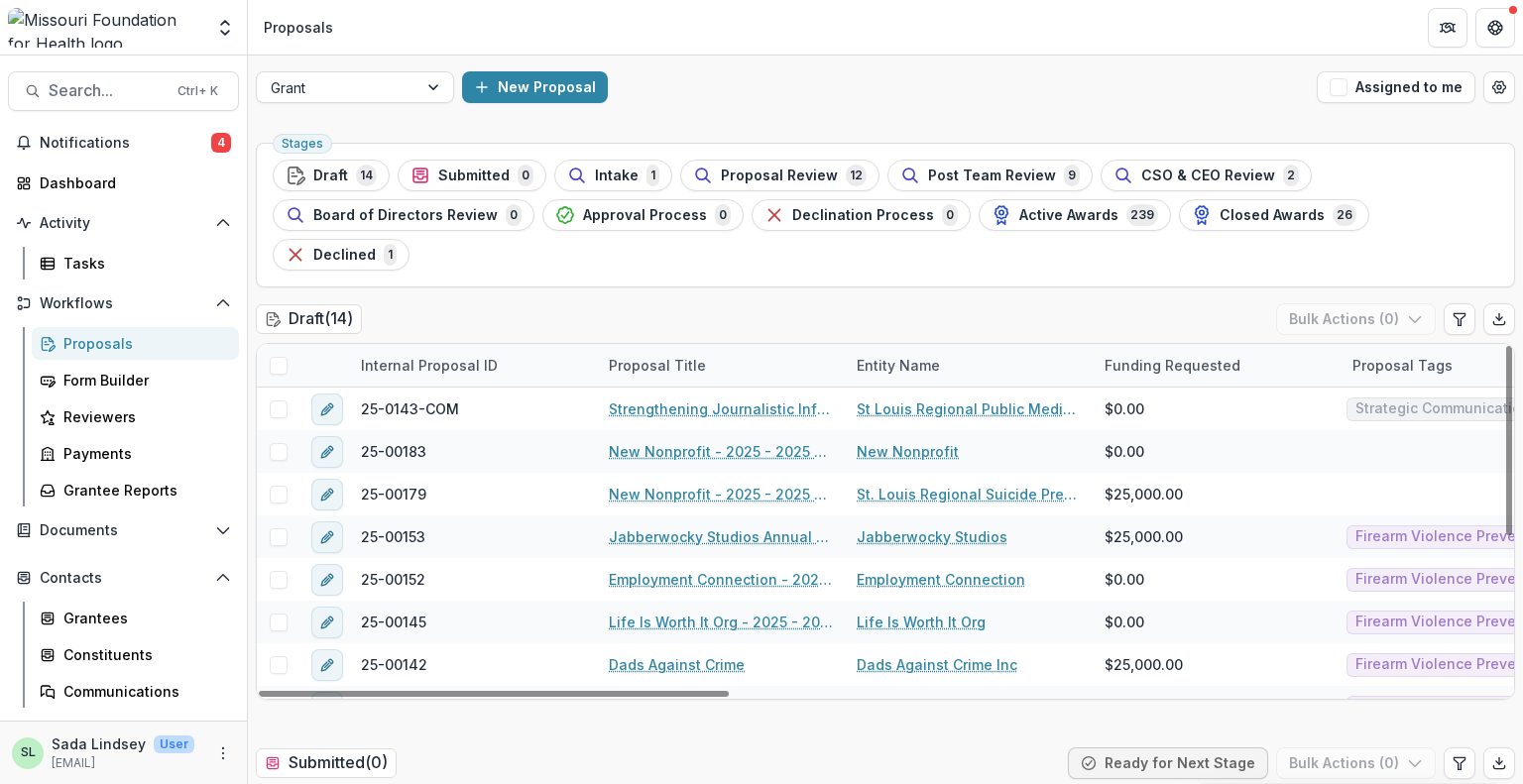 scroll, scrollTop: 284, scrollLeft: 0, axis: vertical 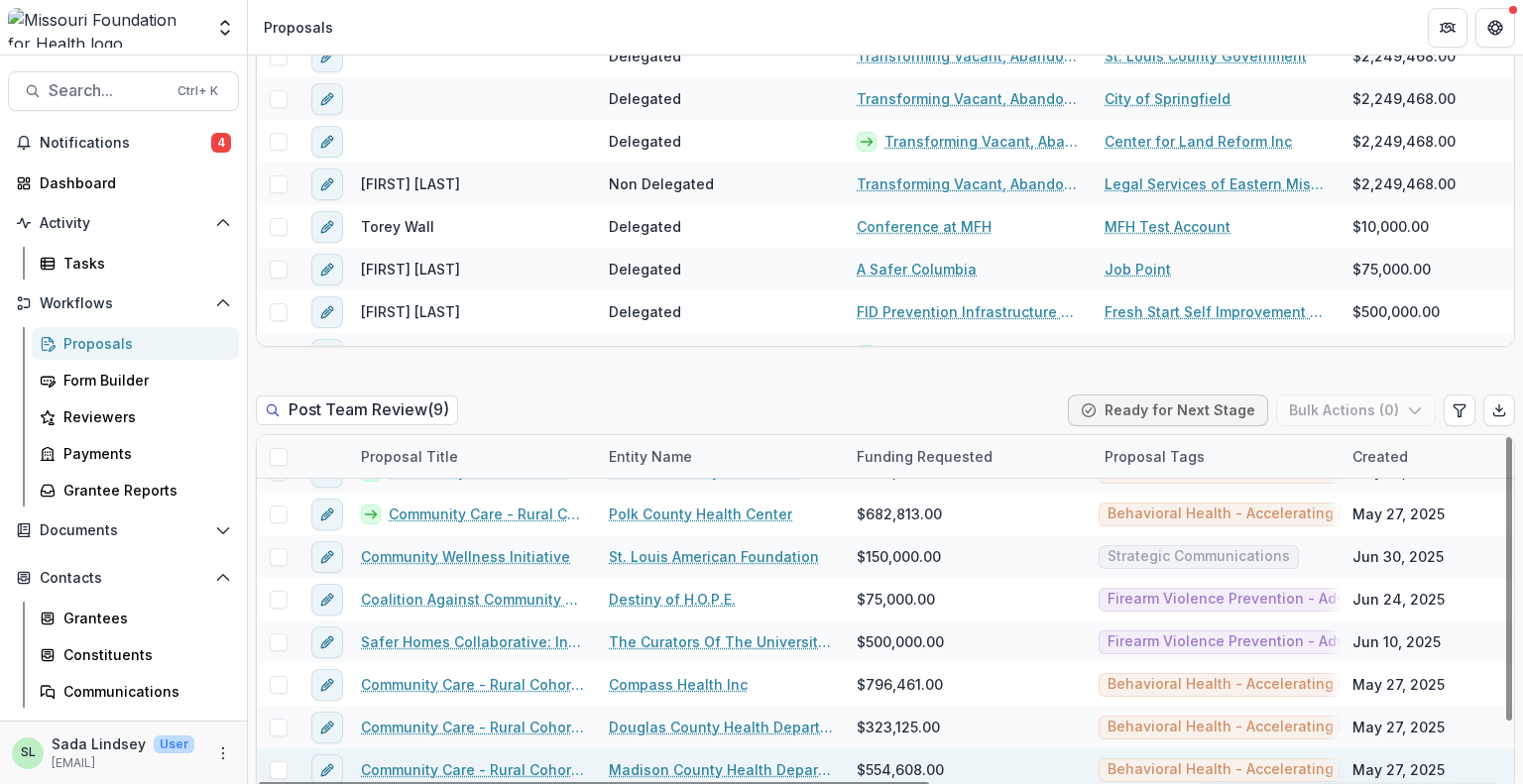 click on "Community Care - Rural Cohort Implementation Grant" at bounding box center (473, 769) 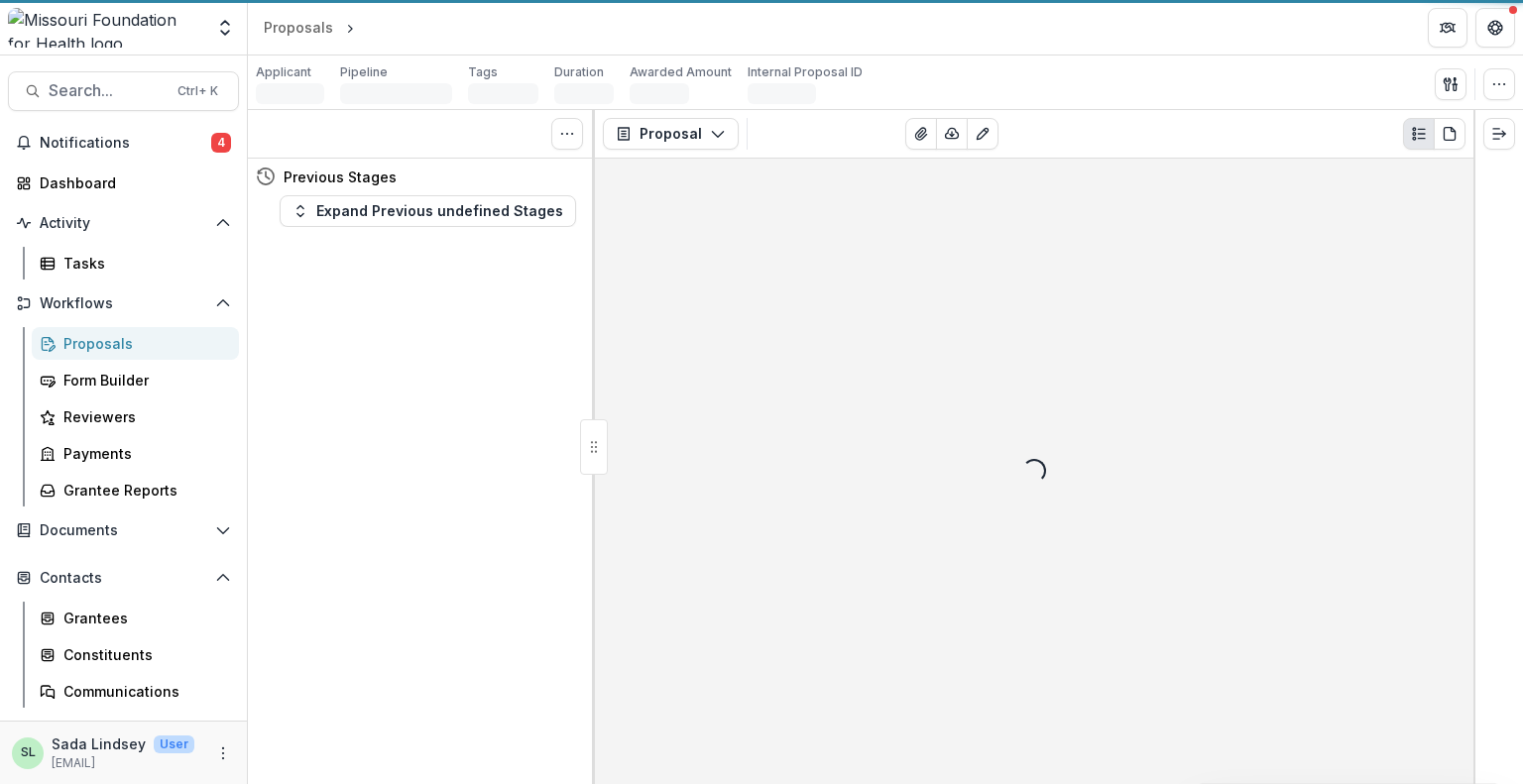 scroll, scrollTop: 0, scrollLeft: 0, axis: both 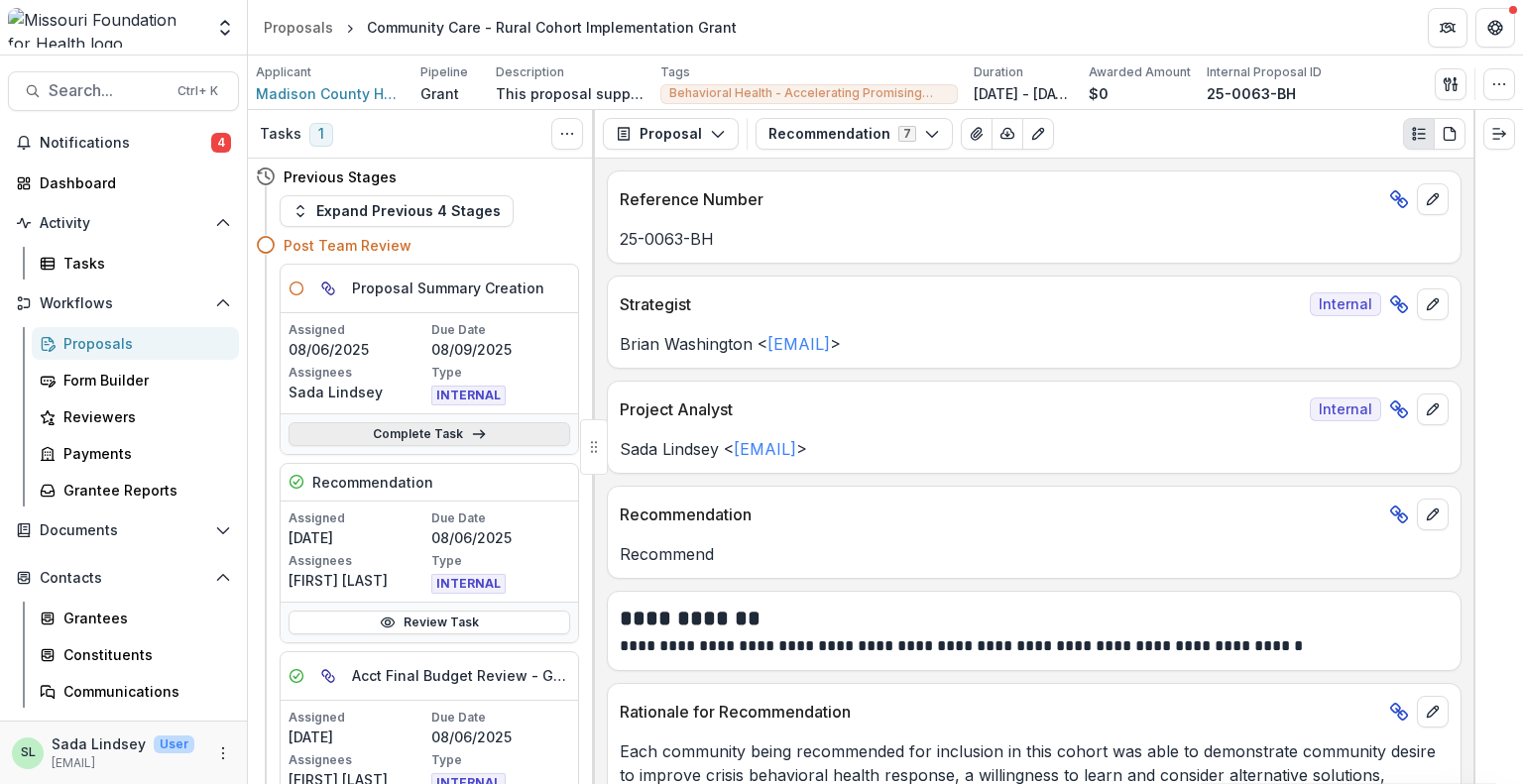 click on "Complete Task" at bounding box center (429, 434) 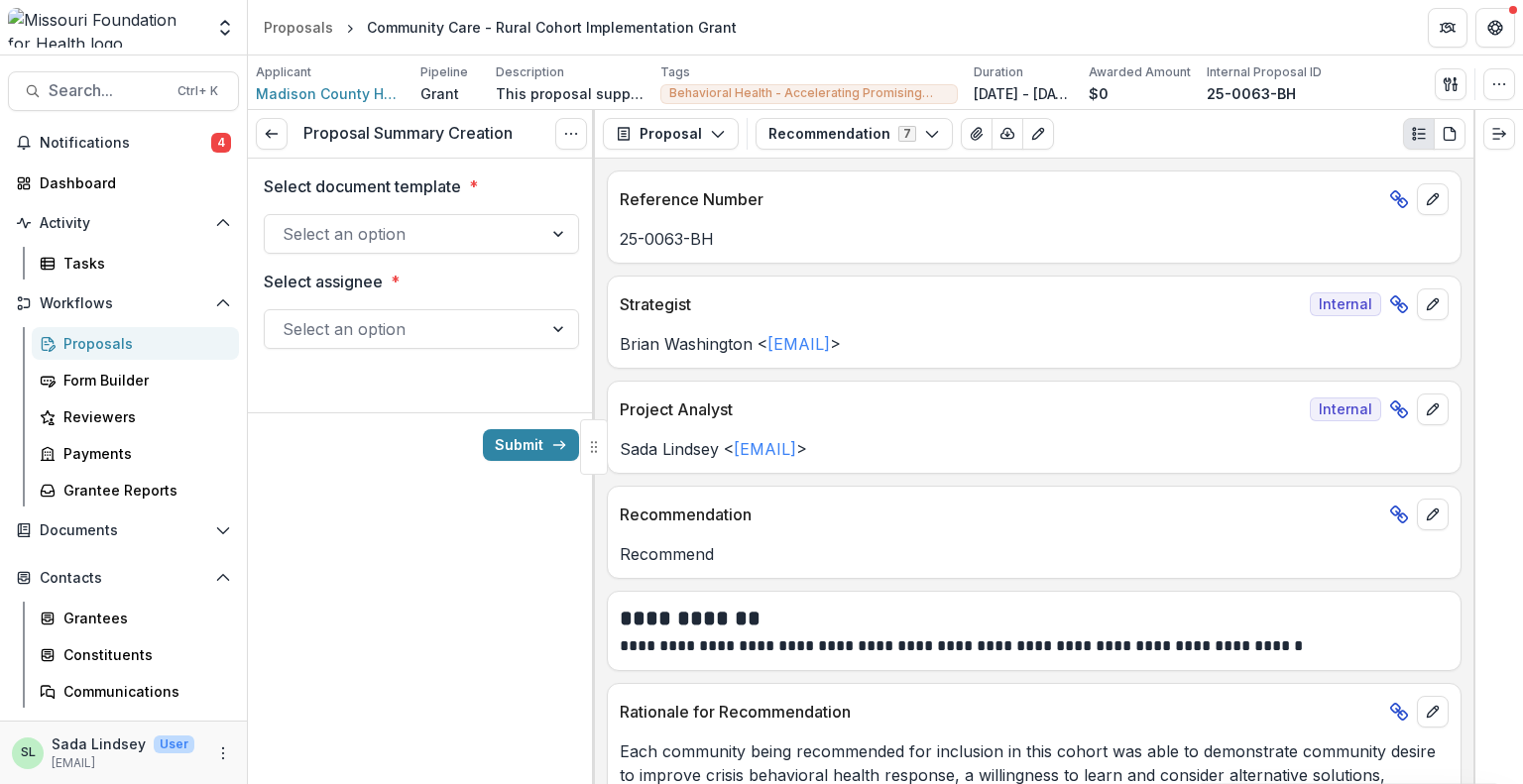 click at bounding box center [404, 234] 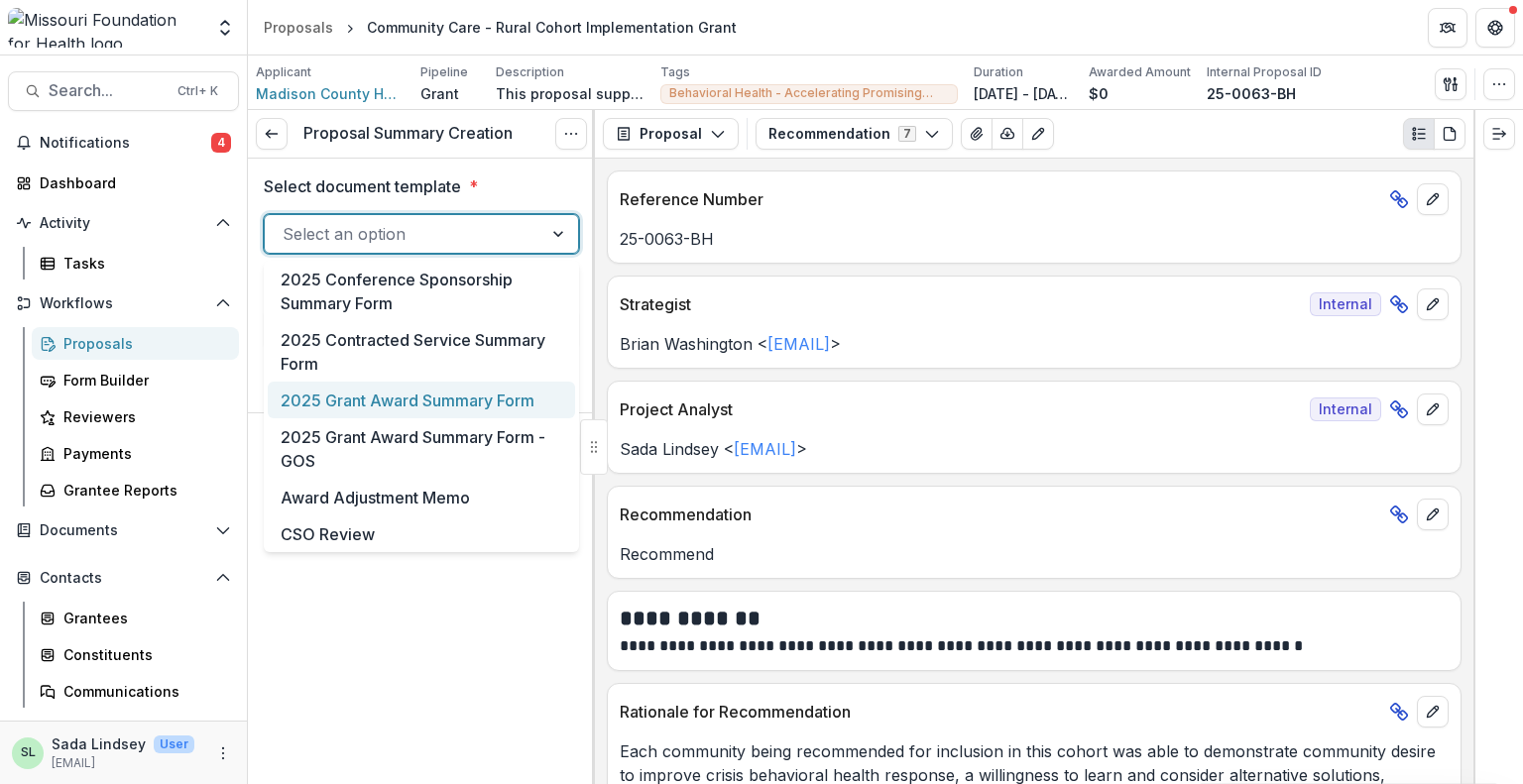 click on "2025 Grant Award Summary Form" at bounding box center [421, 399] 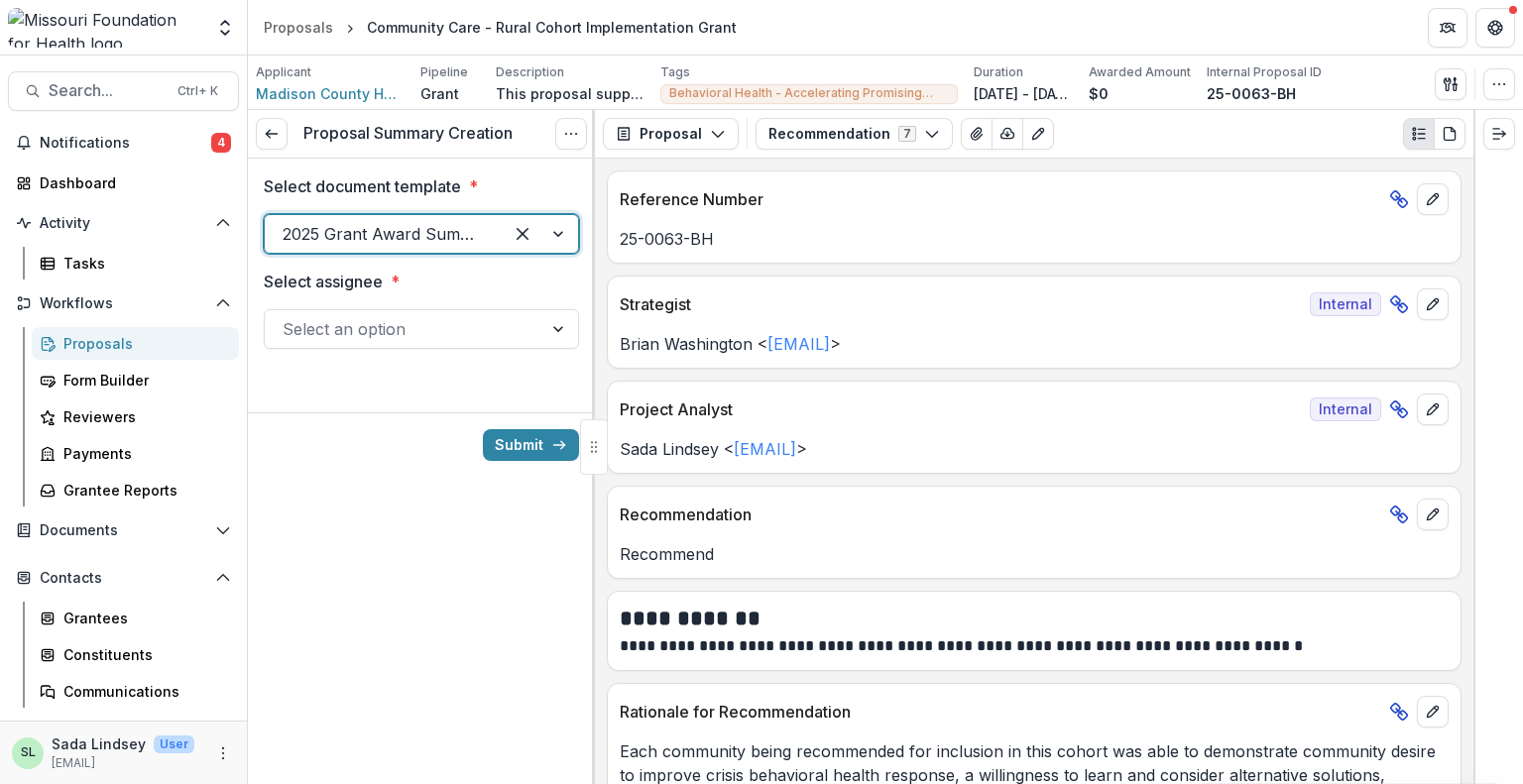 click at bounding box center [404, 329] 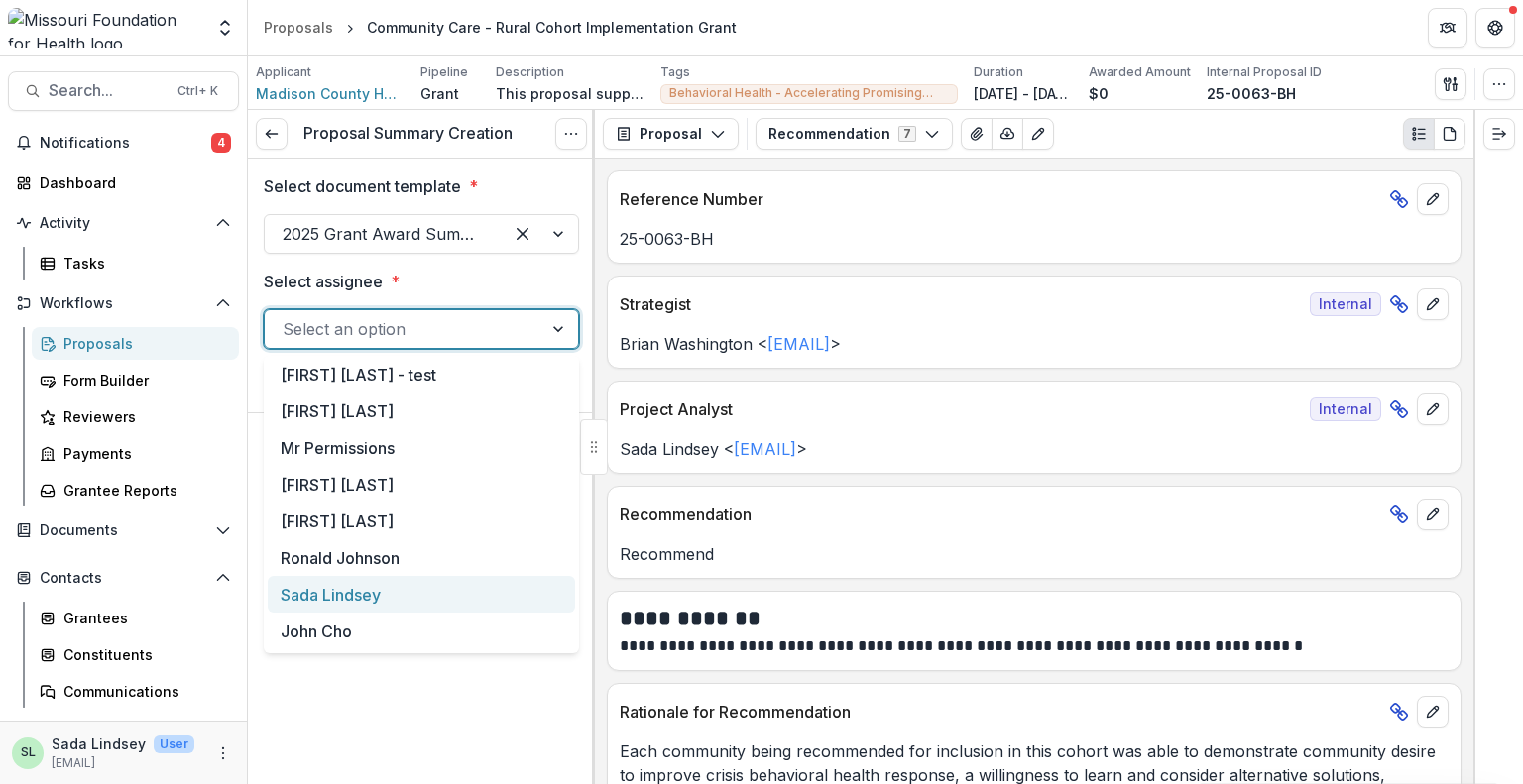 click on "Sada Lindsey" at bounding box center [421, 594] 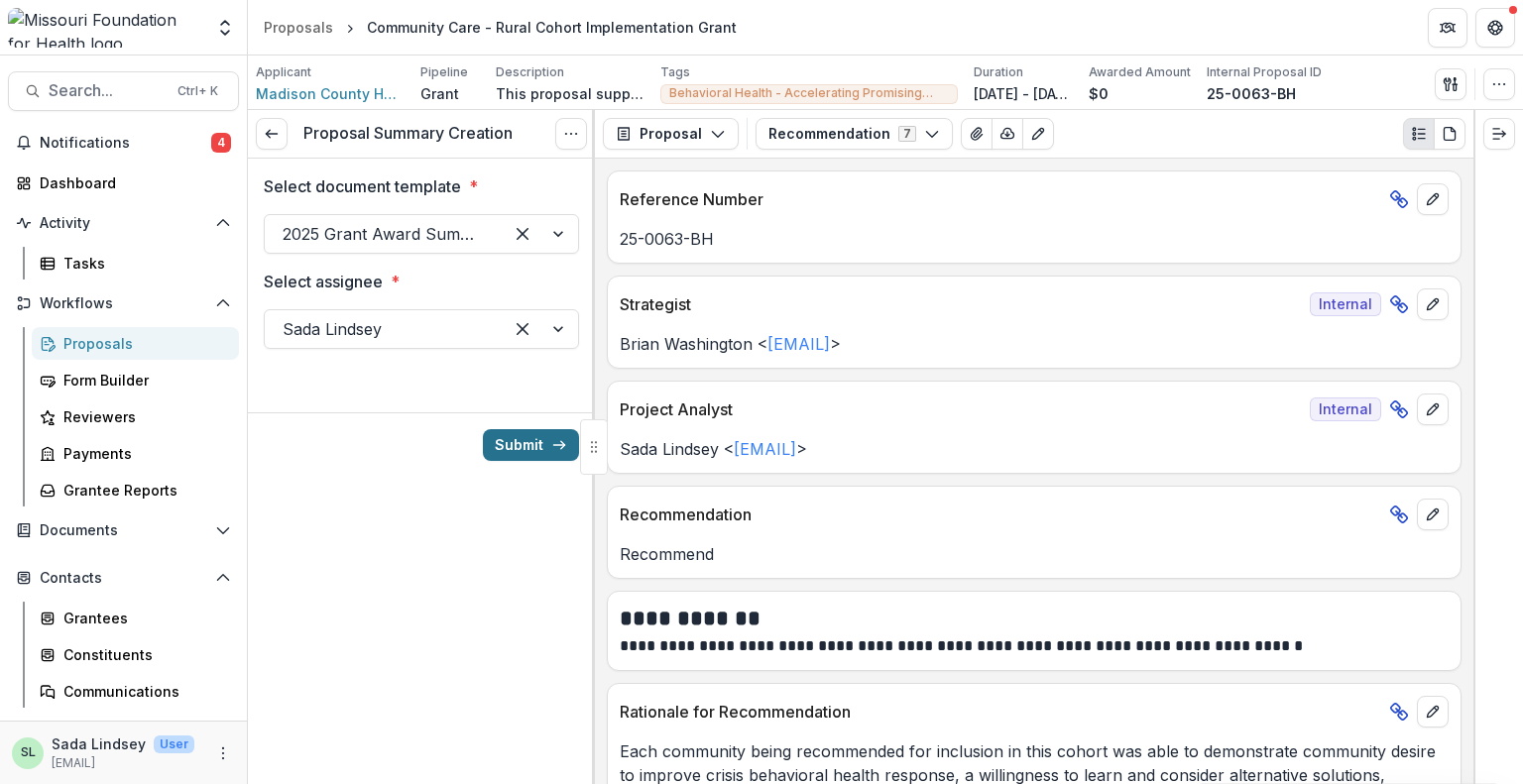 click on "Submit" at bounding box center (530, 445) 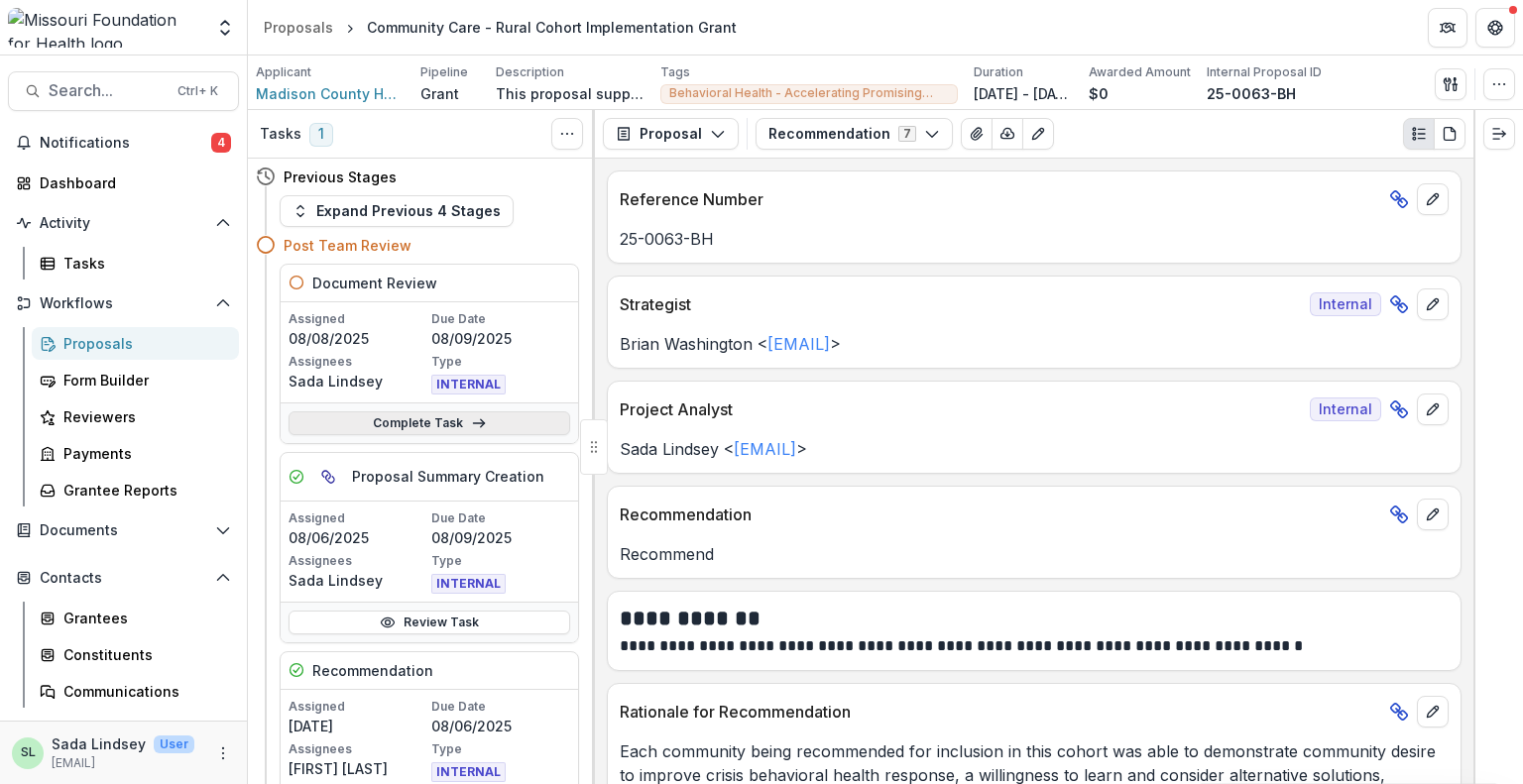 click on "Complete Task" at bounding box center [429, 423] 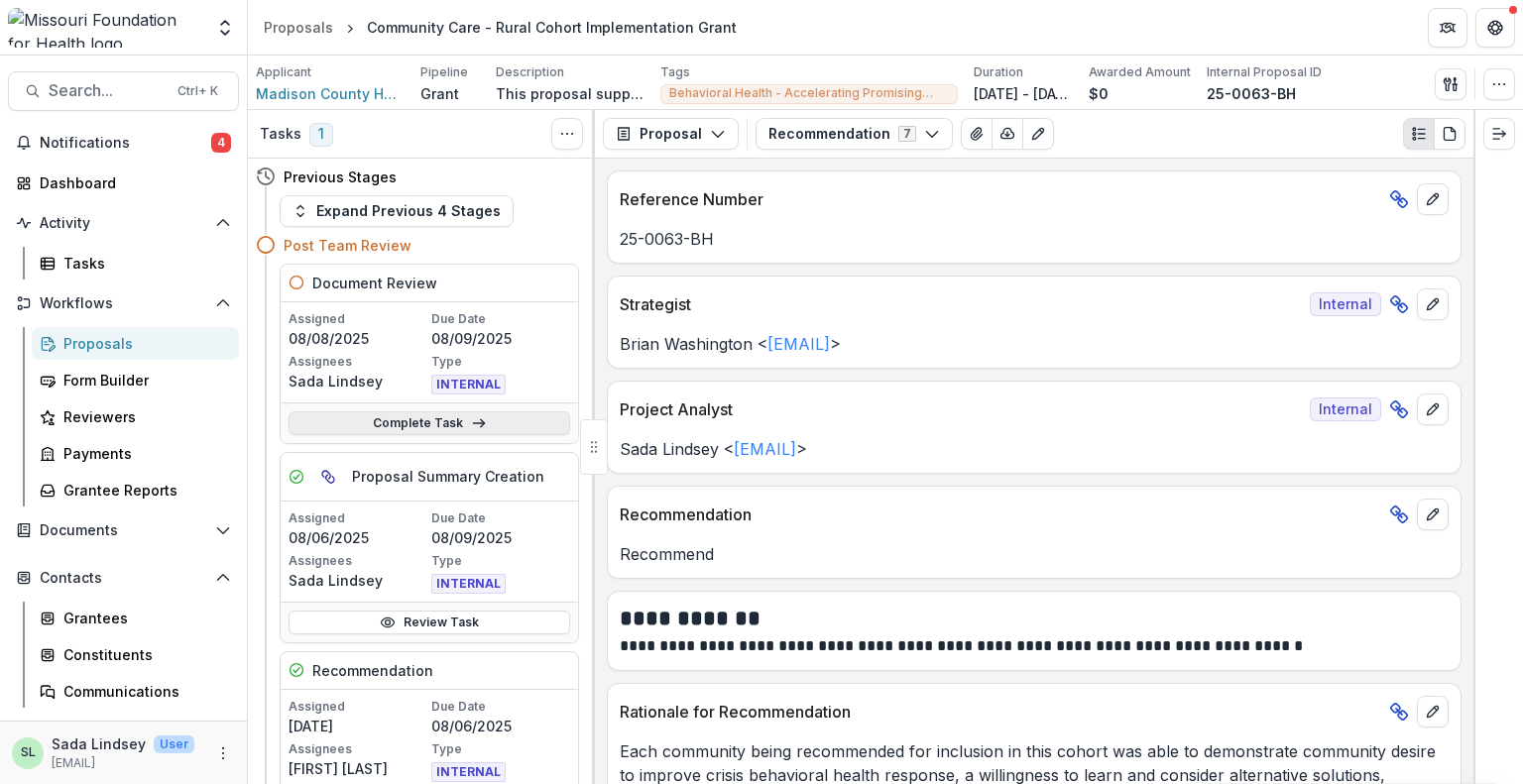 select on "**********" 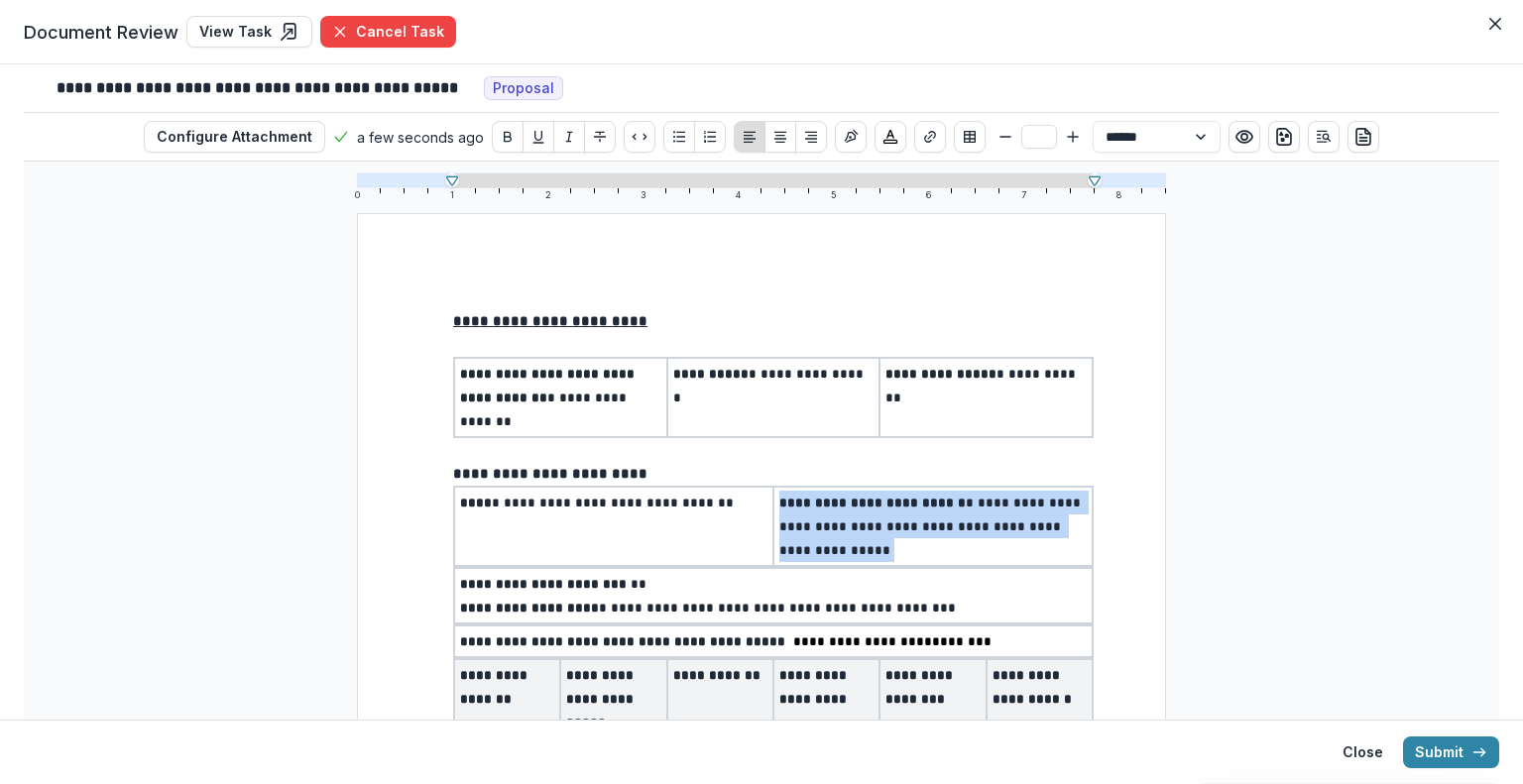 drag, startPoint x: 775, startPoint y: 476, endPoint x: 1023, endPoint y: 524, distance: 252.60245 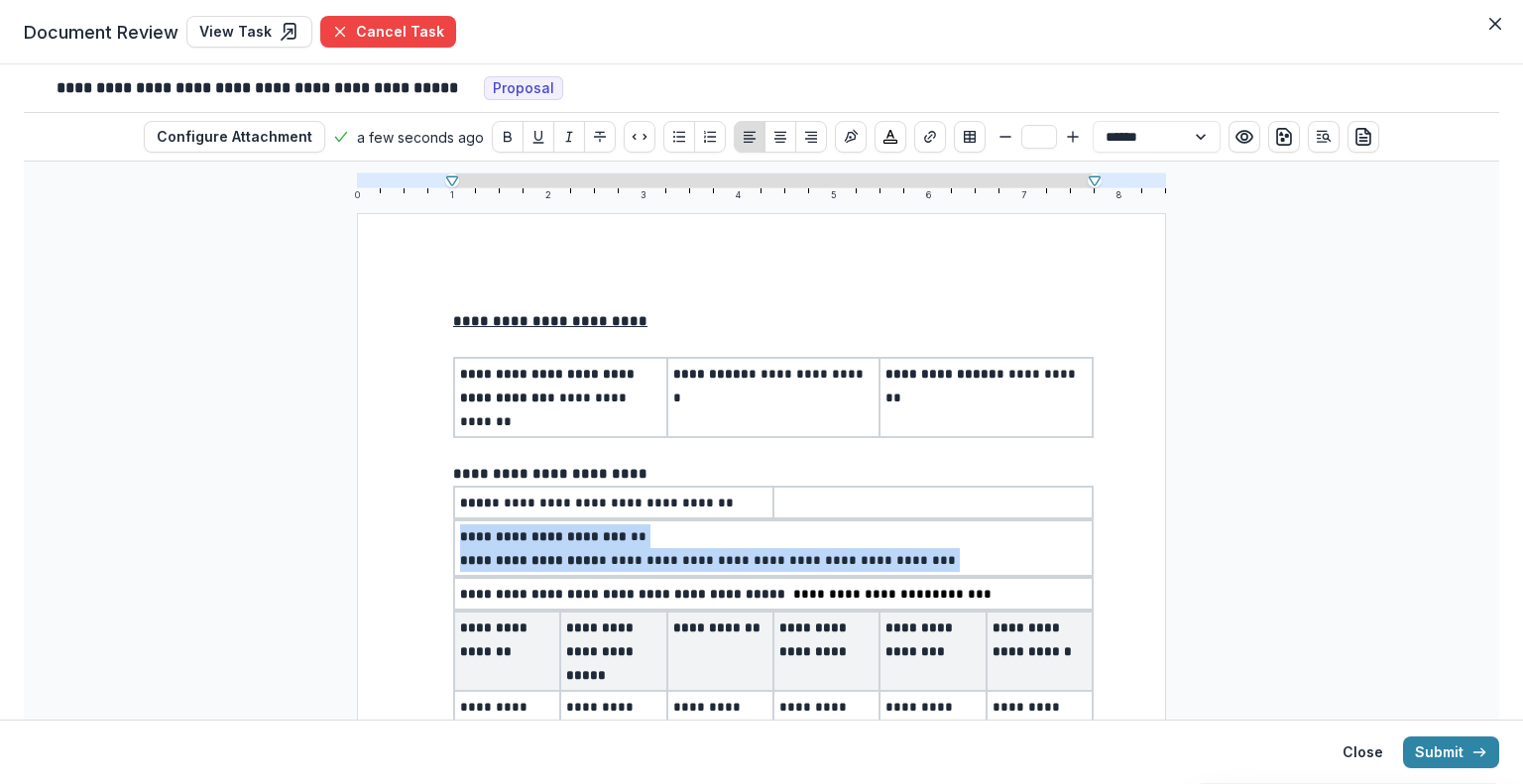 drag, startPoint x: 457, startPoint y: 509, endPoint x: 1017, endPoint y: 527, distance: 560.2892 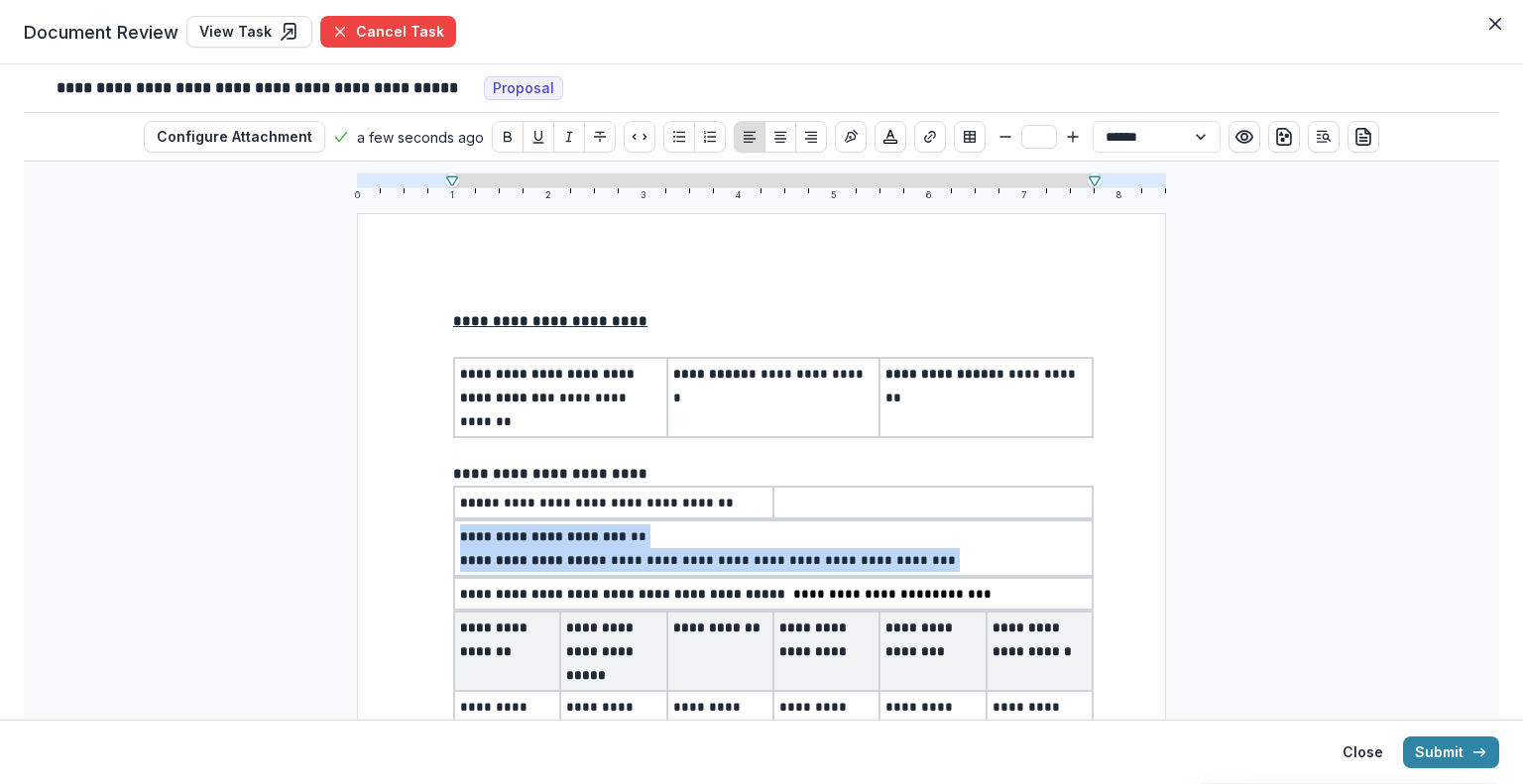 click on "**********" at bounding box center (773, 548) 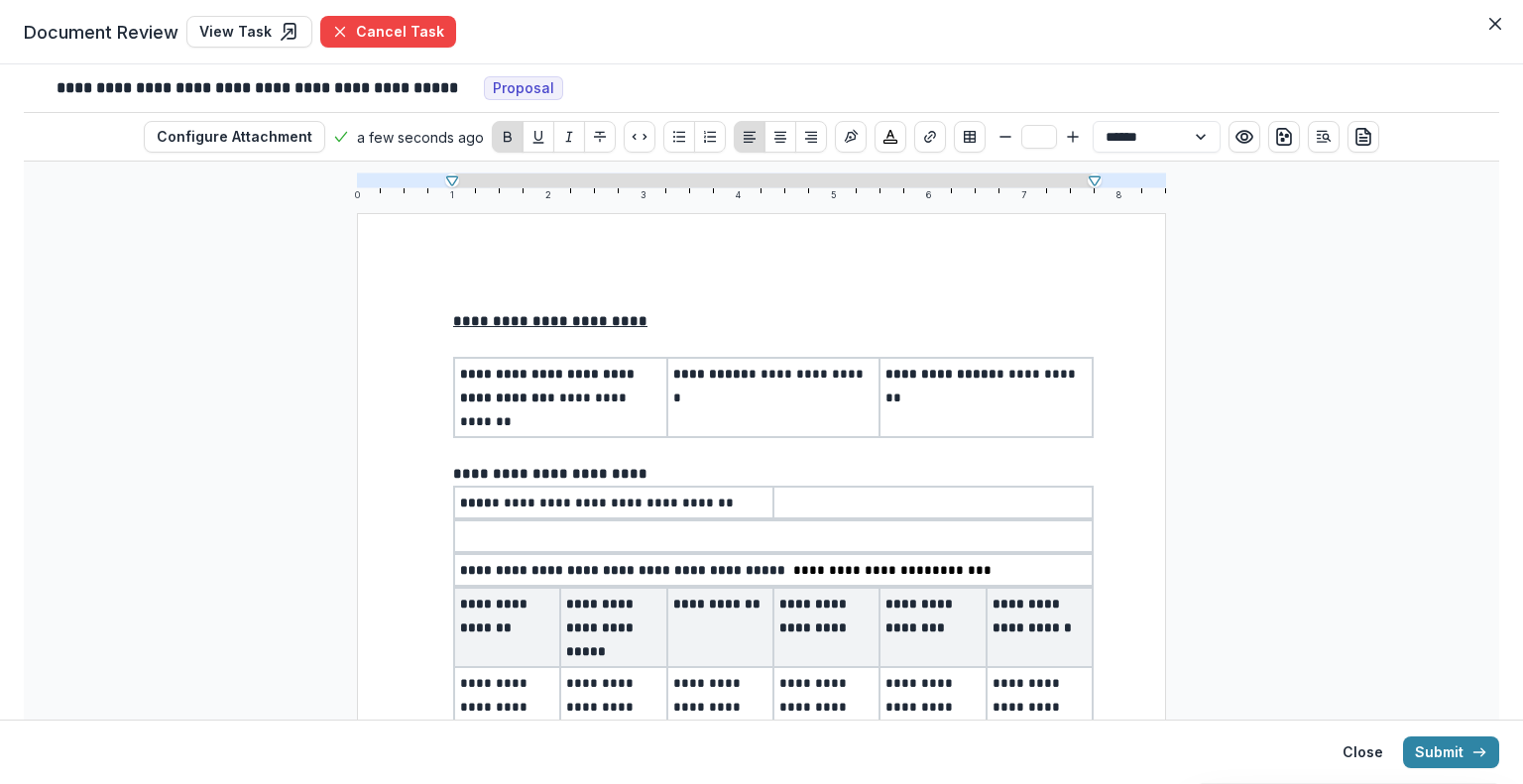 scroll, scrollTop: 297, scrollLeft: 0, axis: vertical 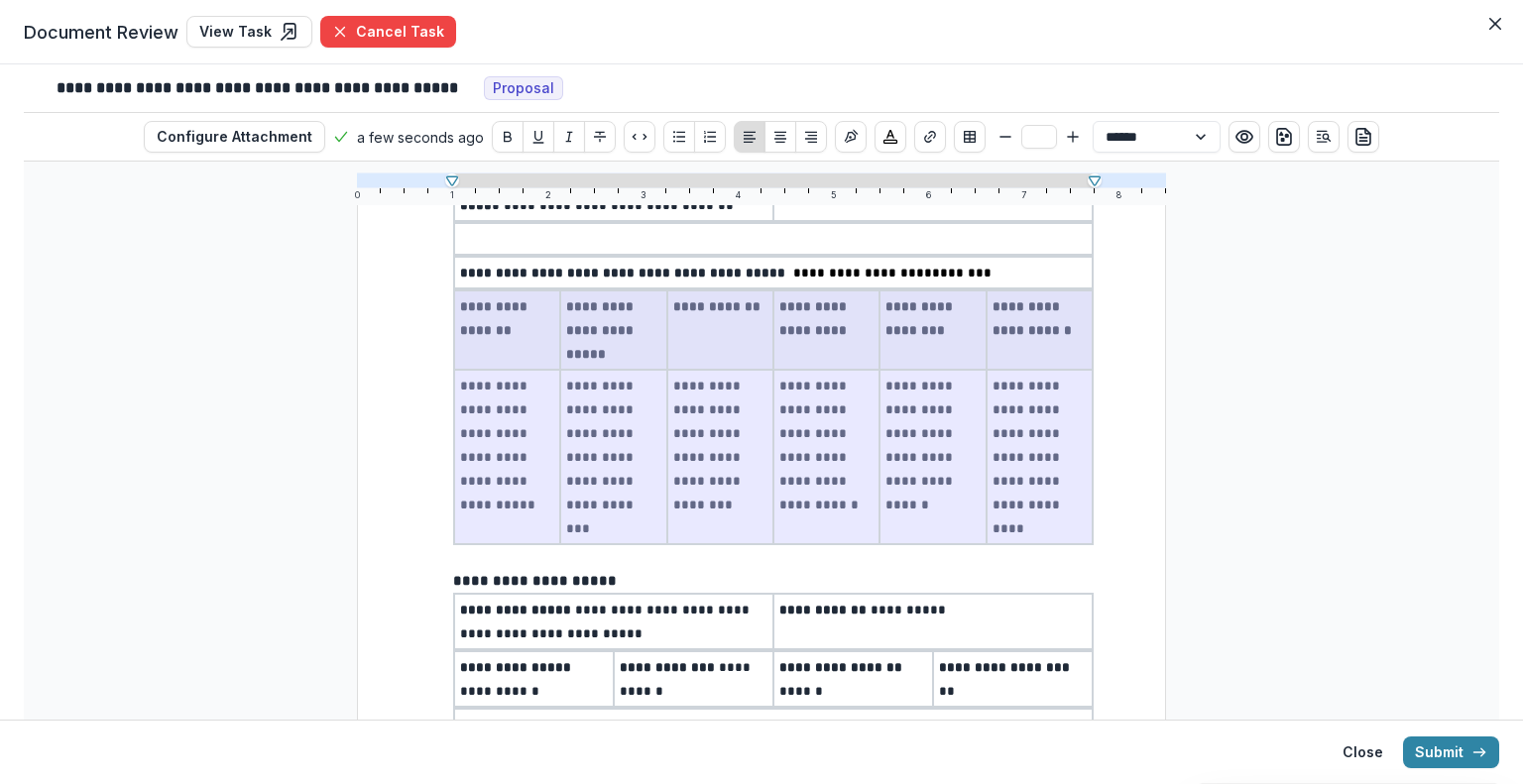 drag, startPoint x: 460, startPoint y: 277, endPoint x: 1020, endPoint y: 442, distance: 583.8022 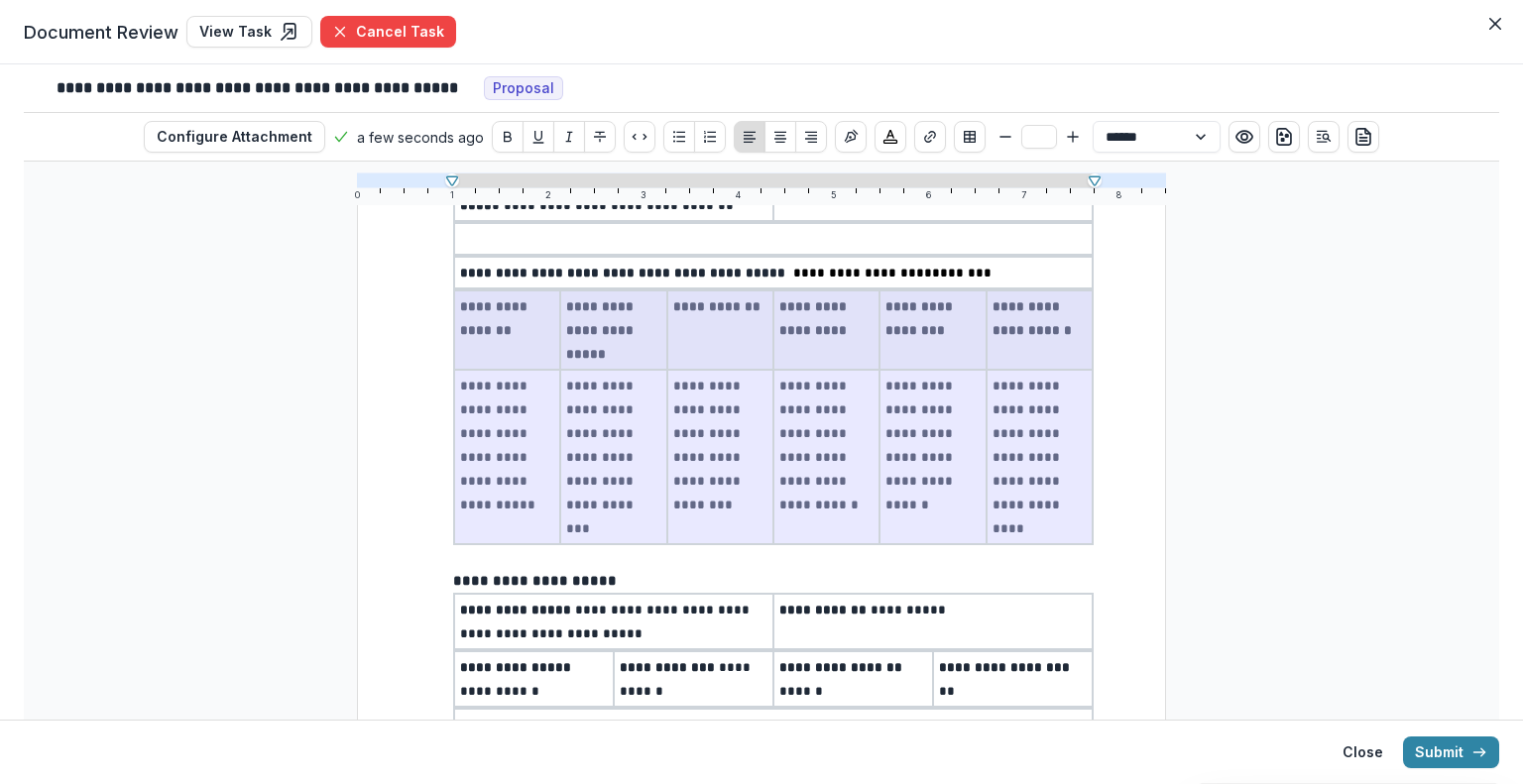 type on "**" 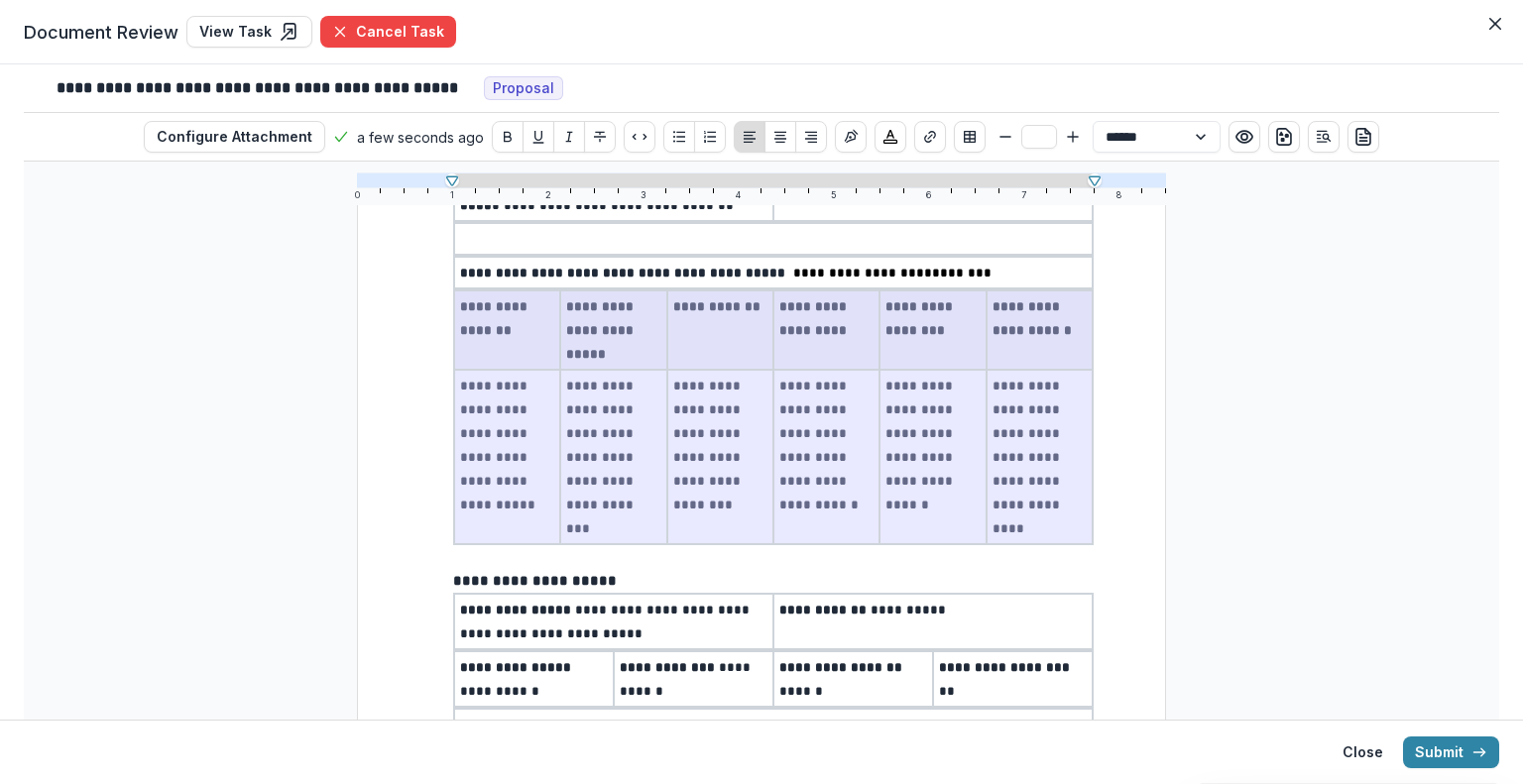 select on "**********" 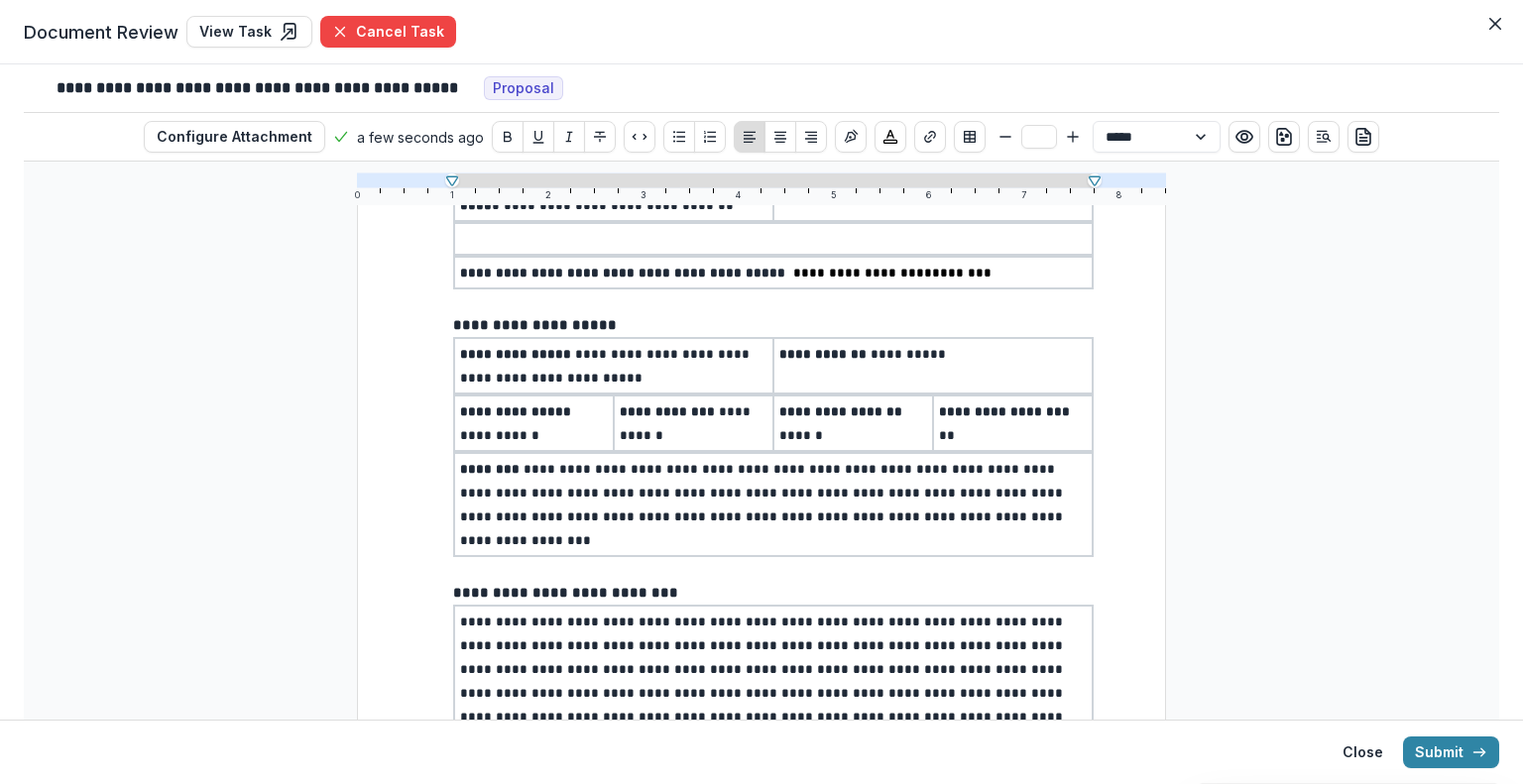 type on "**" 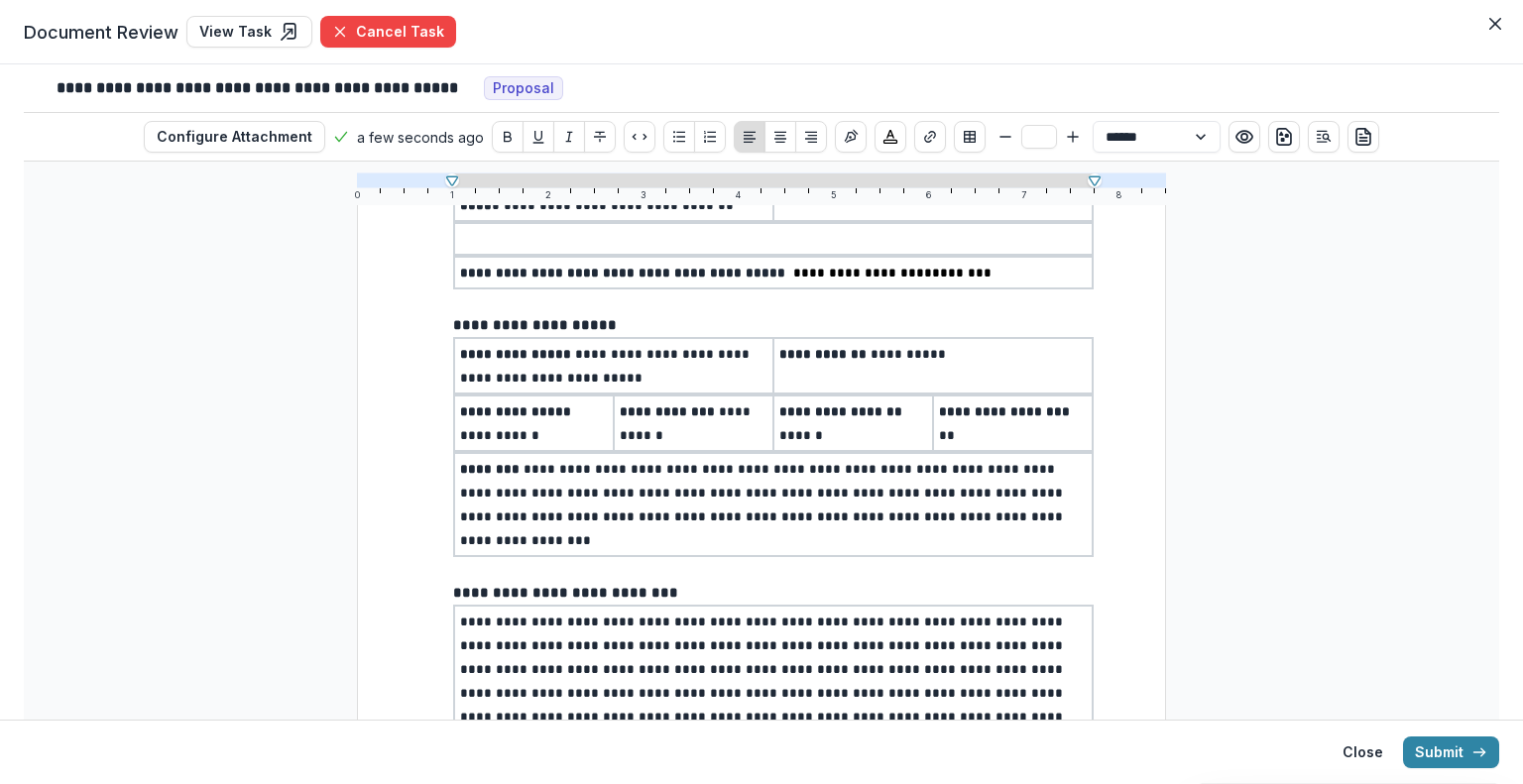 click at bounding box center (996, 273) 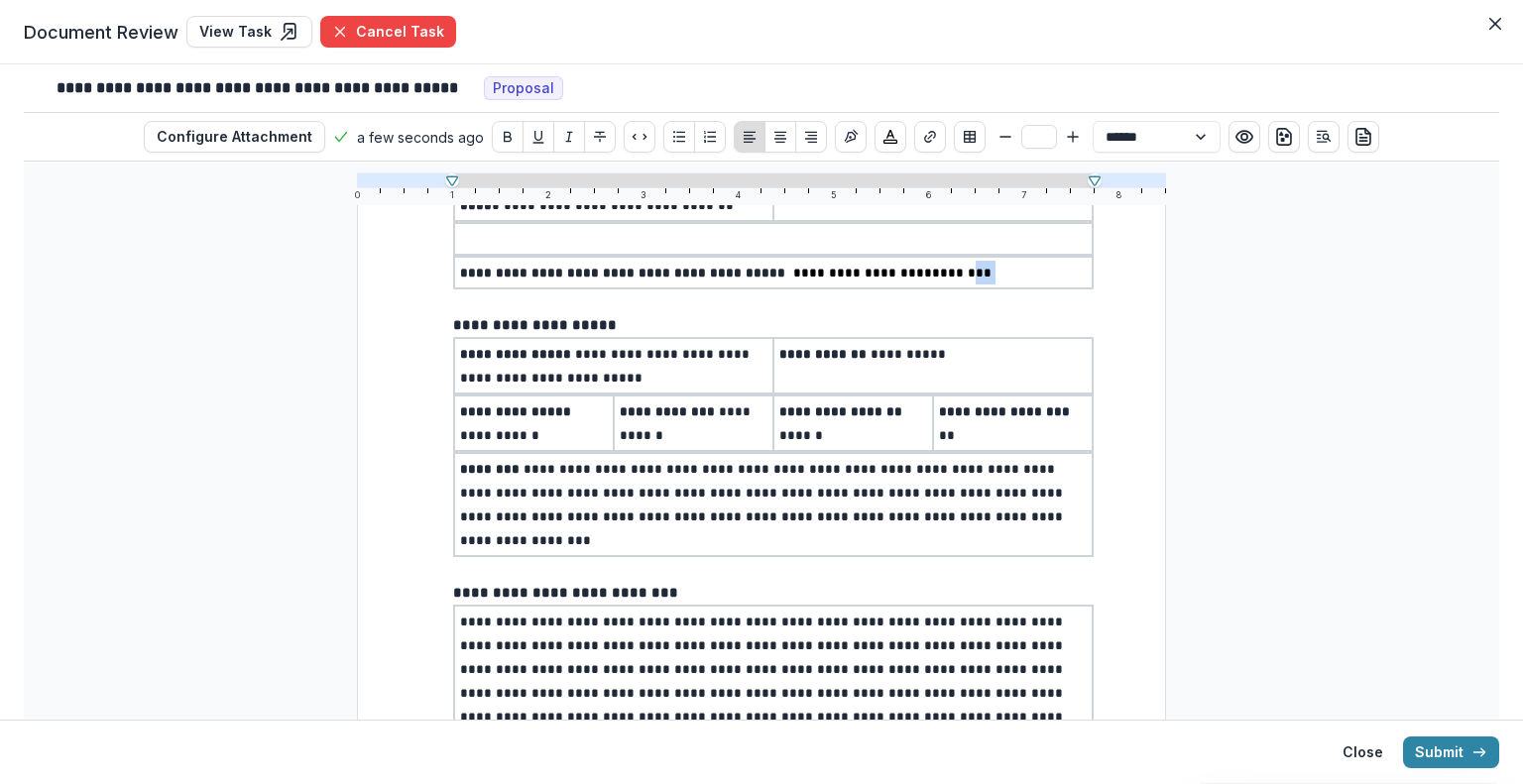 drag, startPoint x: 926, startPoint y: 245, endPoint x: 944, endPoint y: 245, distance: 18 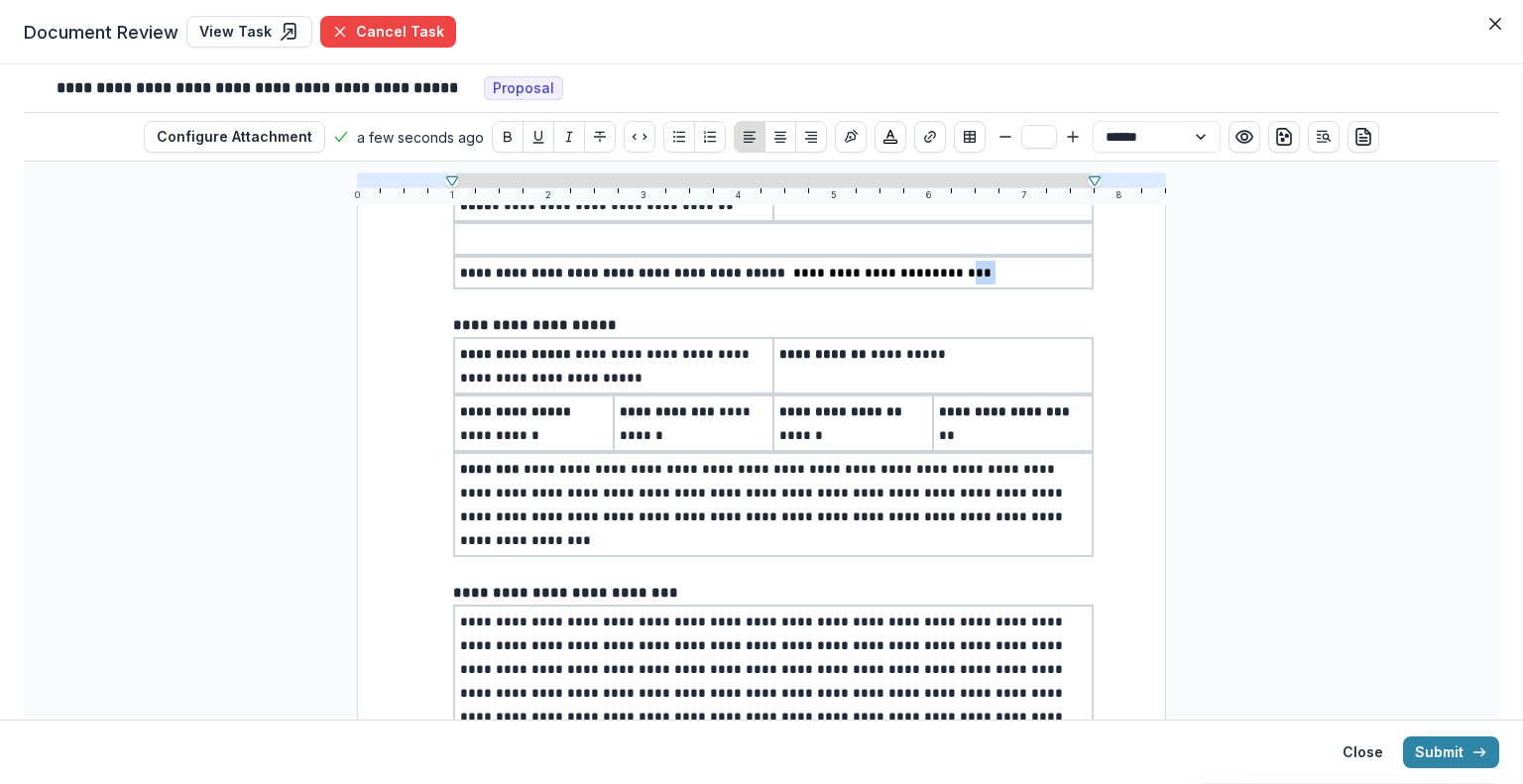 click on "**********" at bounding box center (773, 273) 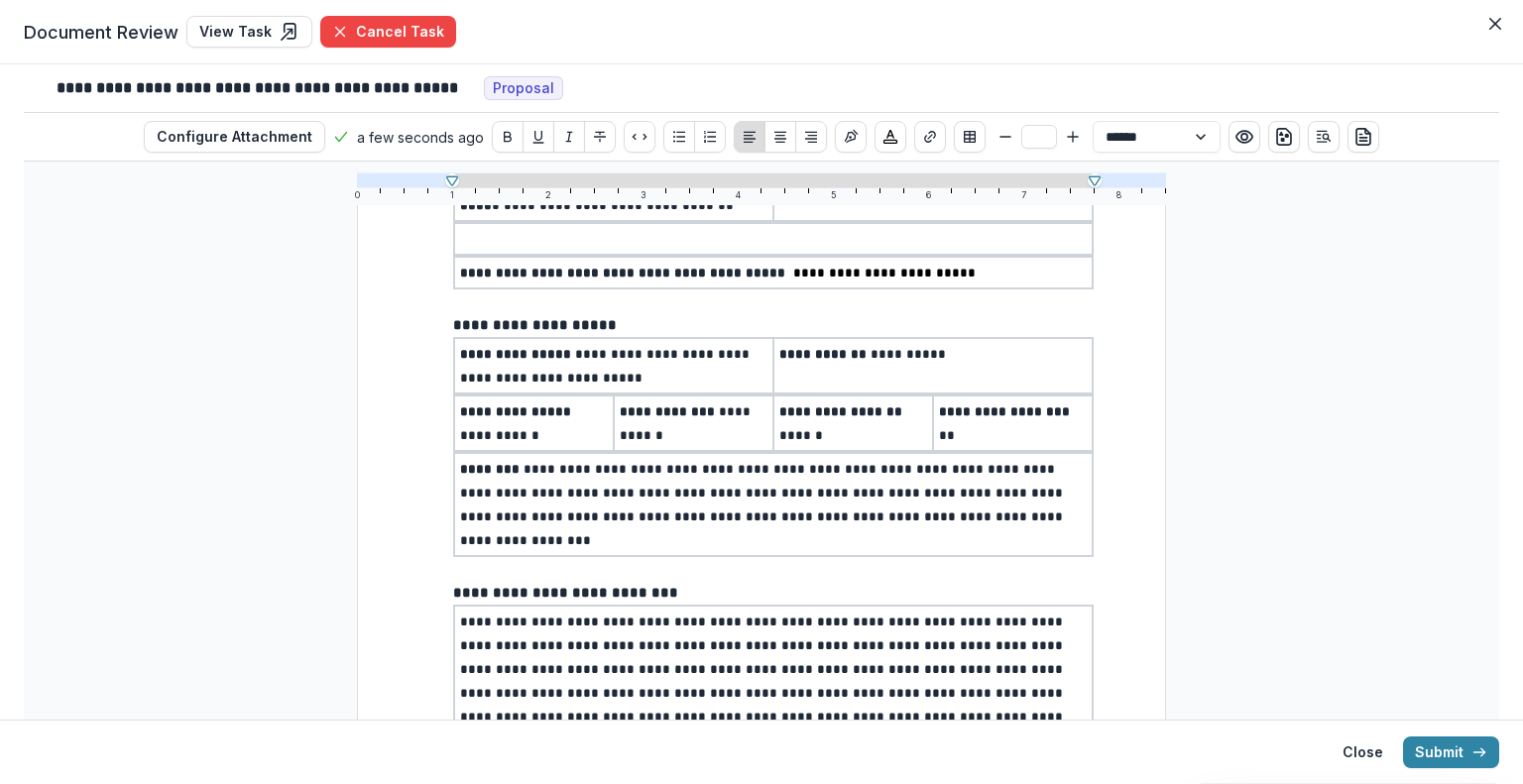 click on "**********" at bounding box center [884, 273] 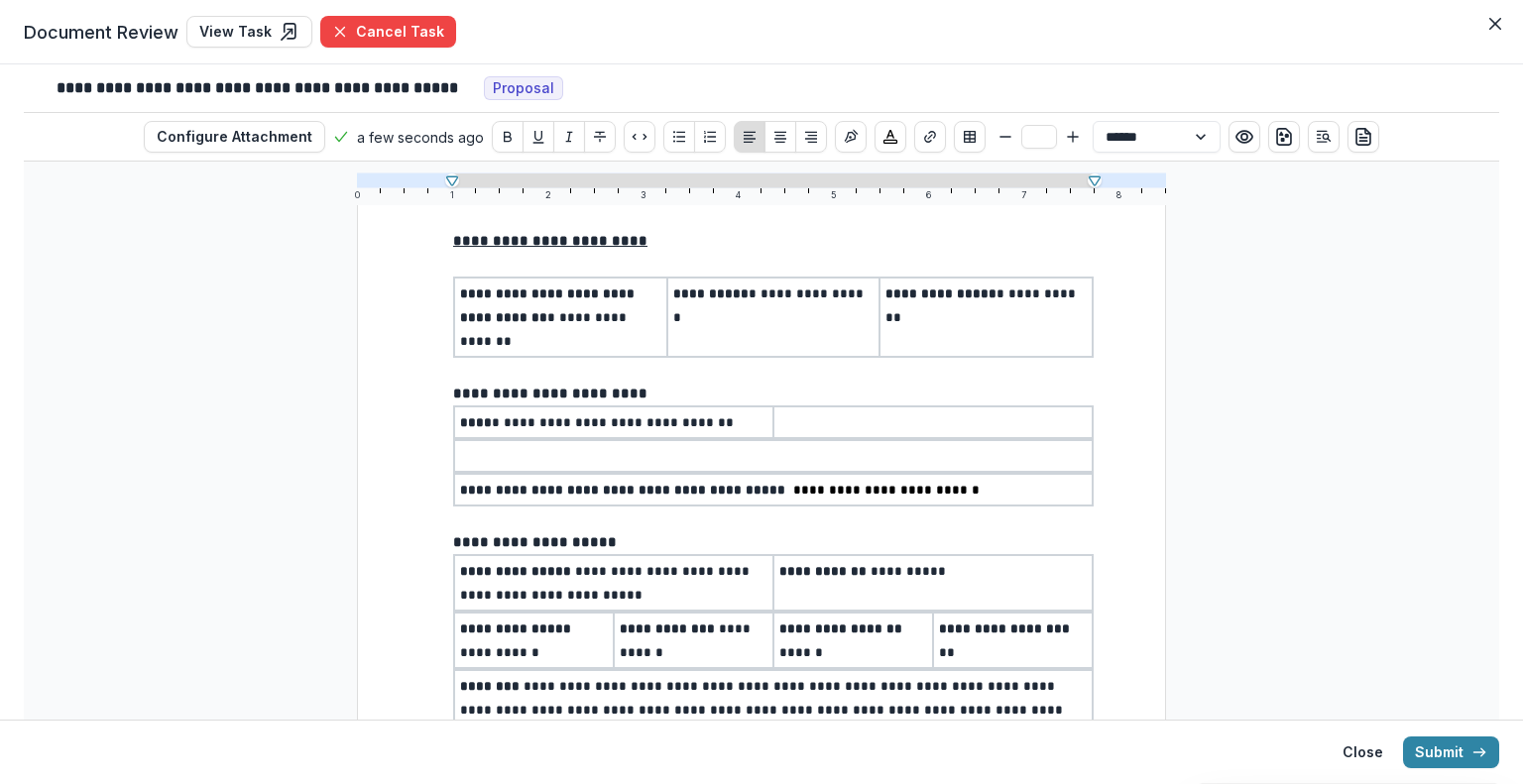 scroll, scrollTop: 198, scrollLeft: 0, axis: vertical 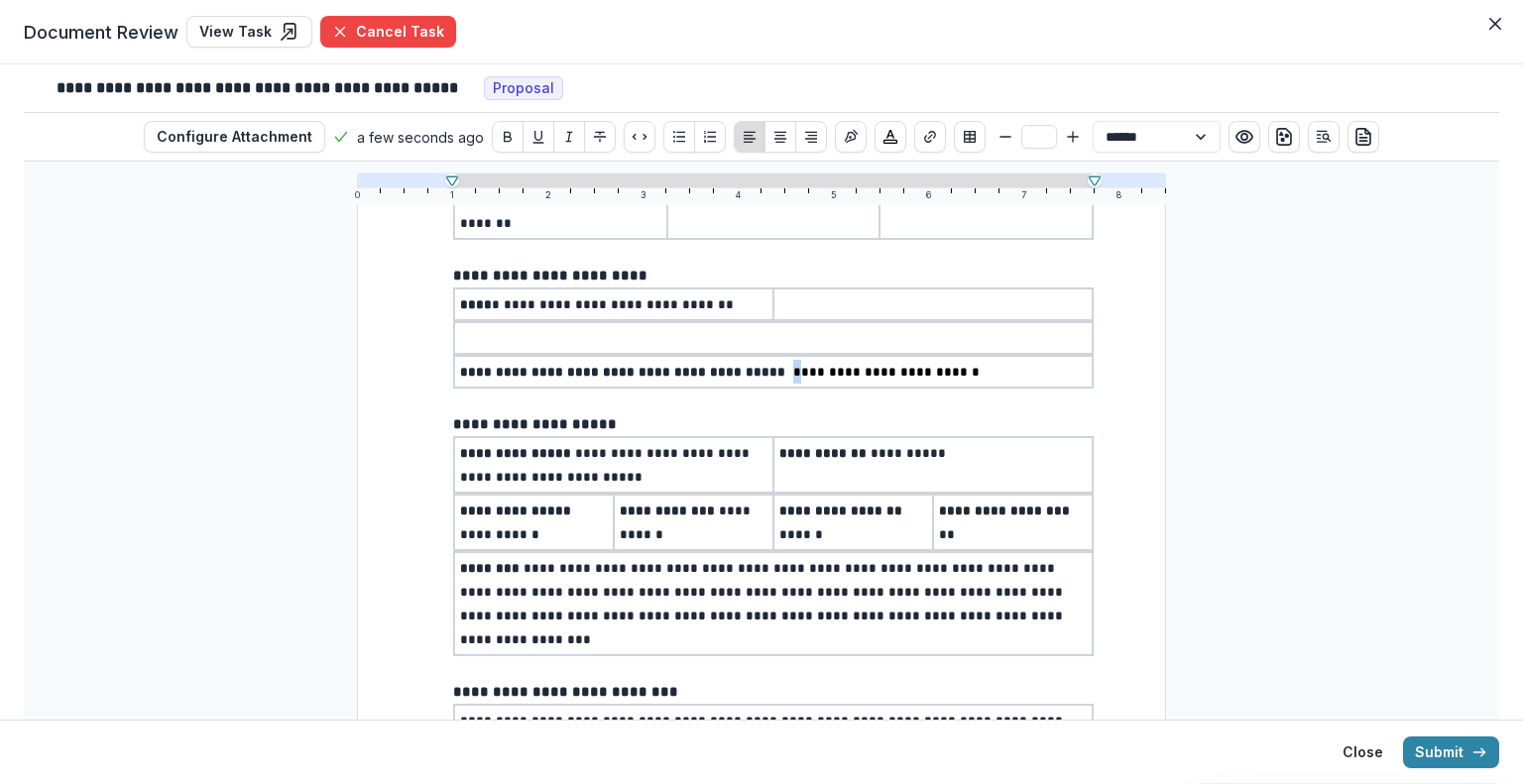 click on "**********" at bounding box center (886, 372) 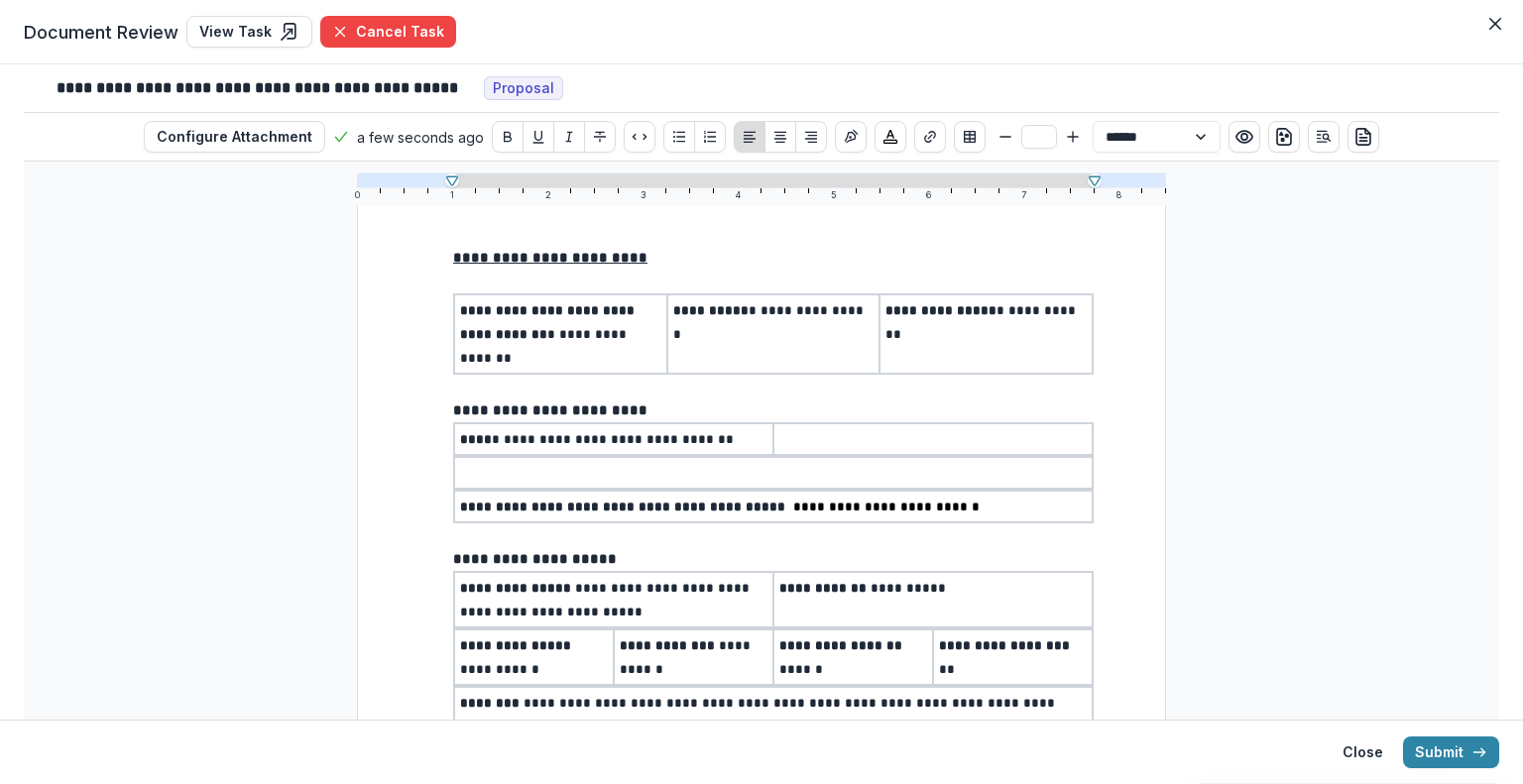 scroll, scrollTop: 361, scrollLeft: 0, axis: vertical 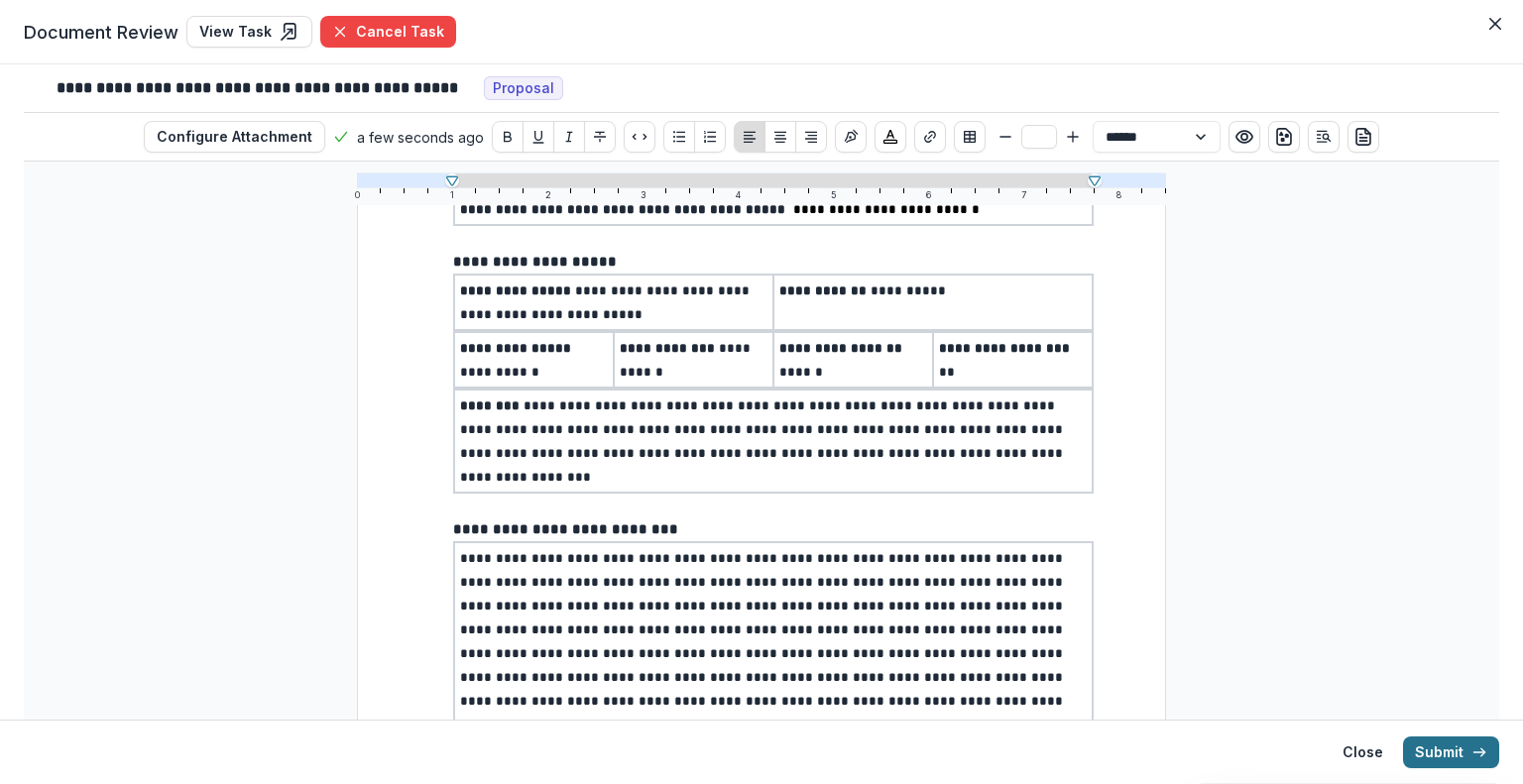 click on "Submit" at bounding box center [1451, 752] 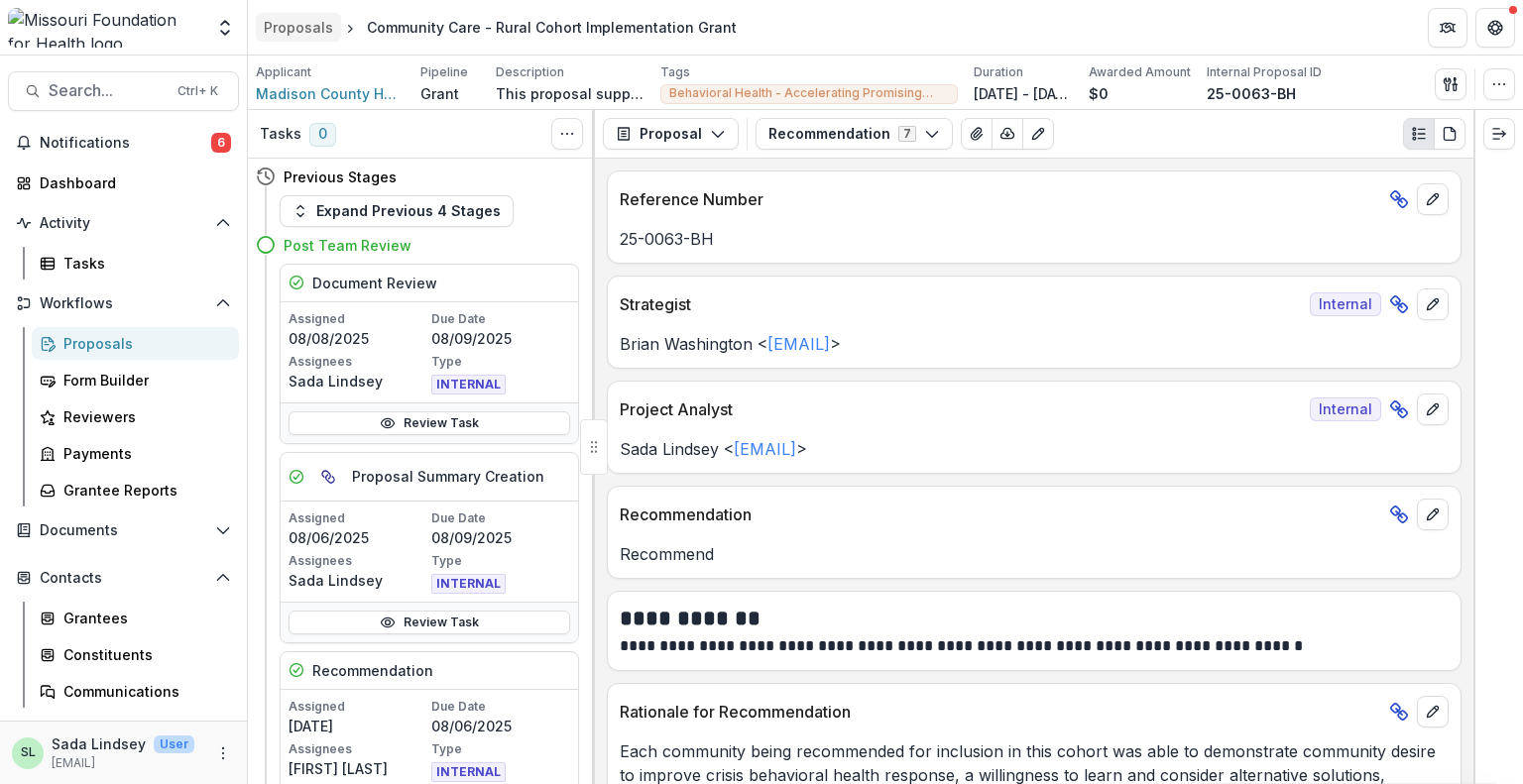 click on "Proposals" at bounding box center (298, 27) 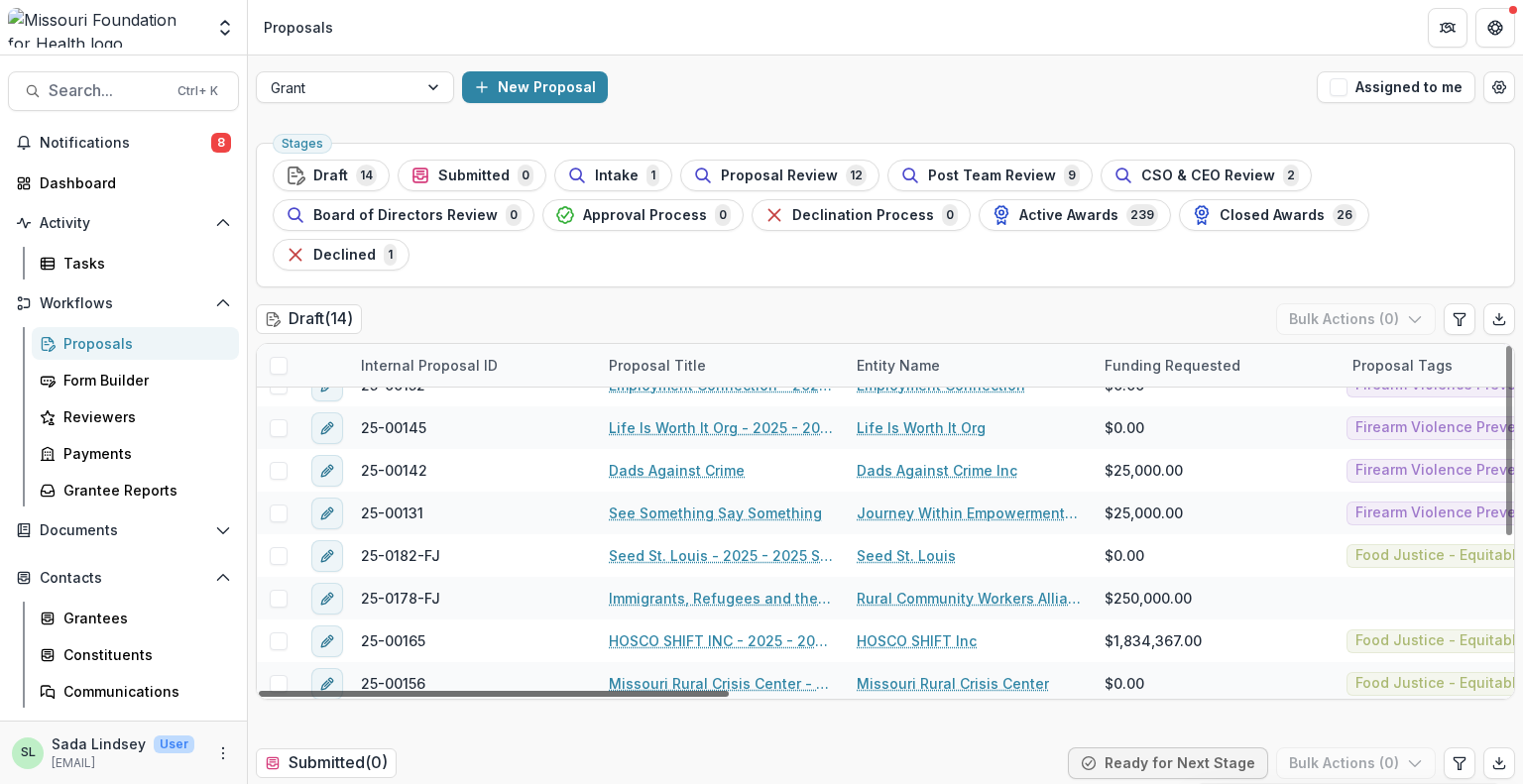 scroll, scrollTop: 284, scrollLeft: 0, axis: vertical 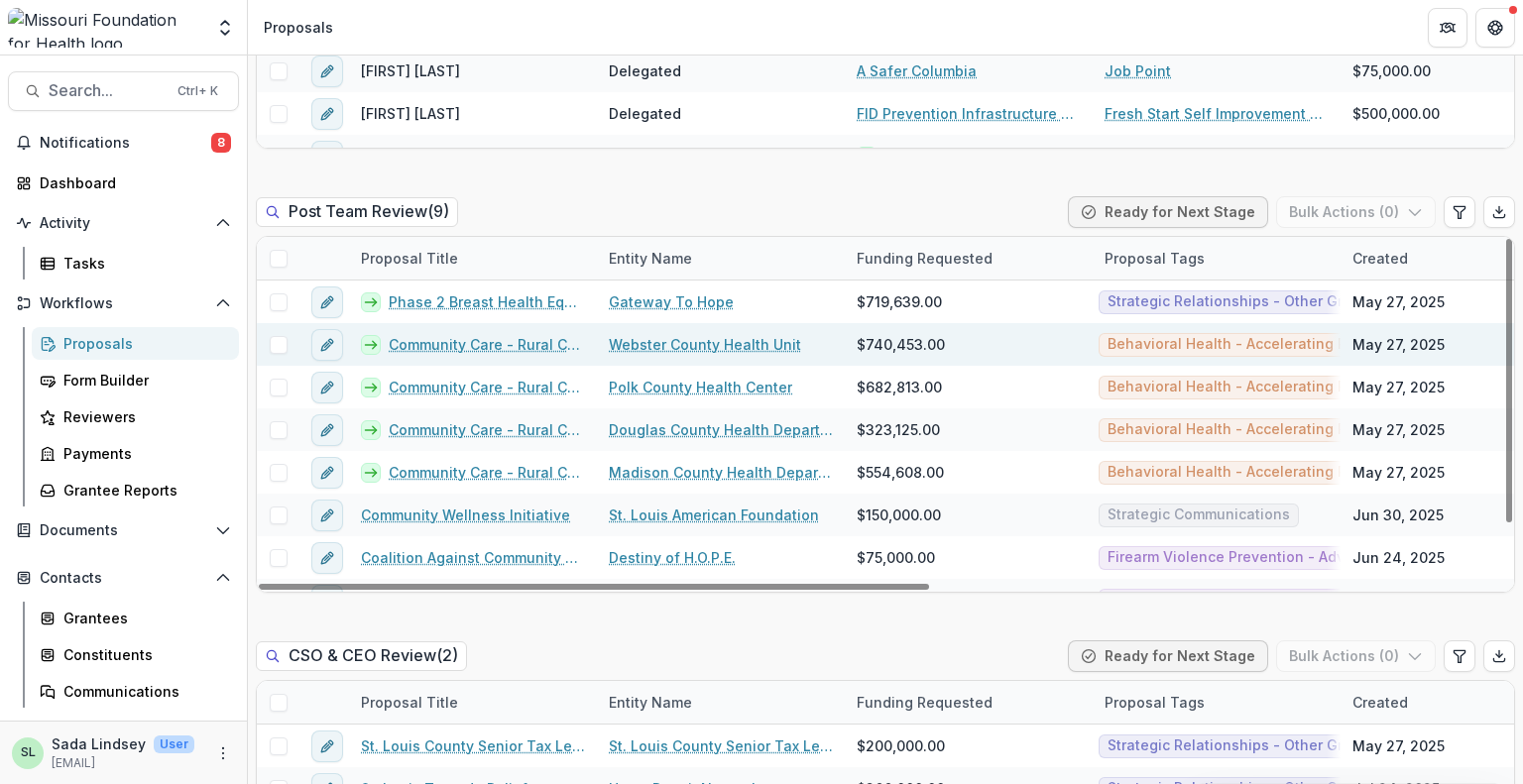 click on "Community Care - Rural Cohort Implementation Grant" at bounding box center (487, 344) 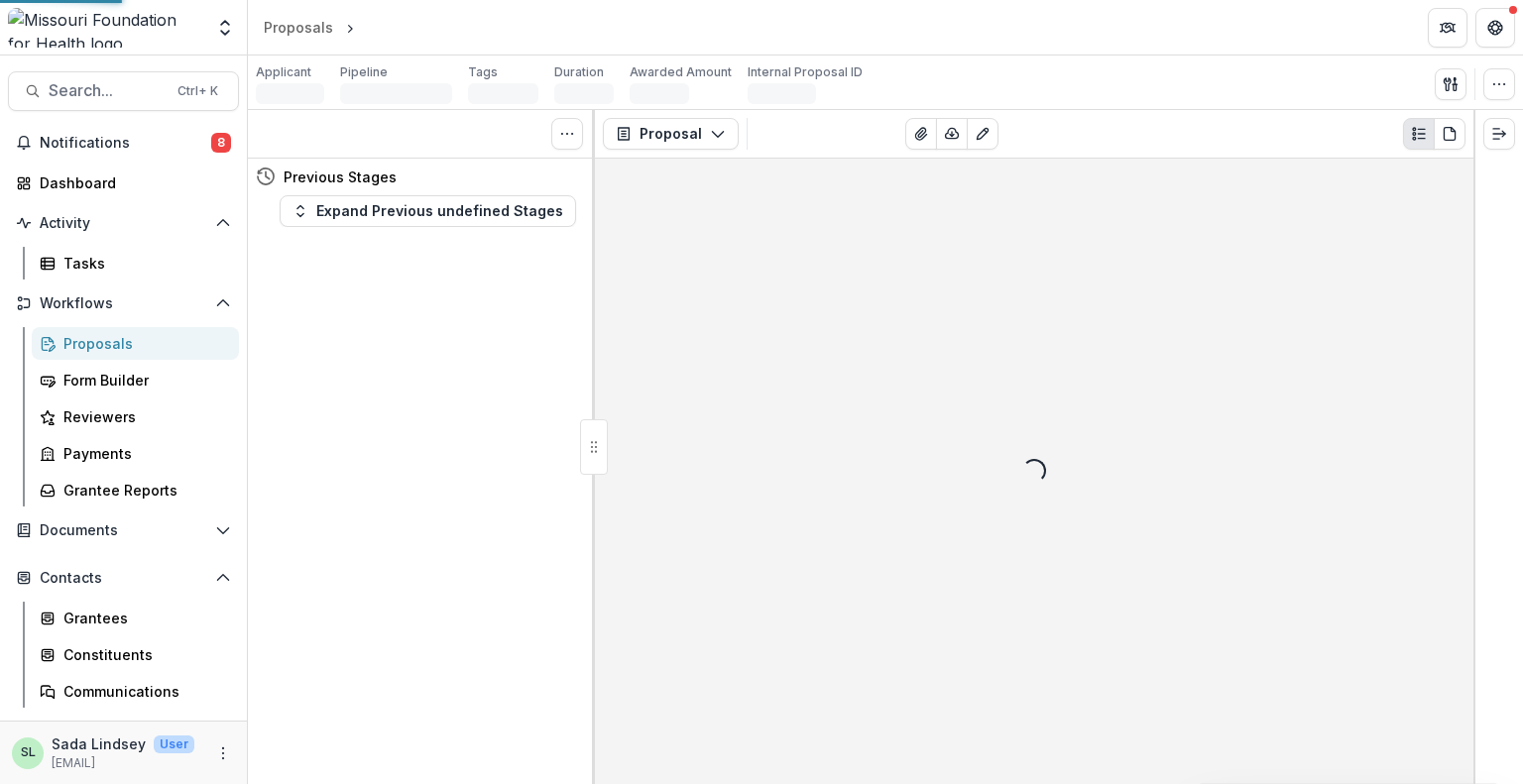 scroll, scrollTop: 0, scrollLeft: 0, axis: both 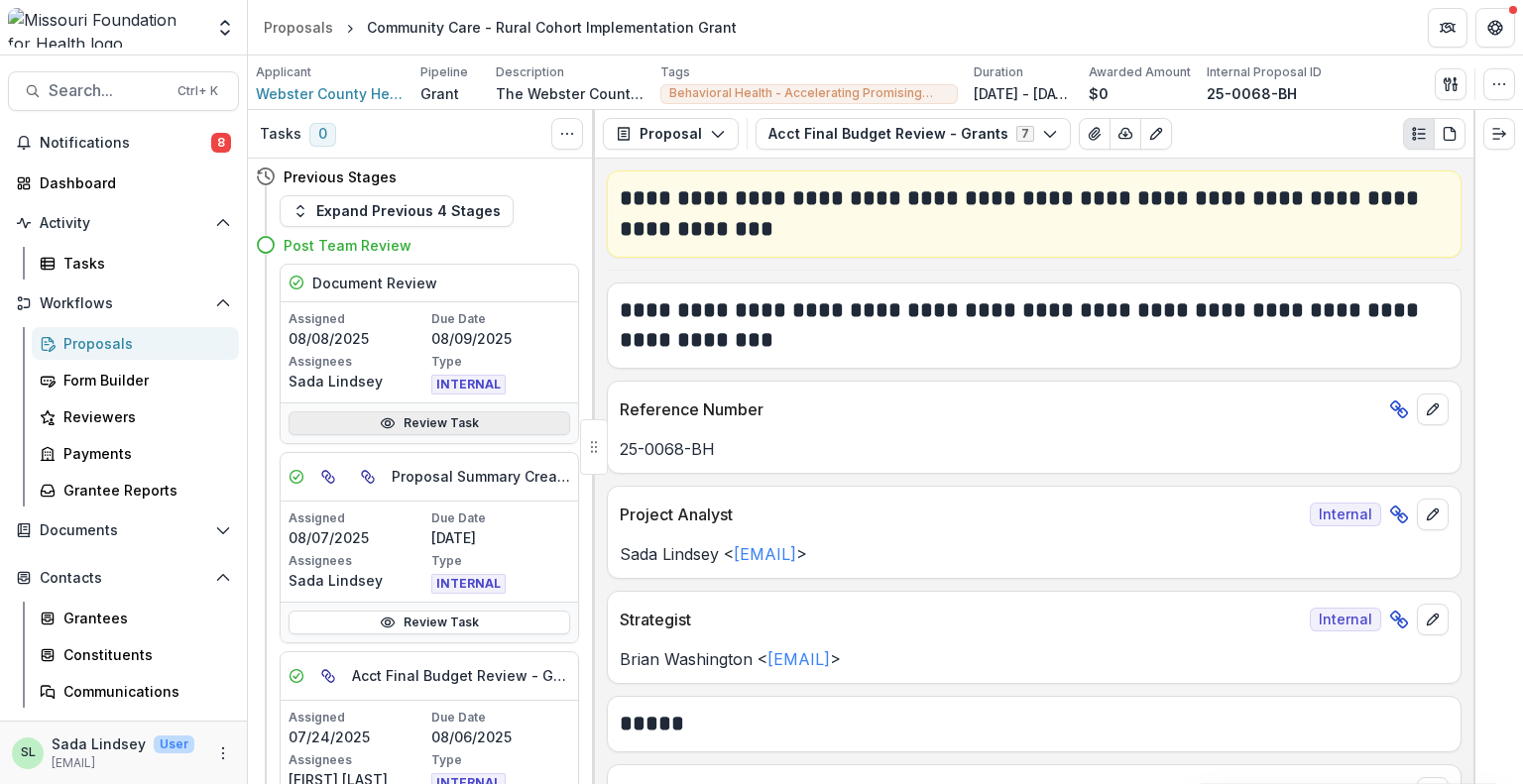click 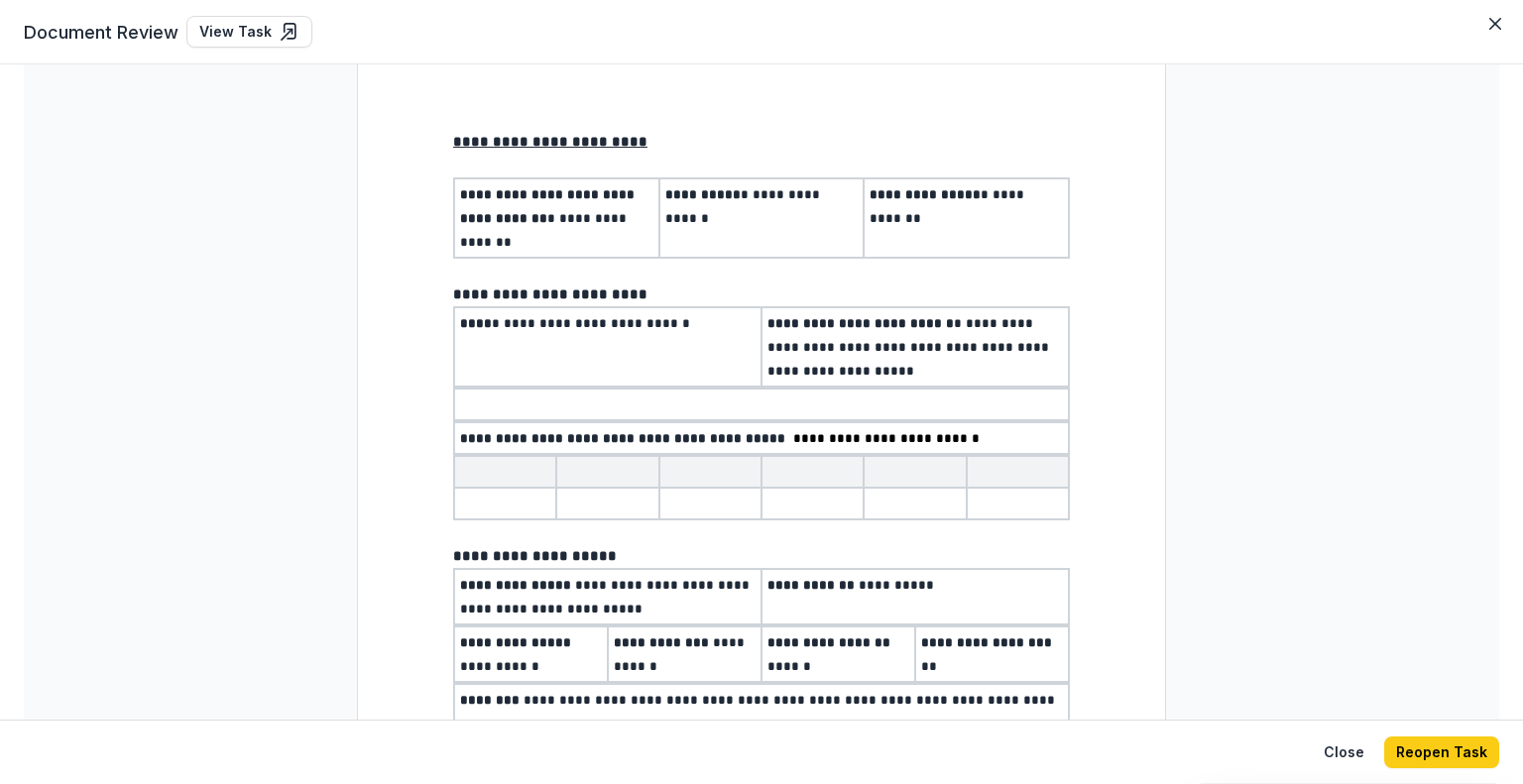 scroll, scrollTop: 99, scrollLeft: 0, axis: vertical 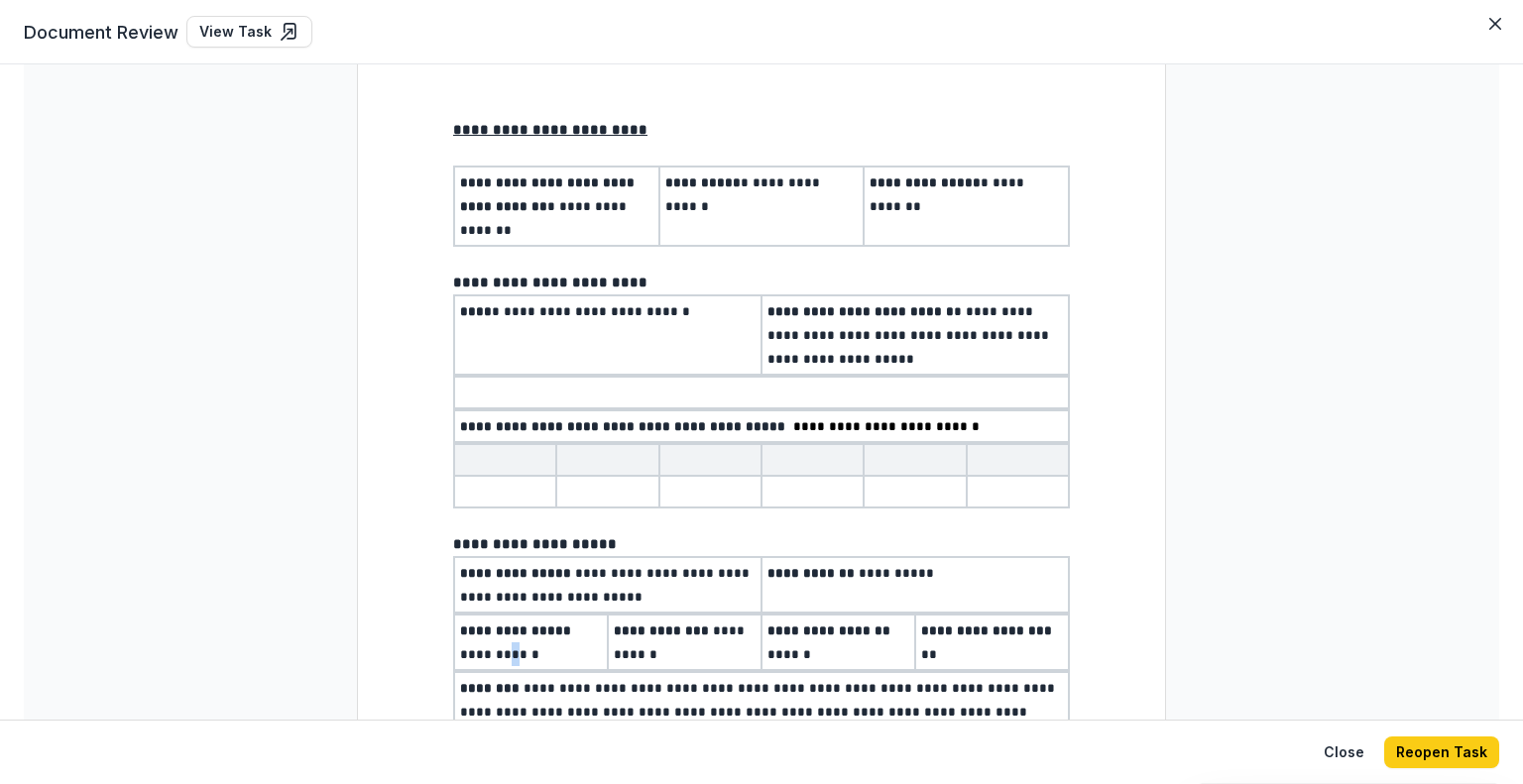 click on "**********" at bounding box center (518, 642) 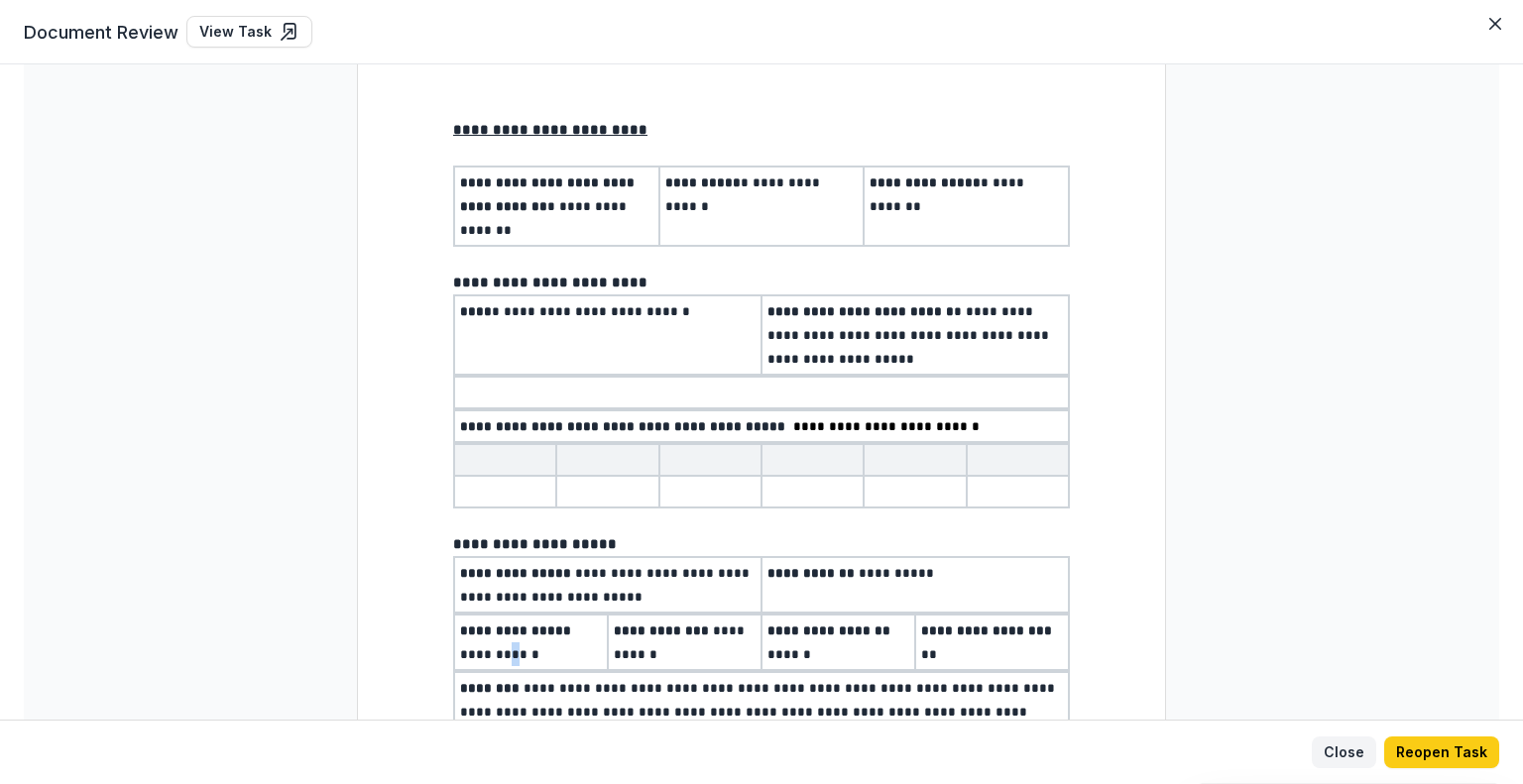 click on "Close" at bounding box center (1344, 752) 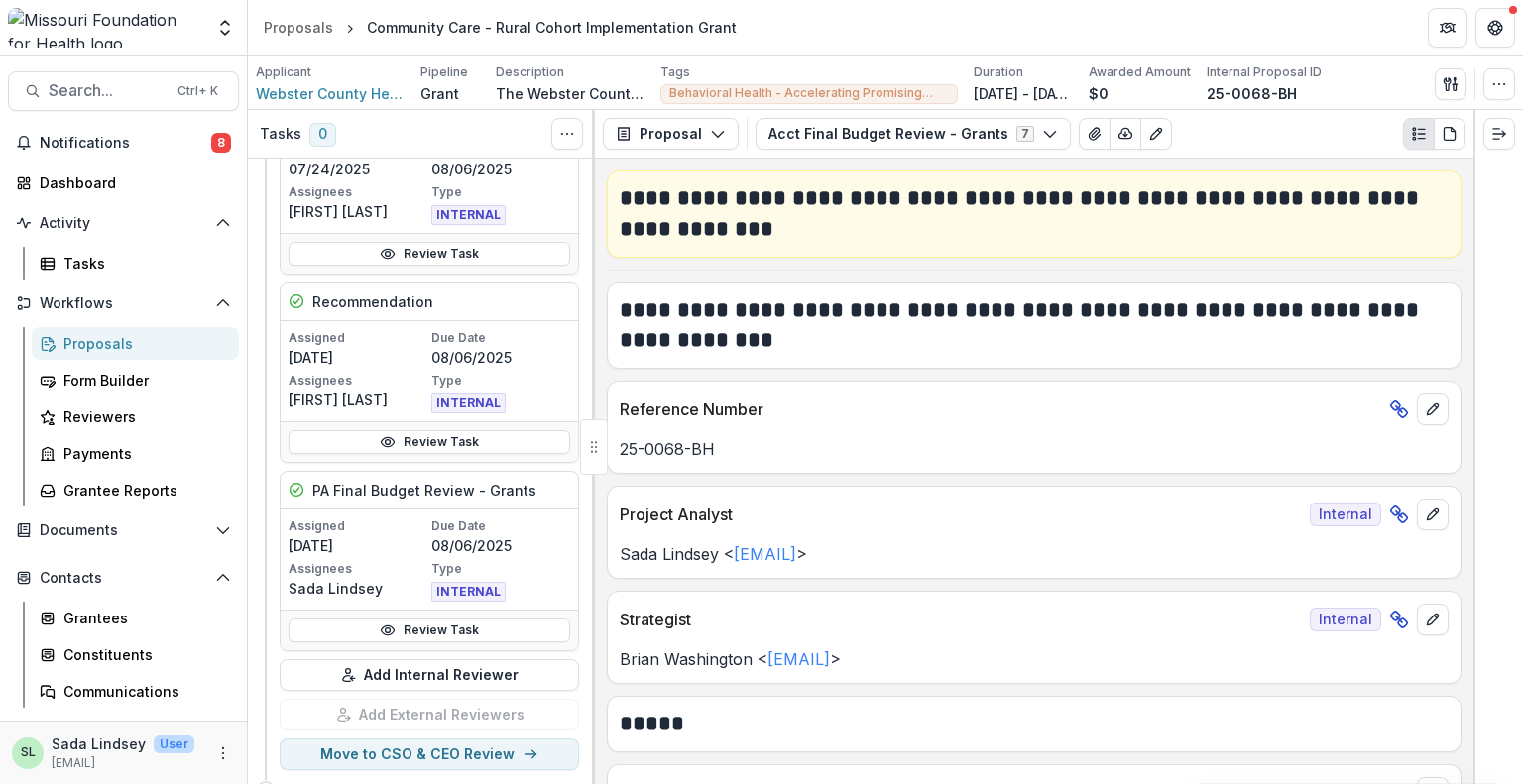 scroll, scrollTop: 595, scrollLeft: 0, axis: vertical 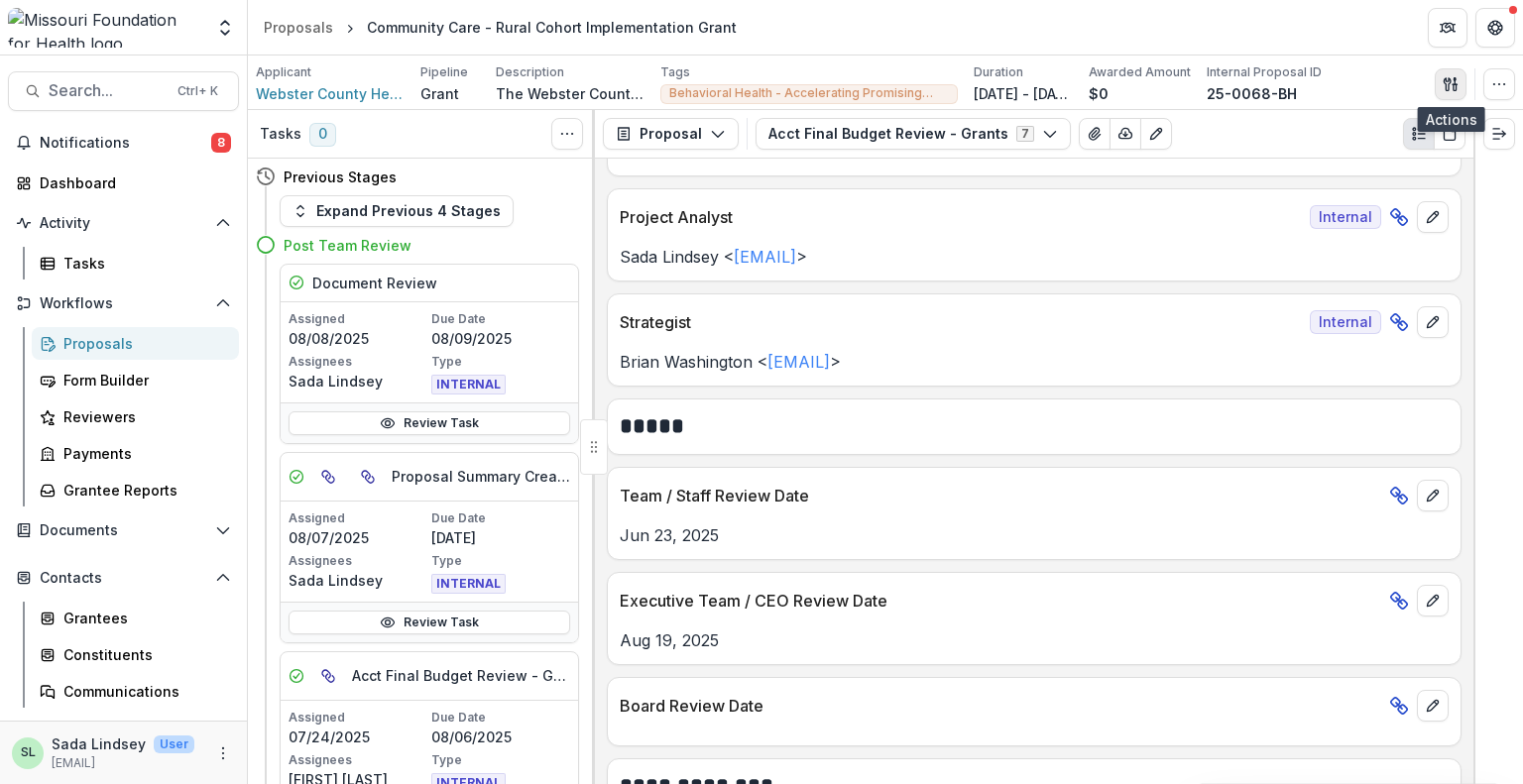 click 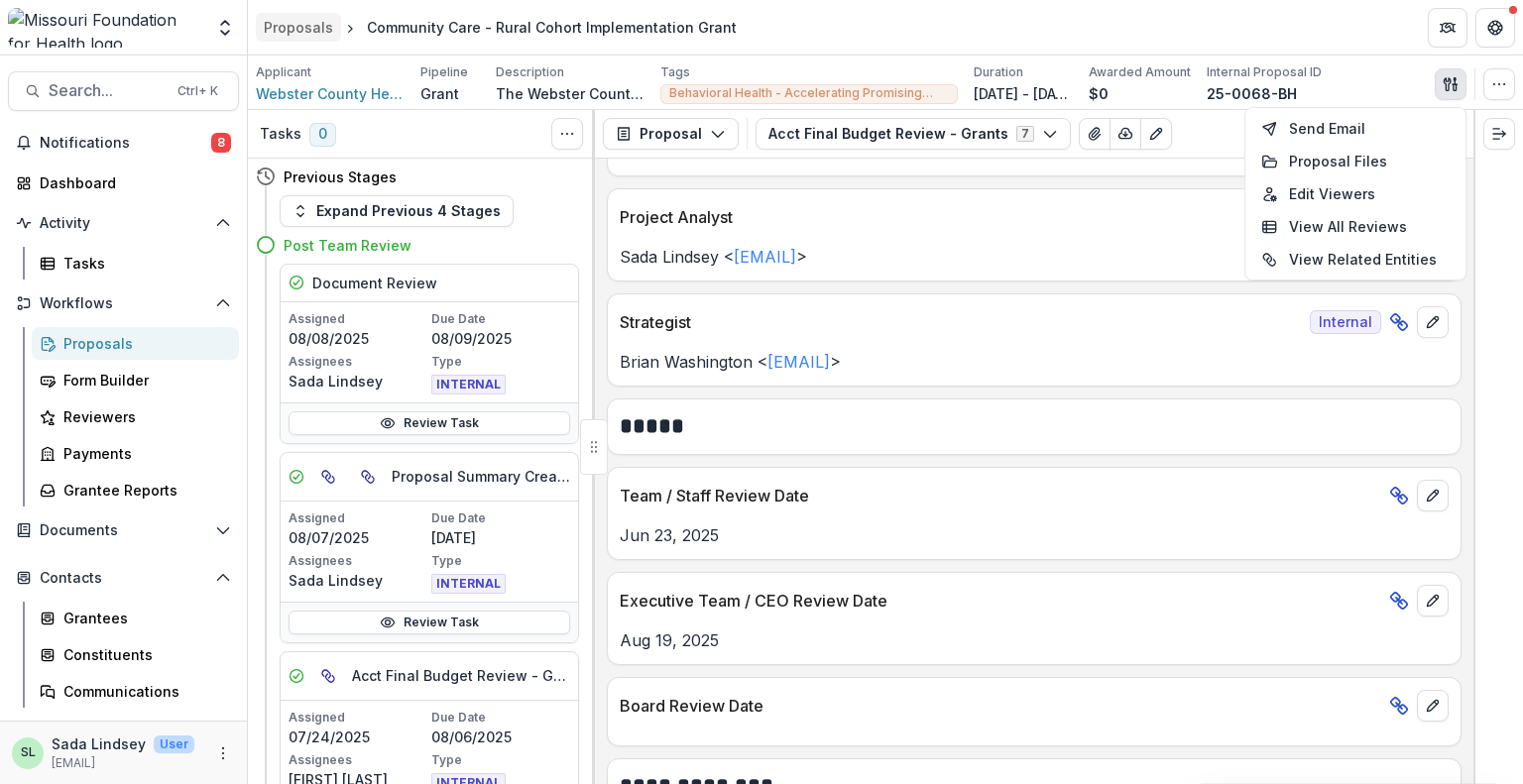 click on "Proposals" at bounding box center [298, 27] 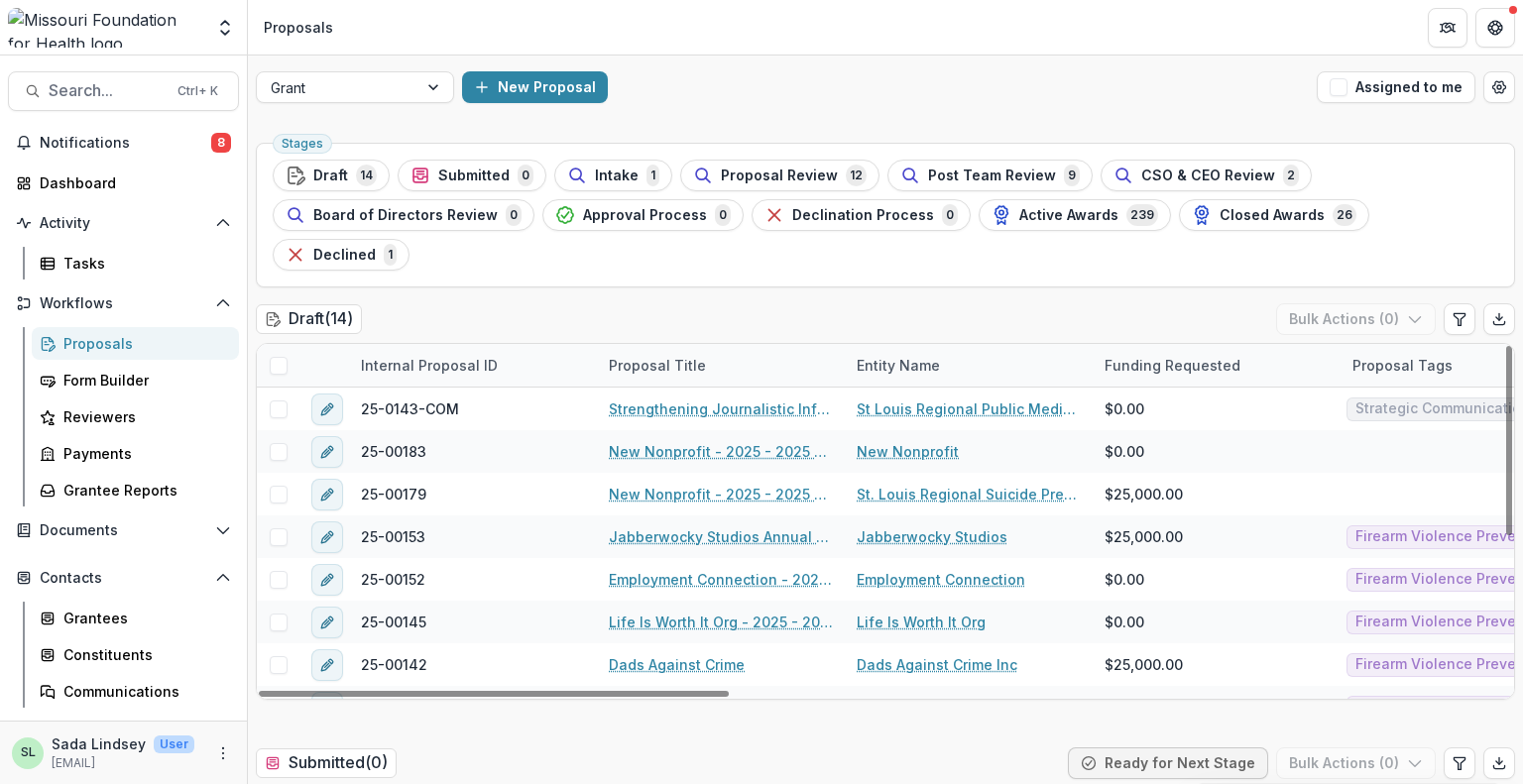 scroll, scrollTop: 284, scrollLeft: 0, axis: vertical 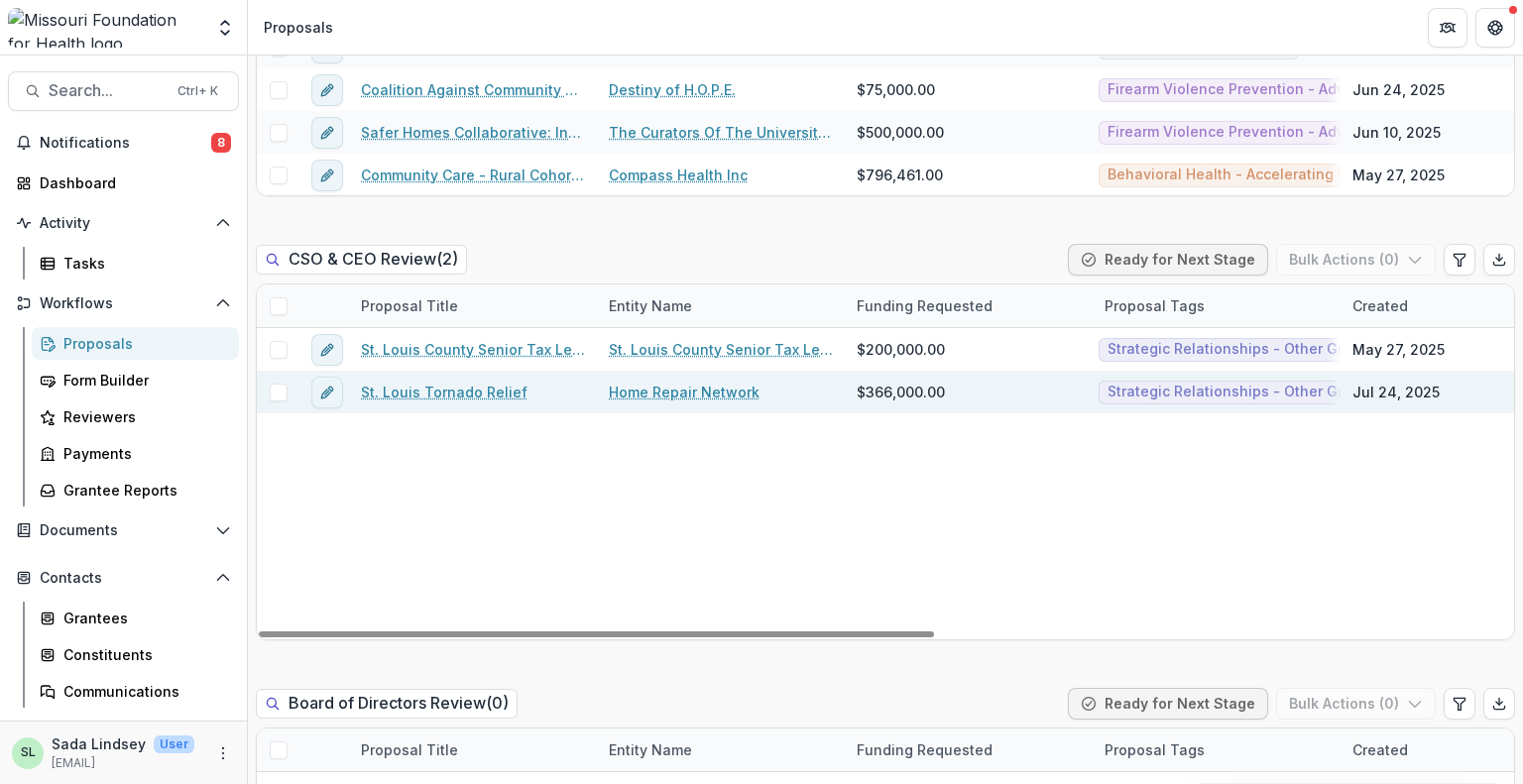 click on "St. Louis Tornado Relief" at bounding box center [444, 392] 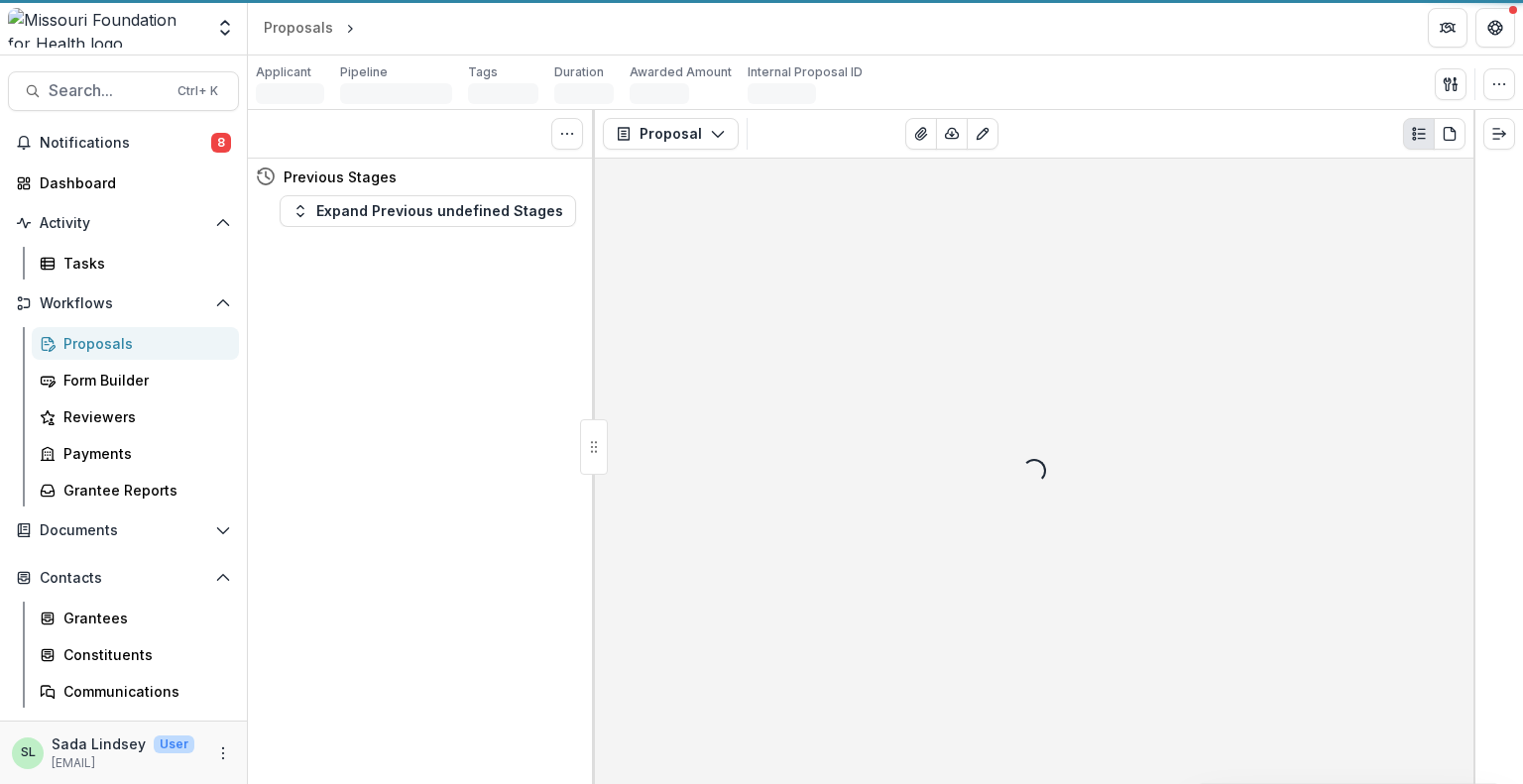 scroll, scrollTop: 0, scrollLeft: 0, axis: both 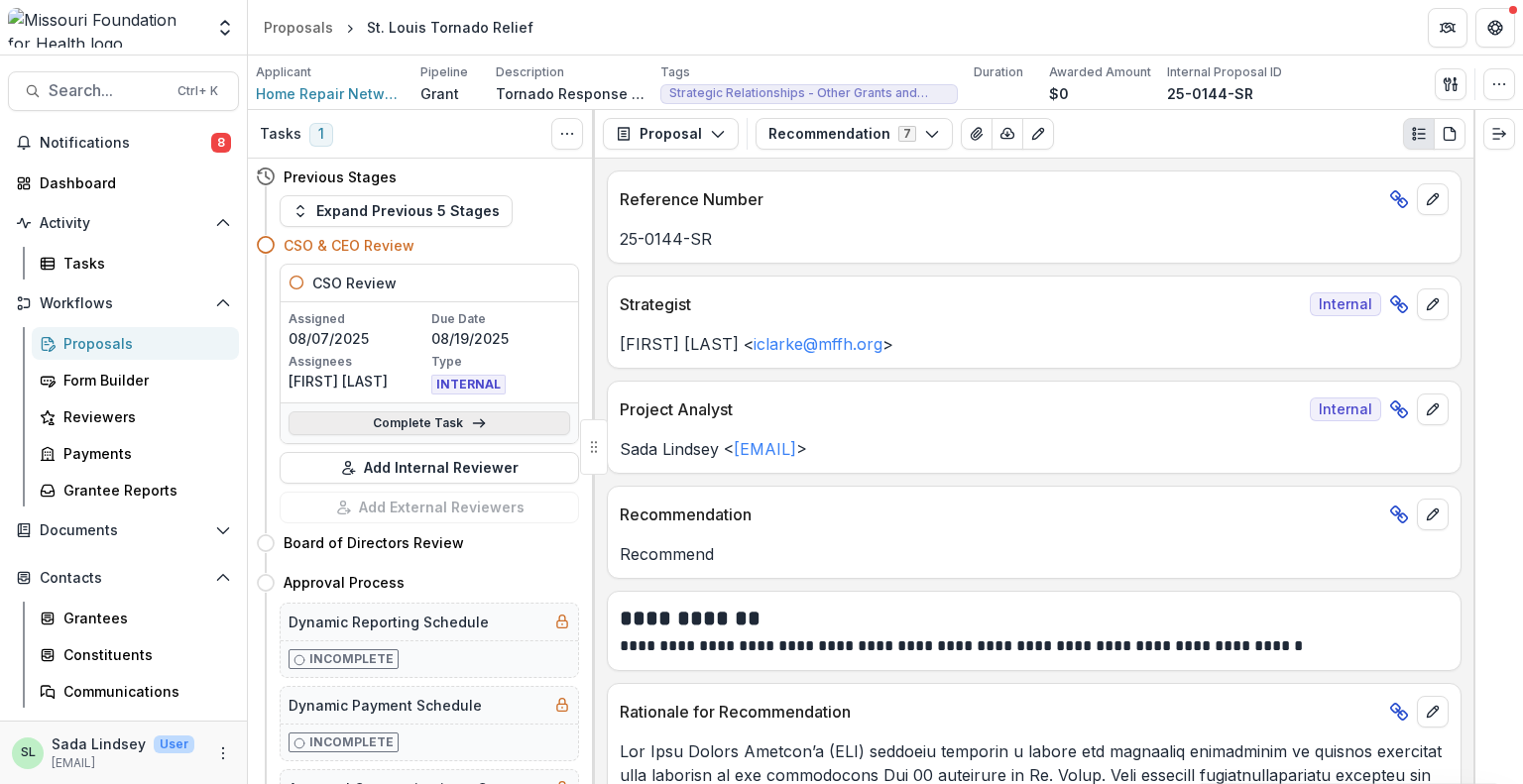 click on "Complete Task" at bounding box center (429, 423) 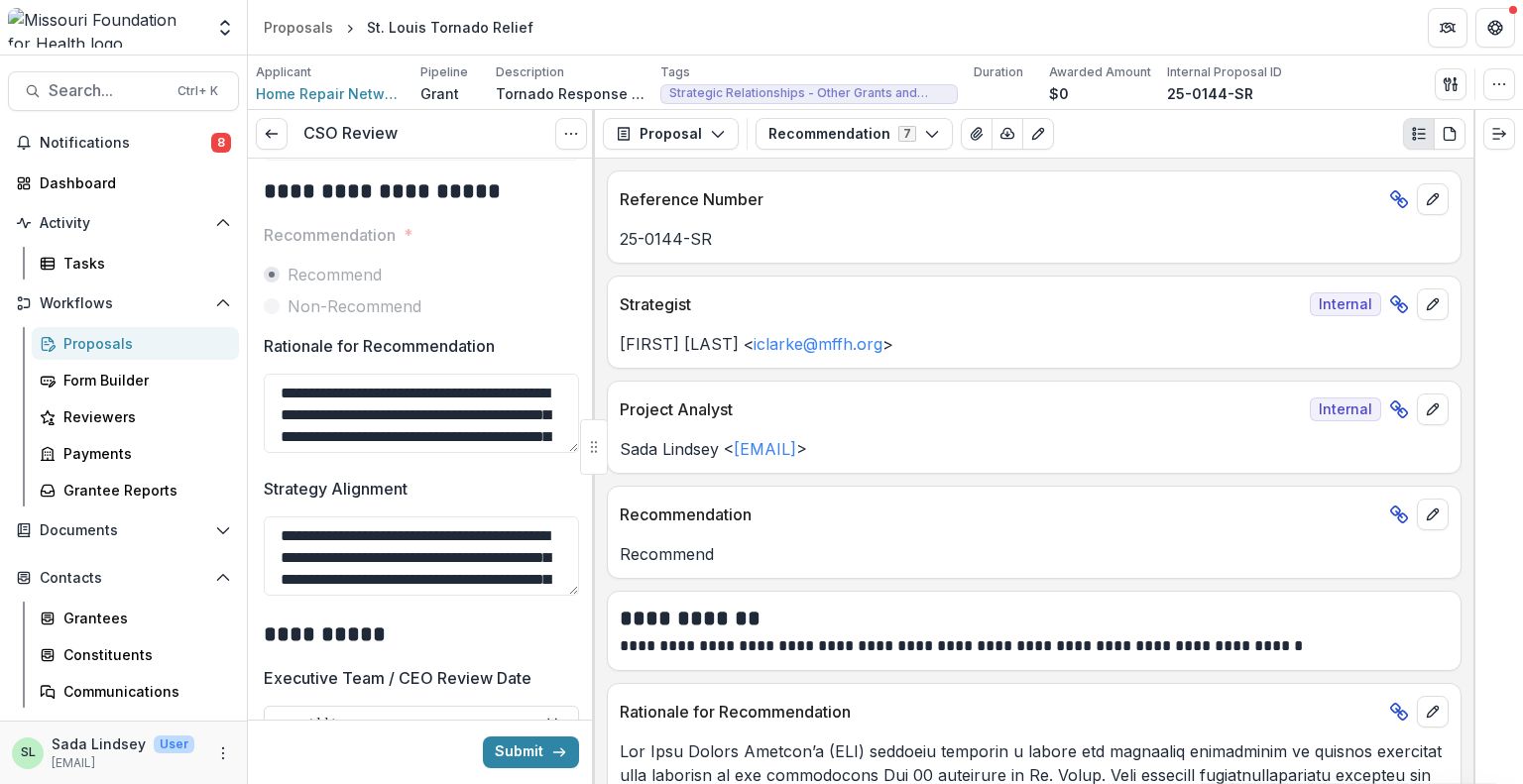 scroll, scrollTop: 396, scrollLeft: 0, axis: vertical 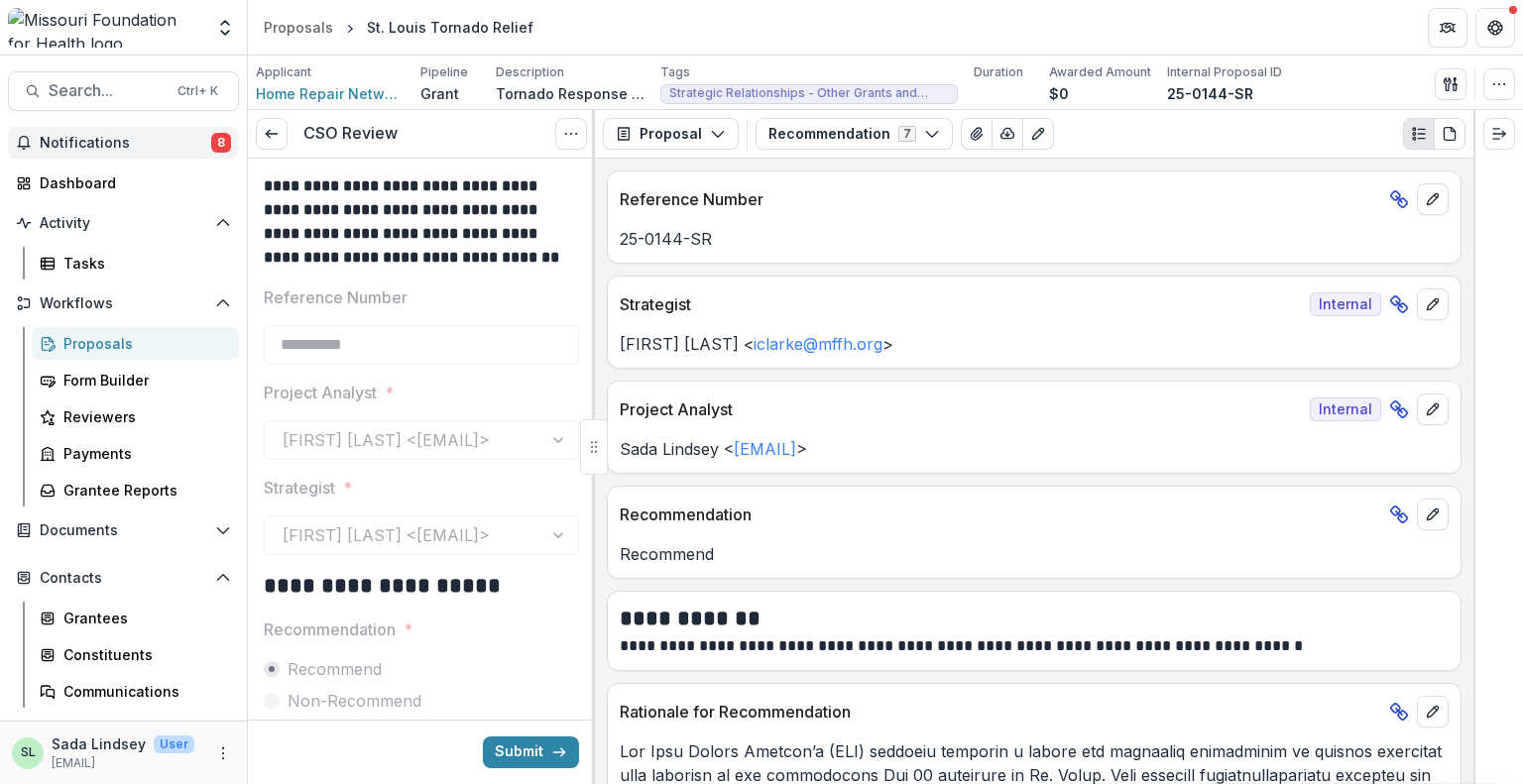 click on "Notifications" at bounding box center (125, 143) 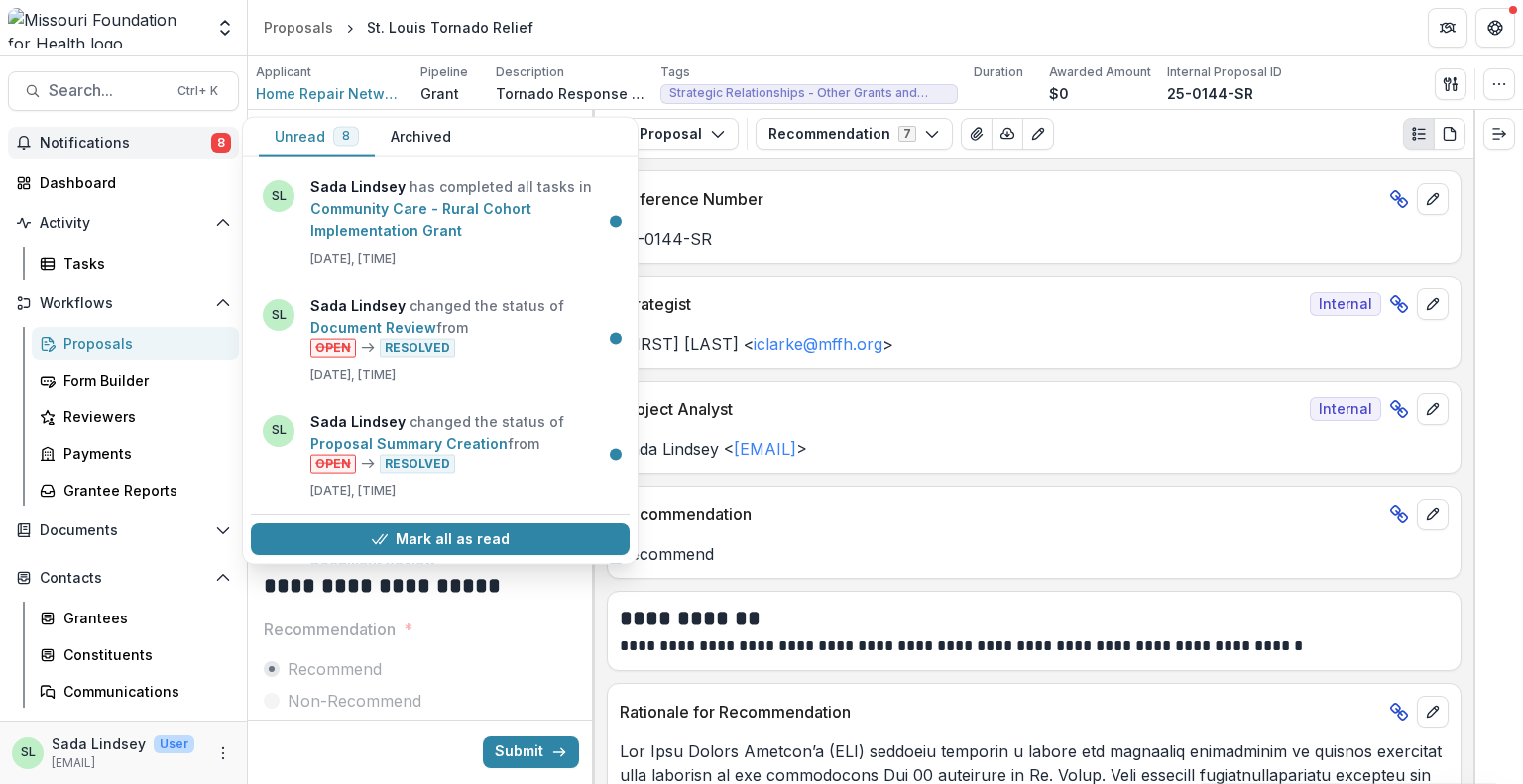 click 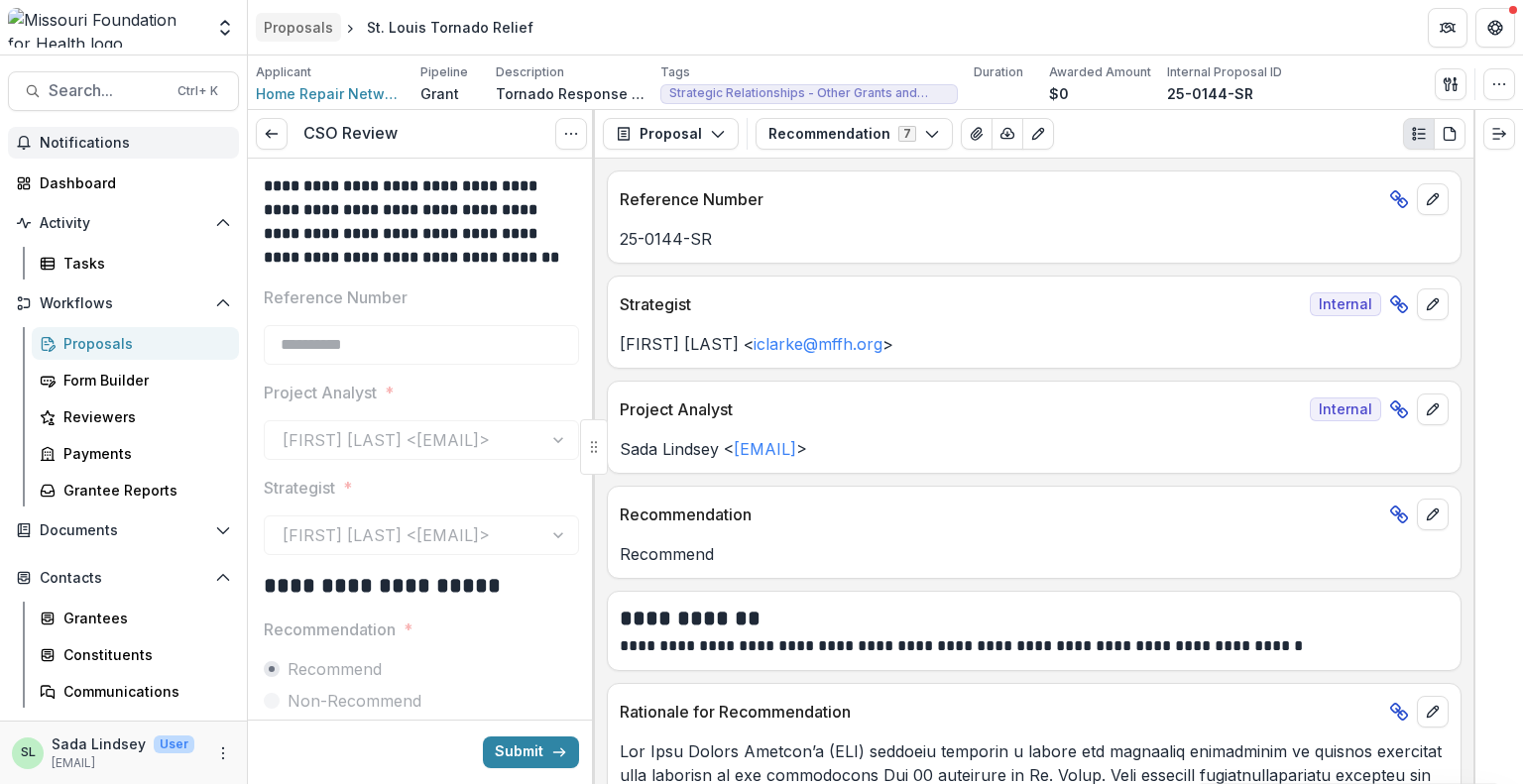 click on "Proposals" at bounding box center [298, 27] 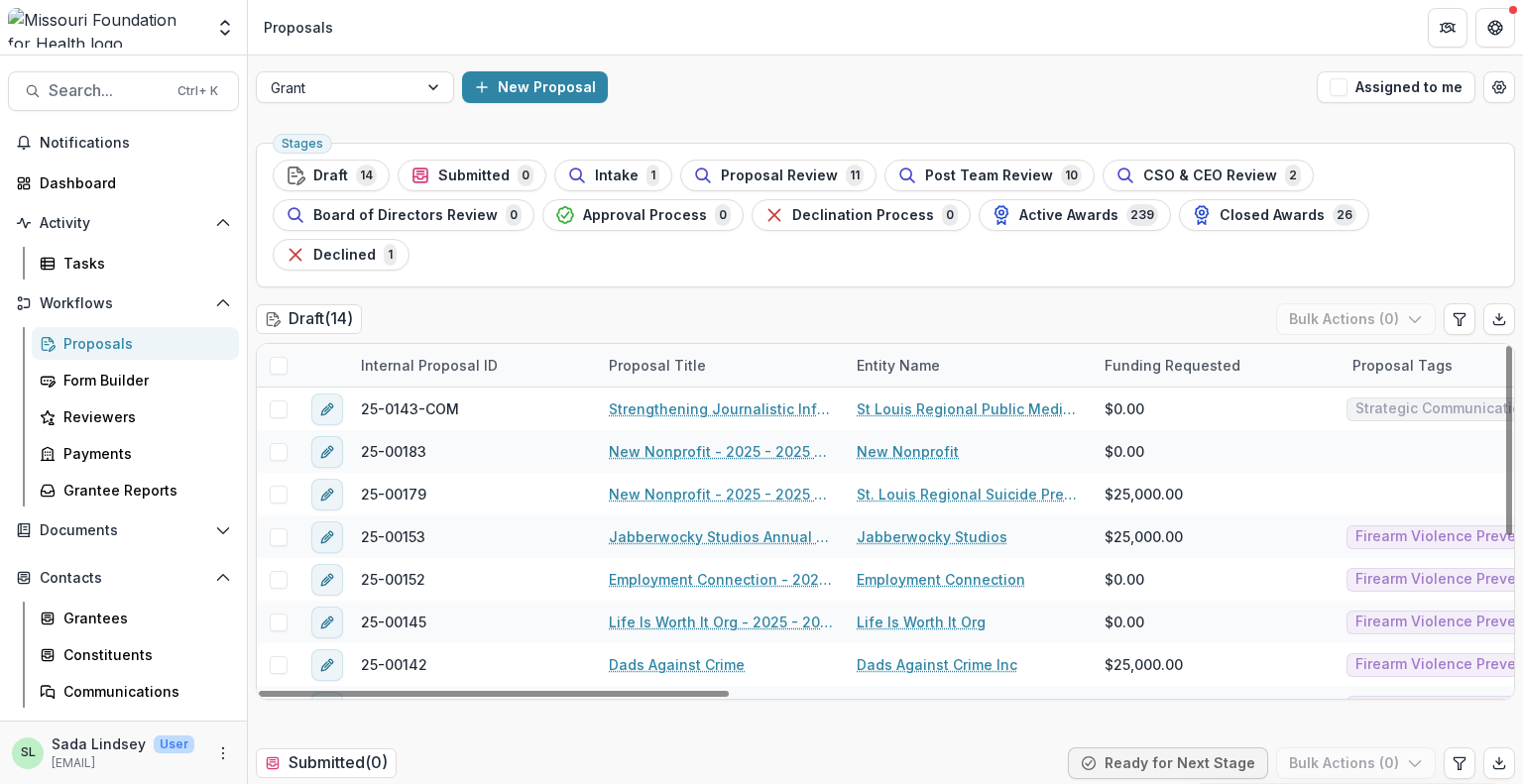 scroll, scrollTop: 284, scrollLeft: 0, axis: vertical 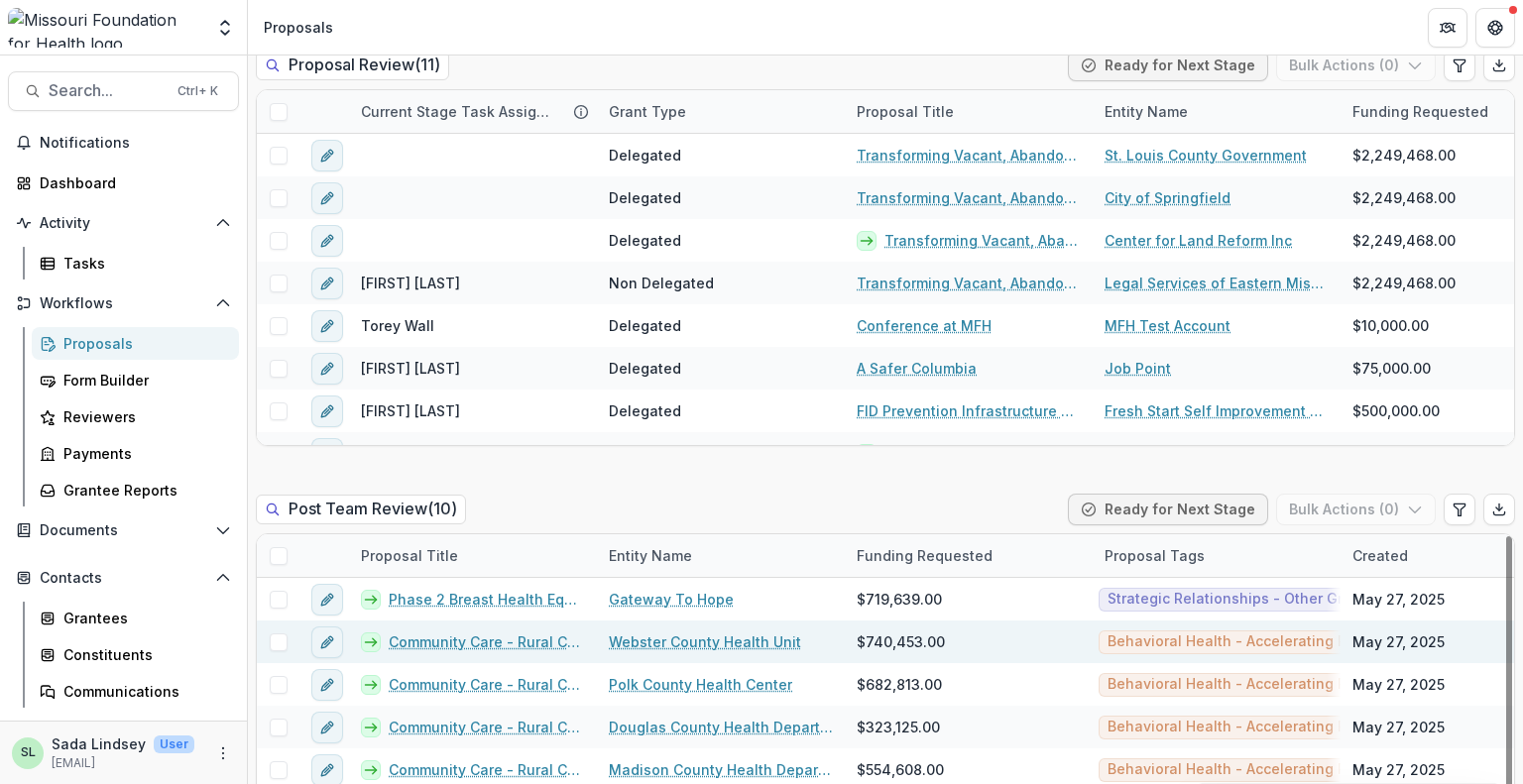 click on "Community Care - Rural Cohort Implementation Grant" at bounding box center [487, 641] 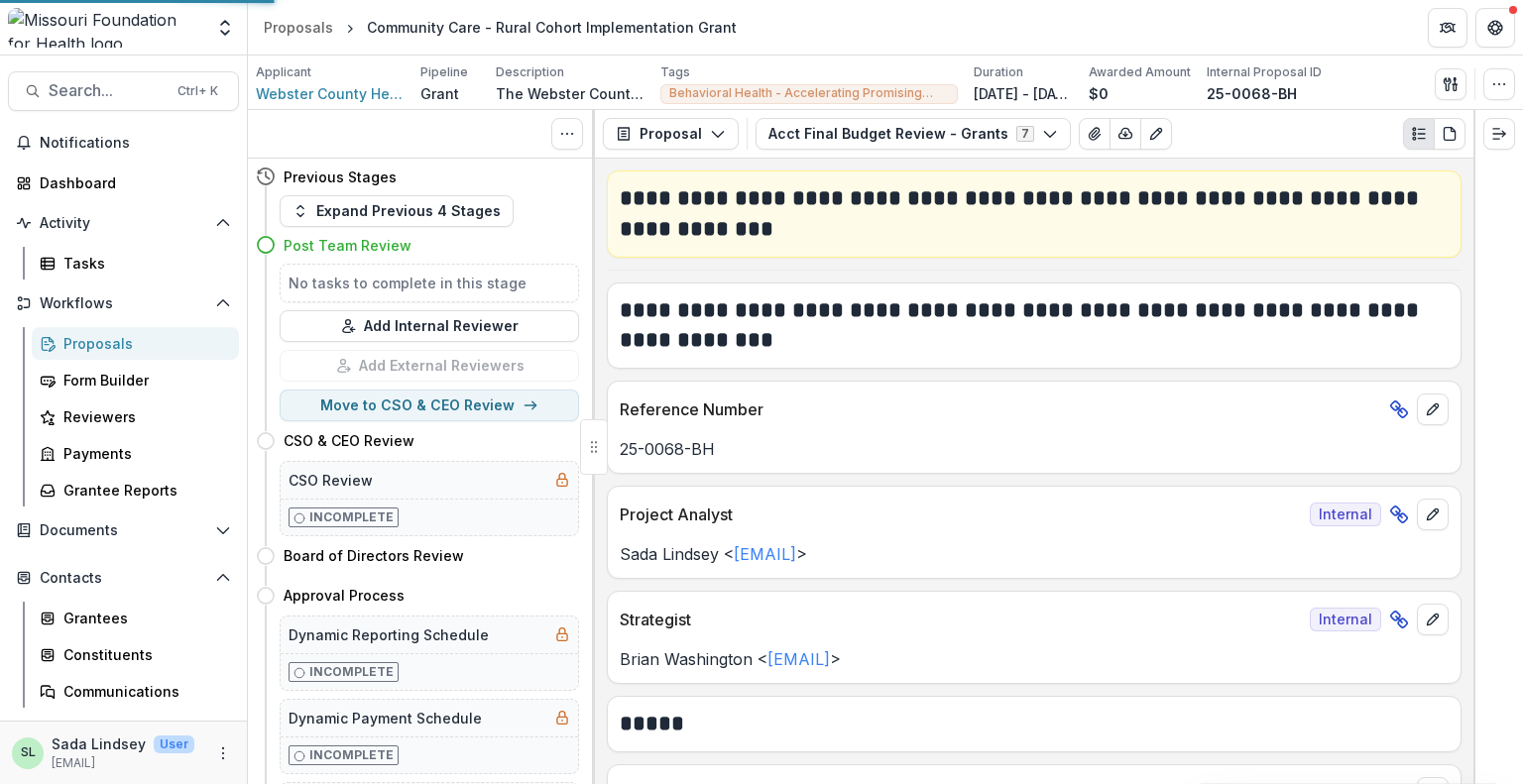 scroll, scrollTop: 0, scrollLeft: 0, axis: both 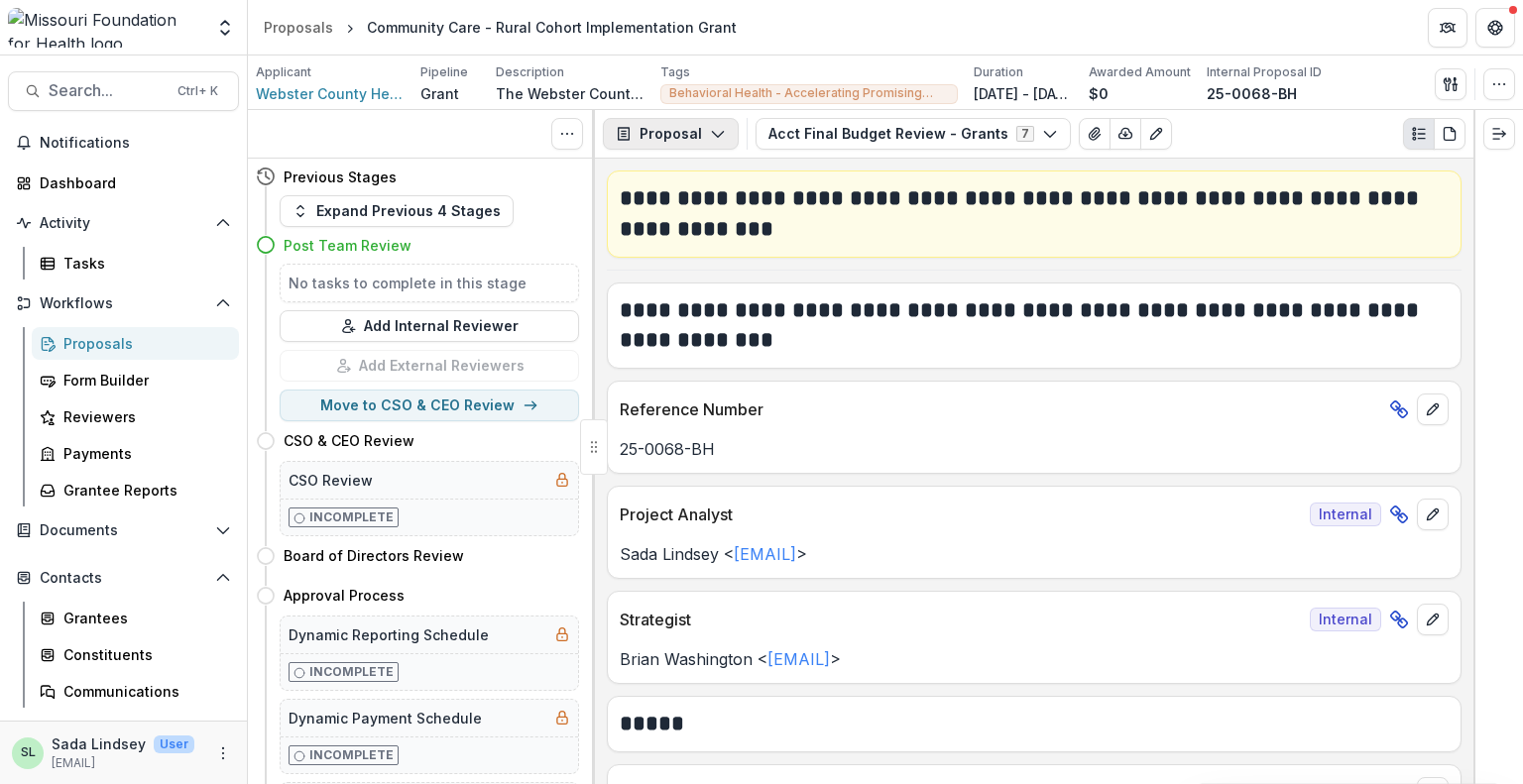 click 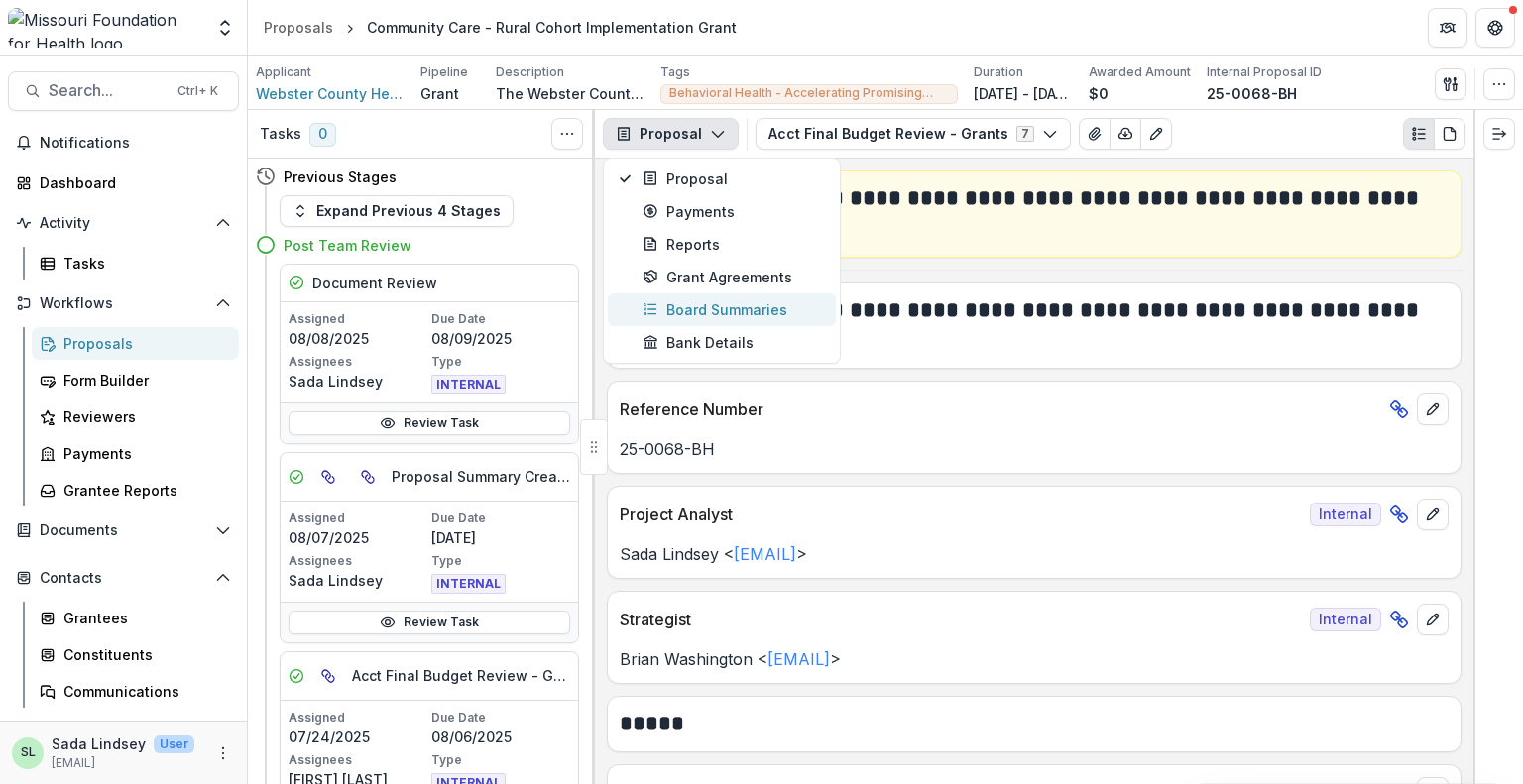 click on "Board Summaries" at bounding box center [733, 309] 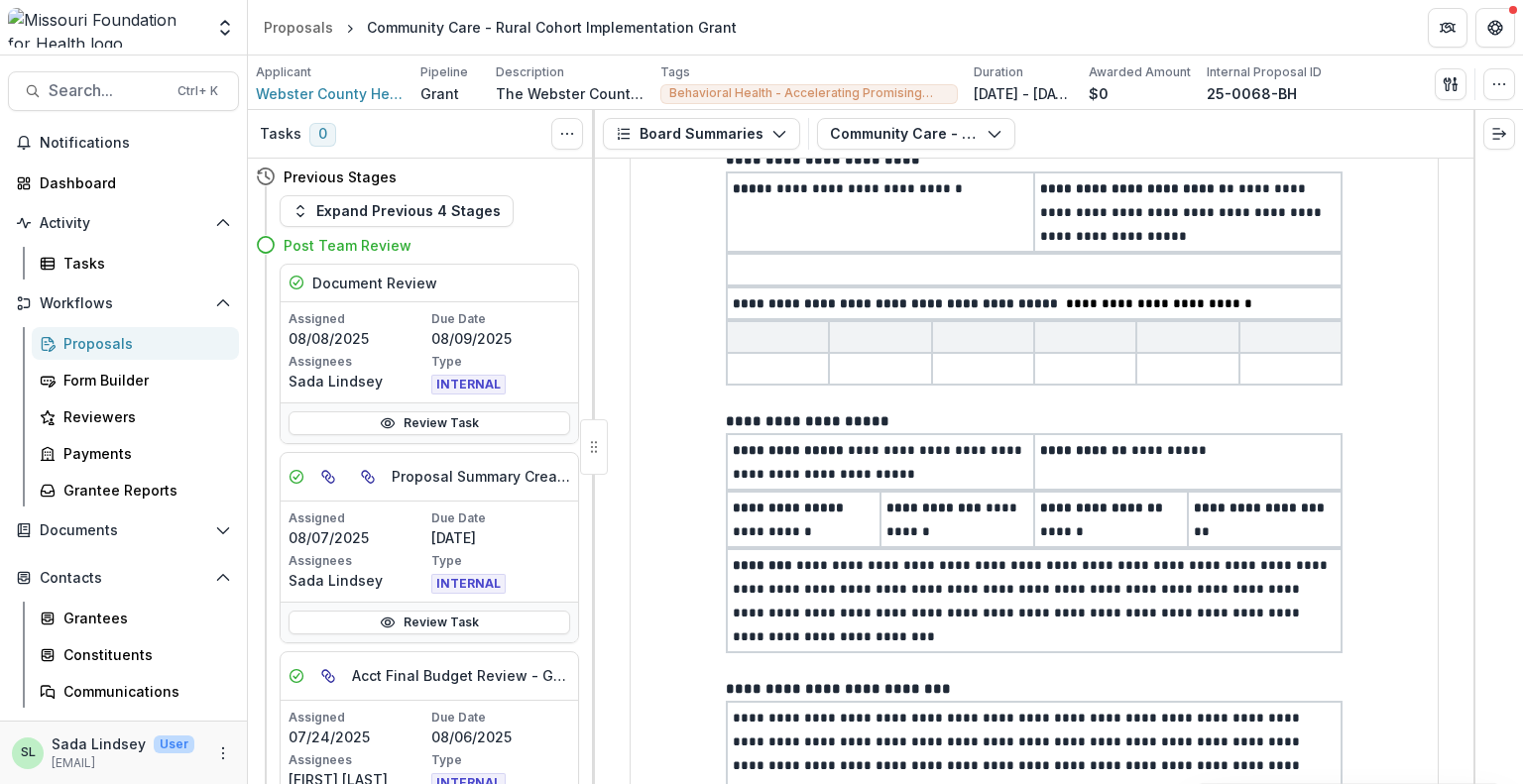 scroll, scrollTop: 115, scrollLeft: 0, axis: vertical 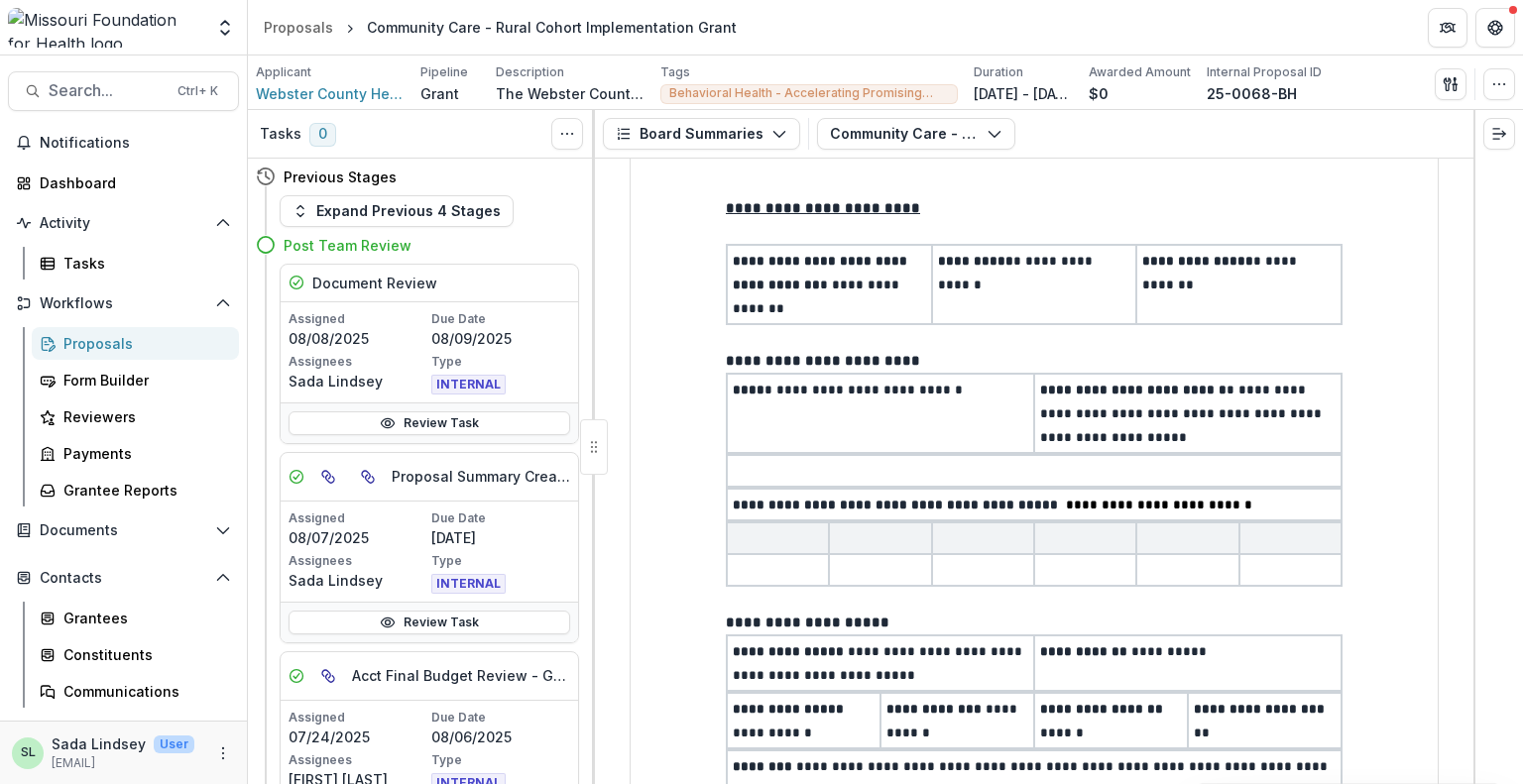 click on "**********" at bounding box center (790, 721) 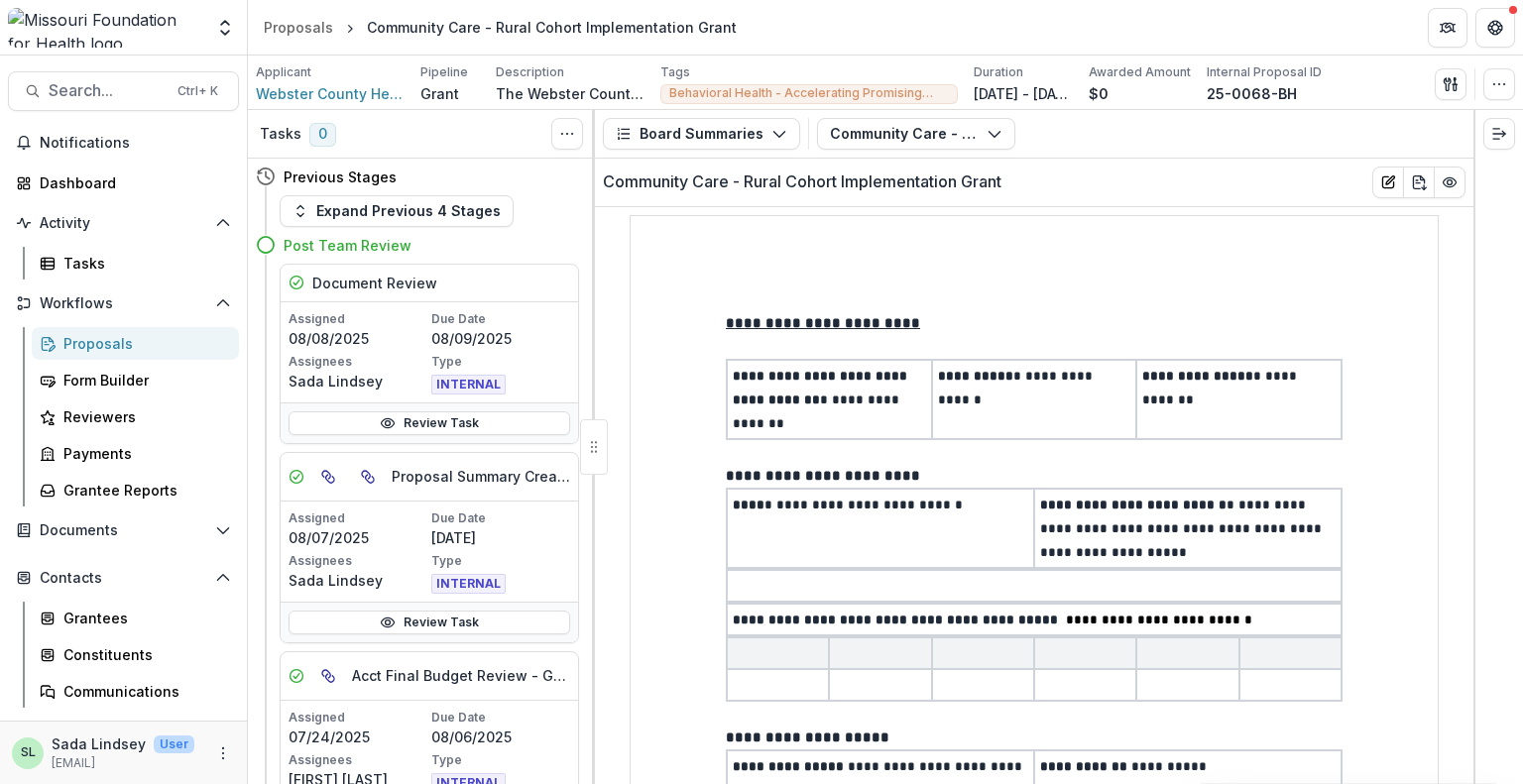 scroll, scrollTop: 0, scrollLeft: 0, axis: both 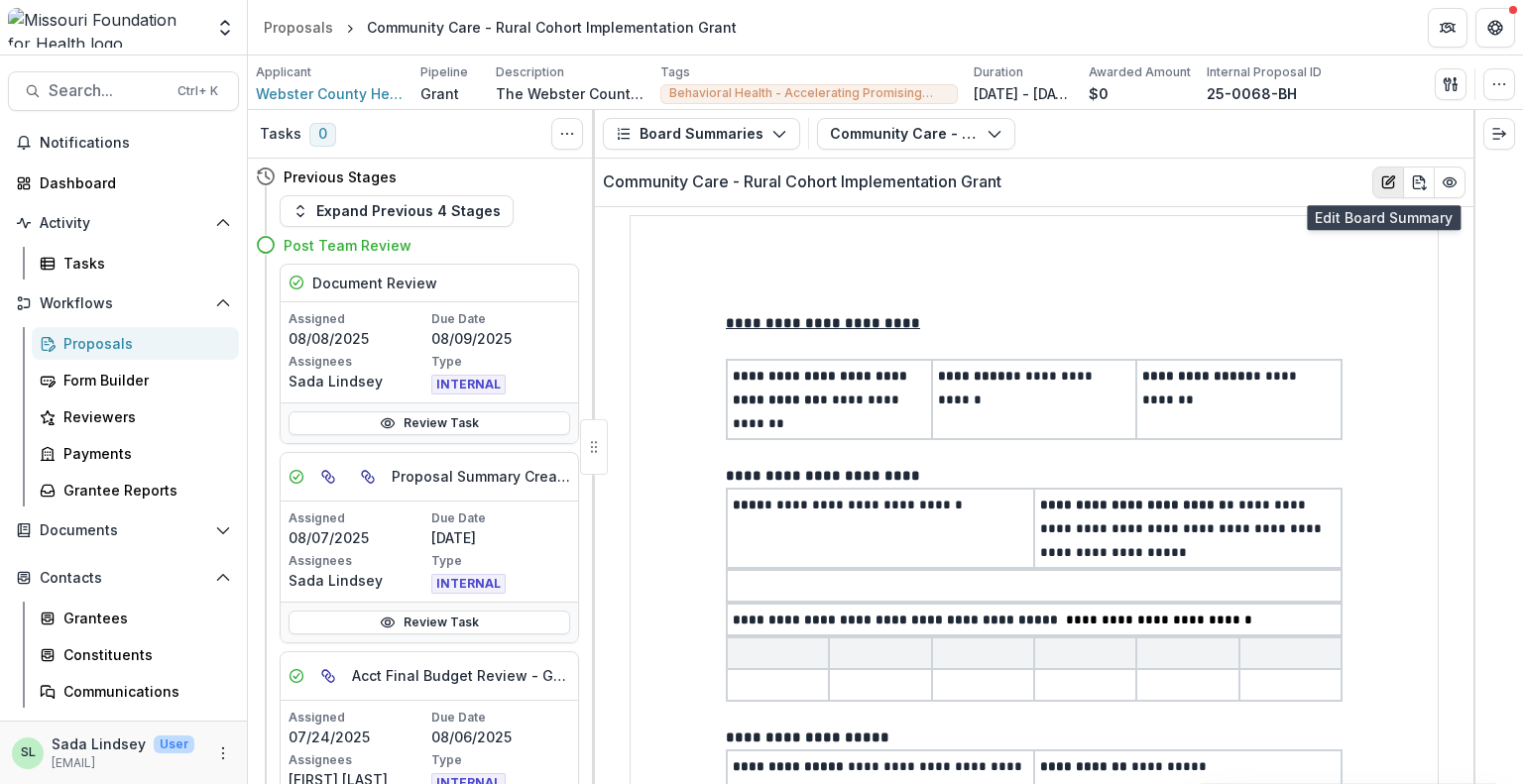 click 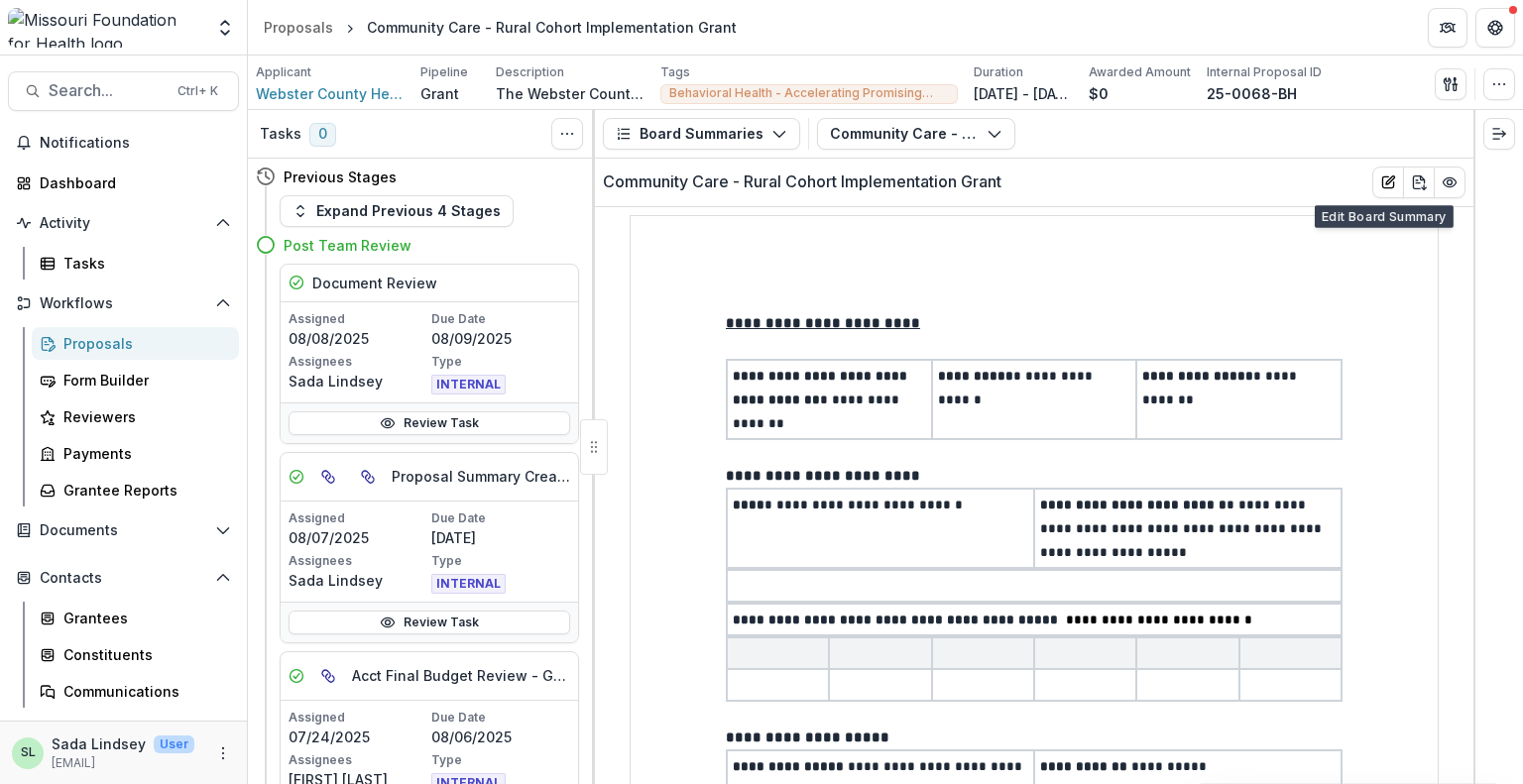 select on "**********" 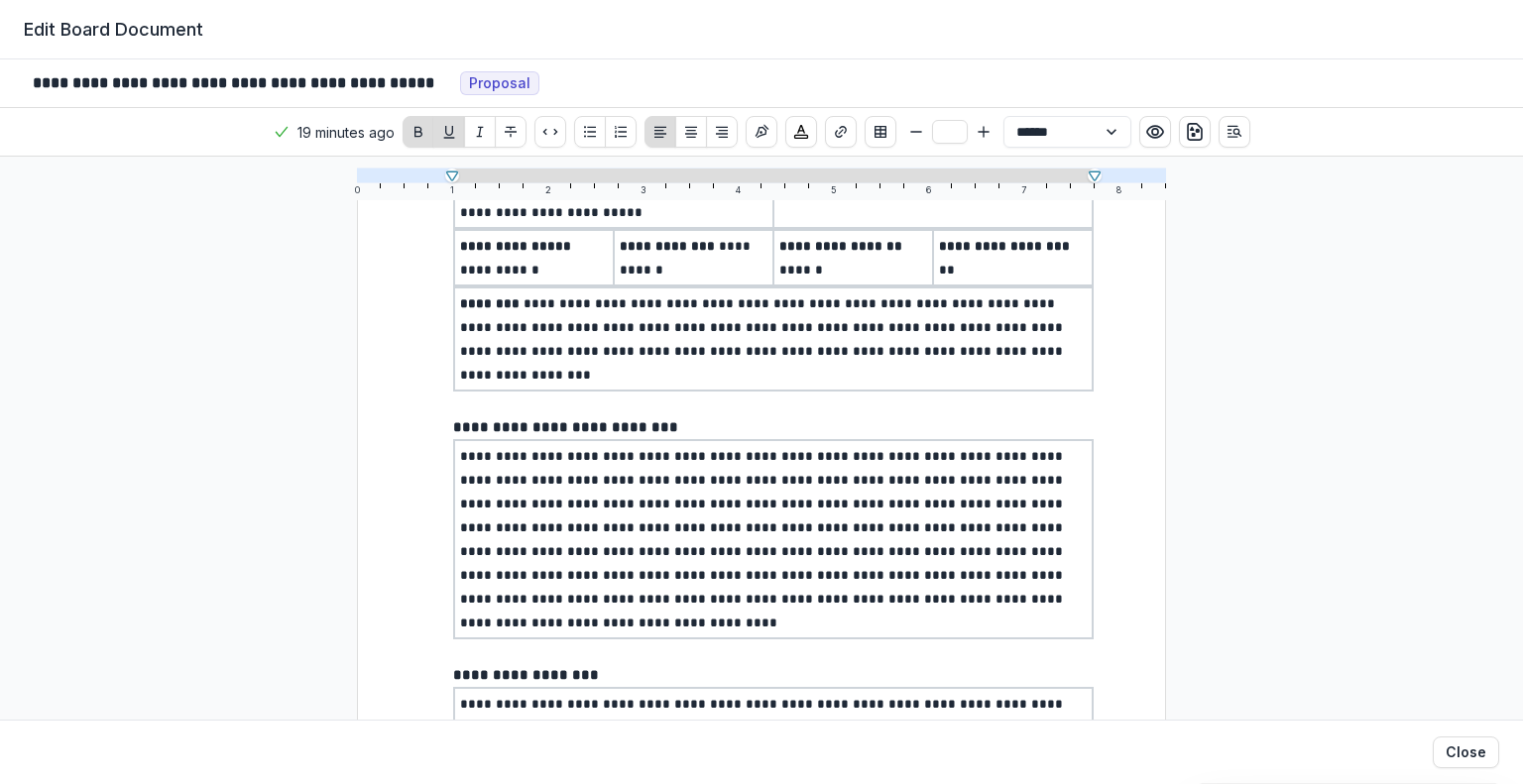 scroll, scrollTop: 371, scrollLeft: 0, axis: vertical 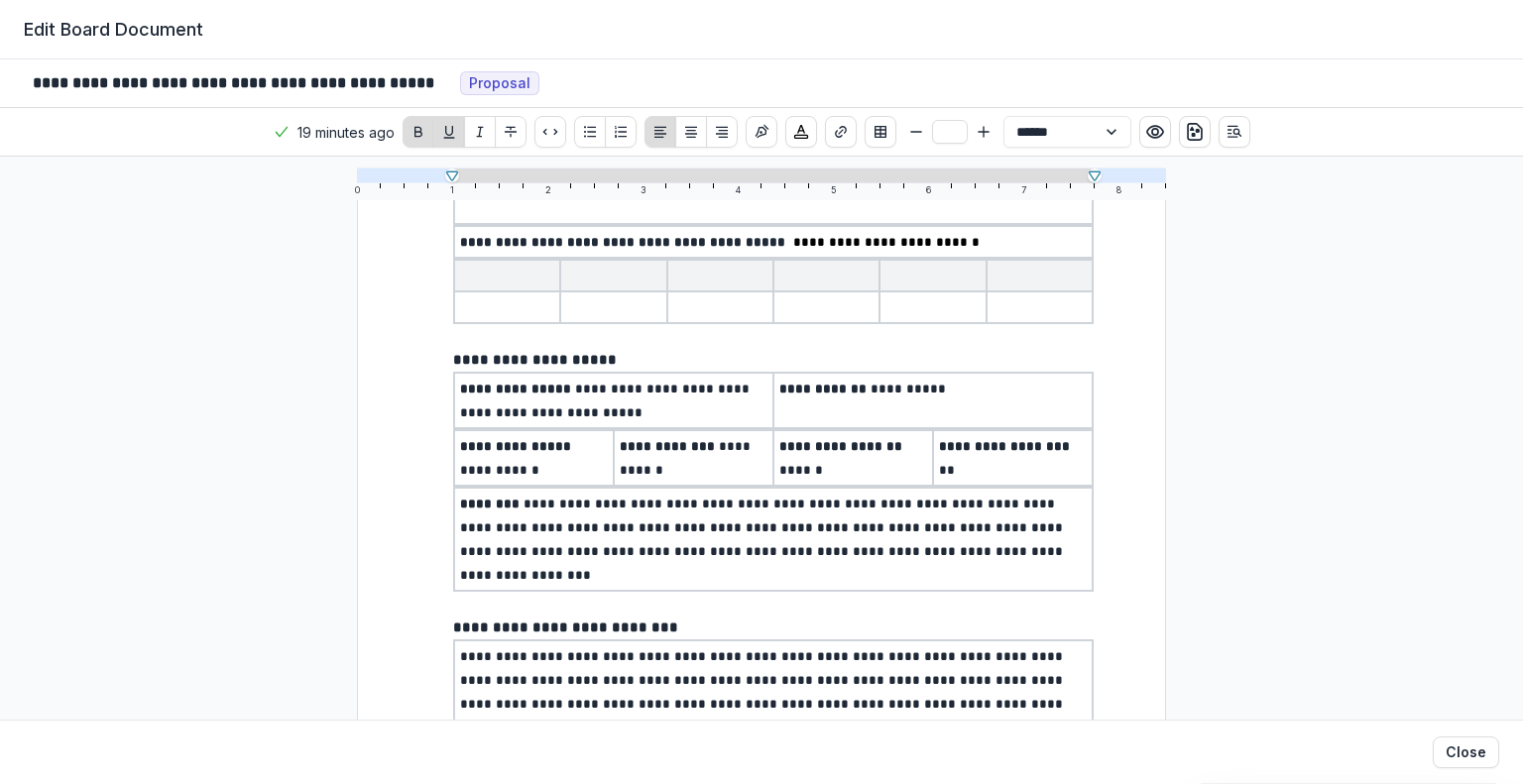 type on "**" 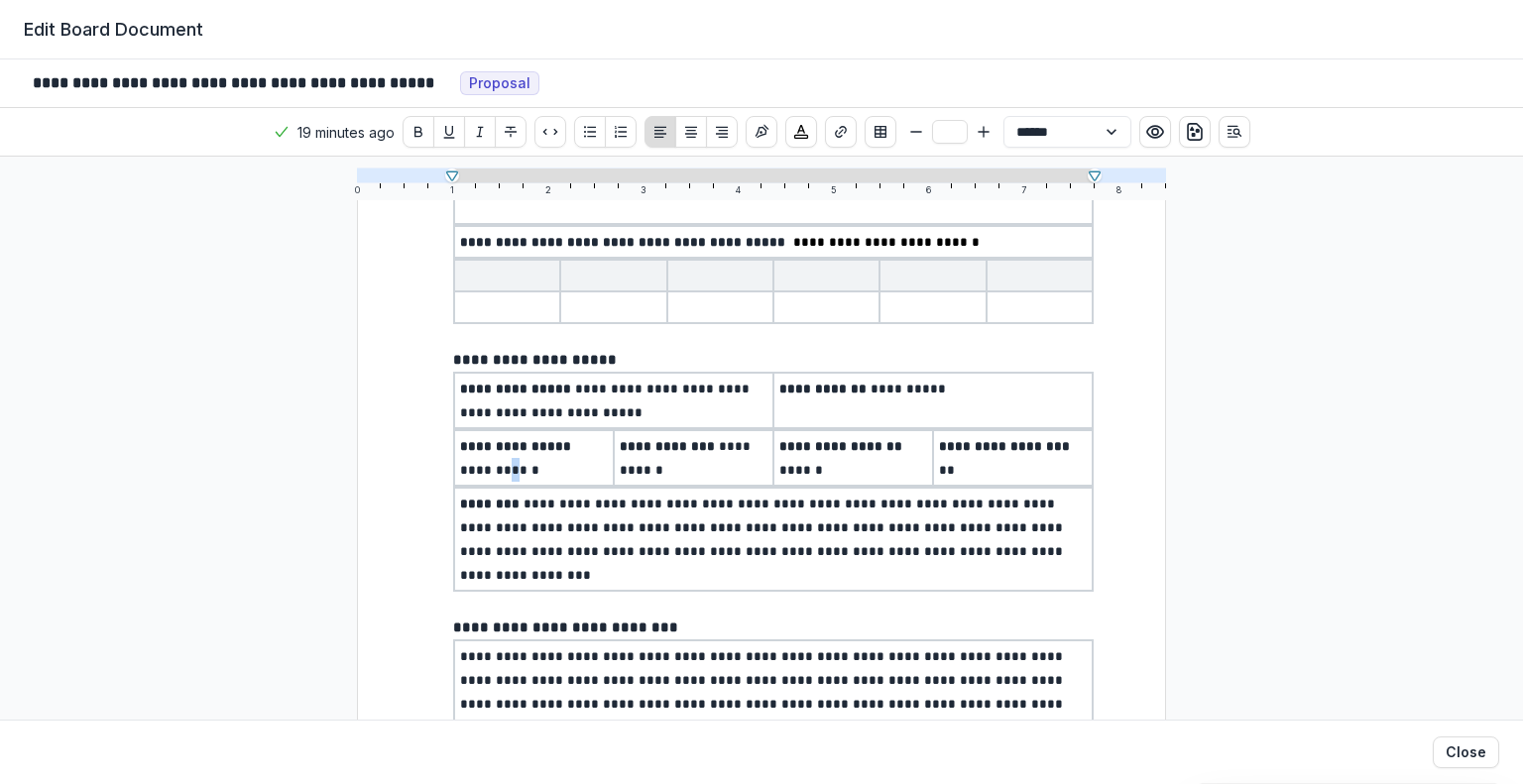 click on "**********" at bounding box center (518, 458) 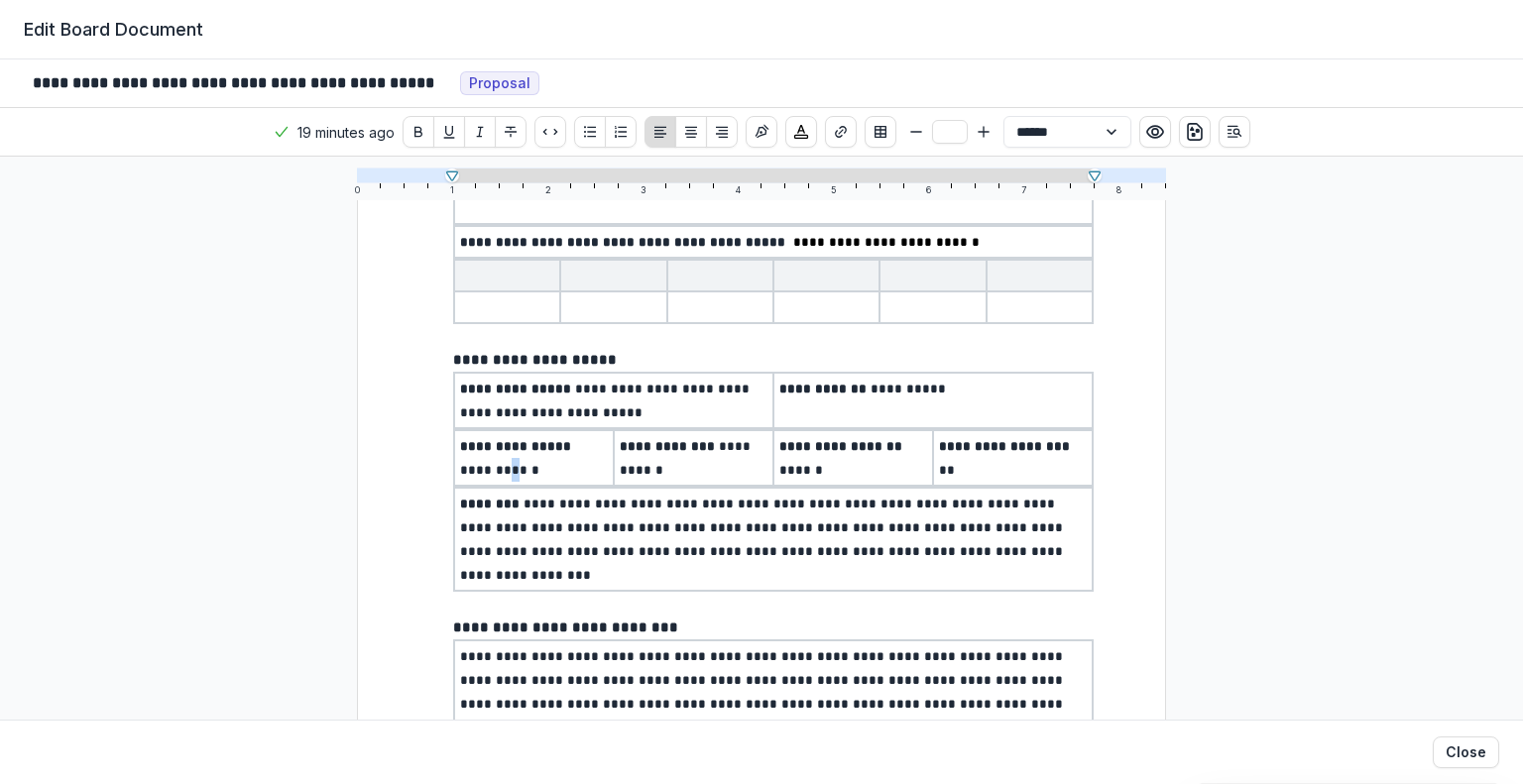 type 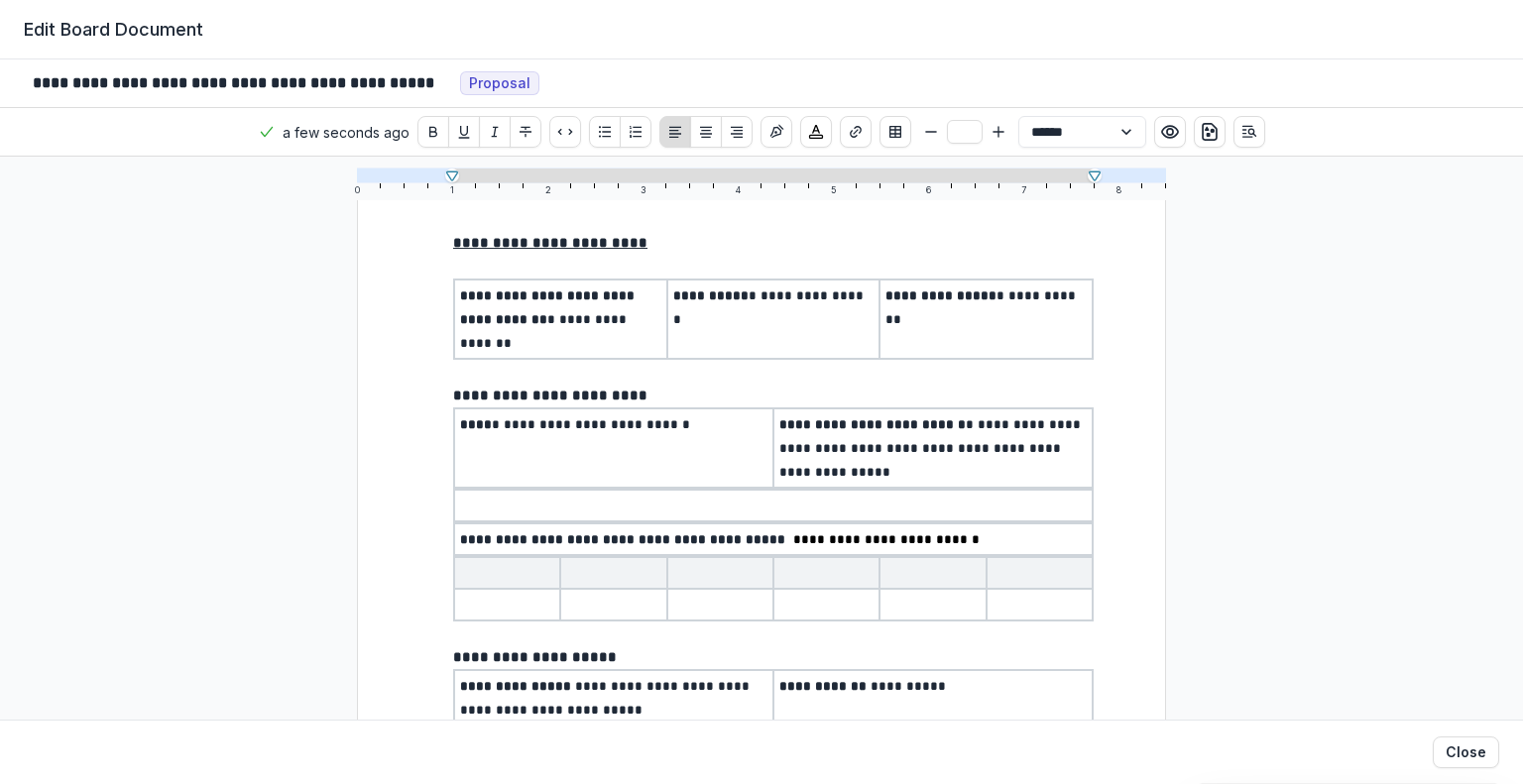 scroll, scrollTop: 0, scrollLeft: 0, axis: both 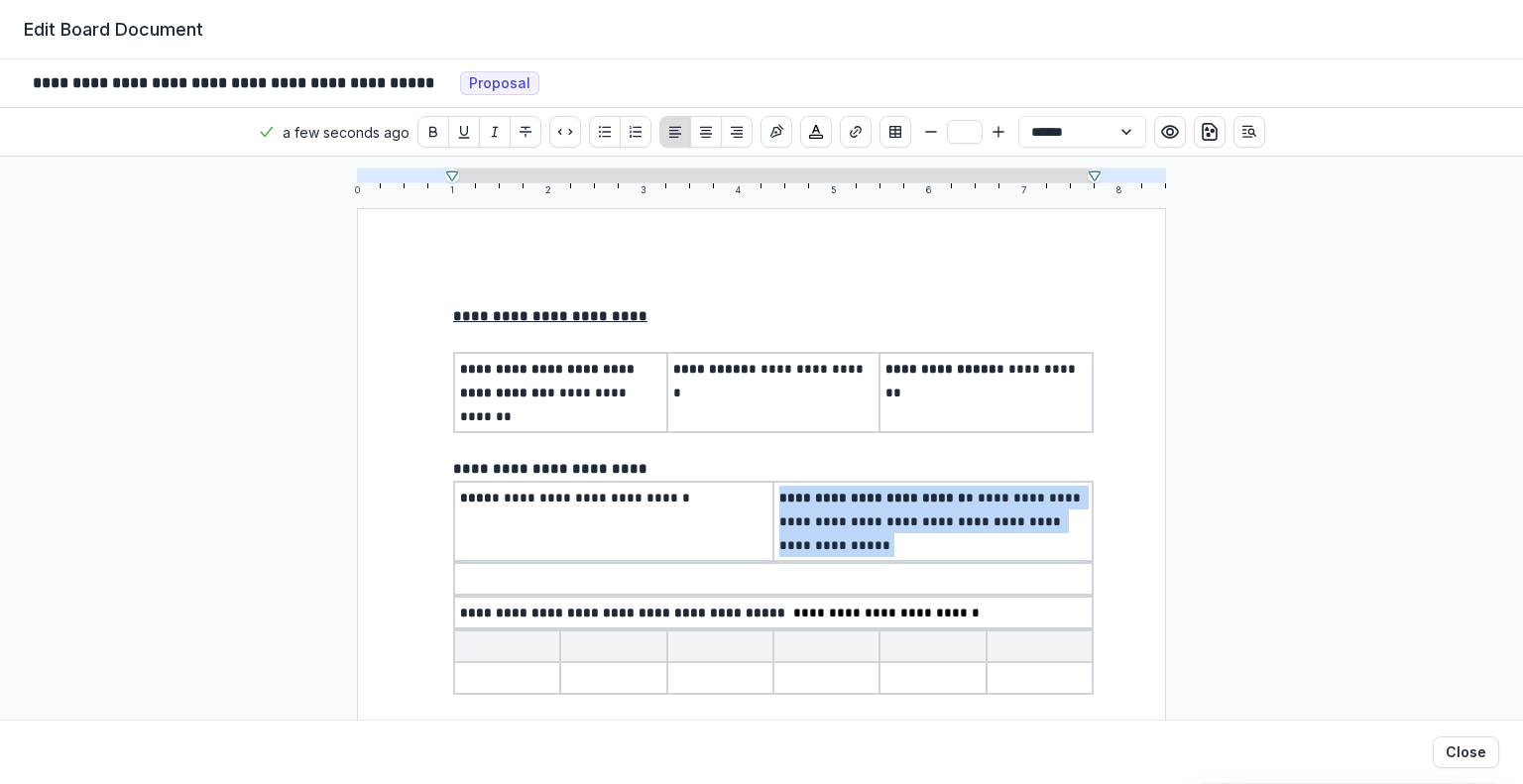 drag, startPoint x: 770, startPoint y: 466, endPoint x: 1019, endPoint y: 529, distance: 256.84626 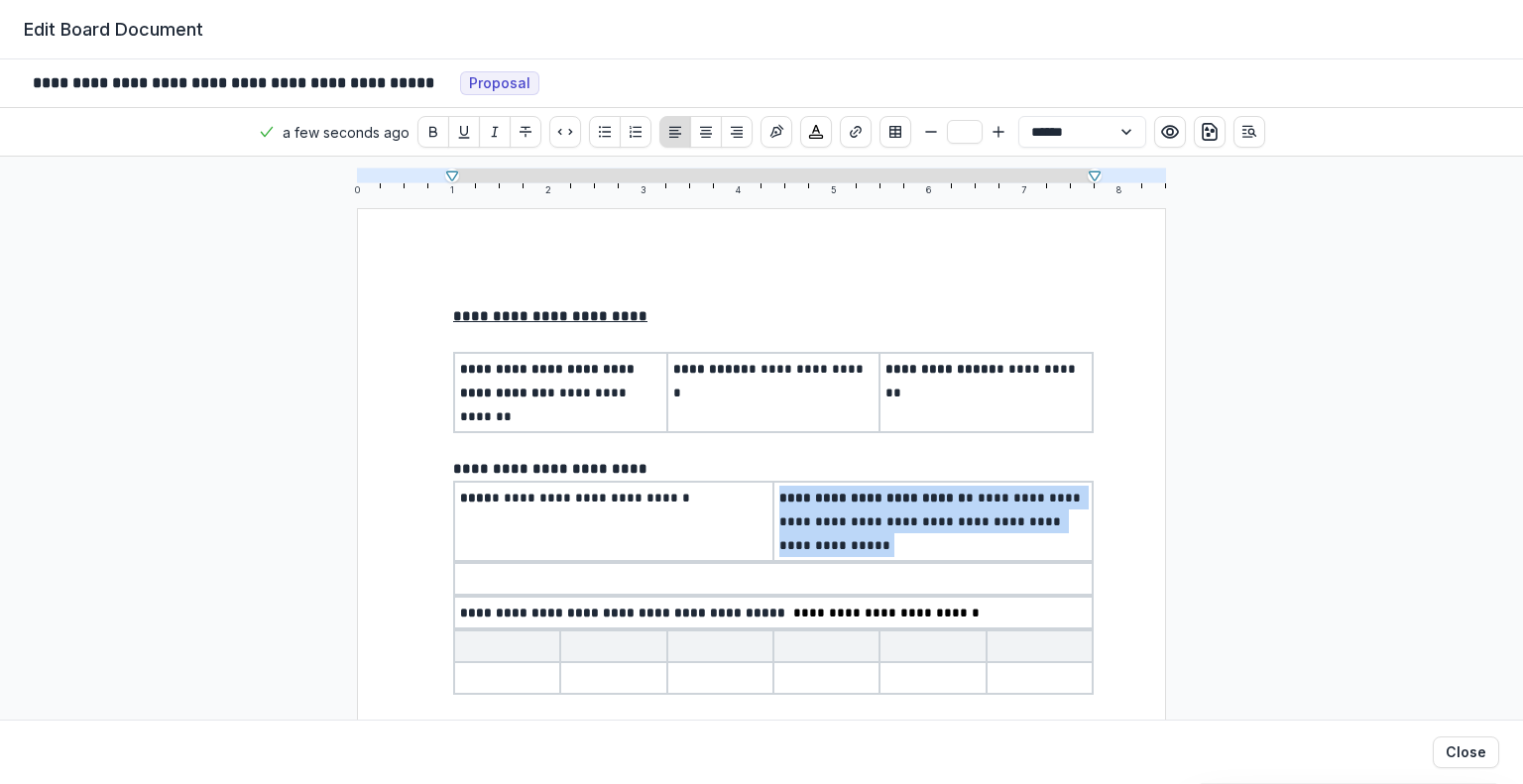 click on "**********" at bounding box center [933, 521] 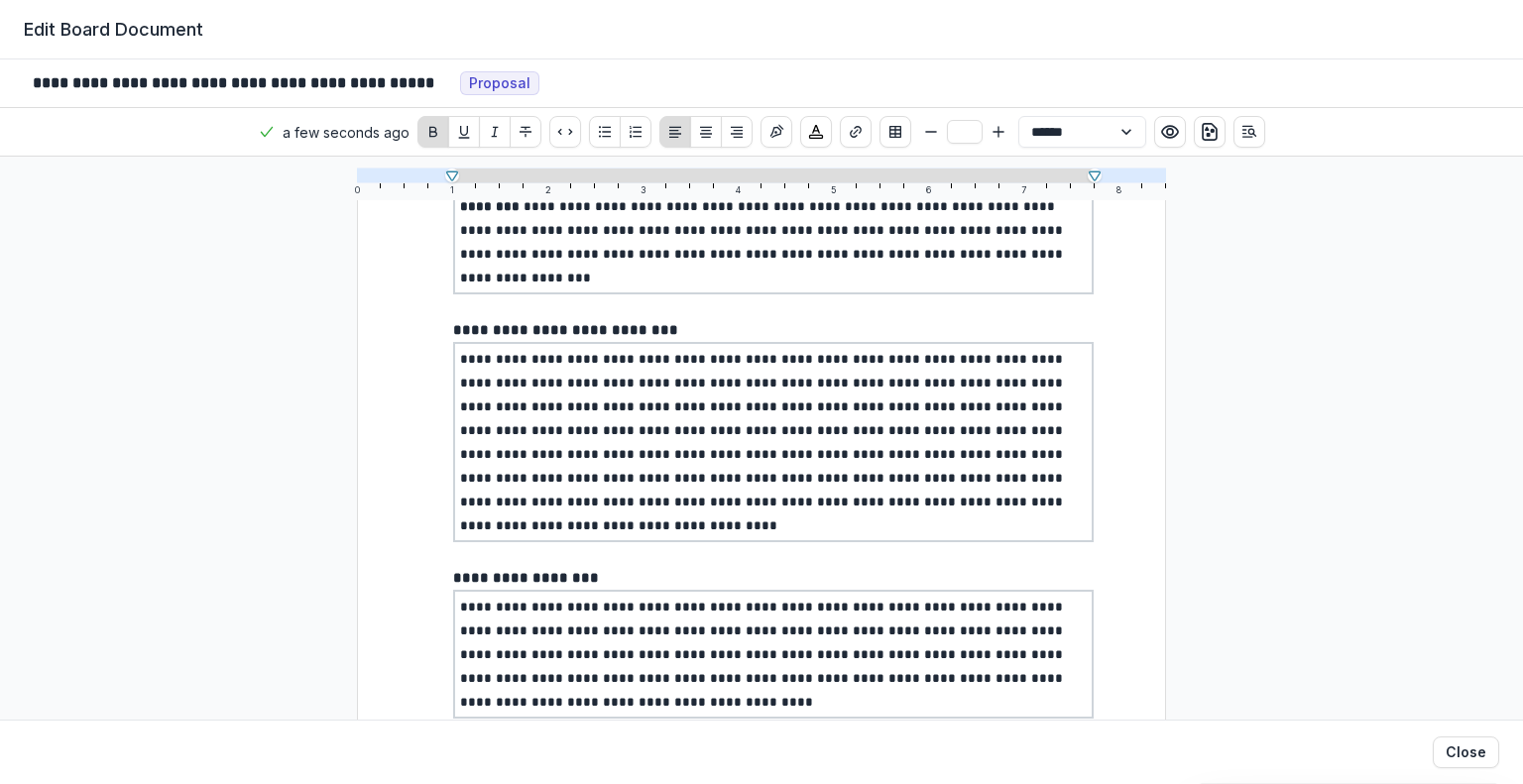 scroll, scrollTop: 0, scrollLeft: 0, axis: both 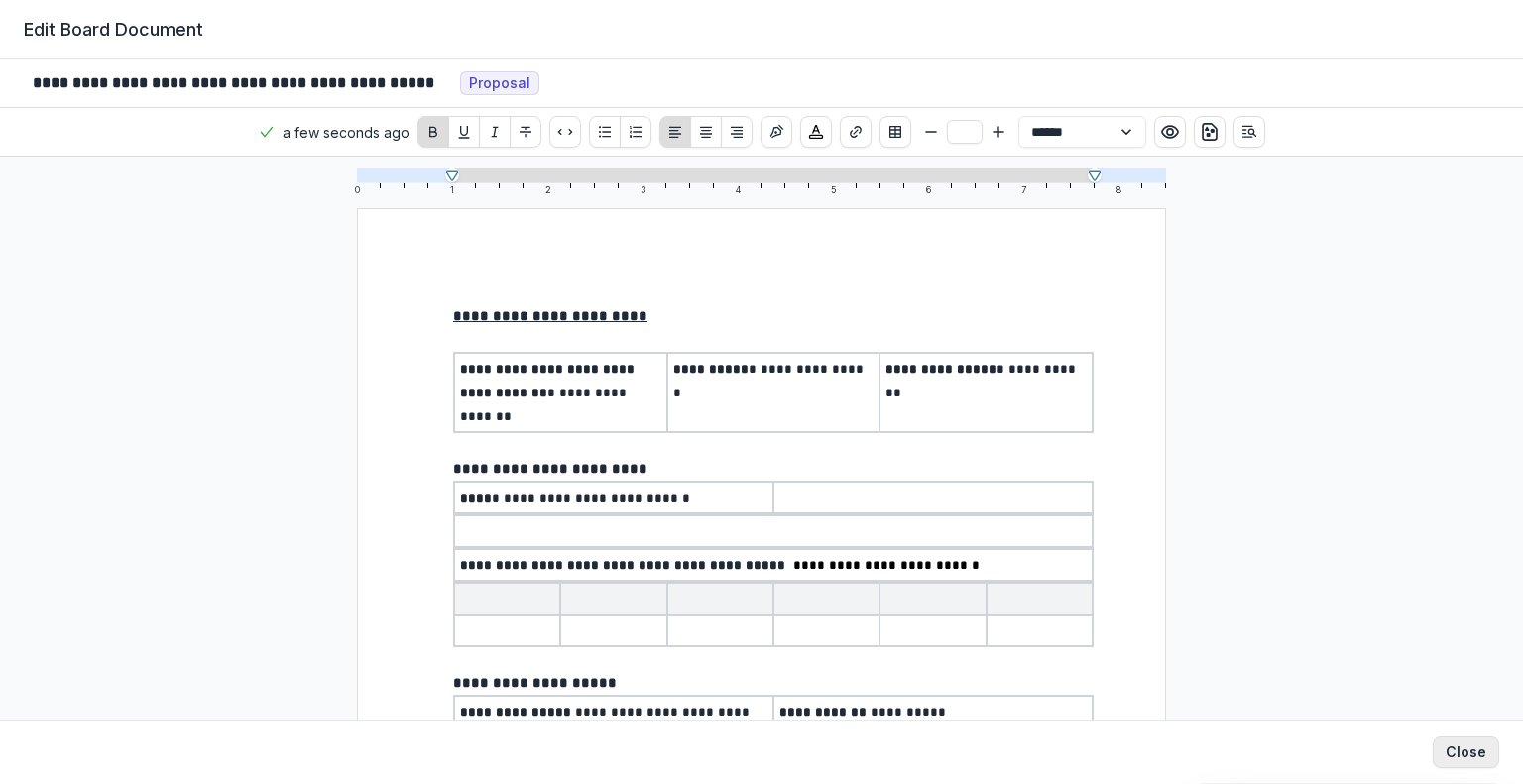 click on "Close" at bounding box center [1465, 752] 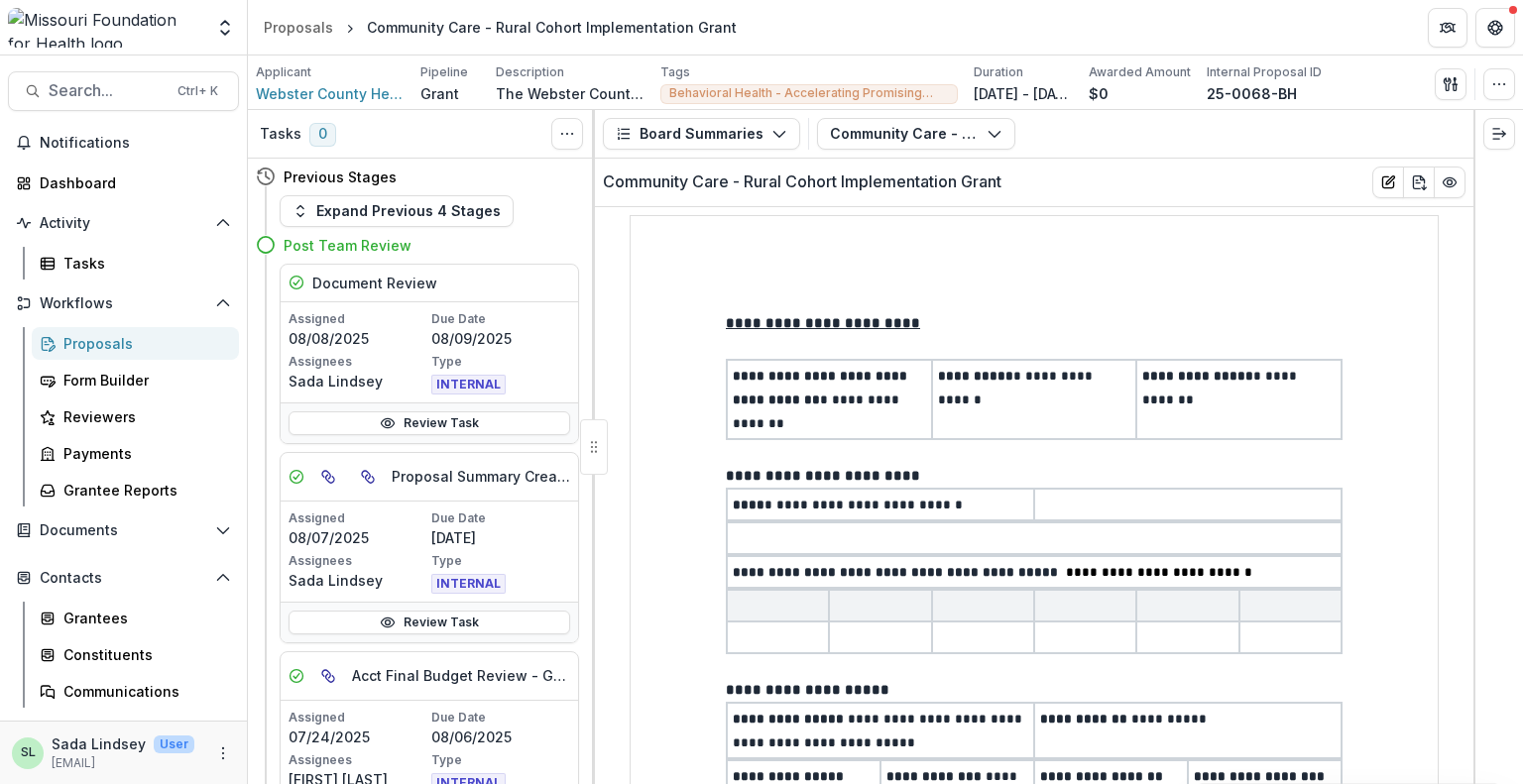 click on "**********" at bounding box center (1034, 323) 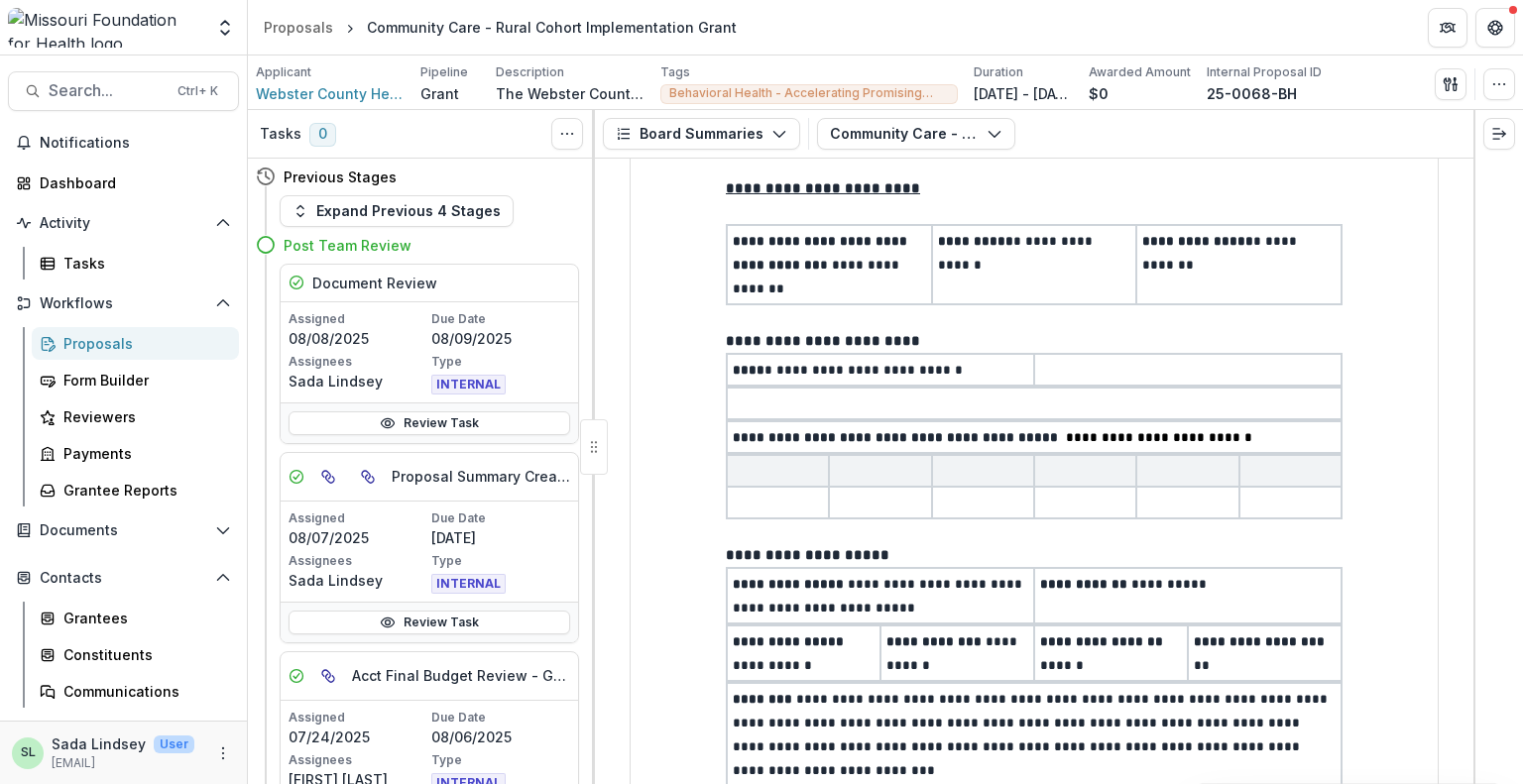scroll, scrollTop: 0, scrollLeft: 0, axis: both 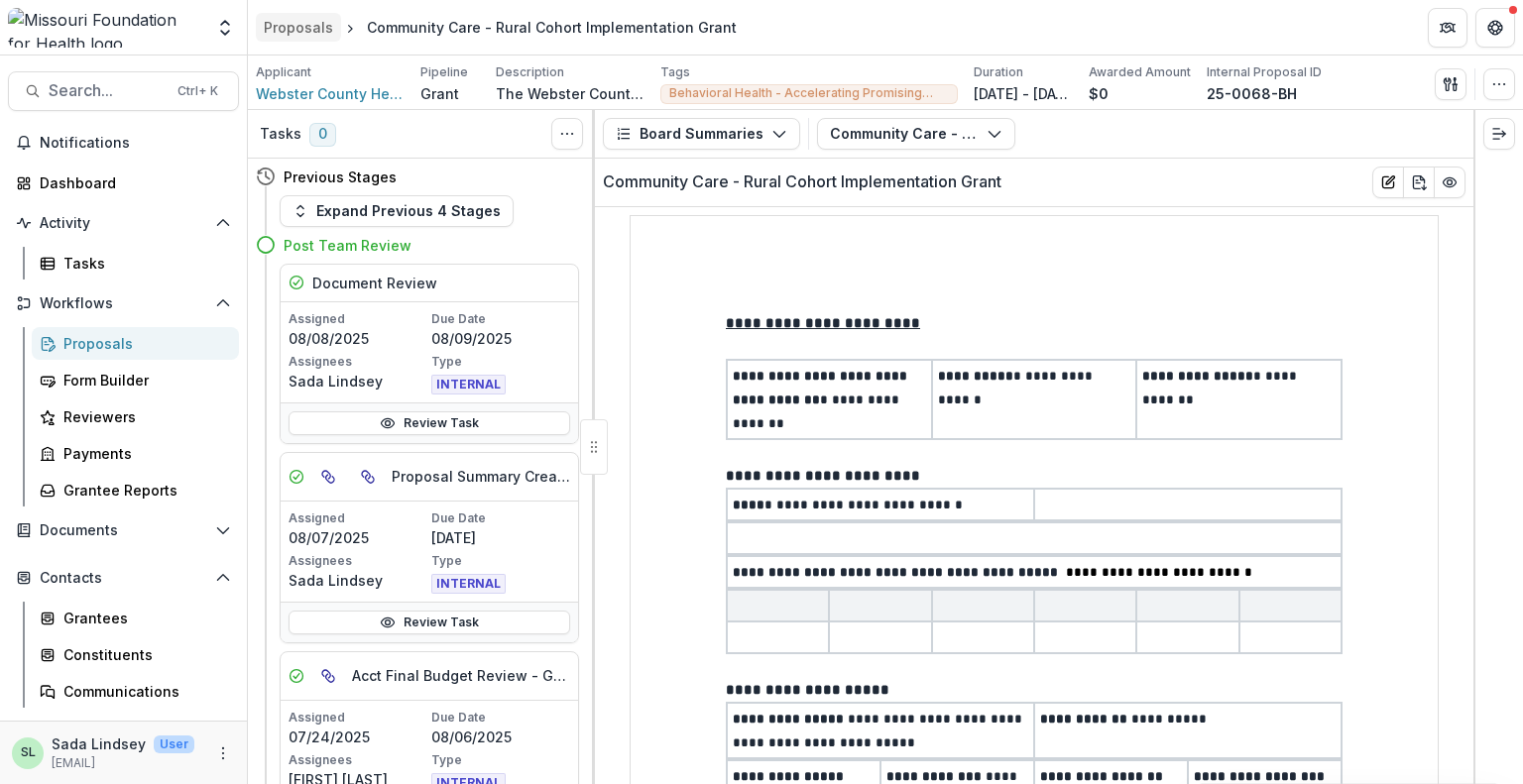 click on "Proposals" at bounding box center [298, 27] 